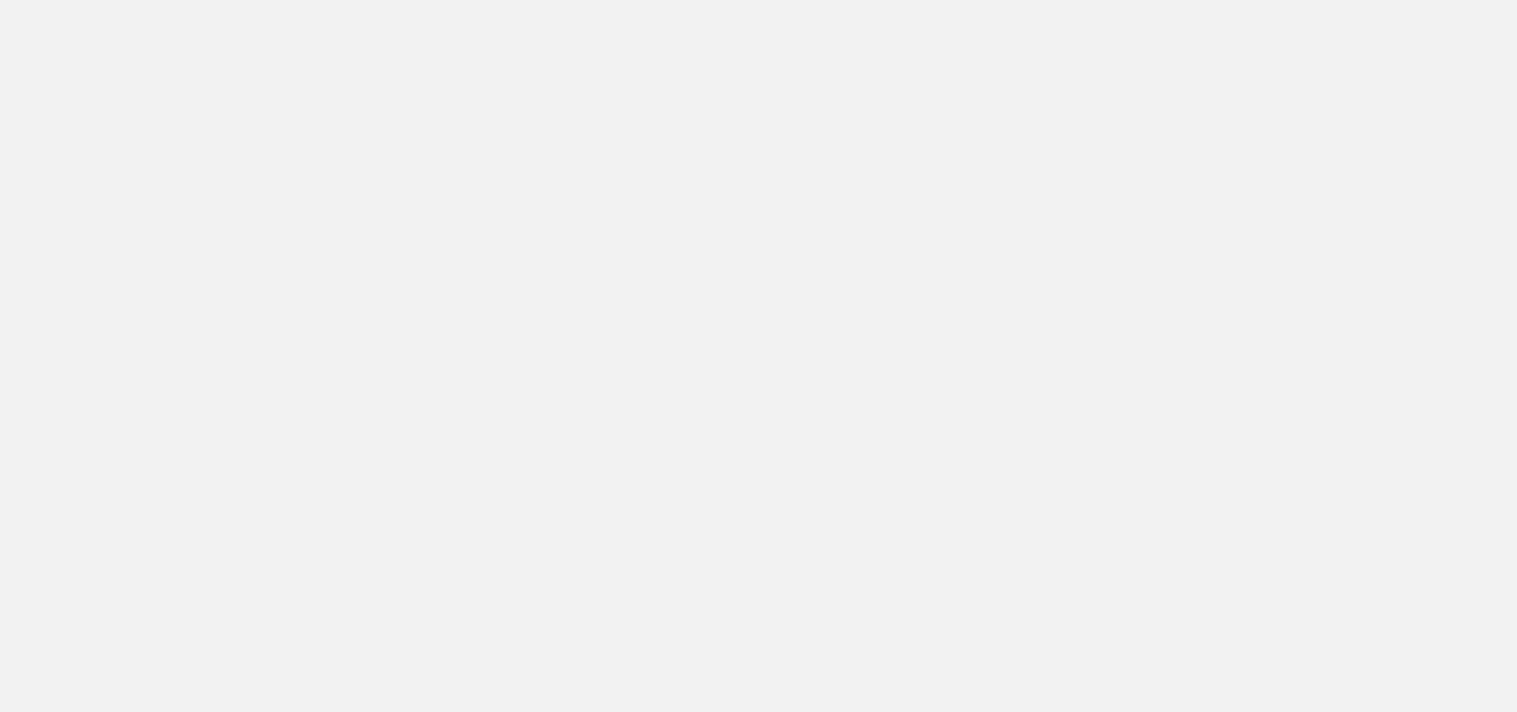 scroll, scrollTop: 0, scrollLeft: 0, axis: both 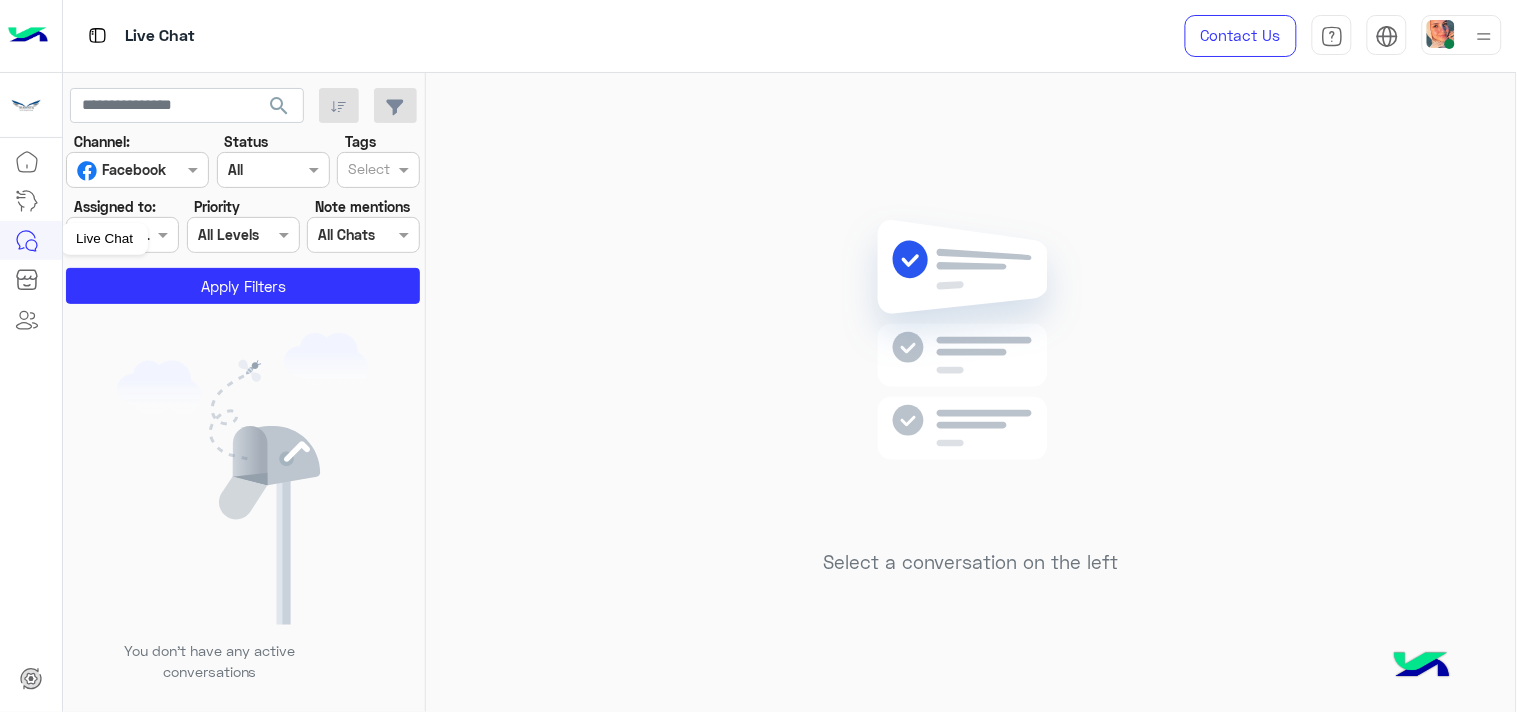 click at bounding box center [137, 169] 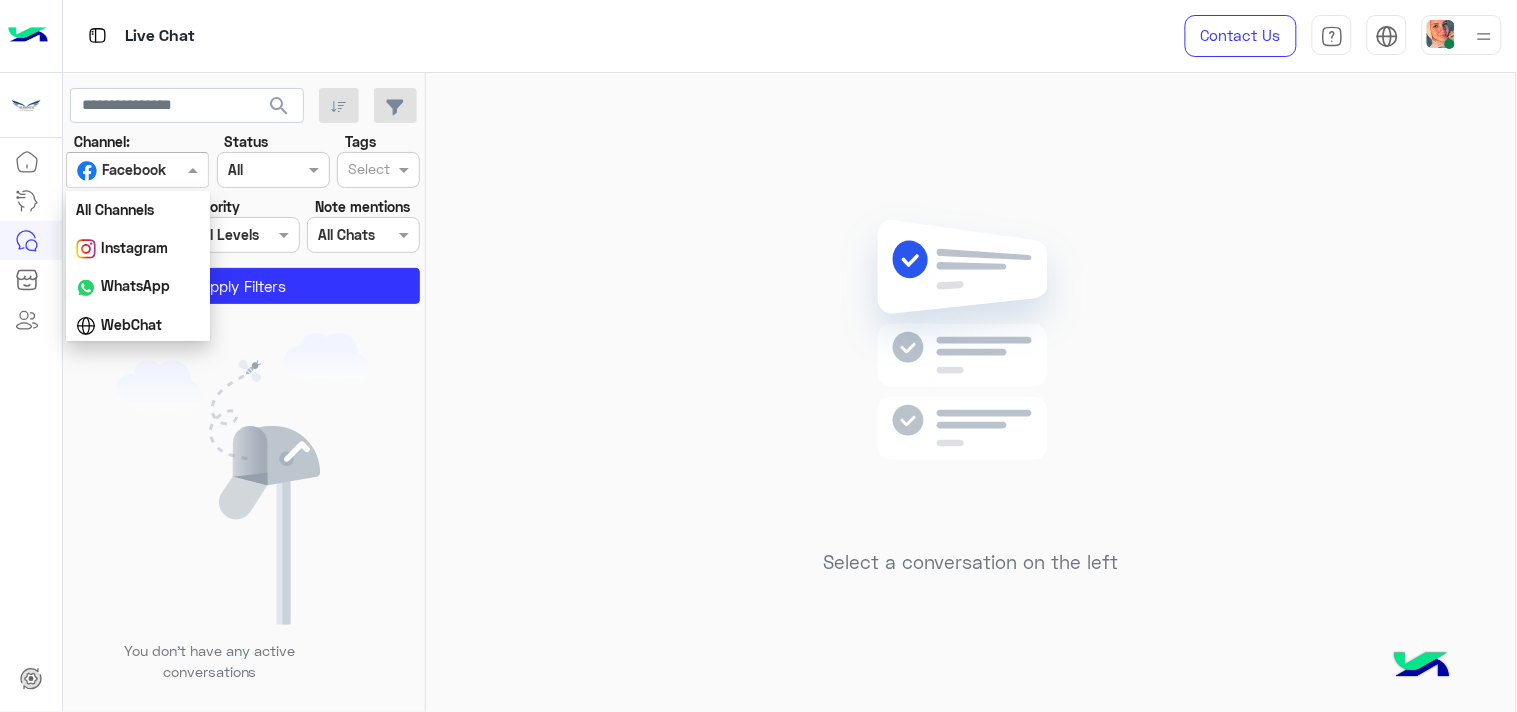 scroll, scrollTop: 40, scrollLeft: 0, axis: vertical 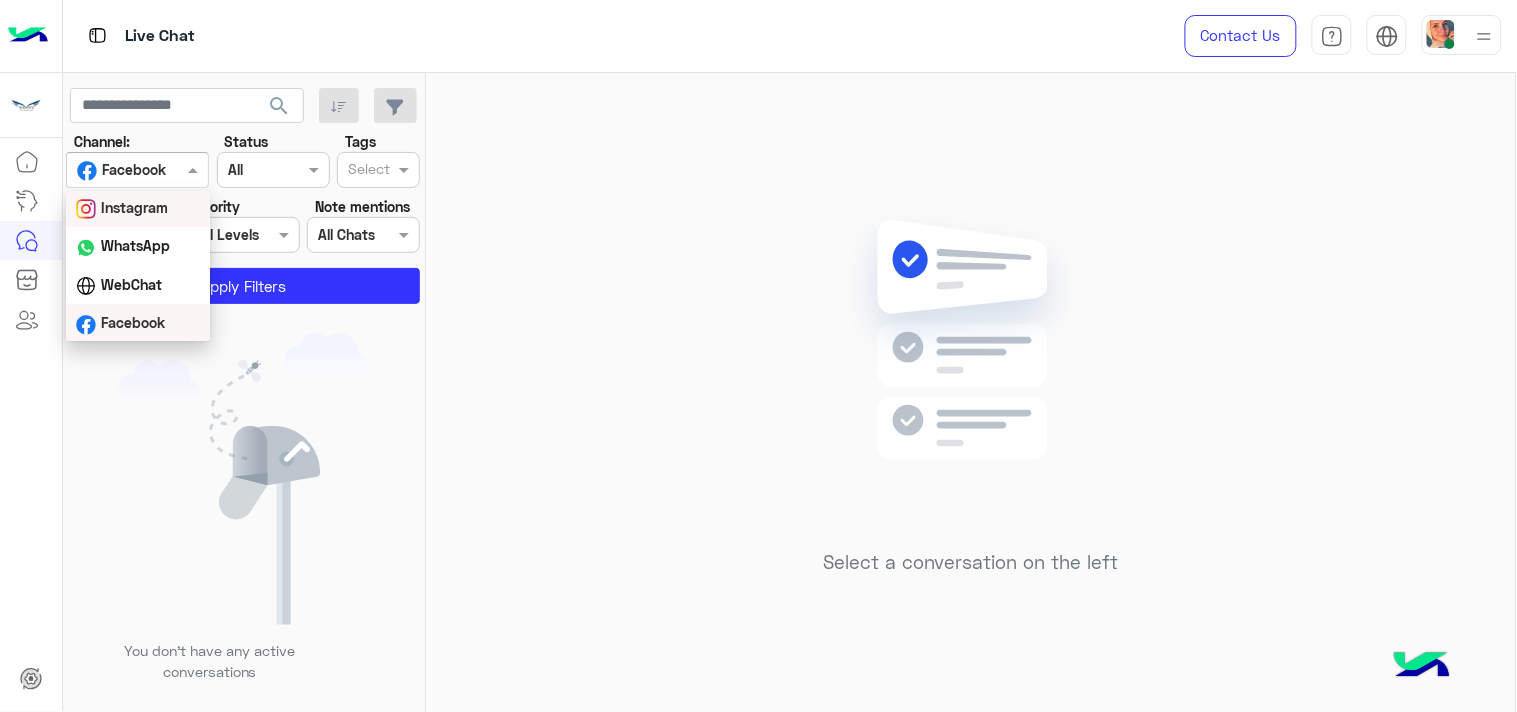 click on "Instagram" at bounding box center (134, 207) 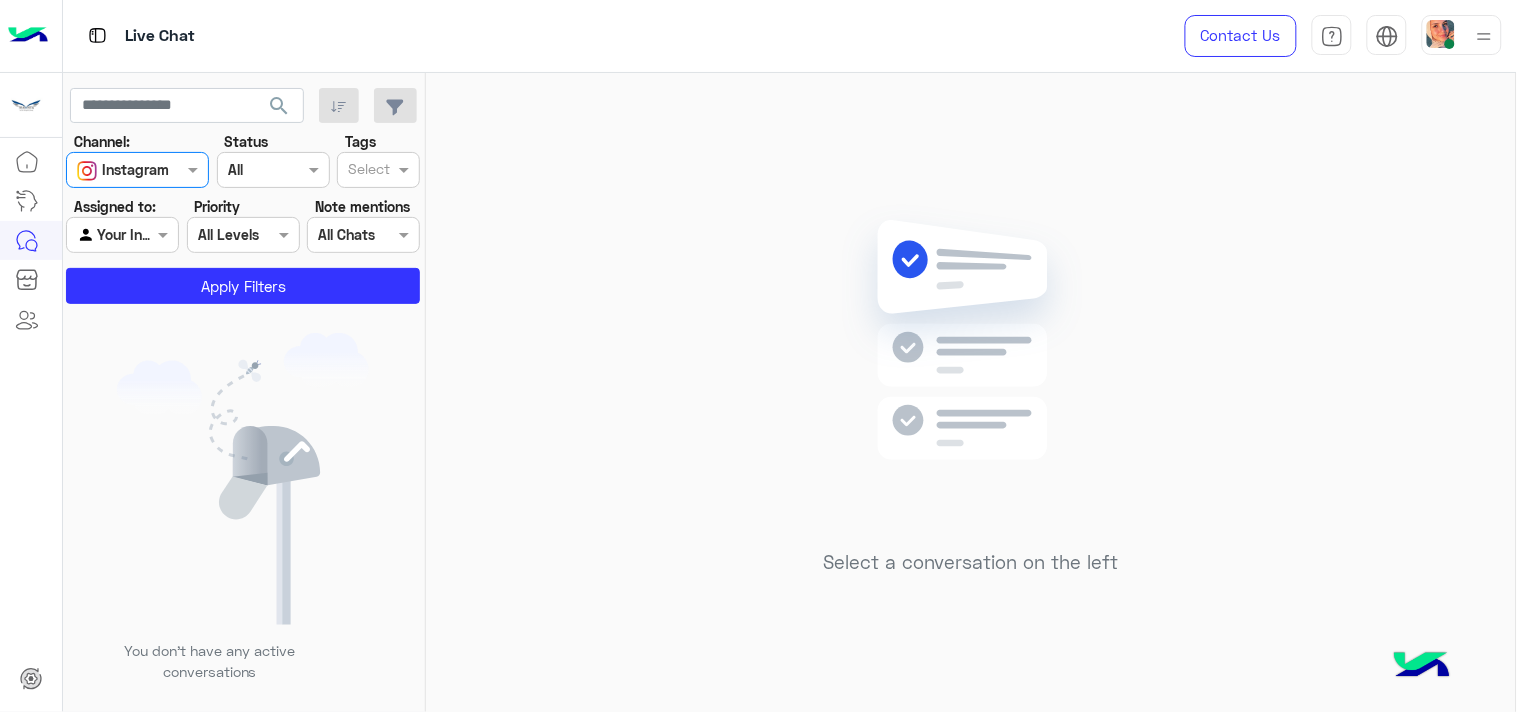 click at bounding box center (122, 234) 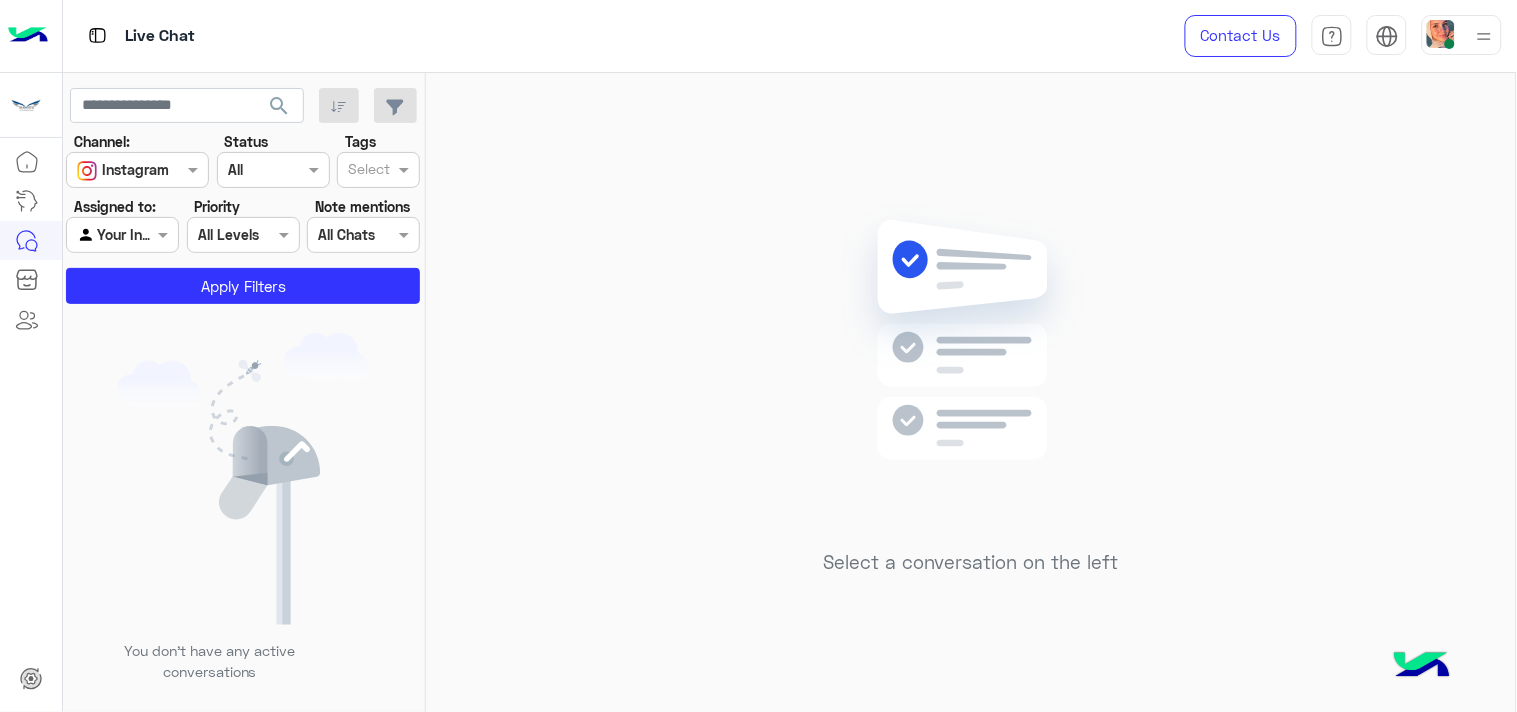 click on "You don’t have any active conversations" 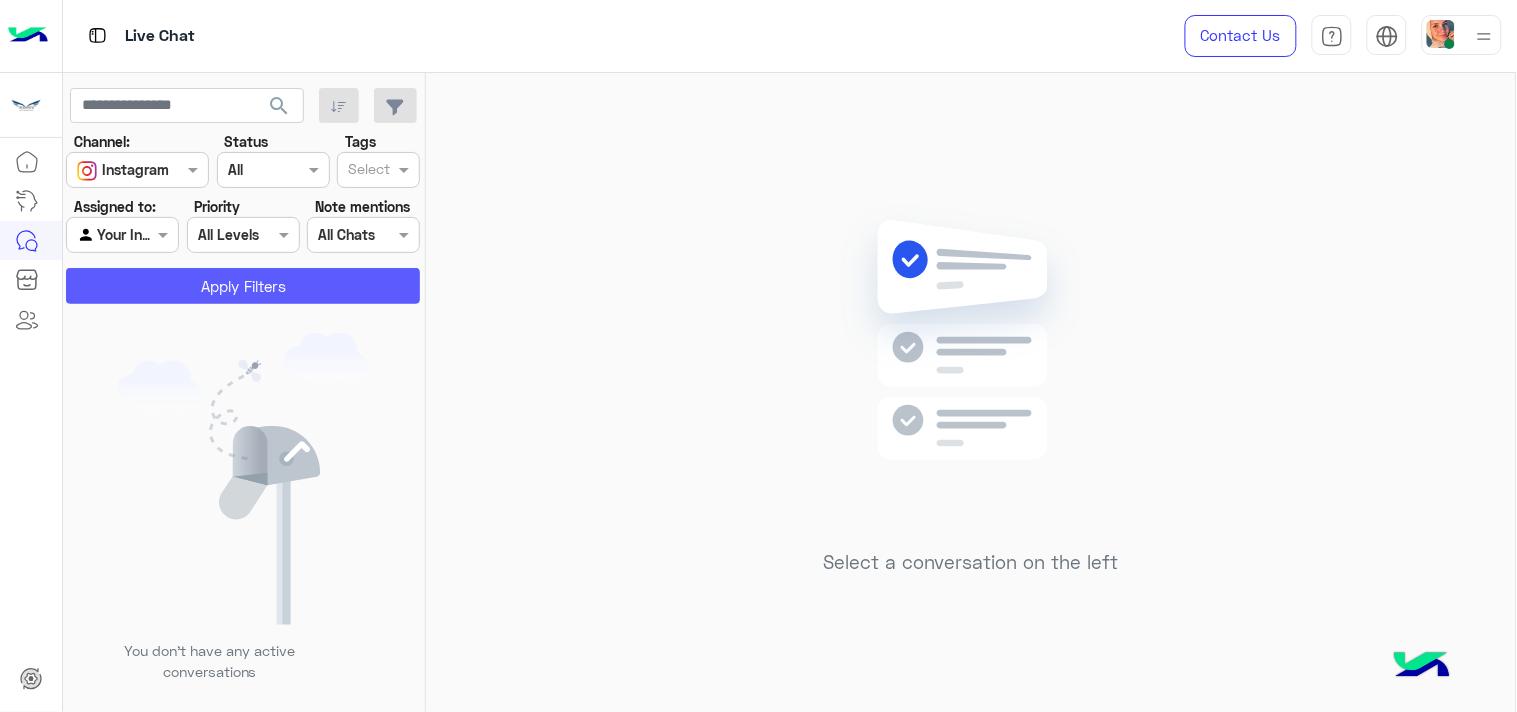 click on "Apply Filters" 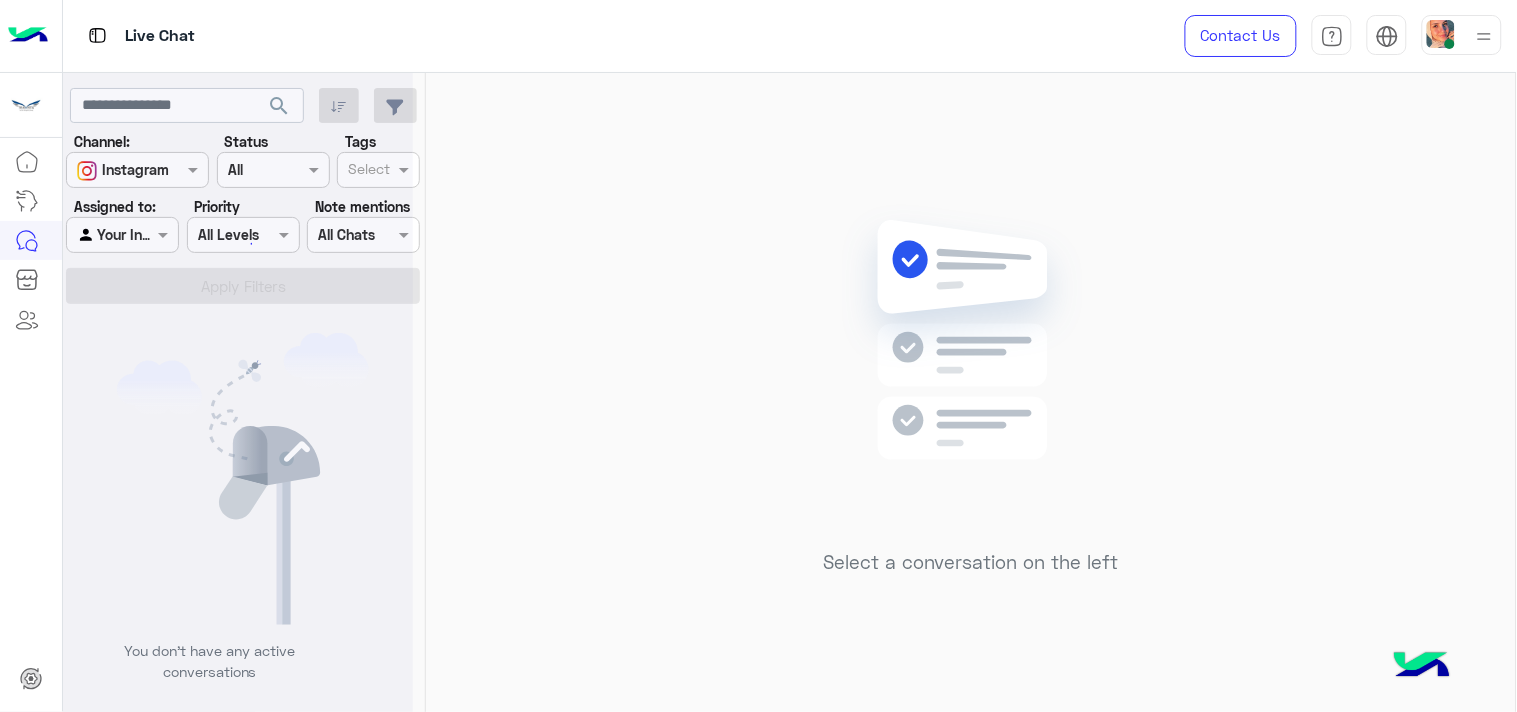 click 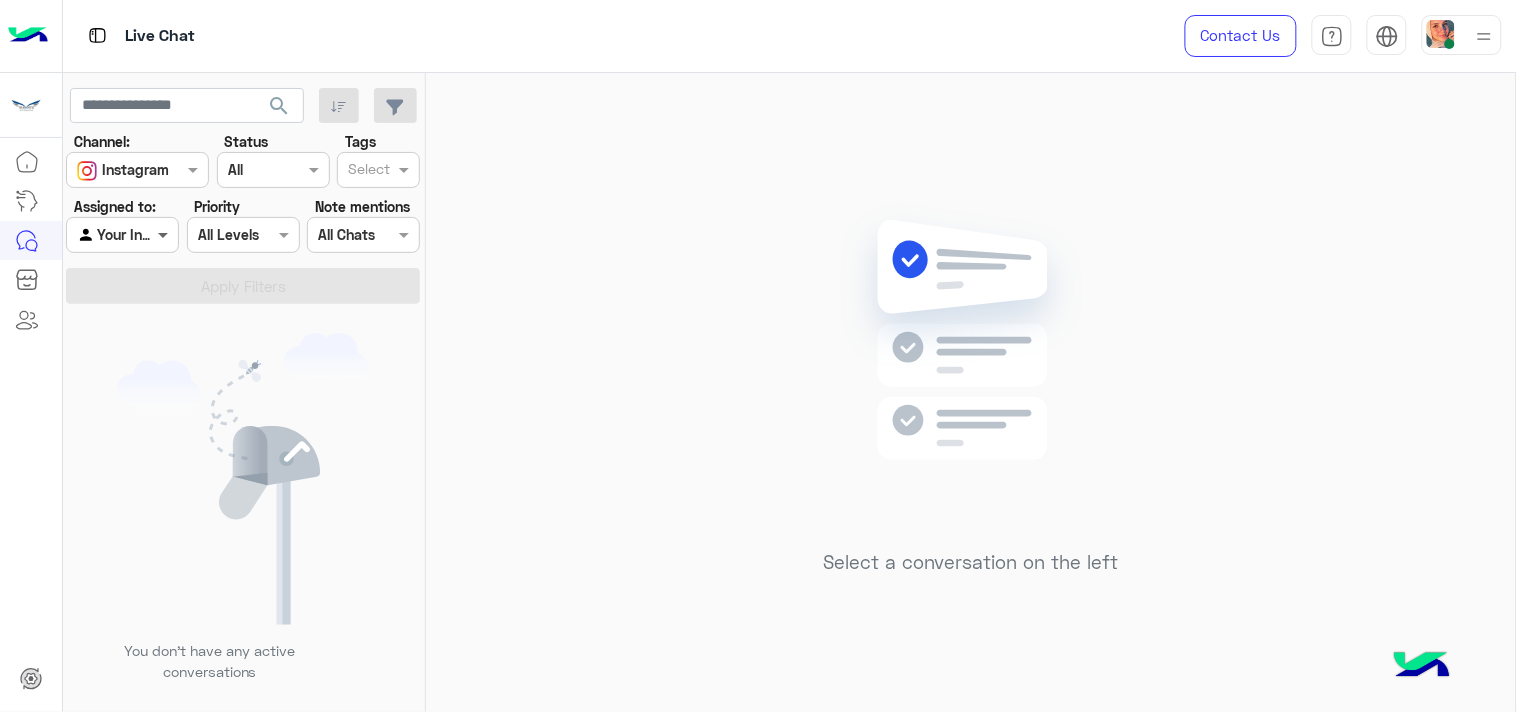 click at bounding box center (165, 234) 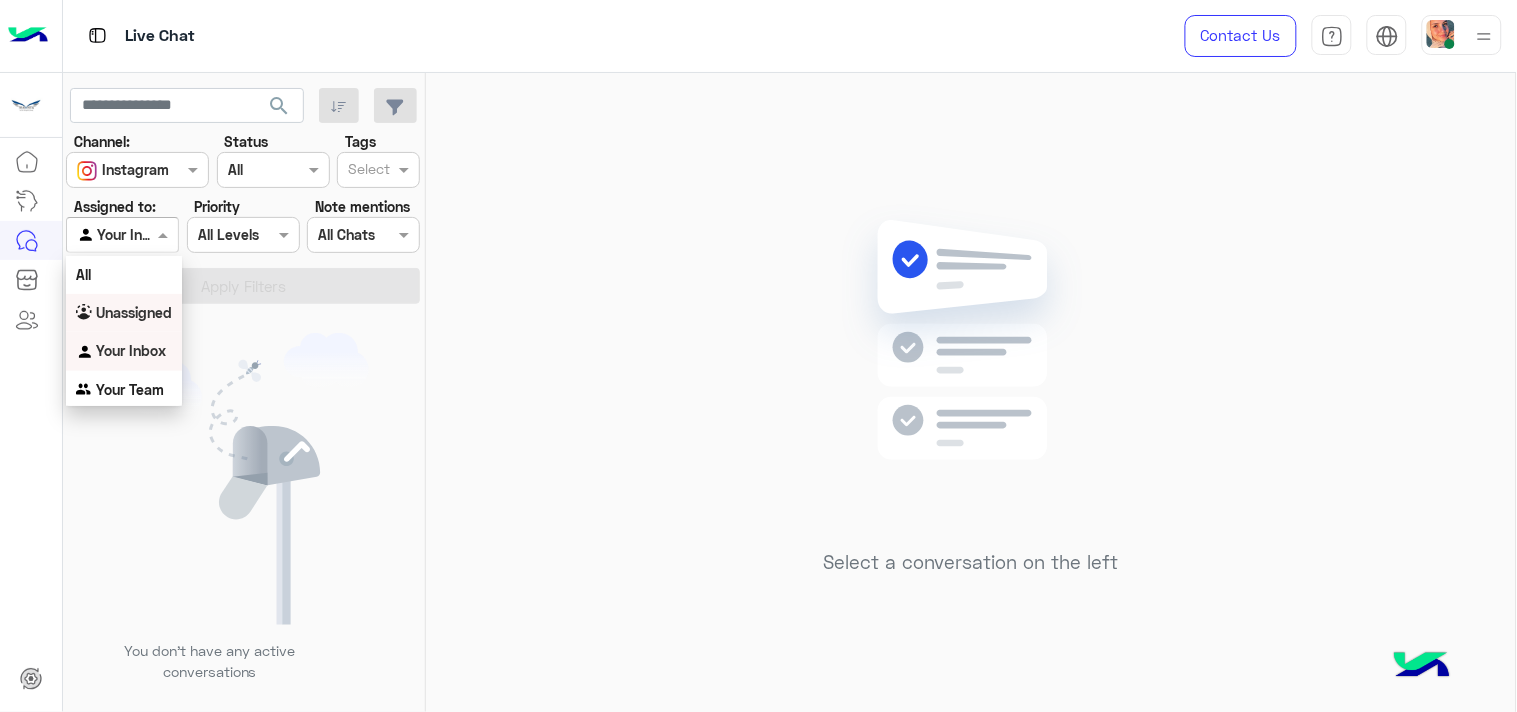 click on "Unassigned" at bounding box center (134, 312) 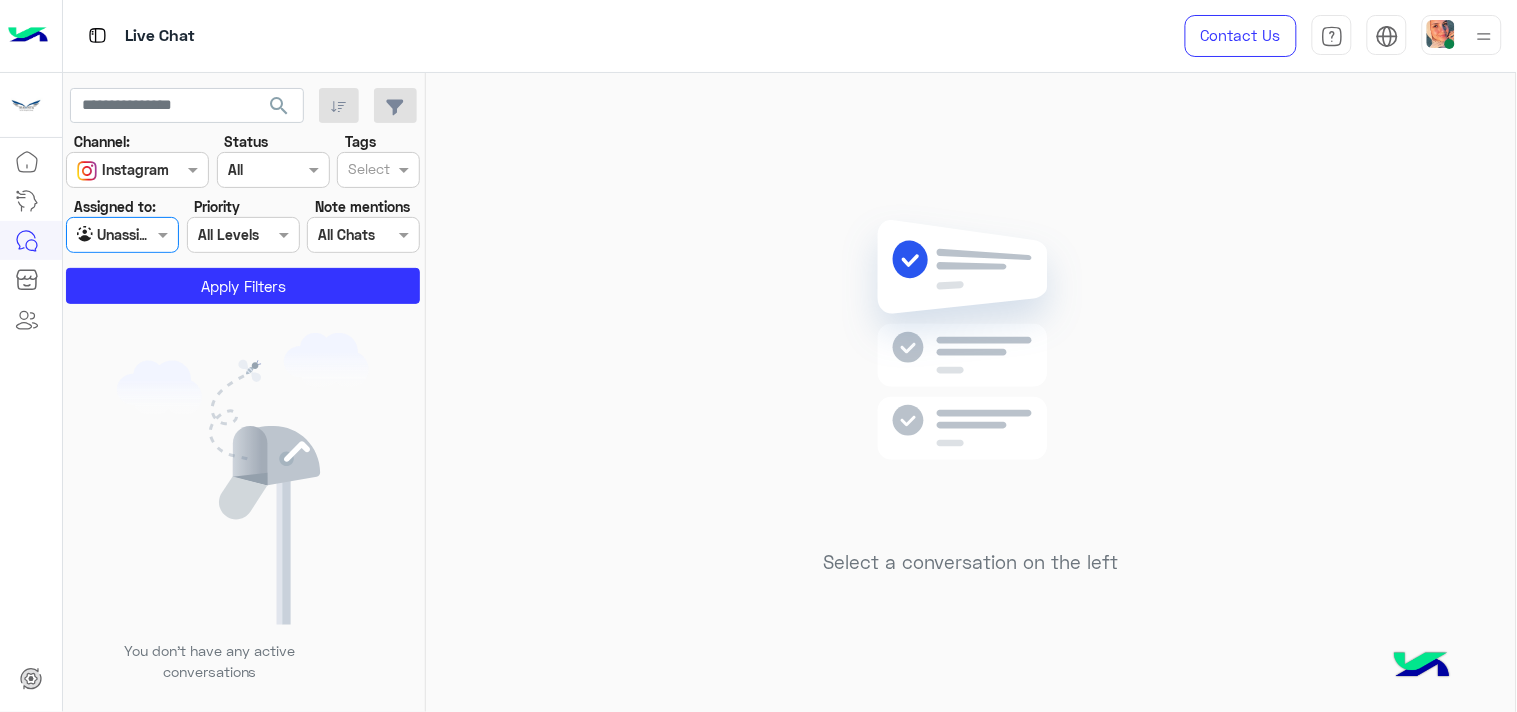 click on "Channel: Channel Instagram Status Channel All Tags Select Assigned to: Agent Filter Unassigned Priority All Levels All Levels Note mentions Select All Chats Apply Filters" 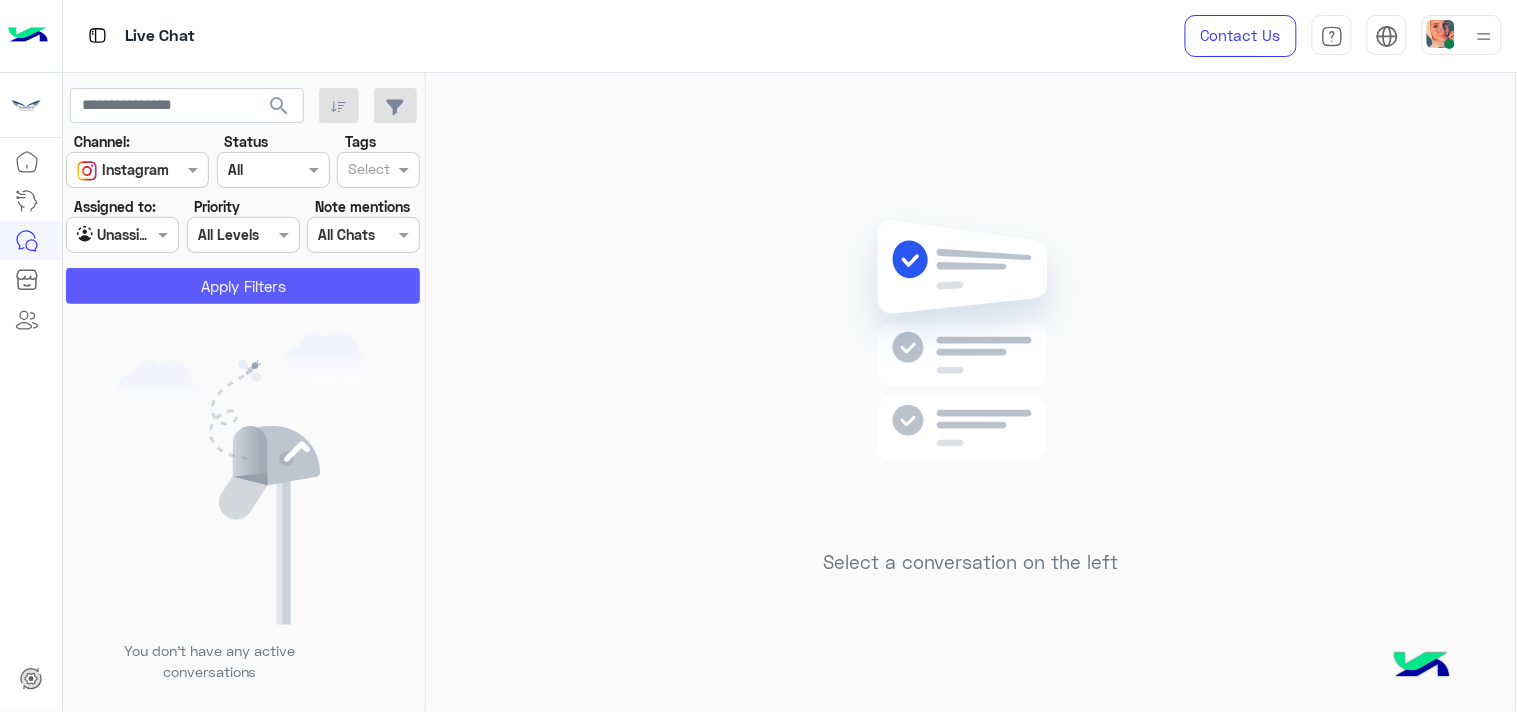 click on "Apply Filters" 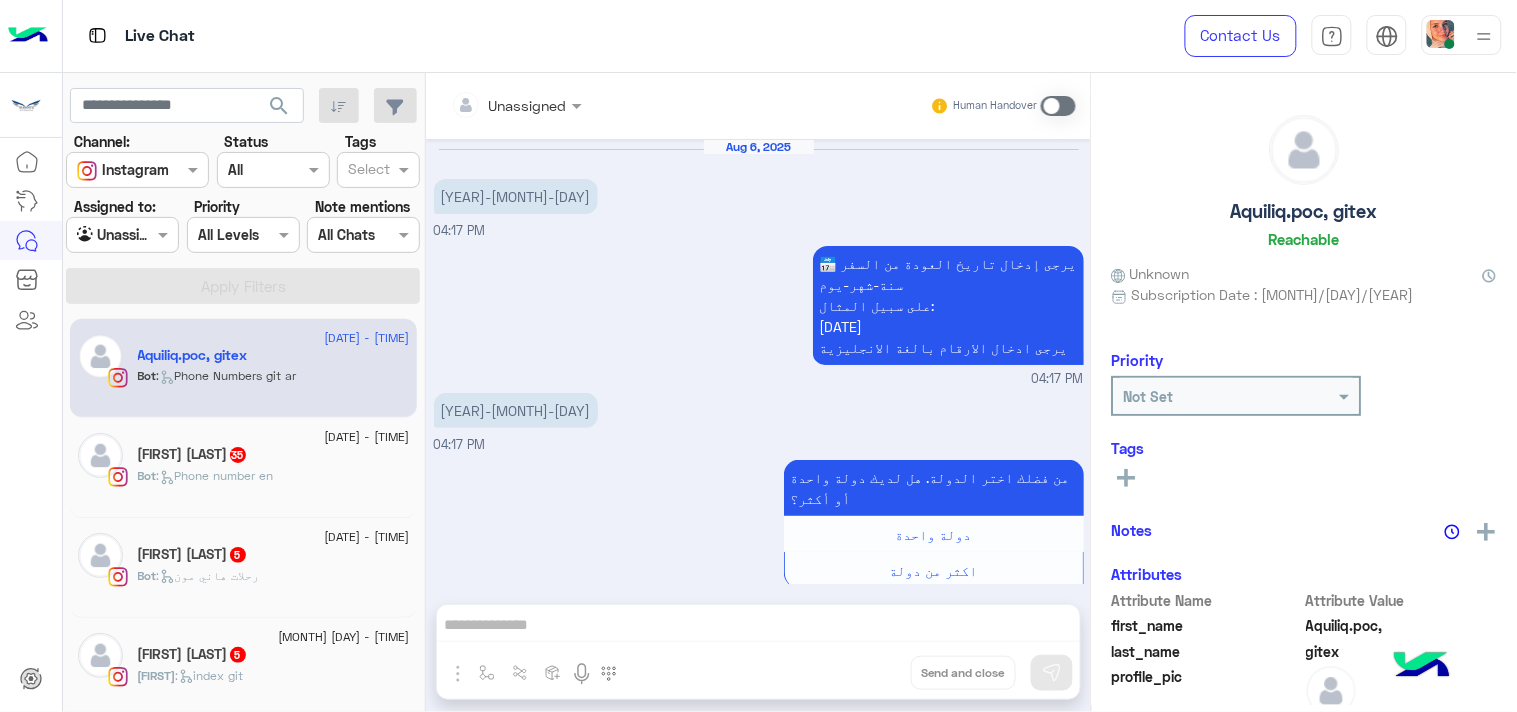 scroll, scrollTop: 1366, scrollLeft: 0, axis: vertical 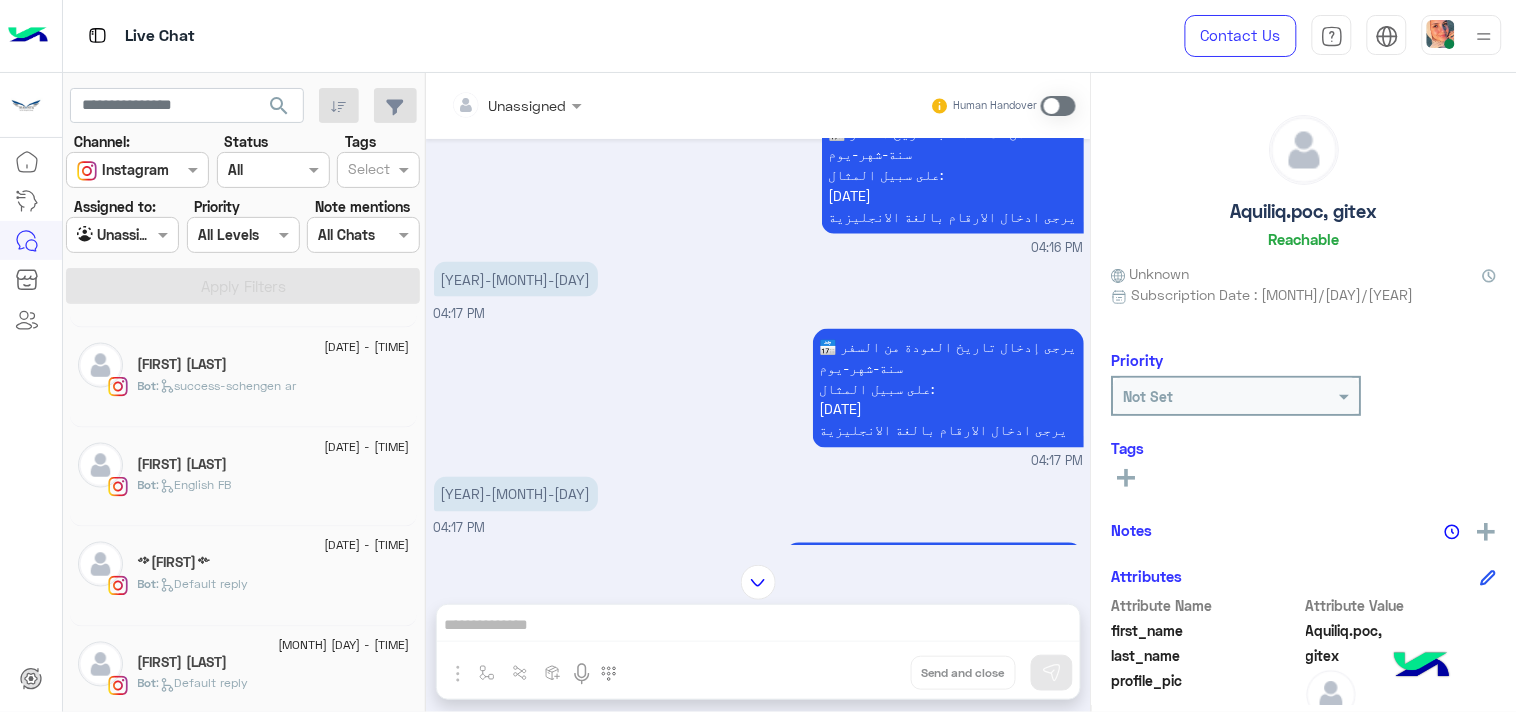 click on "📅 يرجى إدخال تاريخ العودة من السفر   سنة-شهر-يوم على سبيل المثال:  2025-6-1 يرجى ادخال الارقام بالغة الانجليزية" at bounding box center [948, 388] 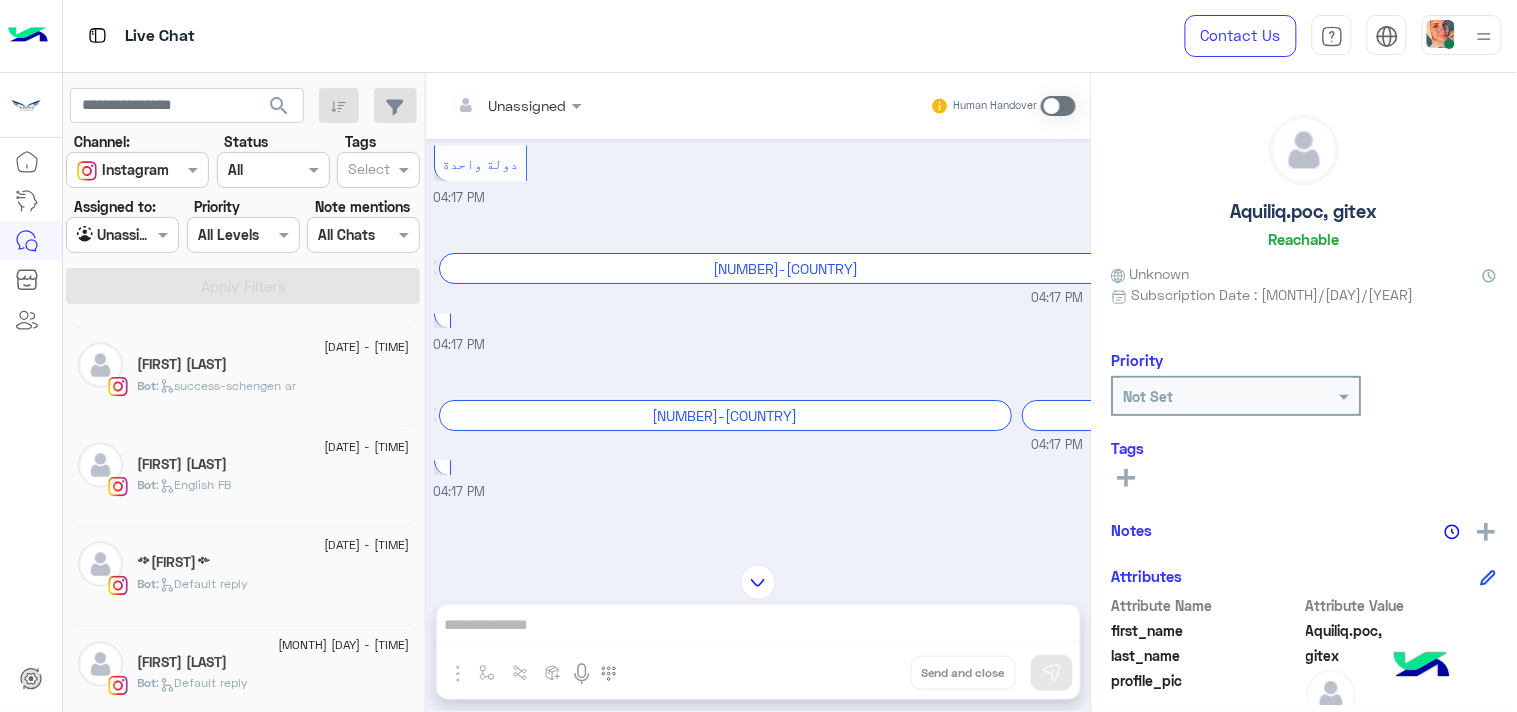 scroll, scrollTop: 4083, scrollLeft: 0, axis: vertical 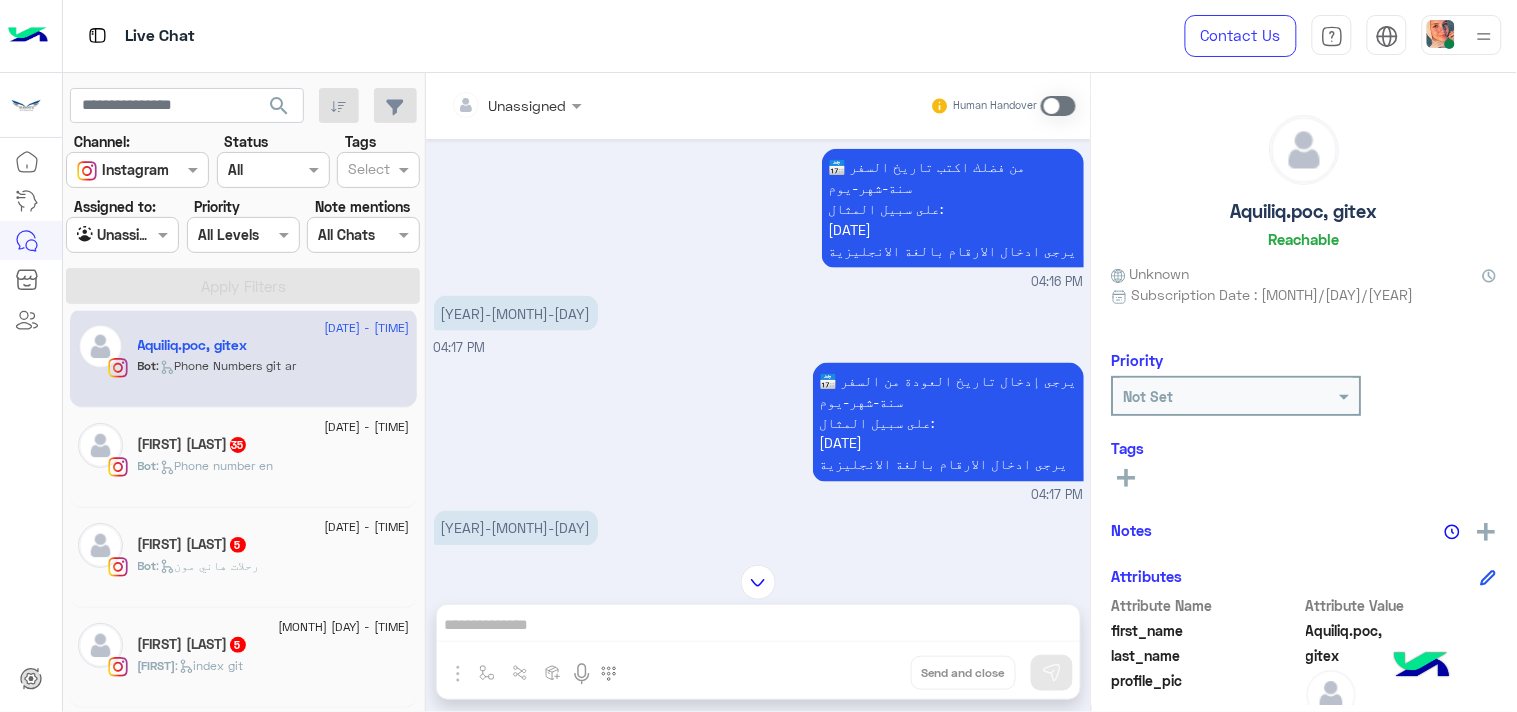 click on "📅 يرجى إدخال تاريخ العودة من السفر   سنة-شهر-يوم على سبيل المثال:  2025-6-1 يرجى ادخال الارقام بالغة الانجليزية" at bounding box center [948, 422] 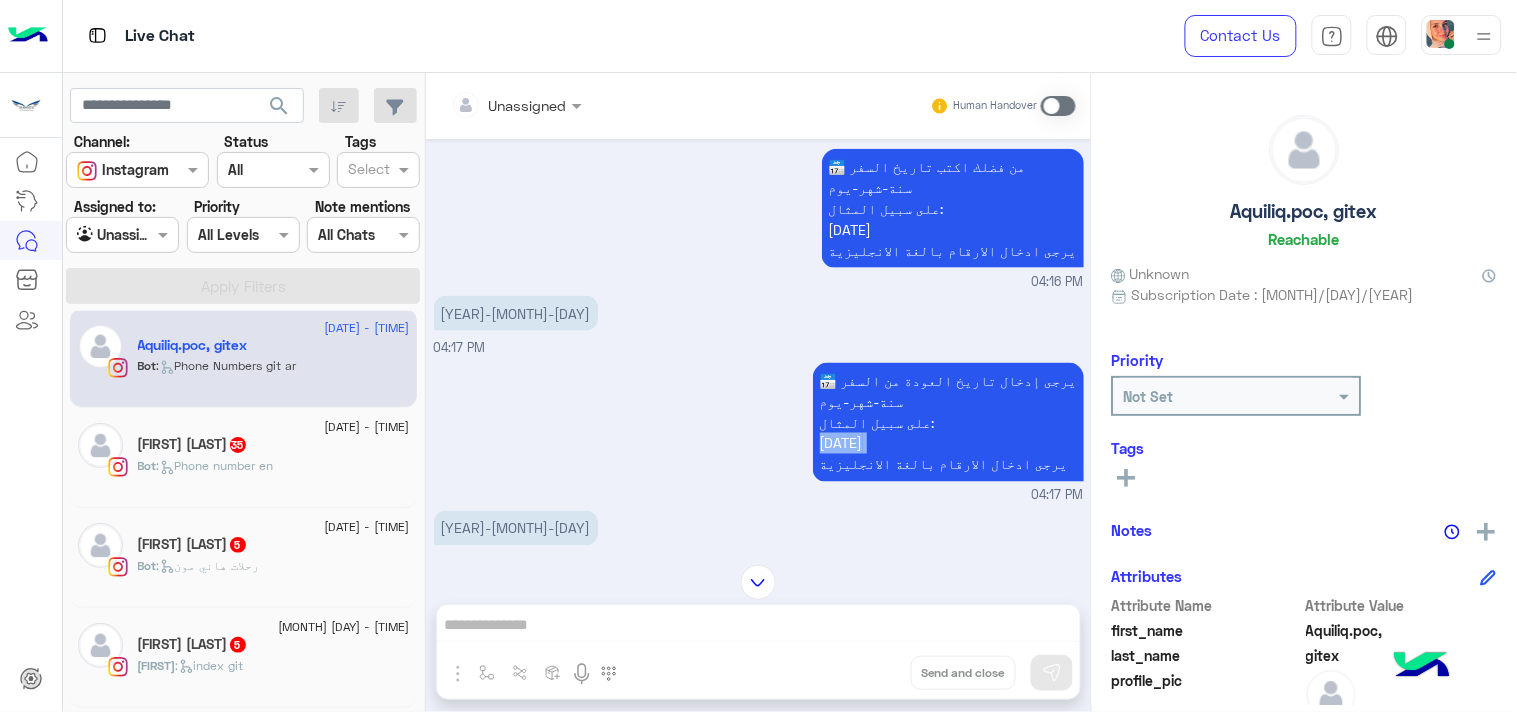 click on "📅 يرجى إدخال تاريخ العودة من السفر   سنة-شهر-يوم على سبيل المثال:  2025-6-1 يرجى ادخال الارقام بالغة الانجليزية" at bounding box center (948, 422) 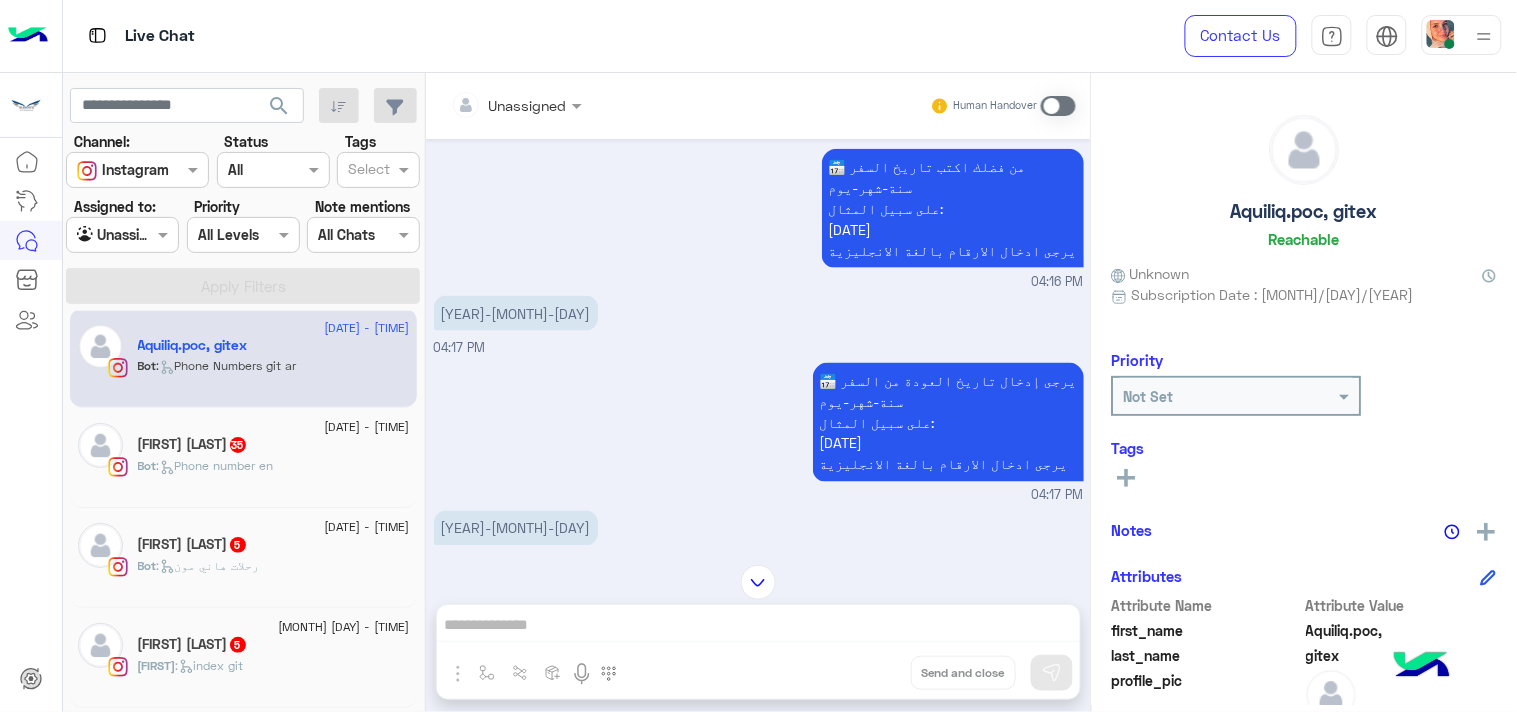 click on "📅 يرجى إدخال تاريخ العودة من السفر   سنة-شهر-يوم على سبيل المثال:  2025-6-1 يرجى ادخال الارقام بالغة الانجليزية" at bounding box center [948, 422] 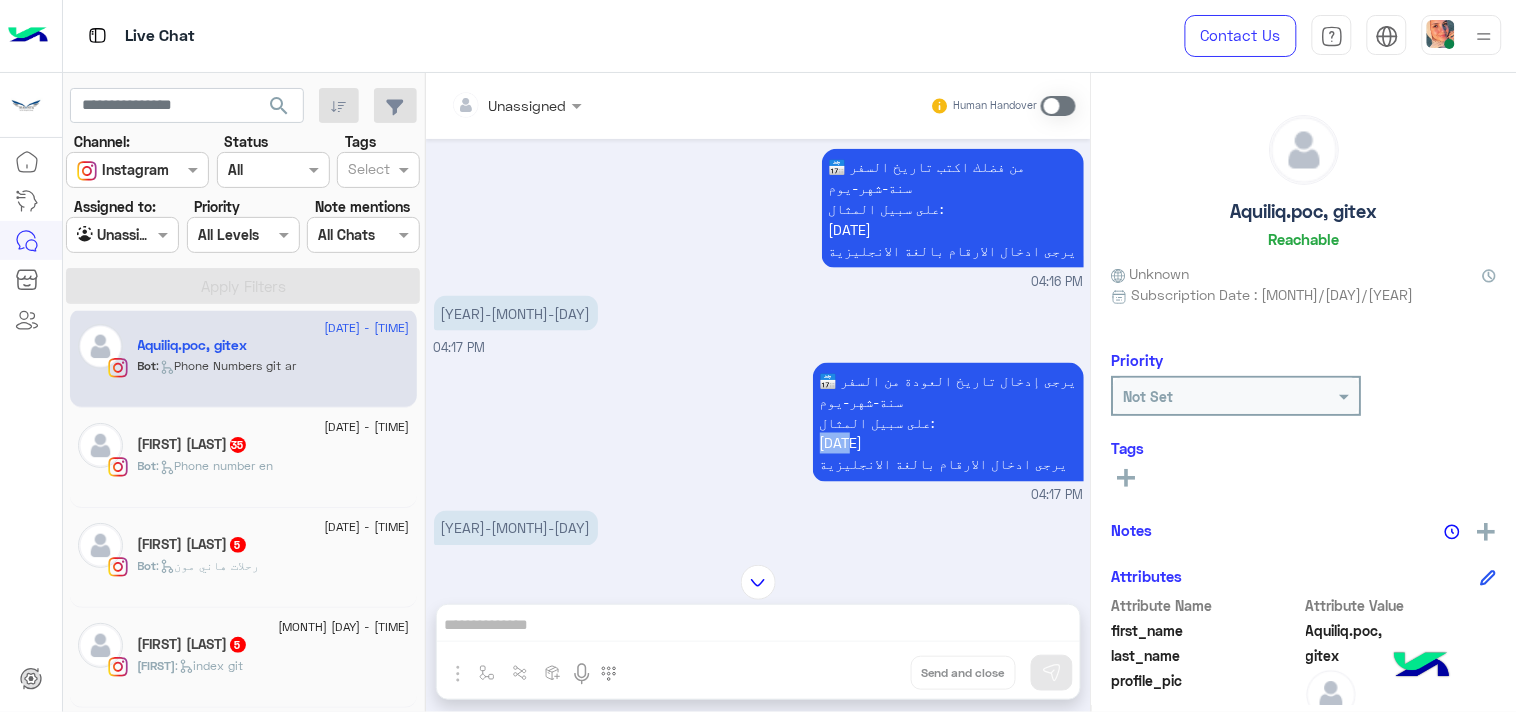 click on "📅 يرجى إدخال تاريخ العودة من السفر   سنة-شهر-يوم على سبيل المثال:  2025-6-1 يرجى ادخال الارقام بالغة الانجليزية" at bounding box center (948, 422) 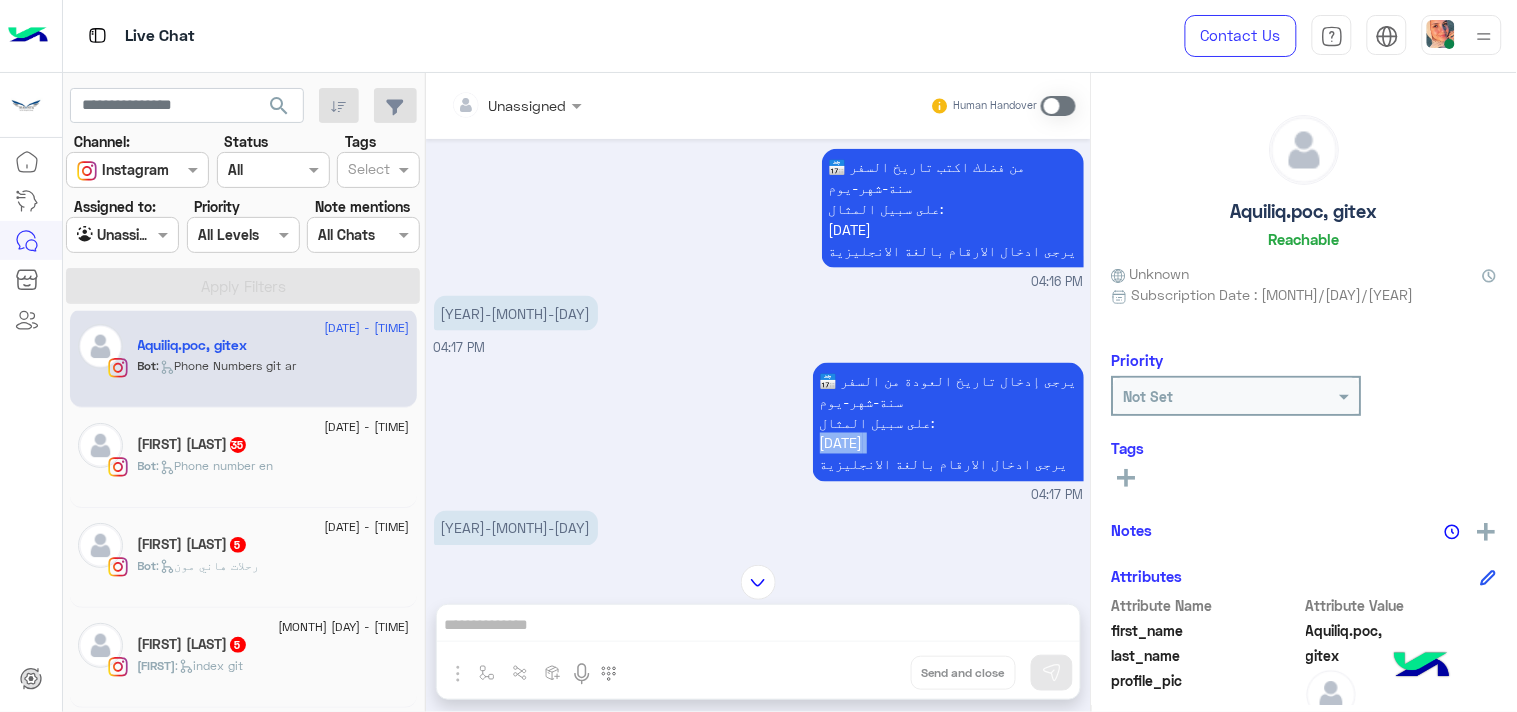 click on "📅 يرجى إدخال تاريخ العودة من السفر   سنة-شهر-يوم على سبيل المثال:  2025-6-1 يرجى ادخال الارقام بالغة الانجليزية" at bounding box center [948, 422] 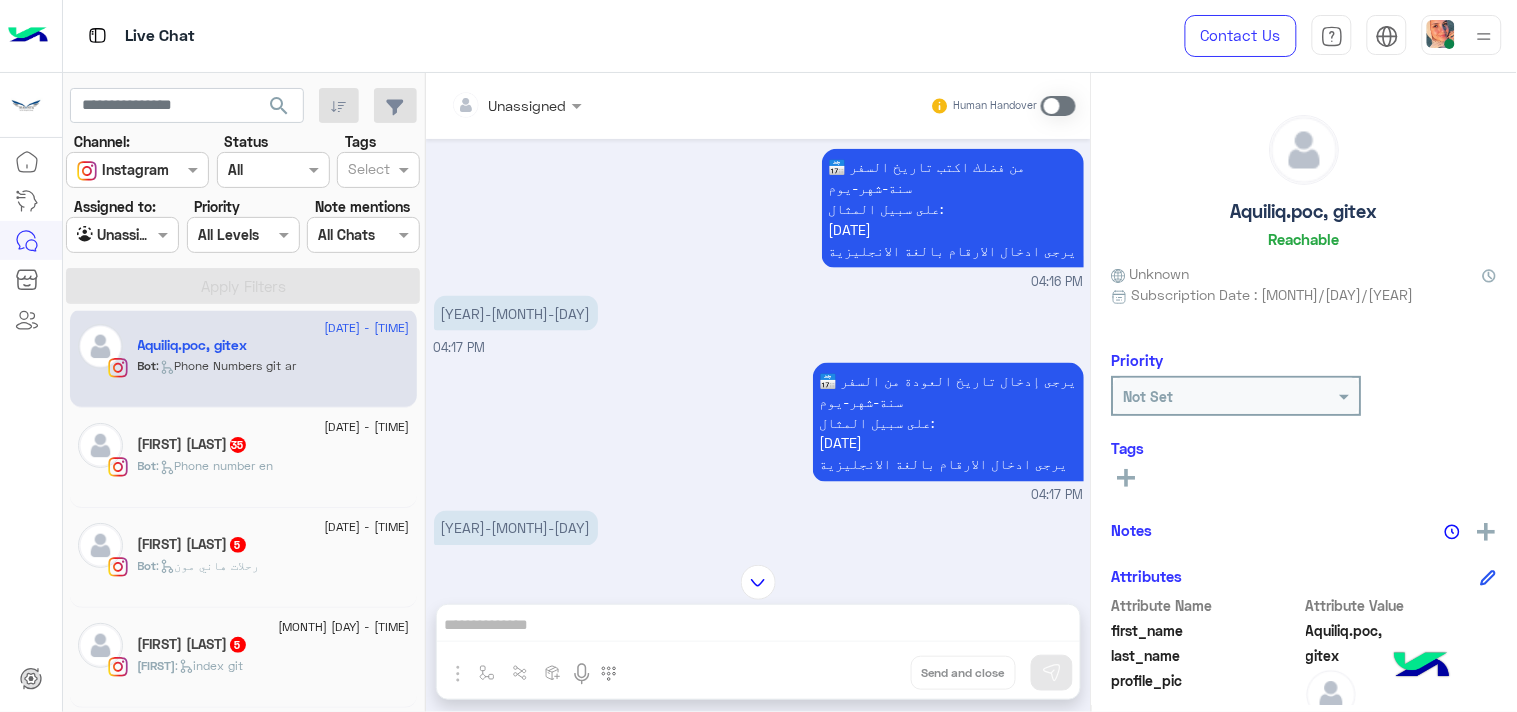 click on "📅 يرجى إدخال تاريخ العودة من السفر   سنة-شهر-يوم على سبيل المثال:  2025-6-1 يرجى ادخال الارقام بالغة الانجليزية" at bounding box center (948, 422) 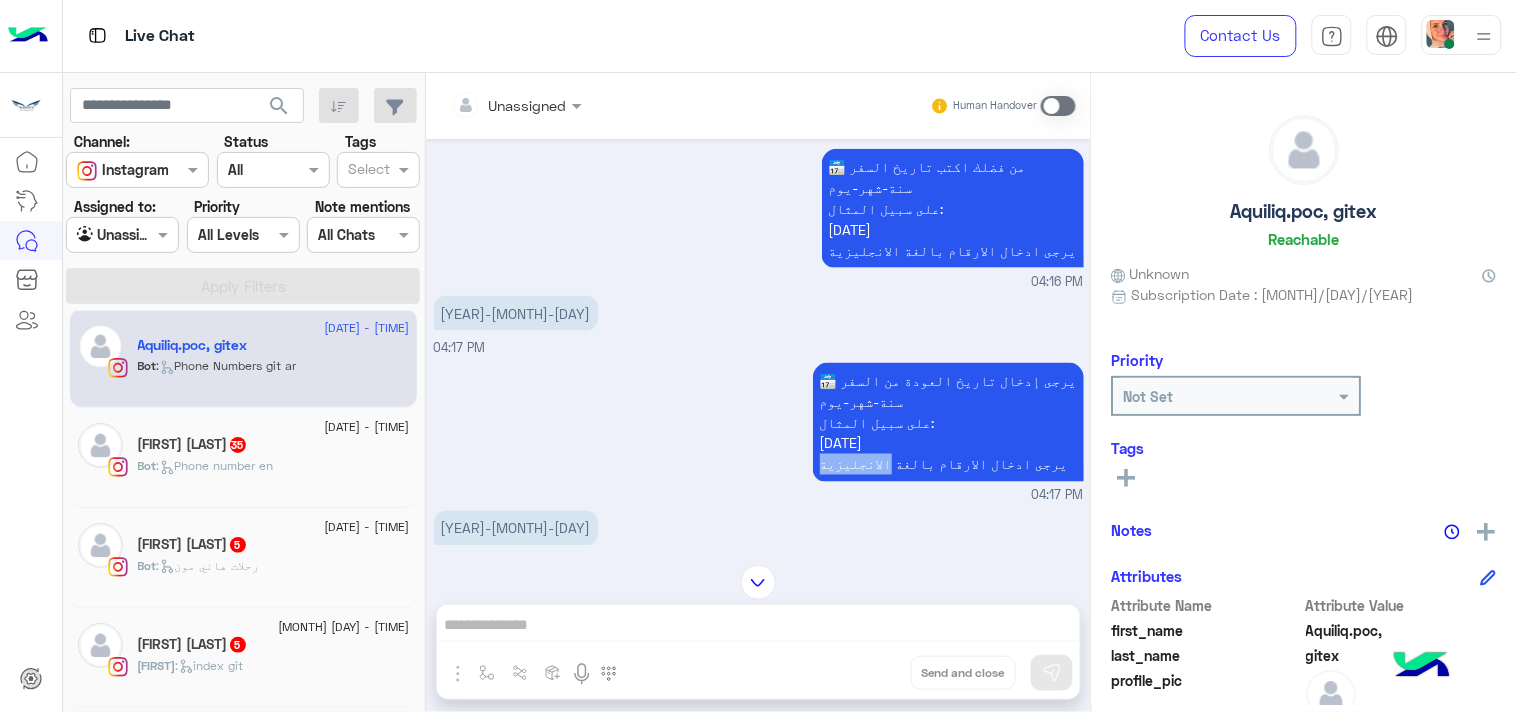 click on "📅 يرجى إدخال تاريخ العودة من السفر   سنة-شهر-يوم على سبيل المثال:  2025-6-1 يرجى ادخال الارقام بالغة الانجليزية" at bounding box center (948, 422) 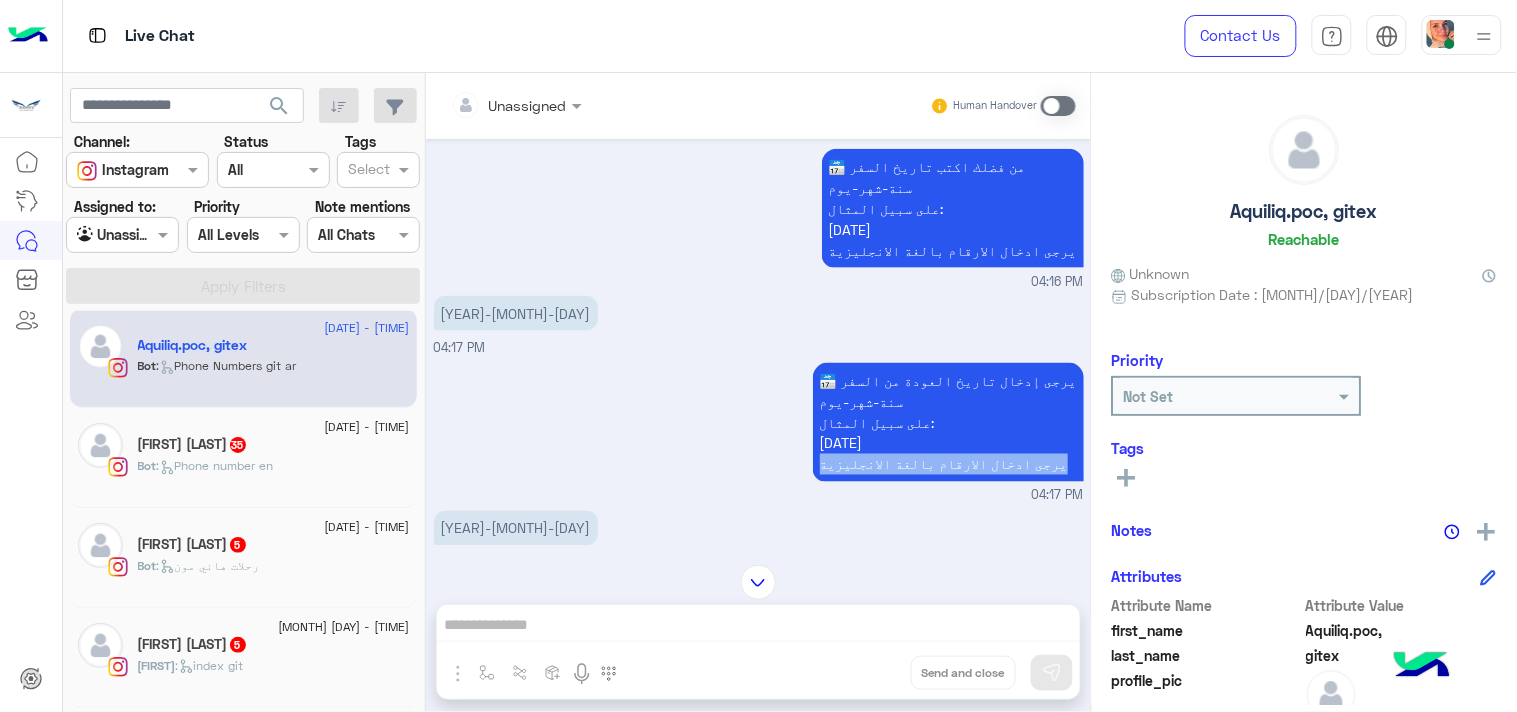 click on "📅 يرجى إدخال تاريخ العودة من السفر   سنة-شهر-يوم على سبيل المثال:  2025-6-1 يرجى ادخال الارقام بالغة الانجليزية" at bounding box center [948, 422] 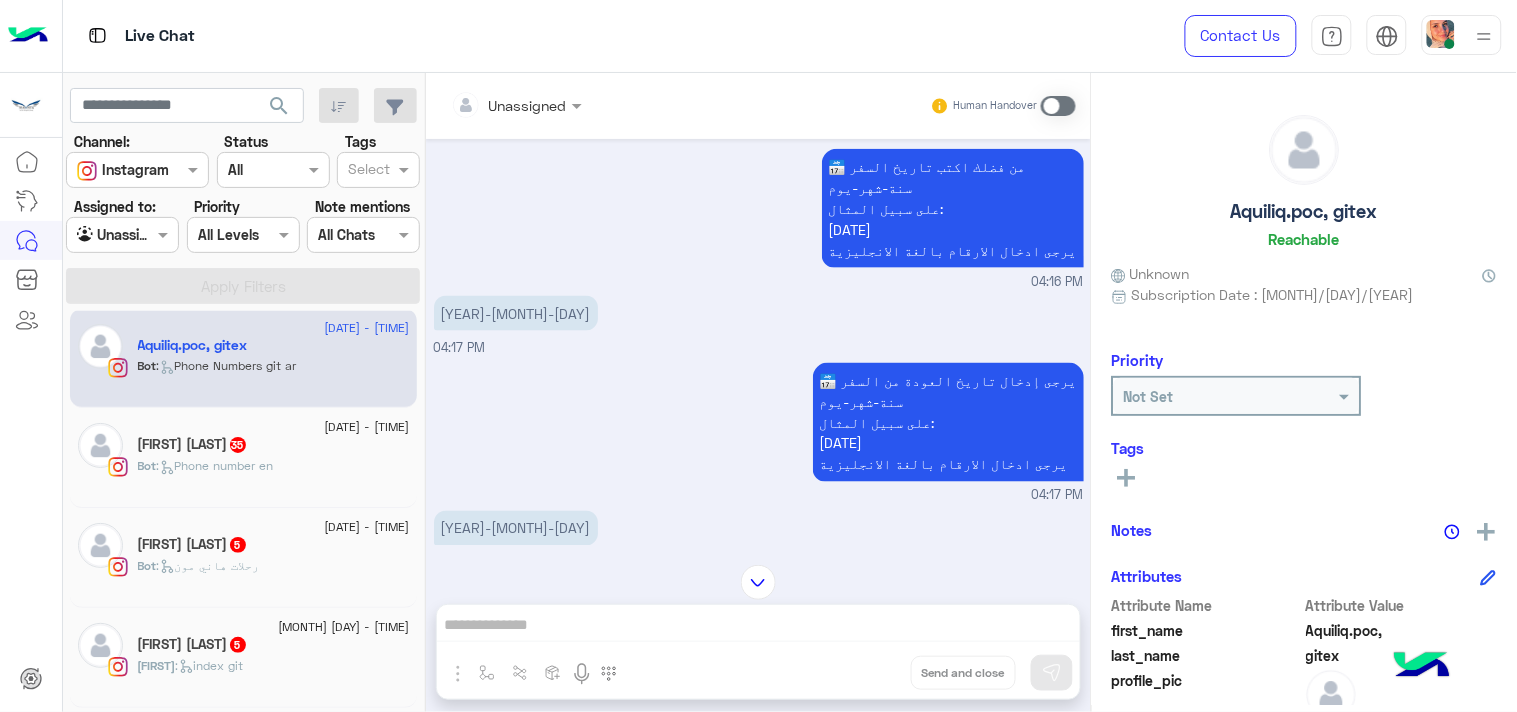 click on "📅 يرجى إدخال تاريخ العودة من السفر   سنة-شهر-يوم على سبيل المثال:  2025-6-1 يرجى ادخال الارقام بالغة الانجليزية" at bounding box center [948, 422] 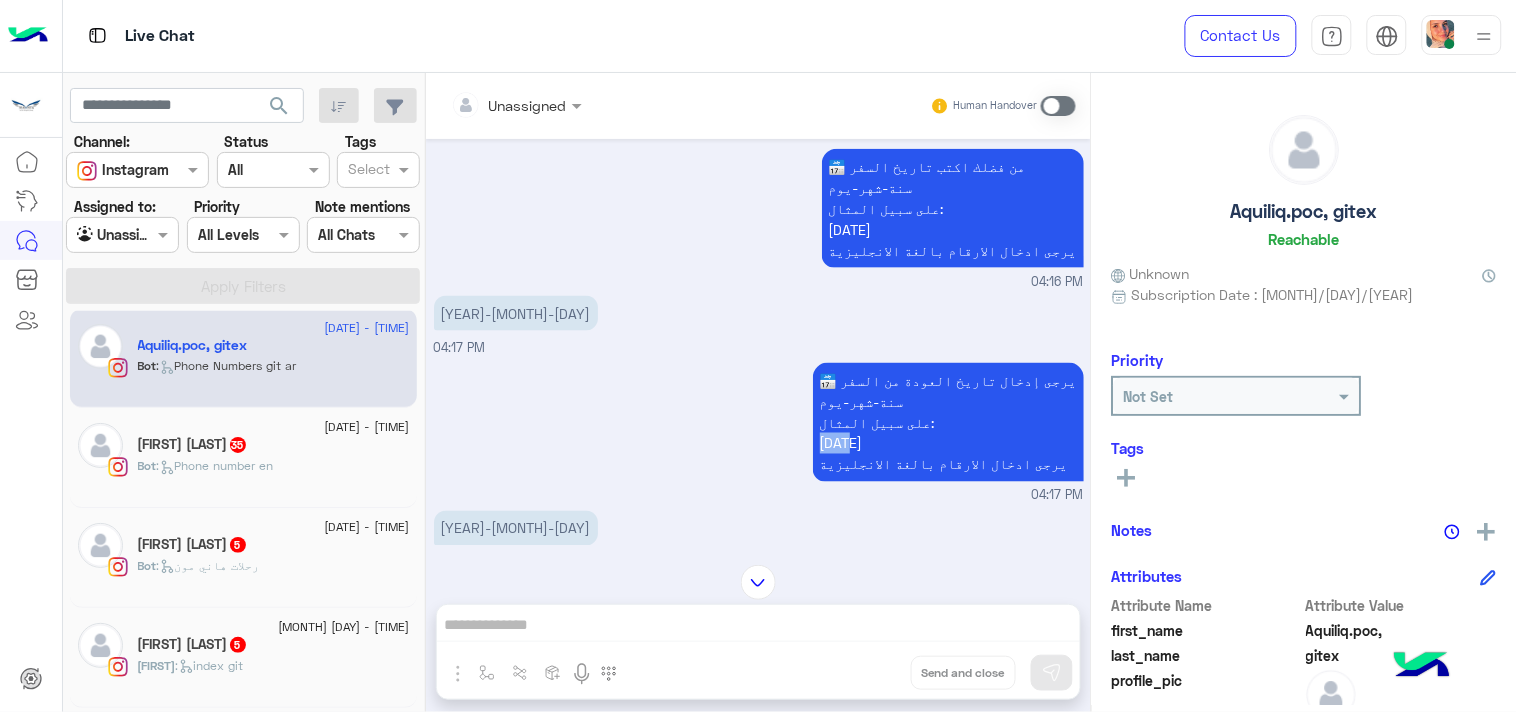 click on "📅 يرجى إدخال تاريخ العودة من السفر   سنة-شهر-يوم على سبيل المثال:  2025-6-1 يرجى ادخال الارقام بالغة الانجليزية" at bounding box center (948, 422) 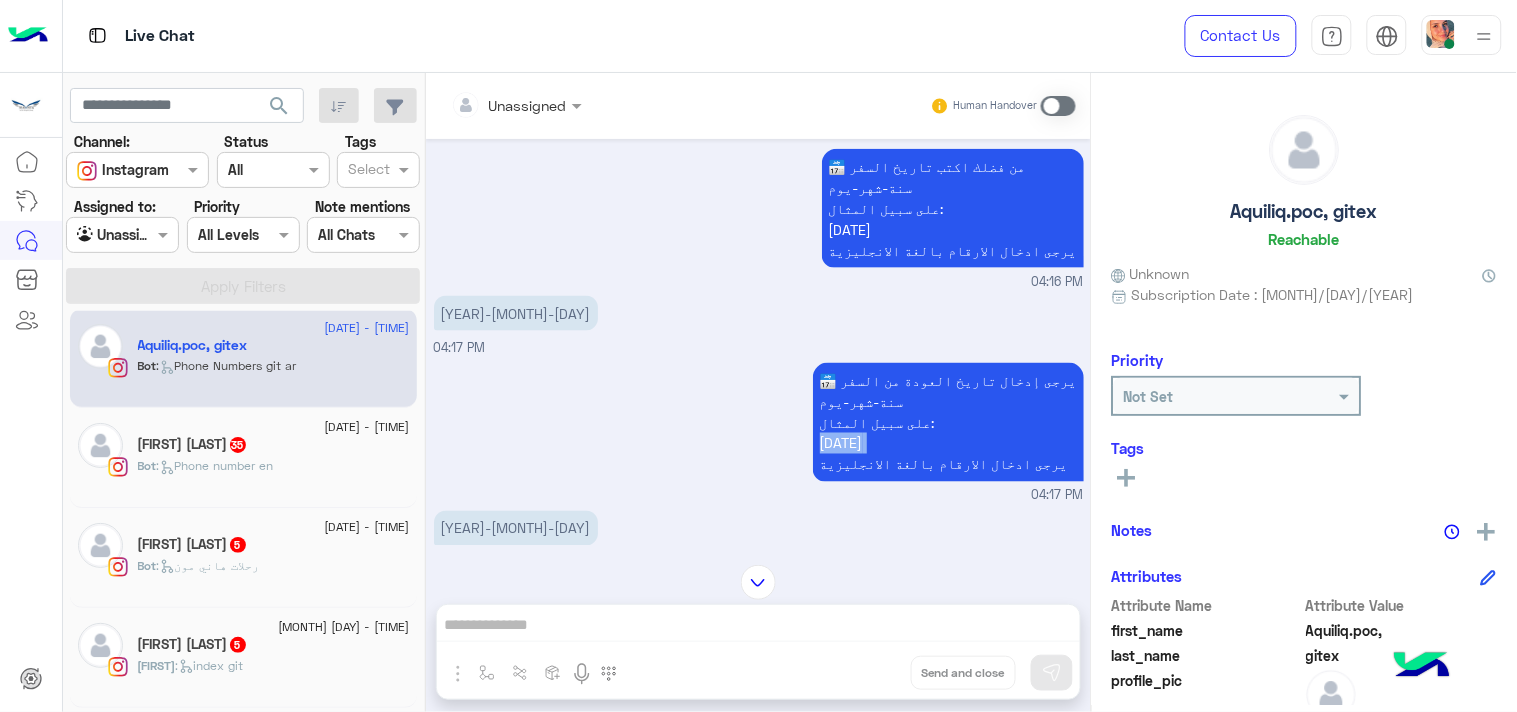 click on "📅 يرجى إدخال تاريخ العودة من السفر   سنة-شهر-يوم على سبيل المثال:  2025-6-1 يرجى ادخال الارقام بالغة الانجليزية" at bounding box center (948, 422) 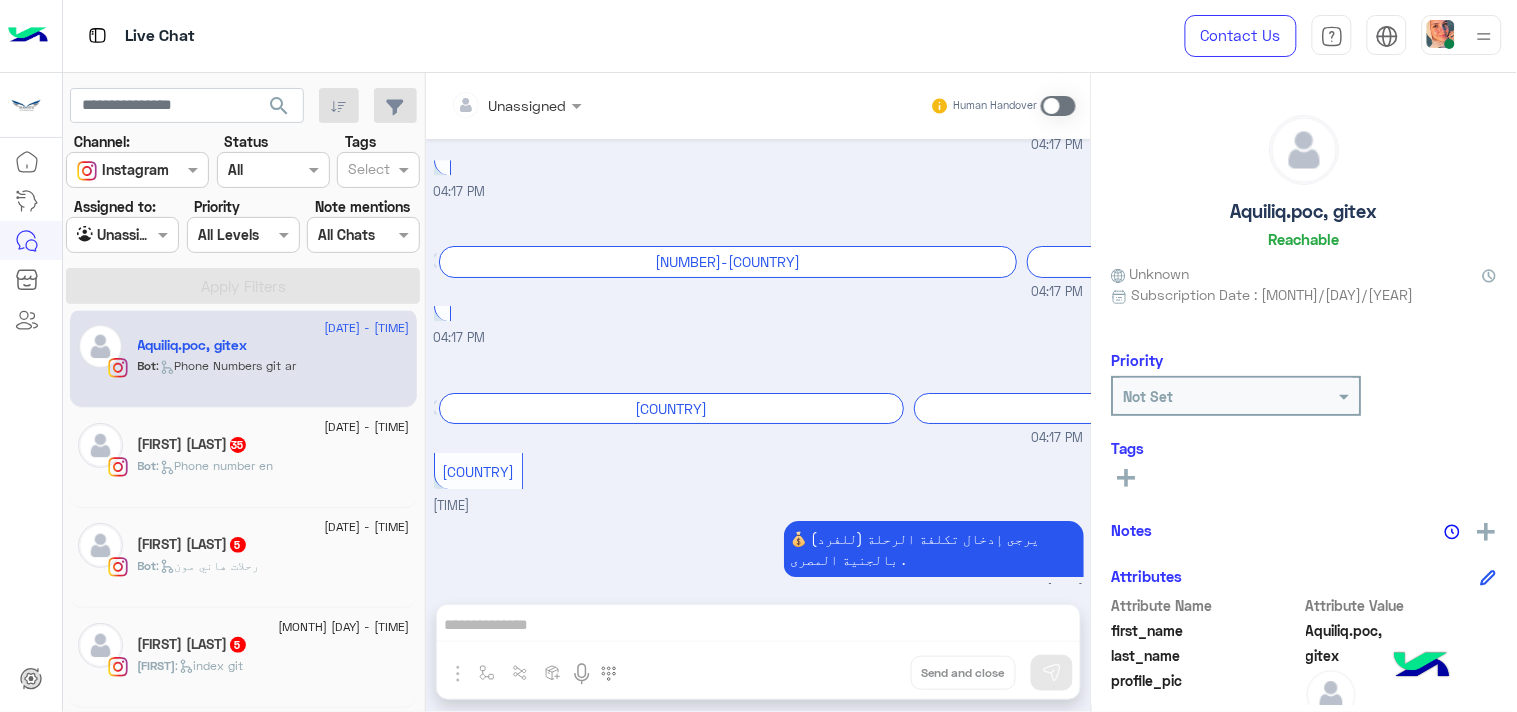 scroll, scrollTop: 4083, scrollLeft: 0, axis: vertical 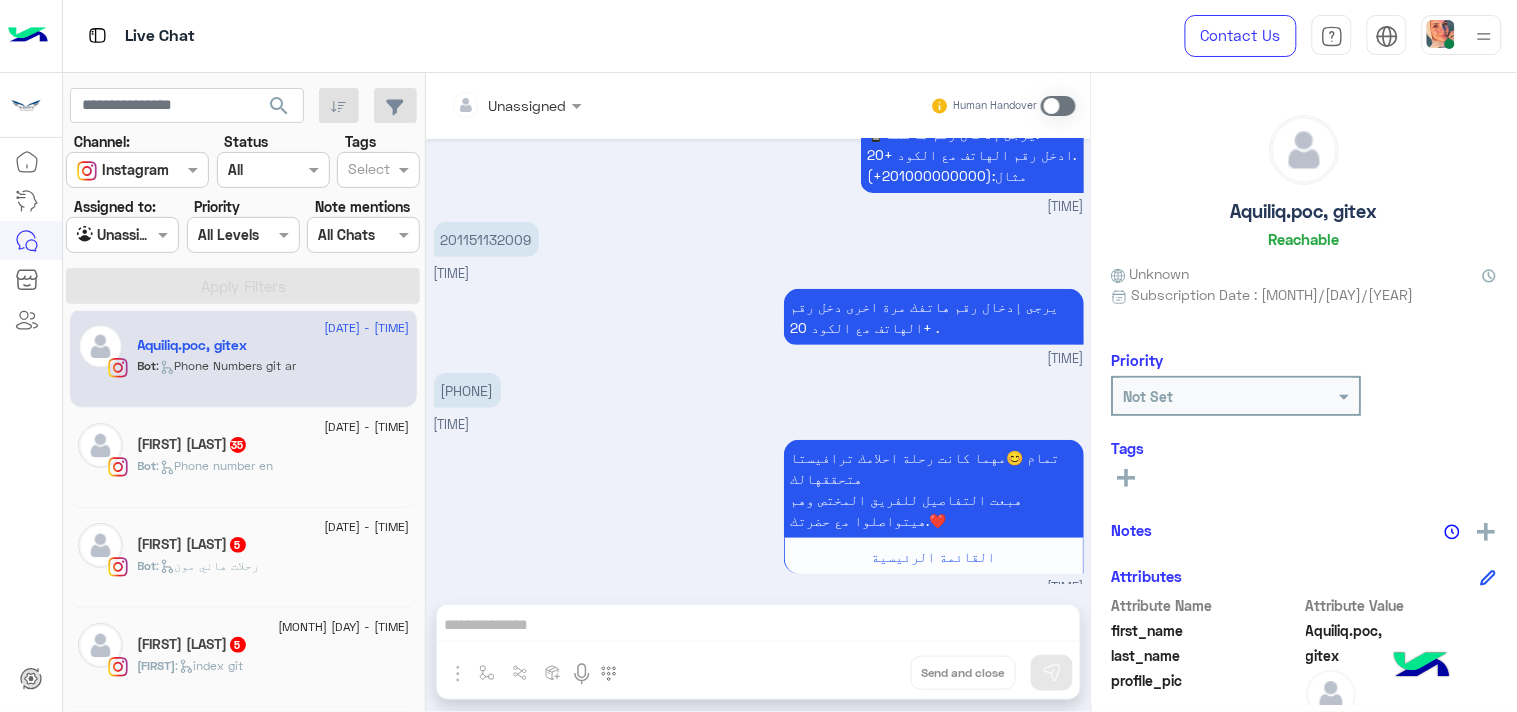 click on "تمام 😊مهما كانت رحلة احلامك ترافيستا هتحققهالك هبعت التفاصيل للفريق المختص وهم هيتواصلوا مع حضرتك.❤️  القائمة الرئيسية     04:18 PM" at bounding box center [759, 516] 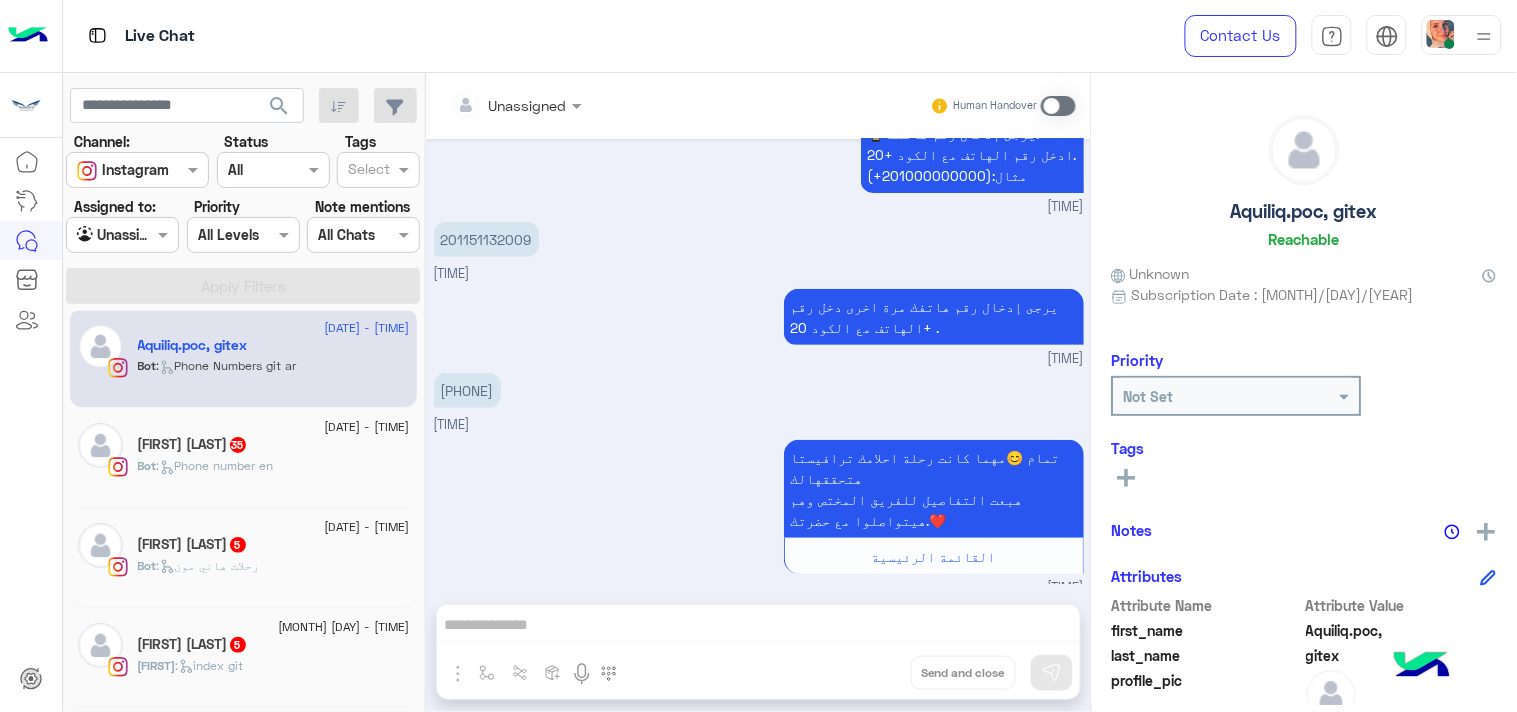 click on "Helana Wagdy  5" 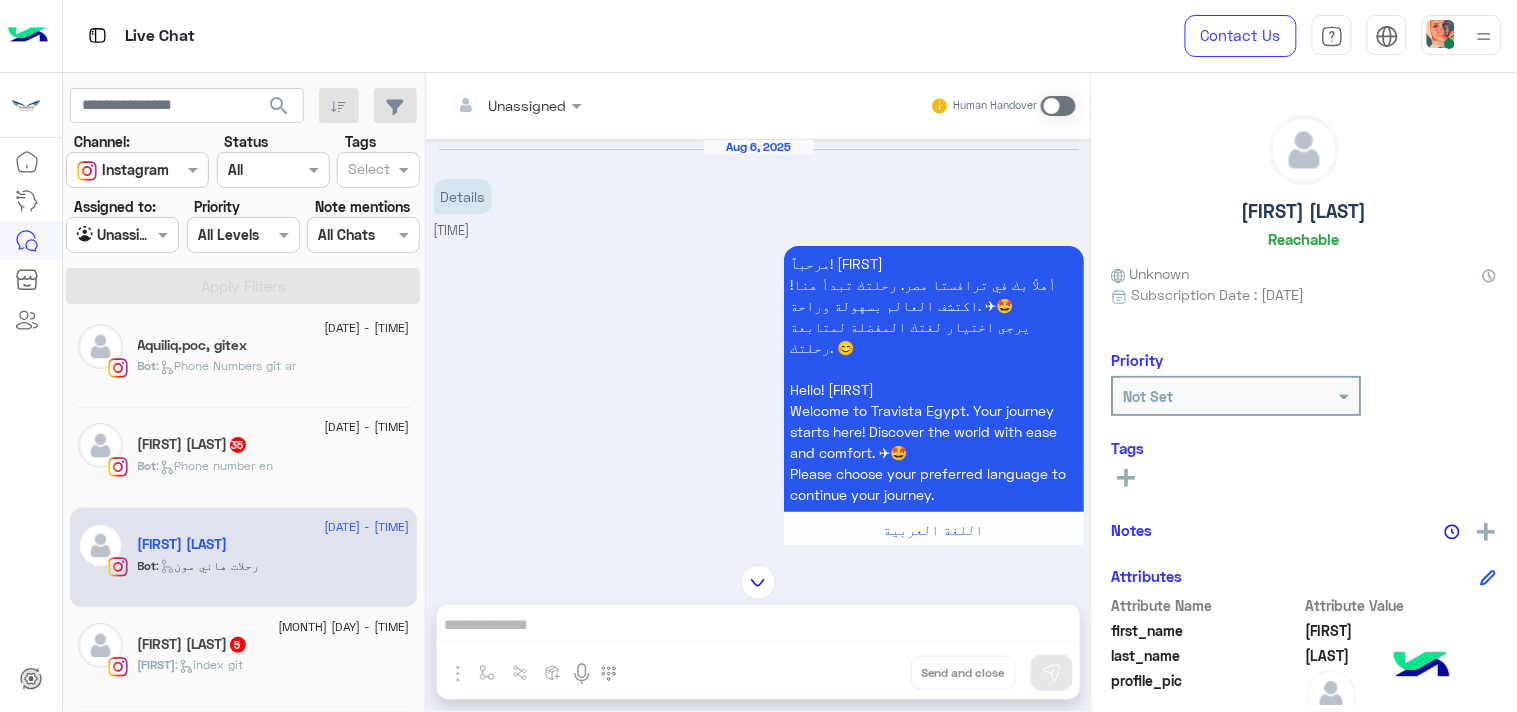 scroll, scrollTop: 888, scrollLeft: 0, axis: vertical 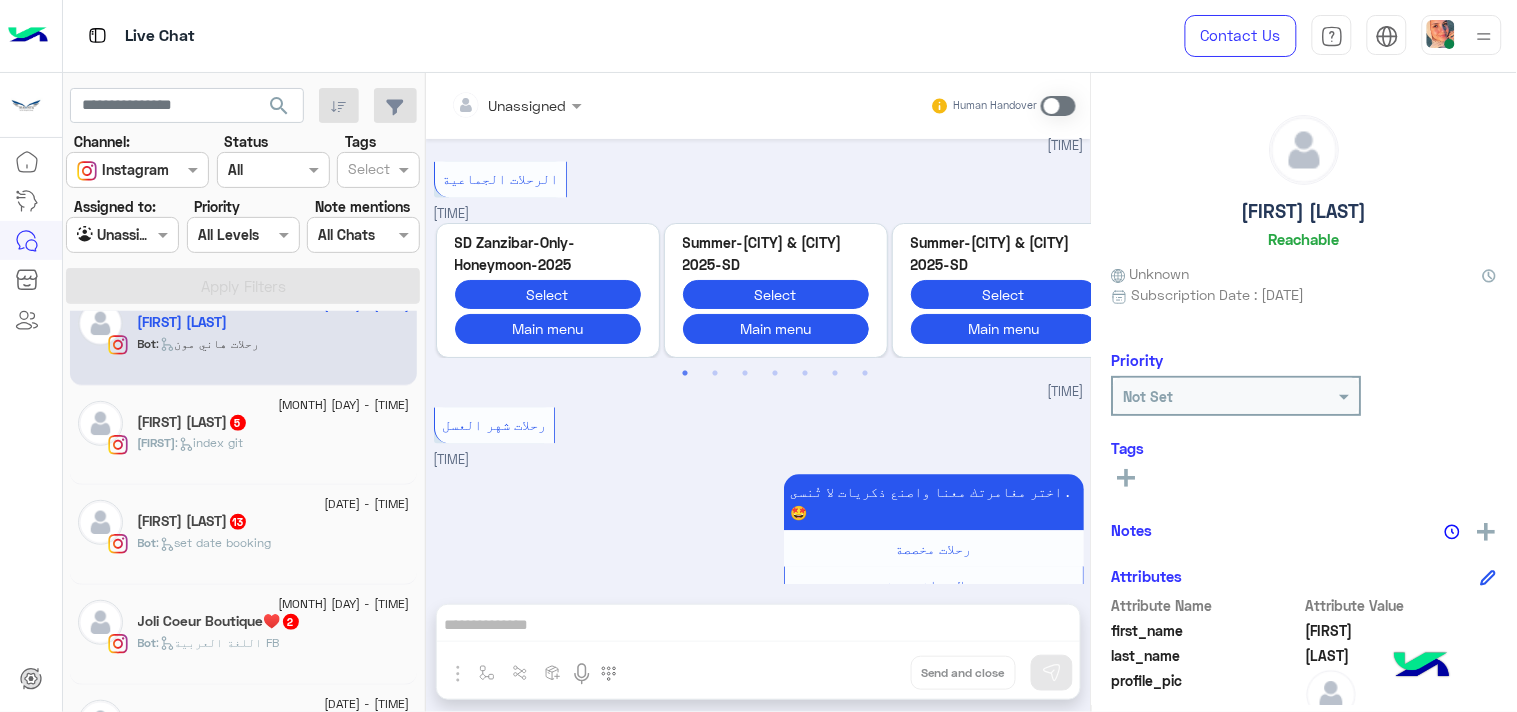click on ":   index git" 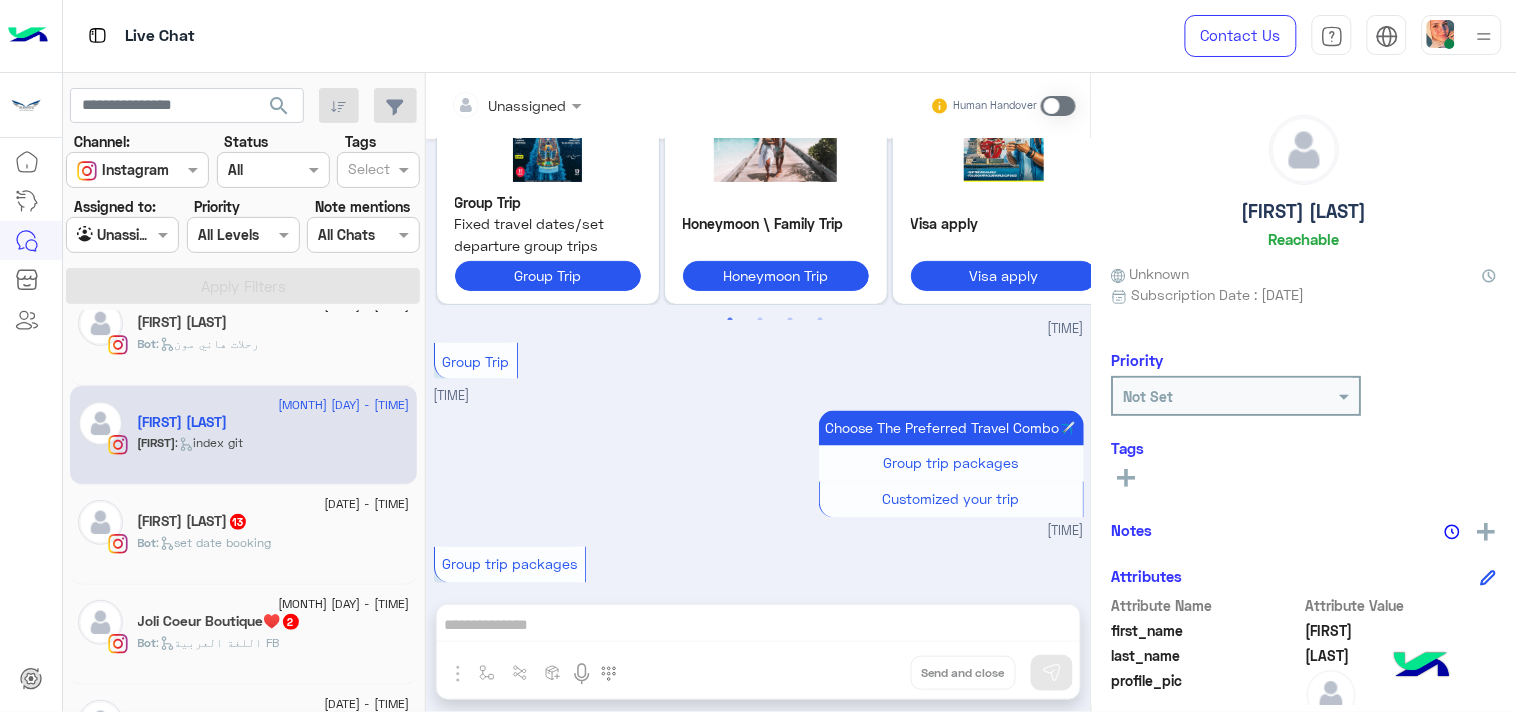 scroll, scrollTop: 756, scrollLeft: 0, axis: vertical 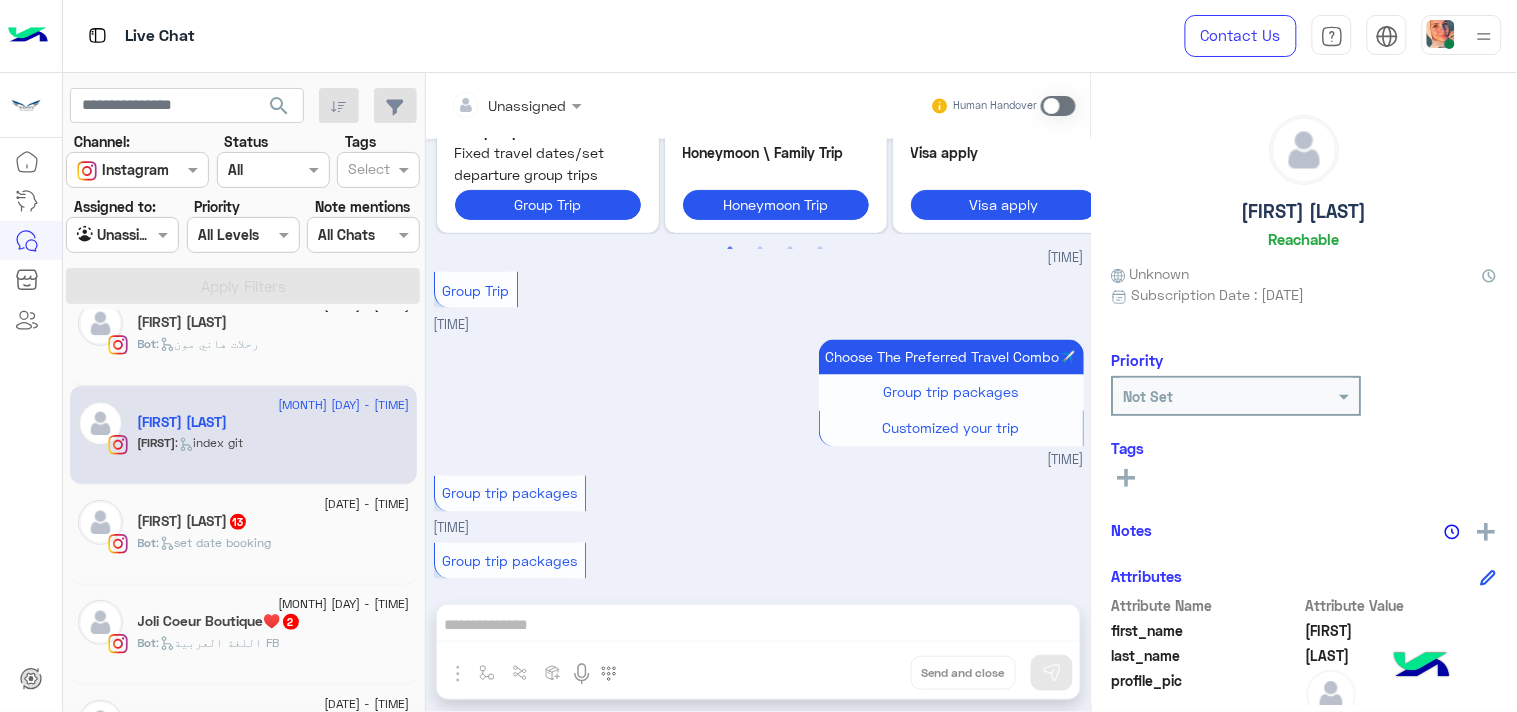 click on "Bot :   set date booking" 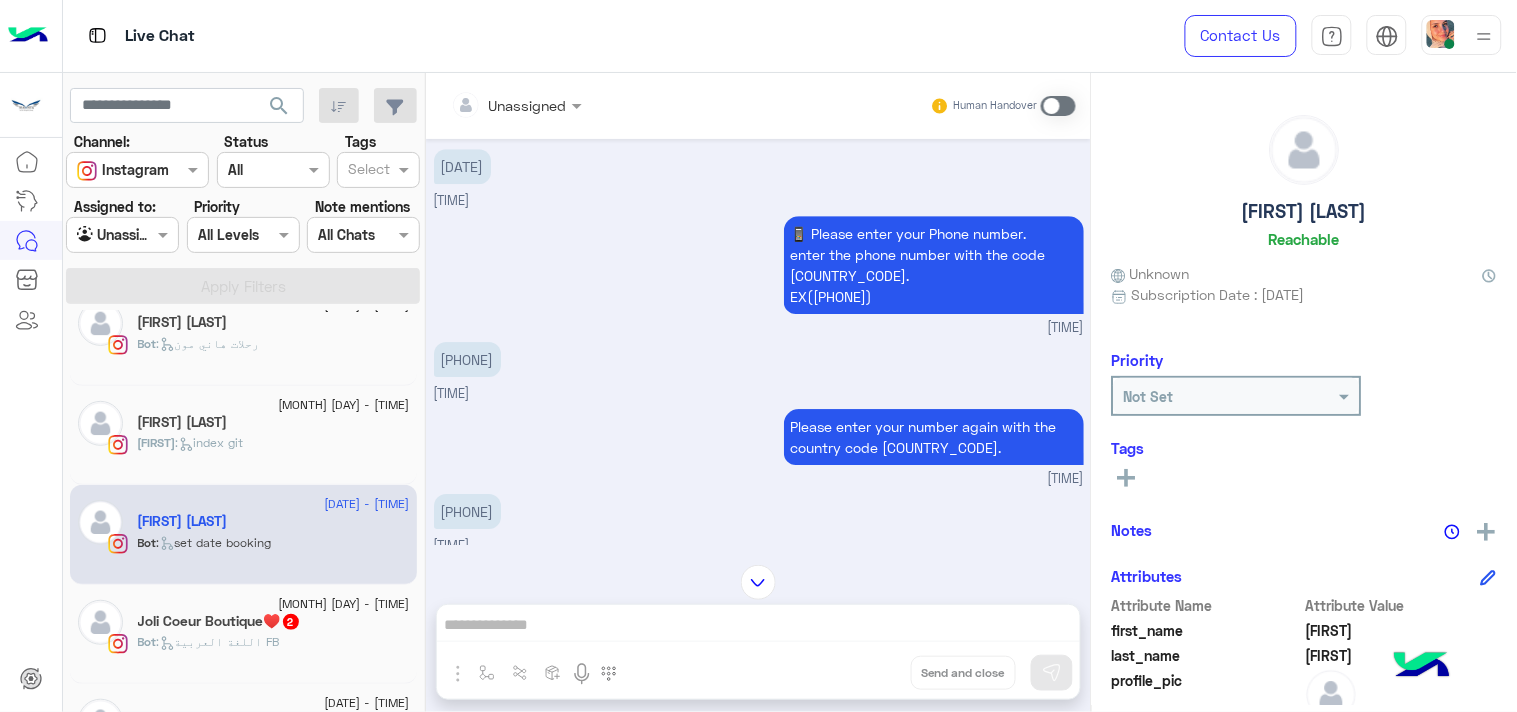 scroll, scrollTop: 1647, scrollLeft: 0, axis: vertical 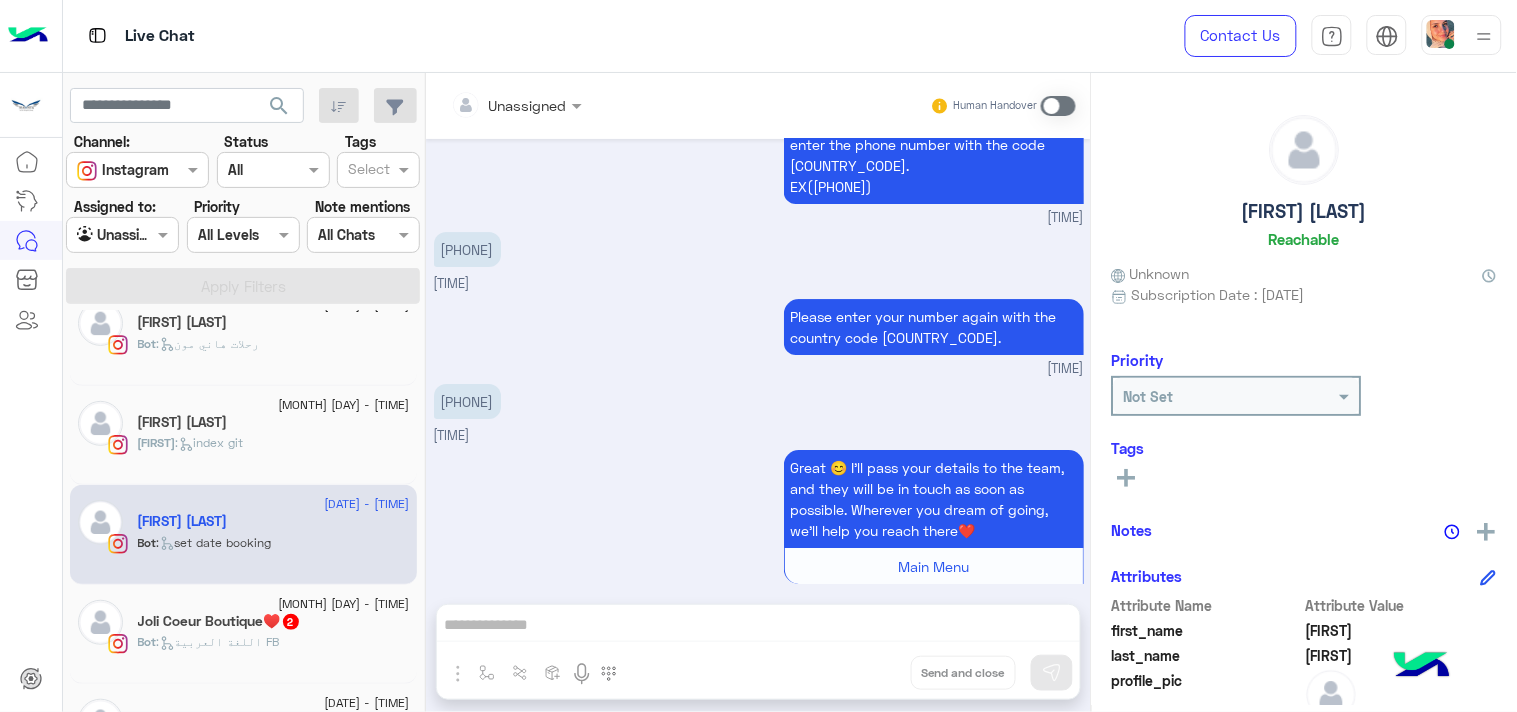 click on "[DATE] - [TIME]" 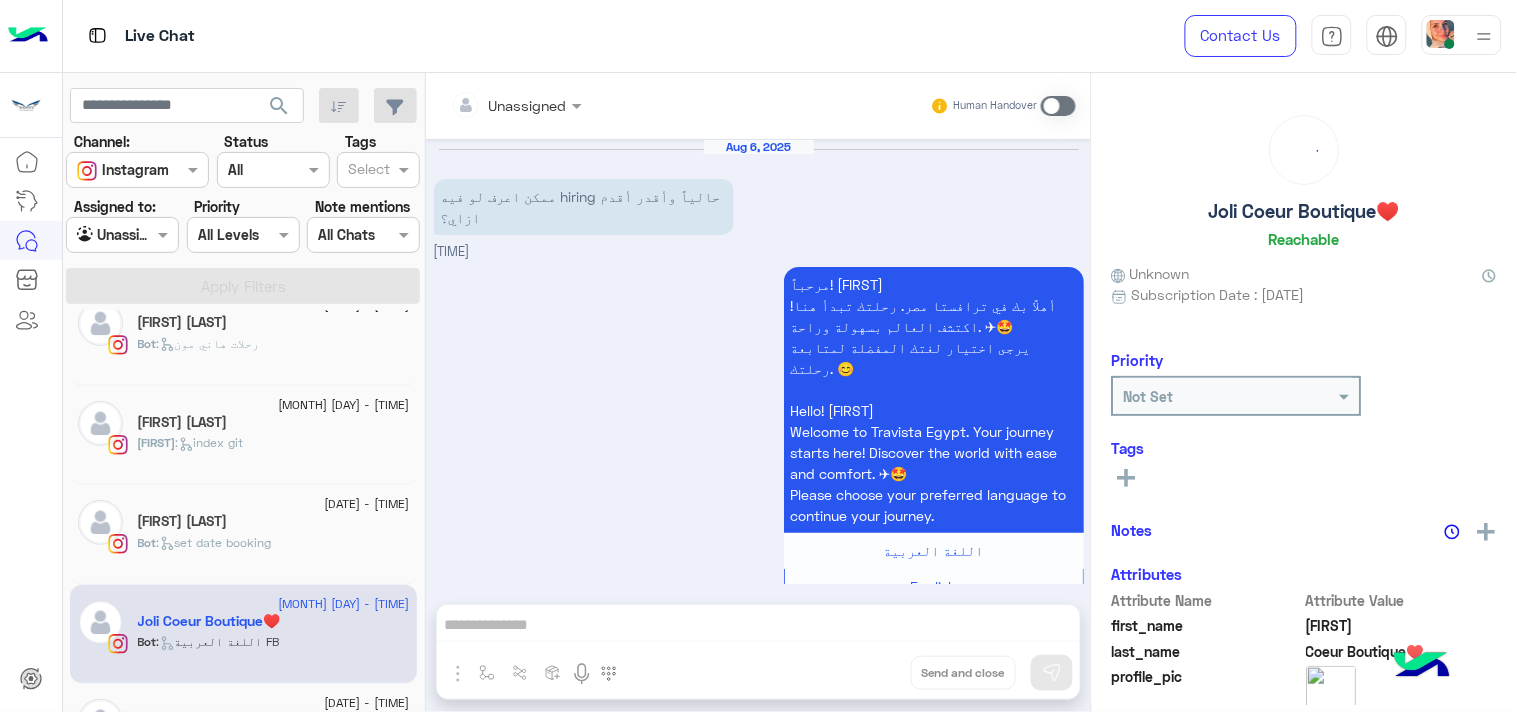 scroll, scrollTop: 355, scrollLeft: 0, axis: vertical 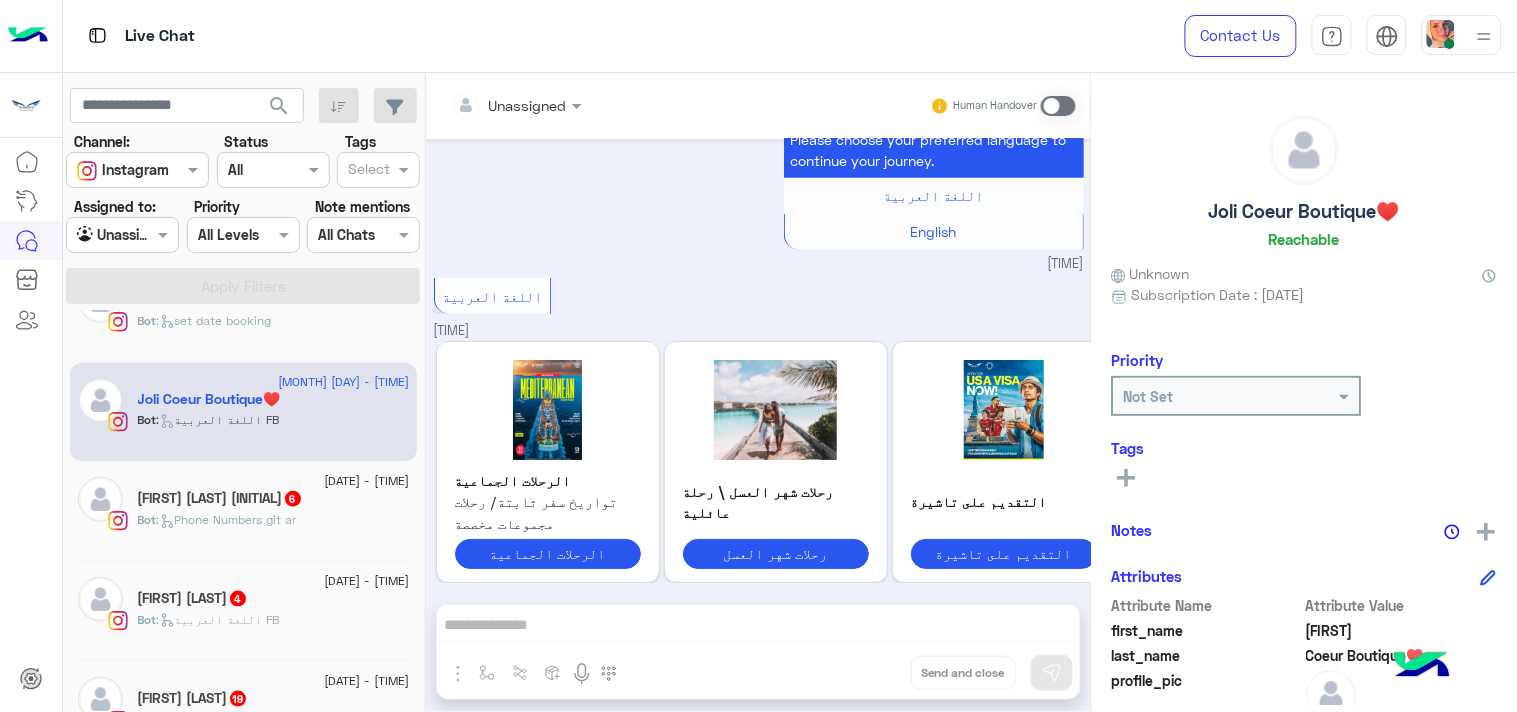 click on "6 August - 3:44 PM  Sherine H. Ajar  6 Bot :   Phone Numbers git ar" 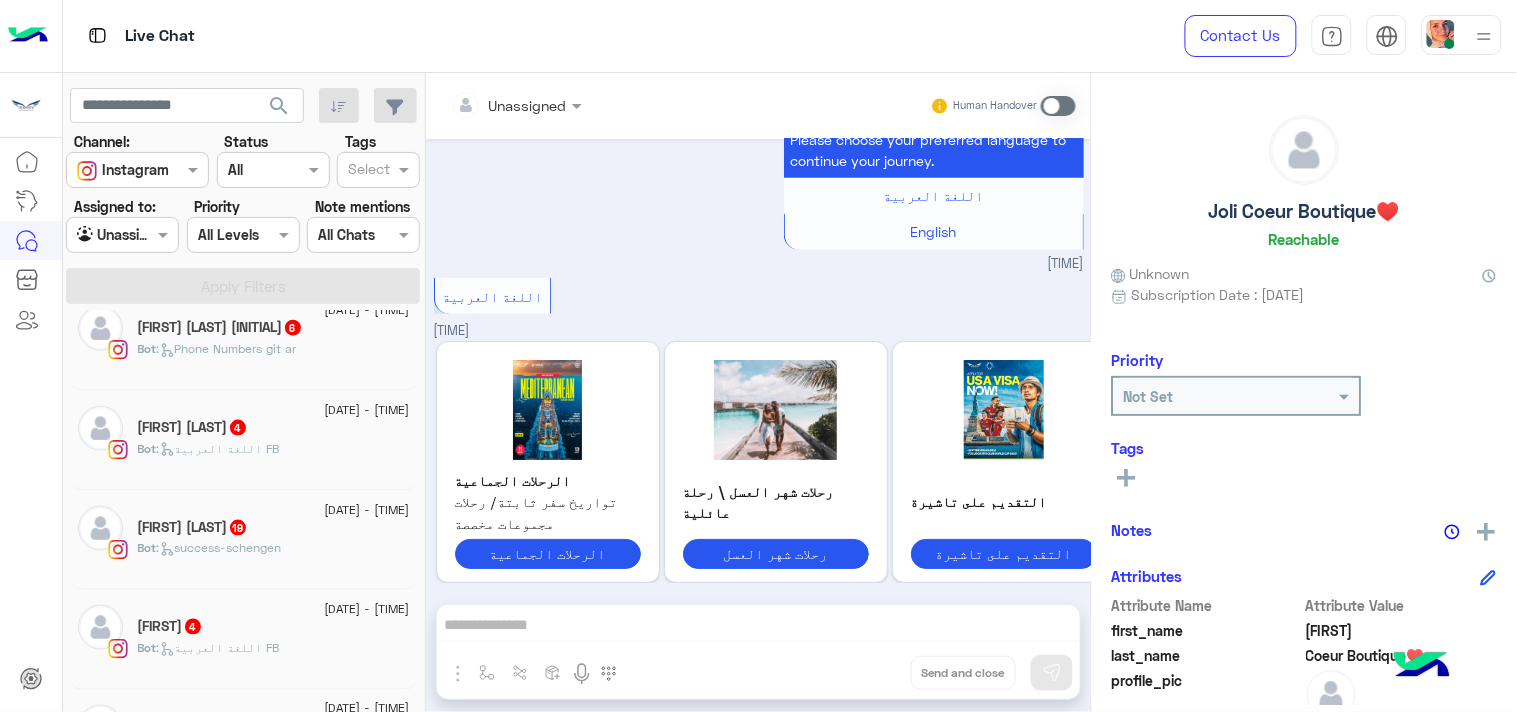 scroll, scrollTop: 676, scrollLeft: 0, axis: vertical 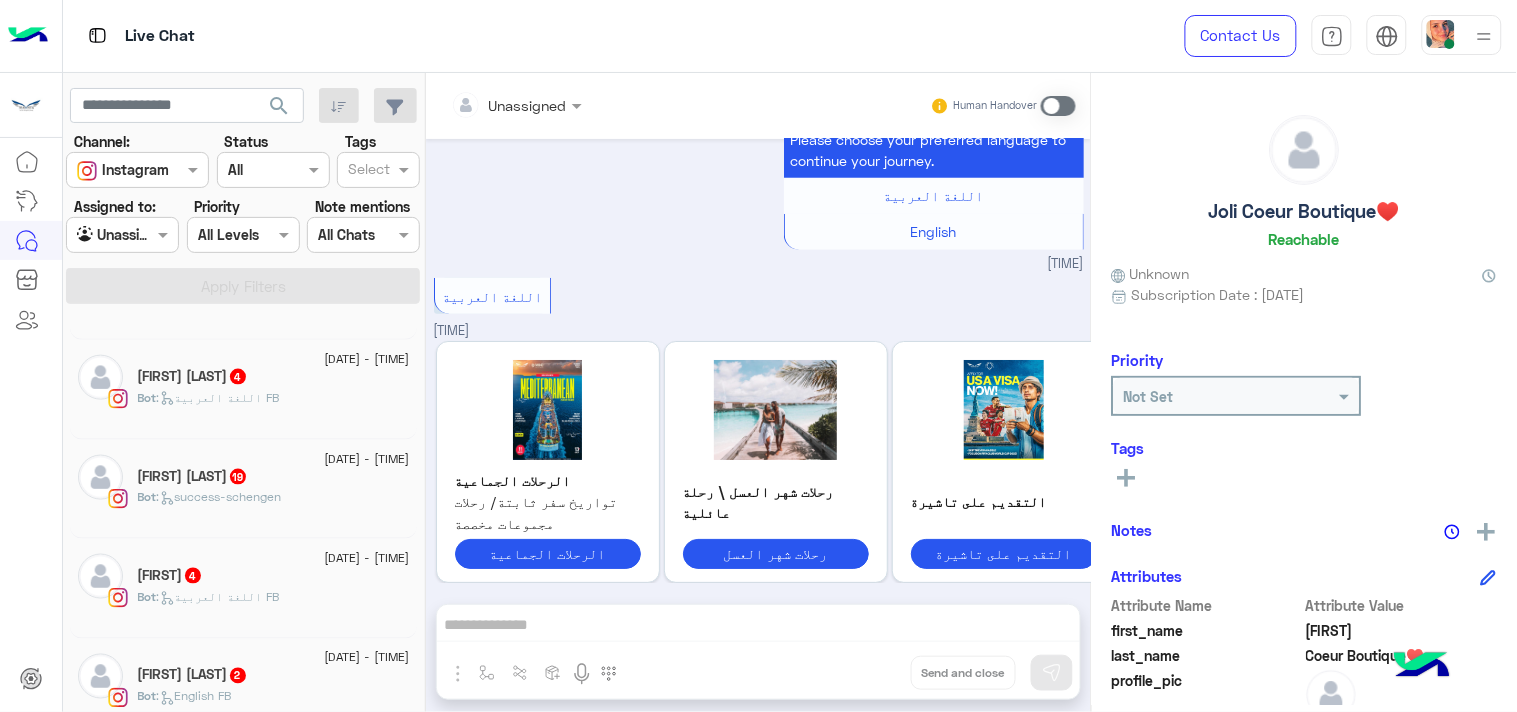 click on "19" 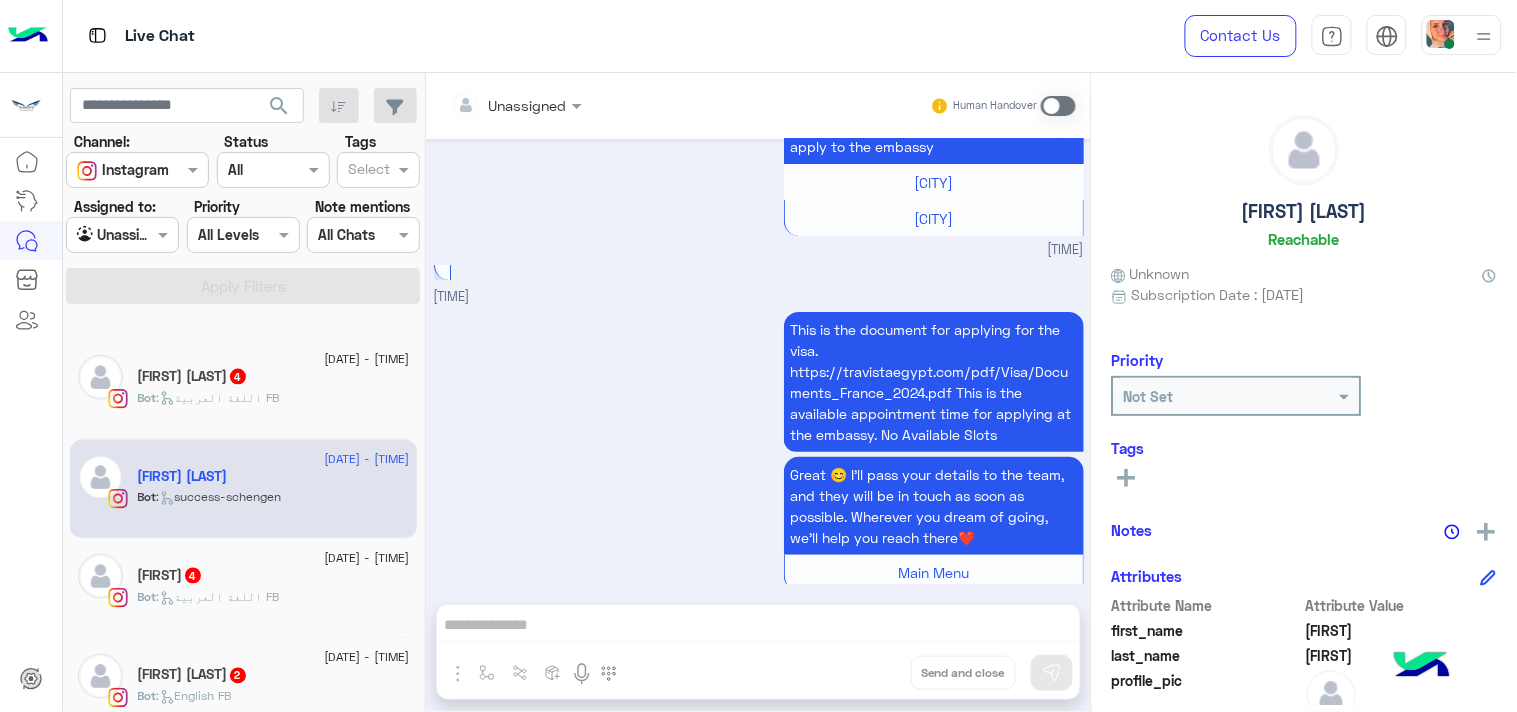 scroll, scrollTop: 1917, scrollLeft: 0, axis: vertical 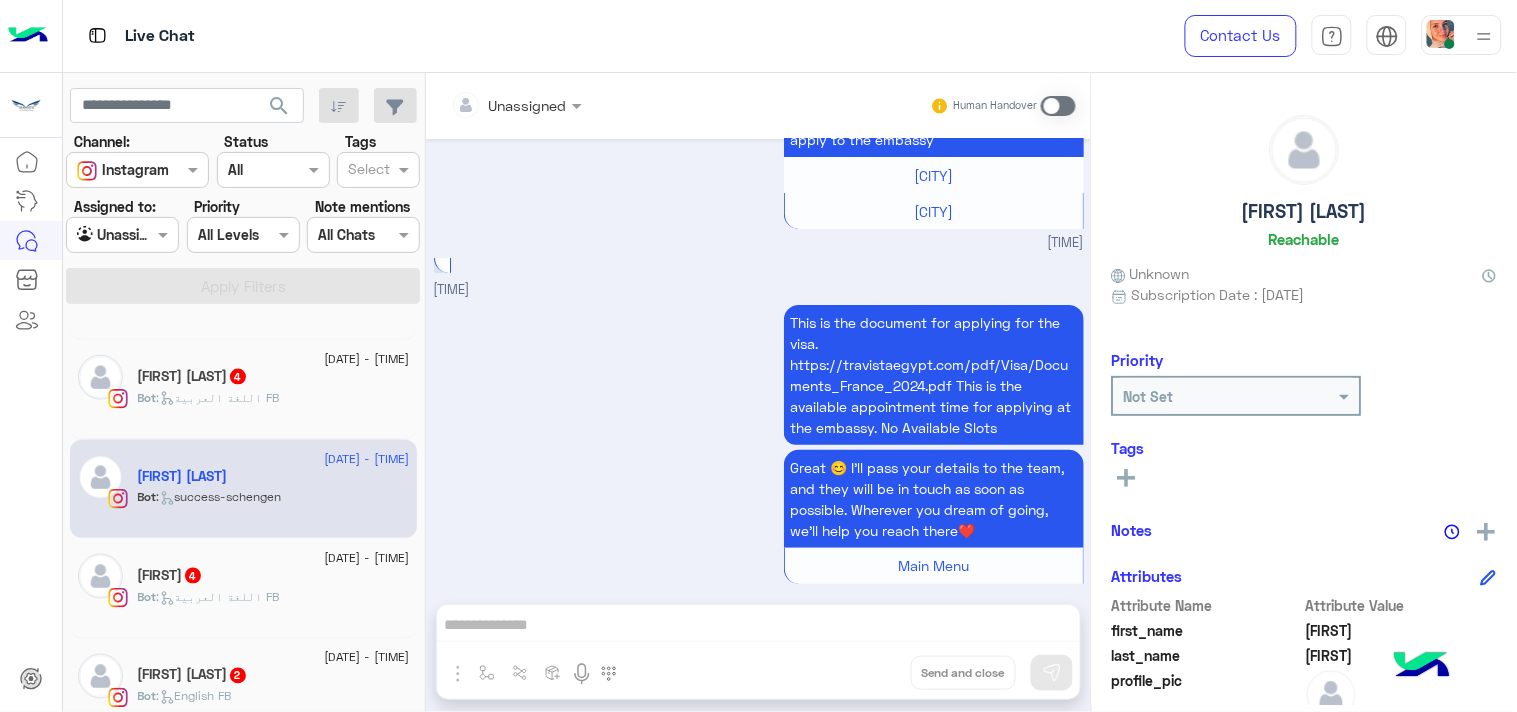click on "This is the document for applying for the visa. https://travistaegypt.com/pdf/Visa/Documents_France_2024.pdf
This is the available appointment time for applying at the embassy.
No Available Slots" at bounding box center (931, 375) 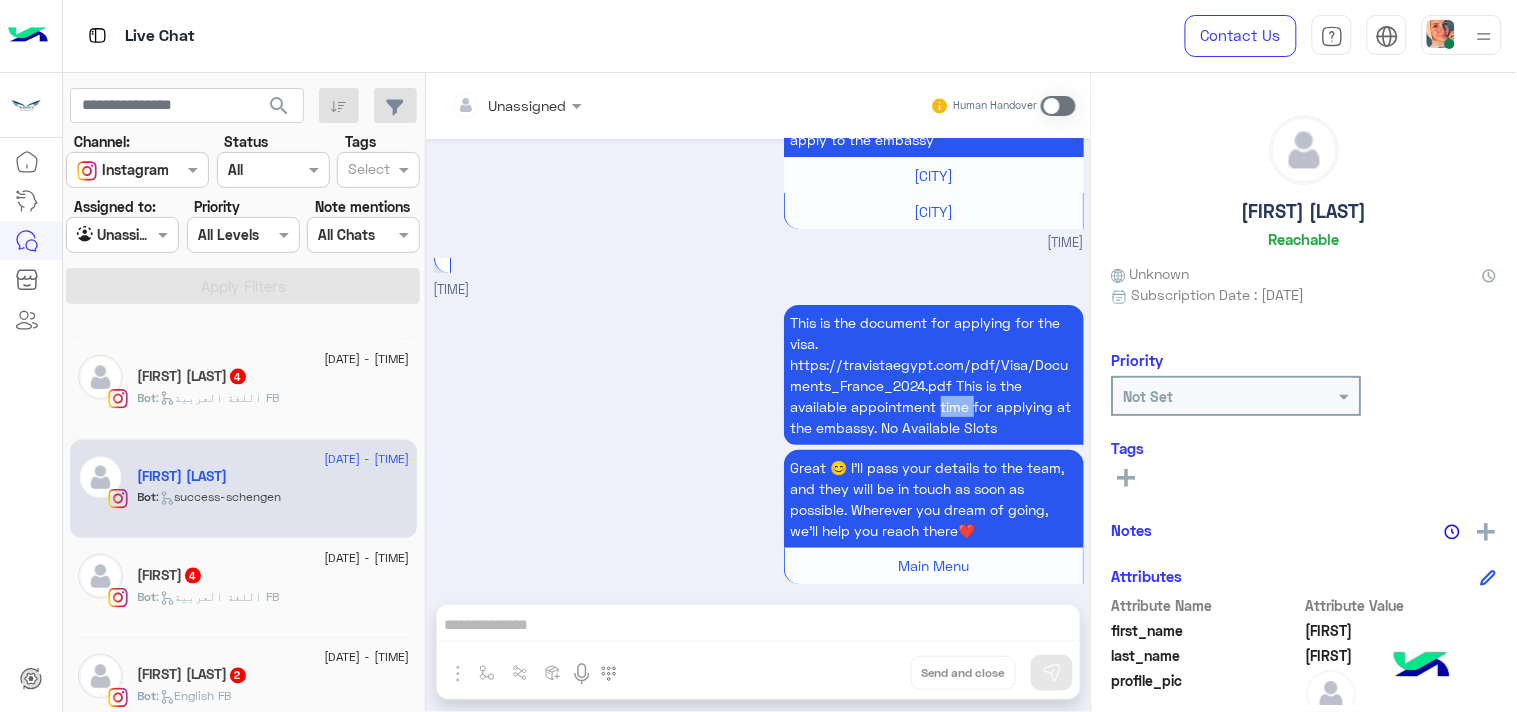 click on "This is the document for applying for the visa. https://travistaegypt.com/pdf/Visa/Documents_France_2024.pdf
This is the available appointment time for applying at the embassy.
No Available Slots" at bounding box center (931, 375) 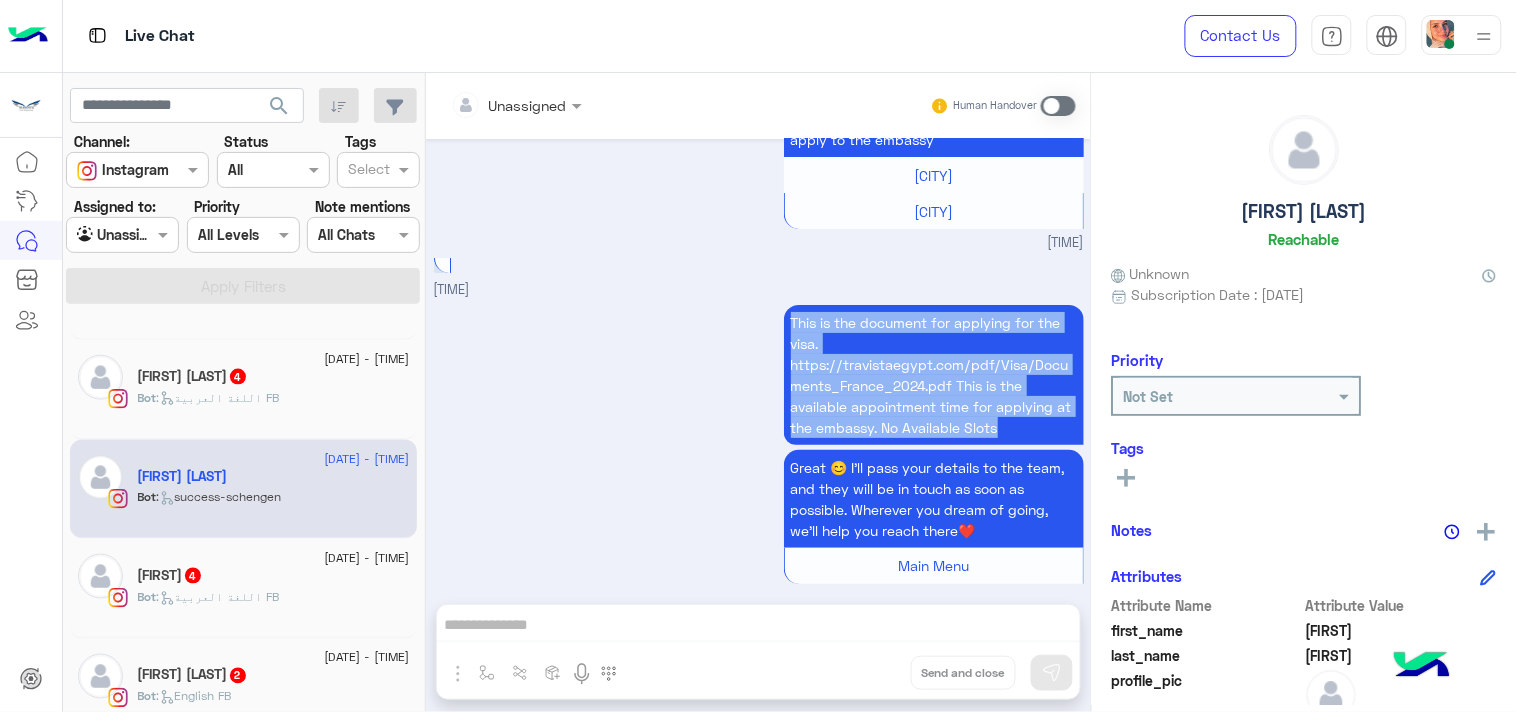 click on "This is the document for applying for the visa. https://travistaegypt.com/pdf/Visa/Documents_France_2024.pdf
This is the available appointment time for applying at the embassy.
No Available Slots" at bounding box center (931, 375) 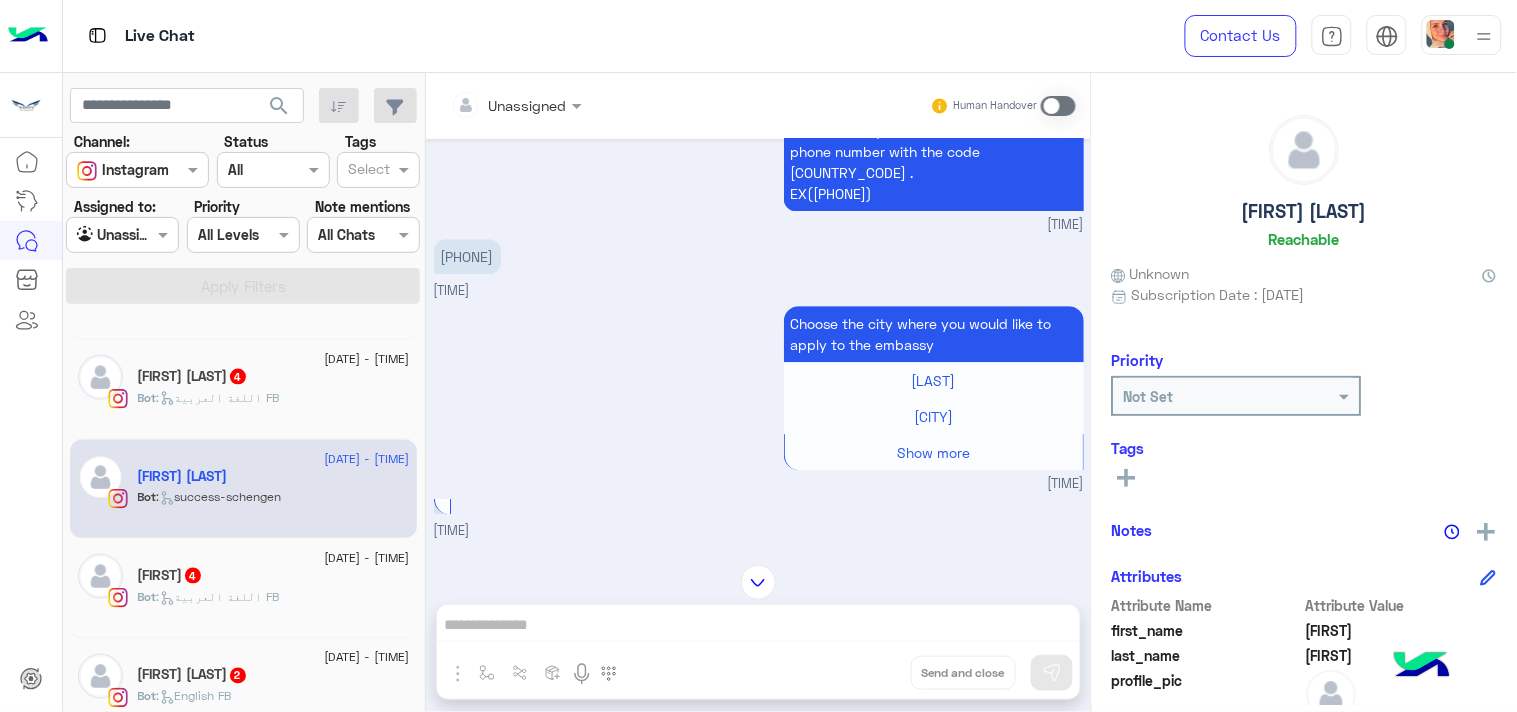 scroll, scrollTop: 1917, scrollLeft: 0, axis: vertical 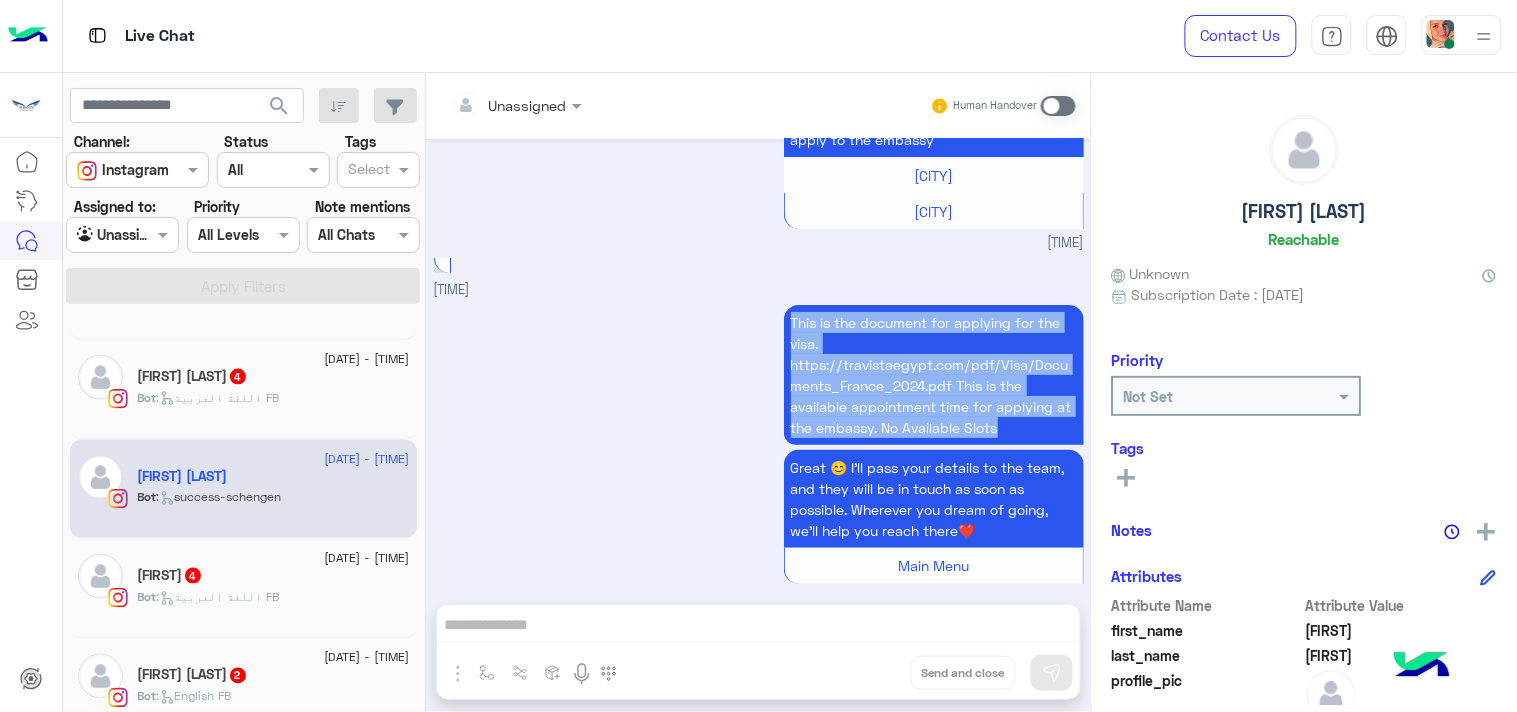 click on "This is the document for applying for the visa.
https://travistaegypt.com/pdf/Visa/Documents_France_2024.pdf
This is the available appointment time for applying at the embassy.
No Available Slots    Great 😊 I'll pass your details to the team, and they will be in touch as soon as possible. Wherever you dream of going, we’ll help you reach there❤️  Main Menu     03:08 PM" at bounding box center [759, 454] 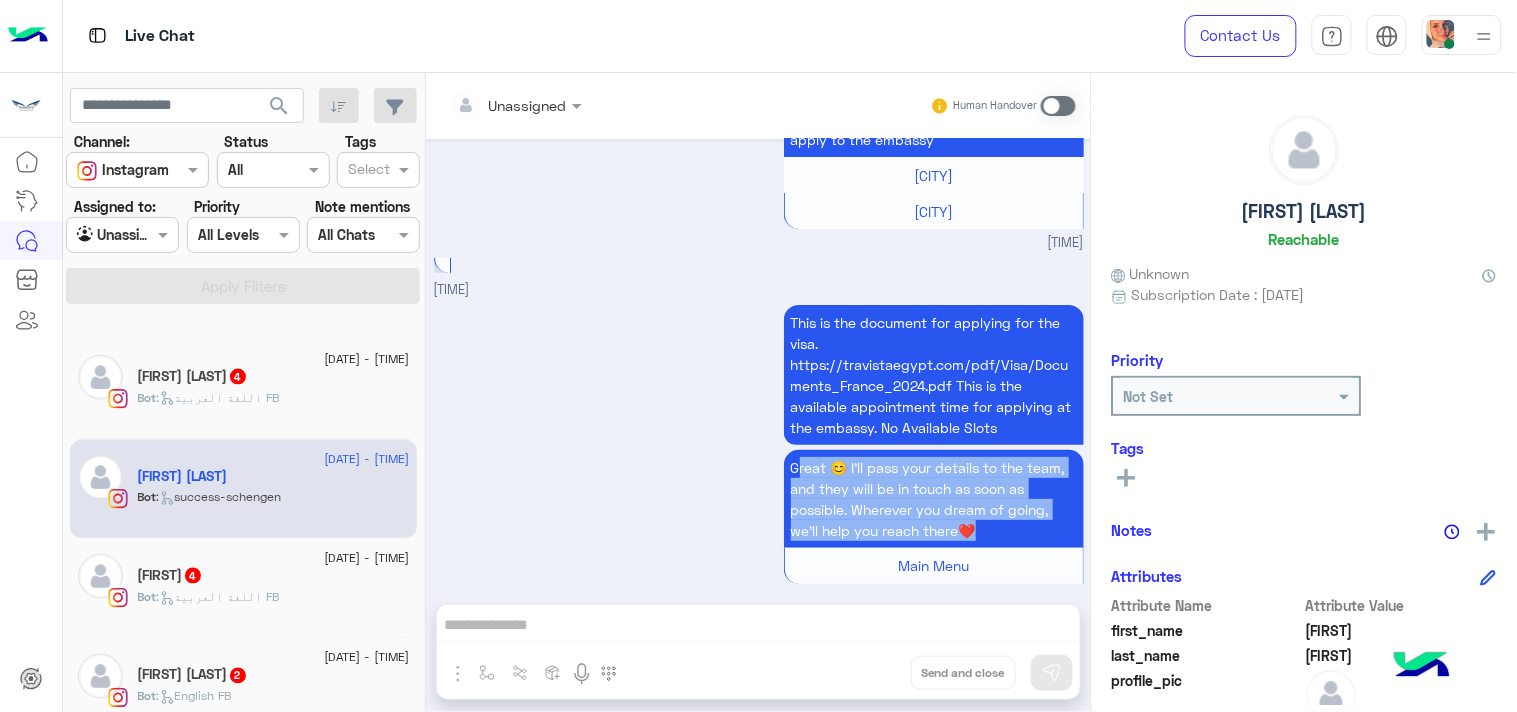 drag, startPoint x: 992, startPoint y: 501, endPoint x: 790, endPoint y: 441, distance: 210.72256 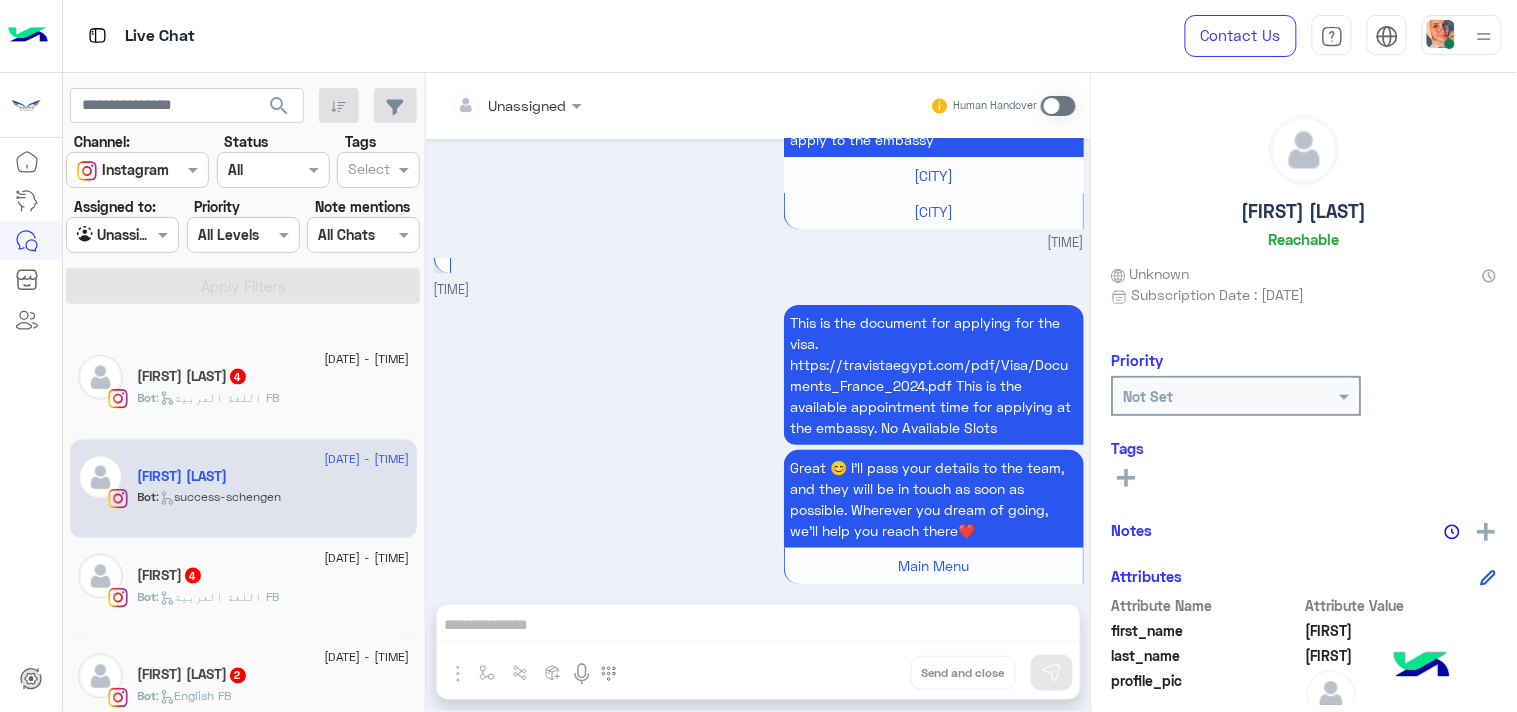 click on "Great 😊 I'll pass your details to the team, and they will be in touch as soon as possible. Wherever you dream of going, we’ll help you reach there❤️" at bounding box center [934, 499] 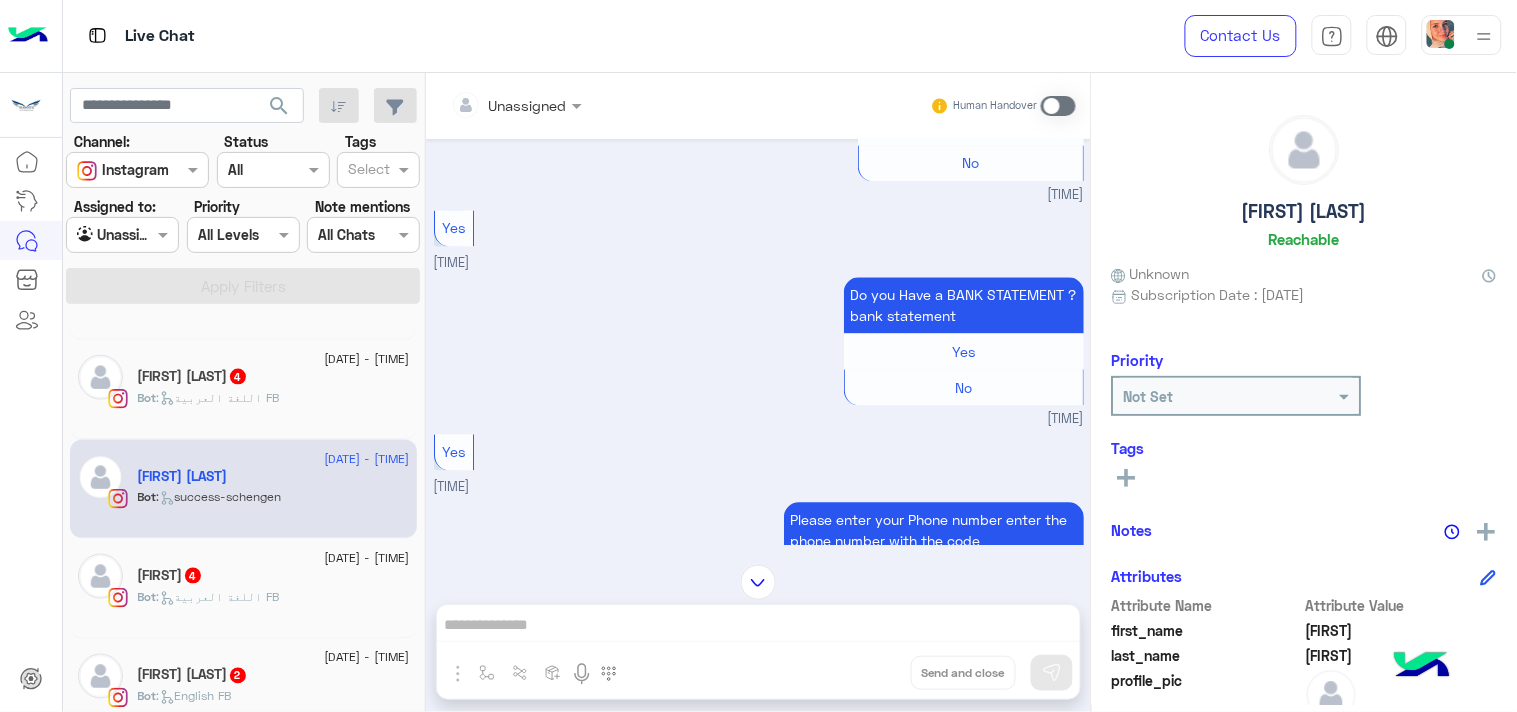 scroll, scrollTop: 1028, scrollLeft: 0, axis: vertical 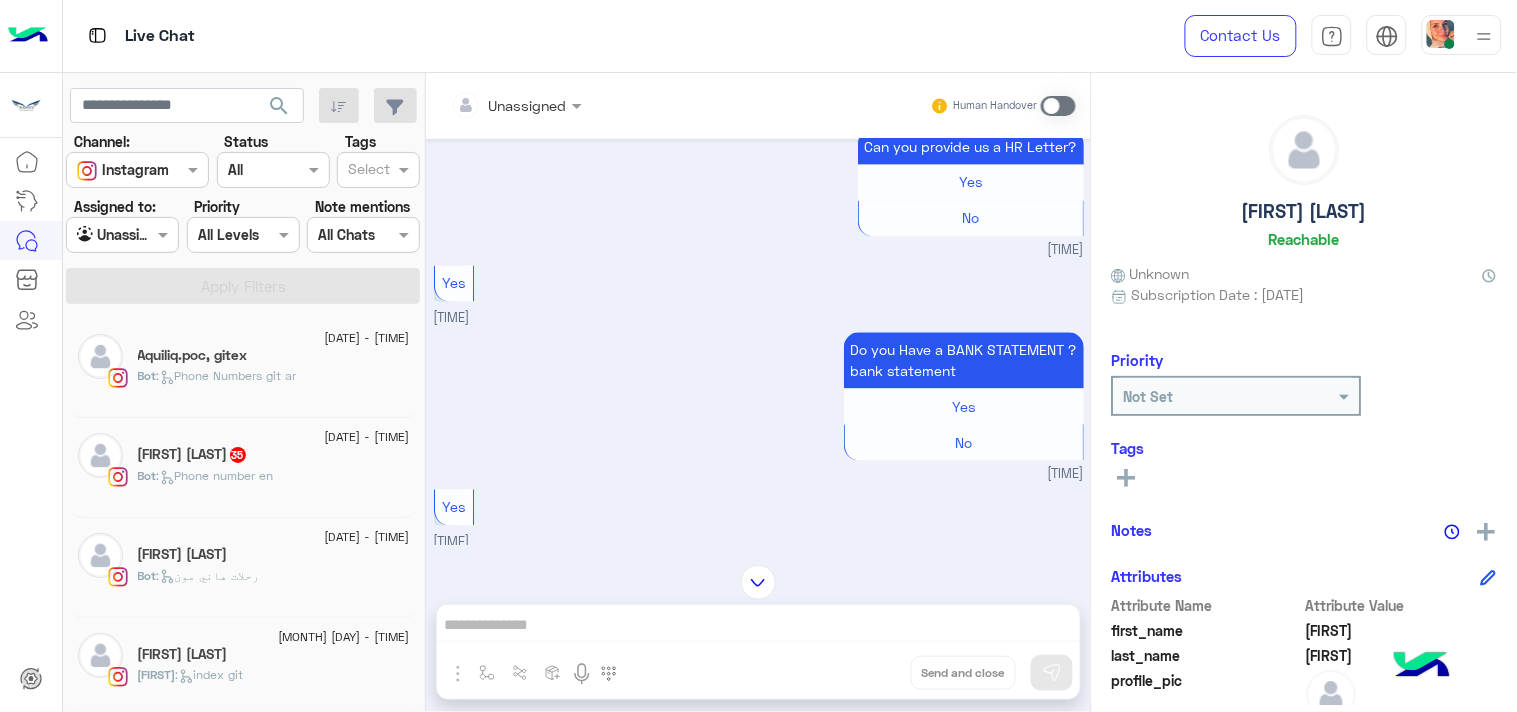 click on ":   Phone number en" 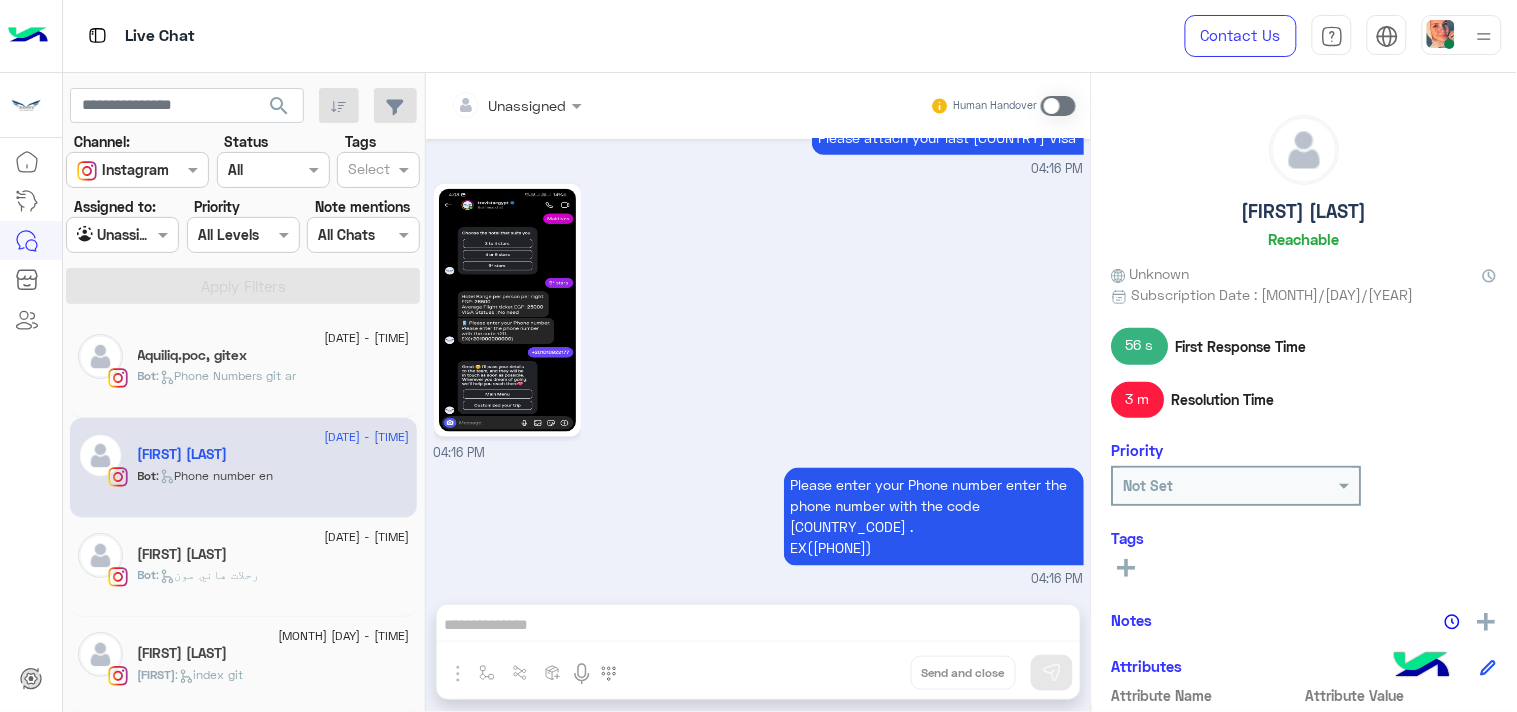 scroll, scrollTop: 4935, scrollLeft: 0, axis: vertical 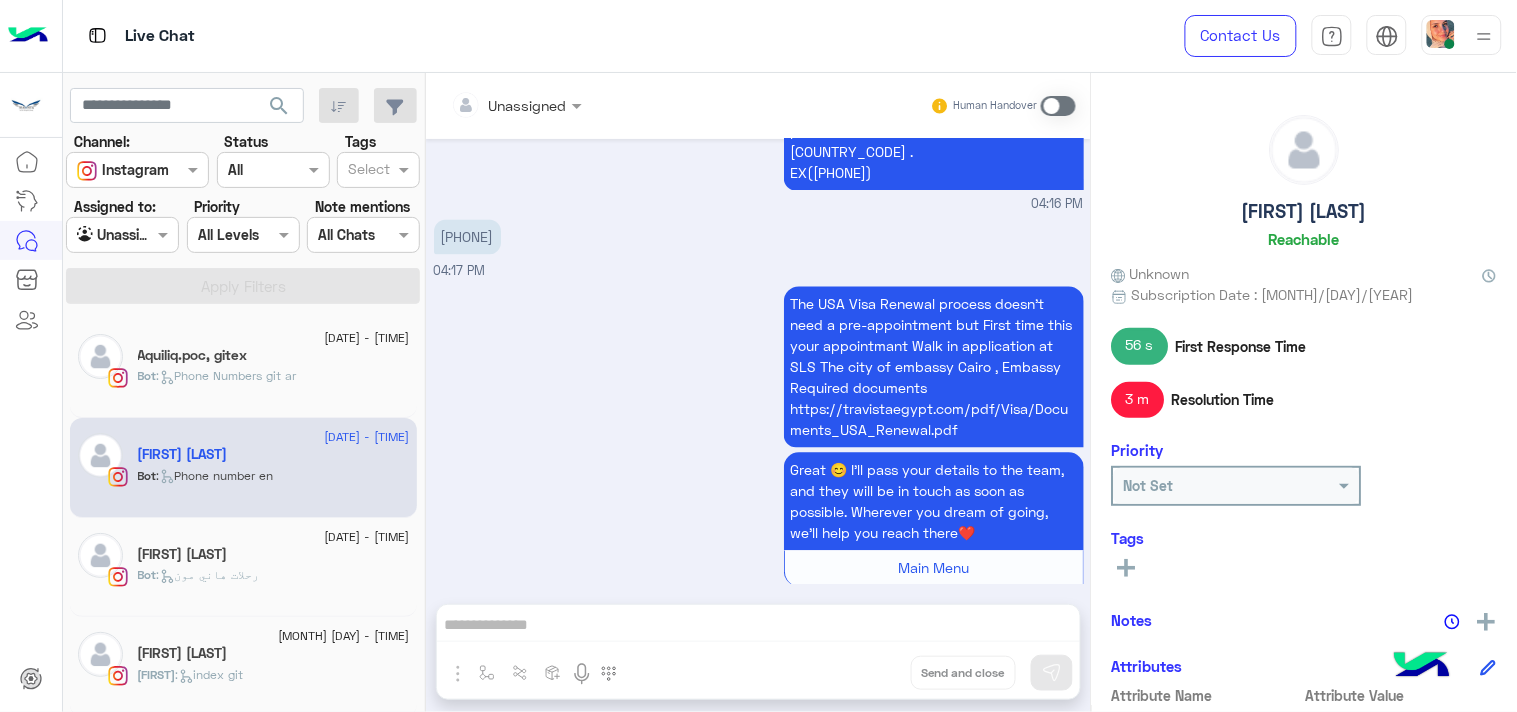 click on "Bot :   Phone Numbers git ar" 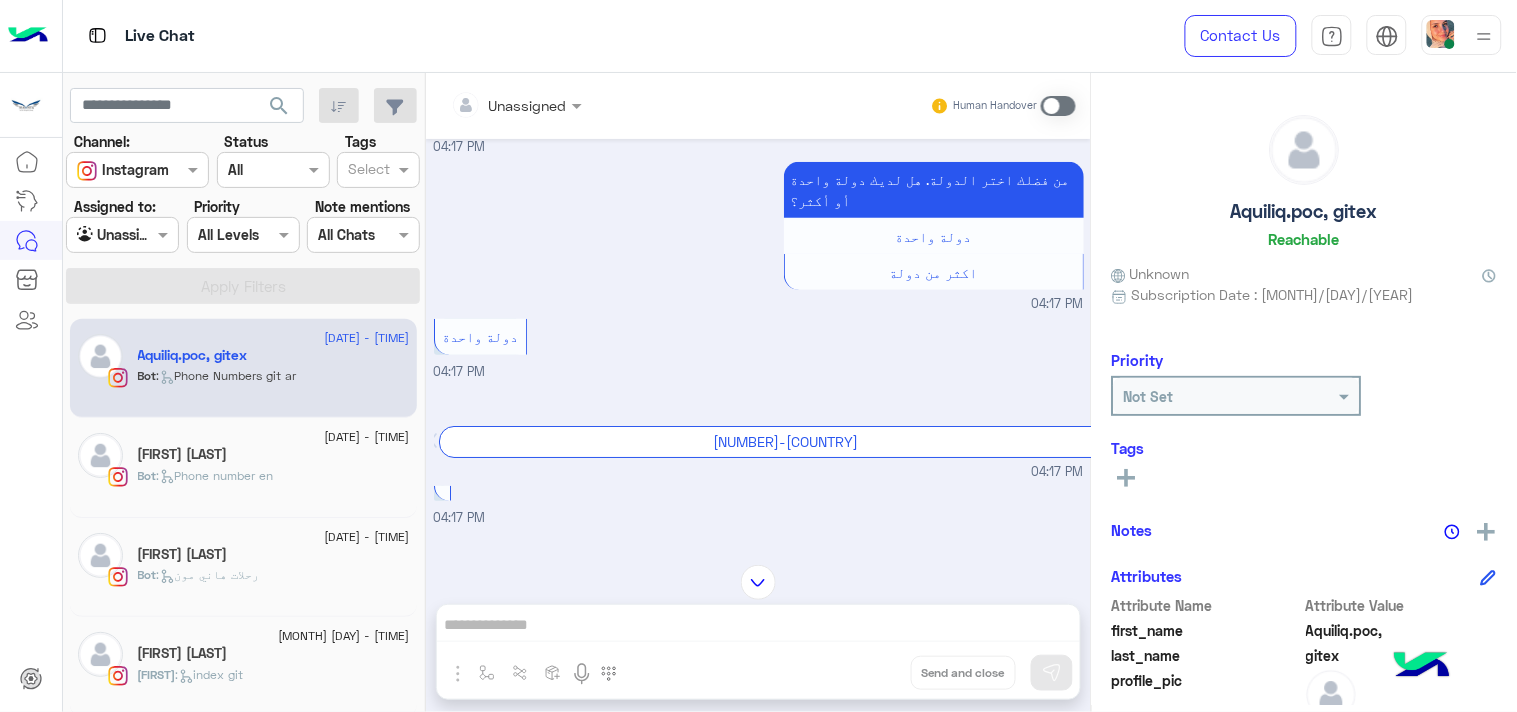 scroll, scrollTop: 366, scrollLeft: 0, axis: vertical 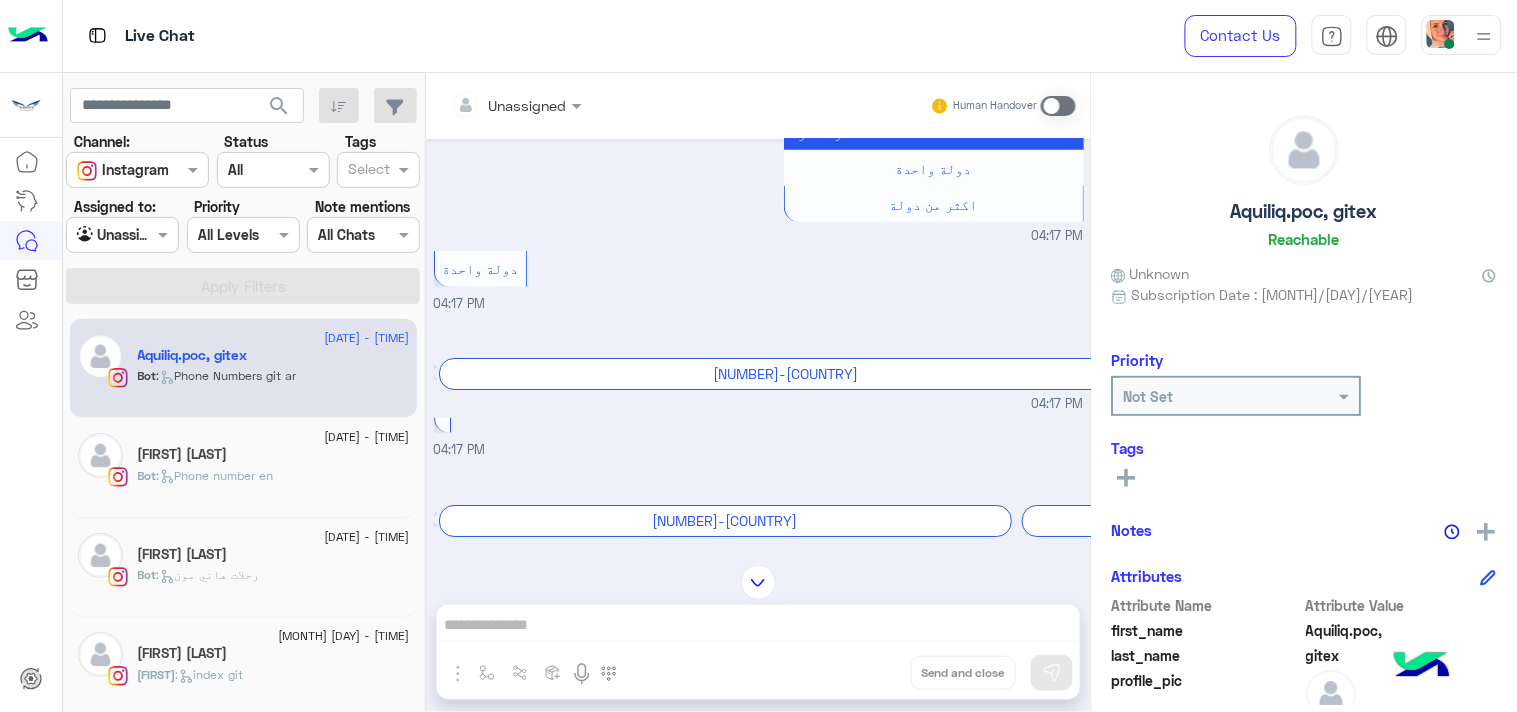 click on "[DATE] - [TIME]" 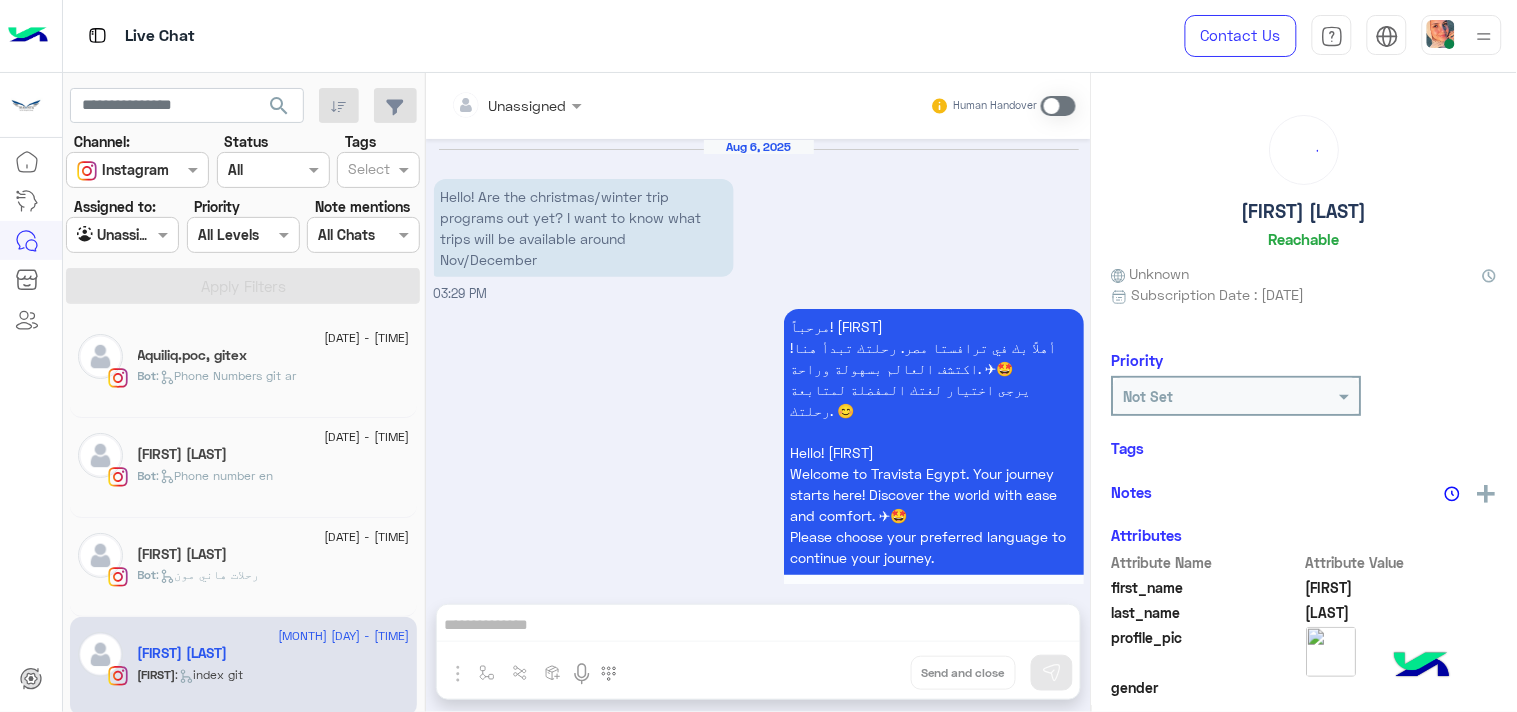 scroll, scrollTop: 756, scrollLeft: 0, axis: vertical 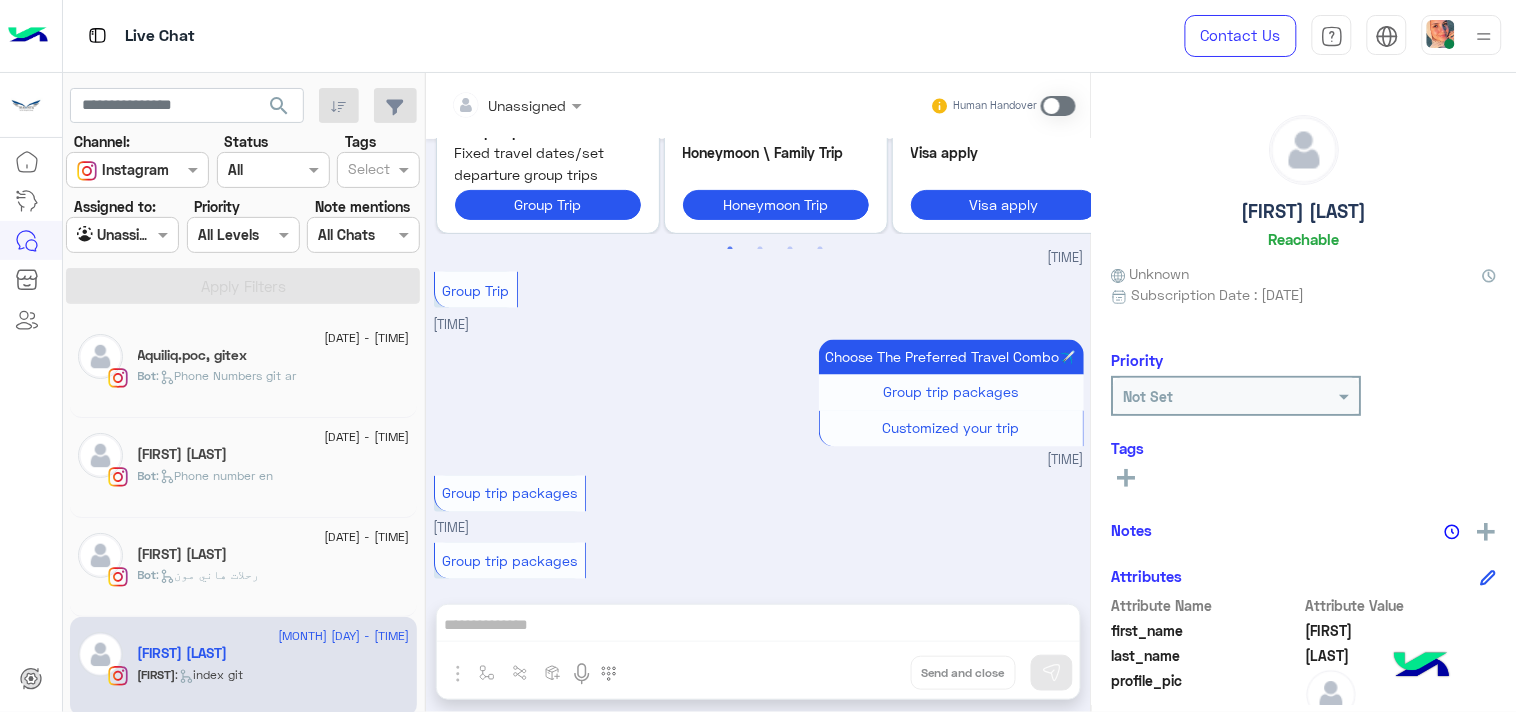 click on "Group trip packages" at bounding box center (465, -63) 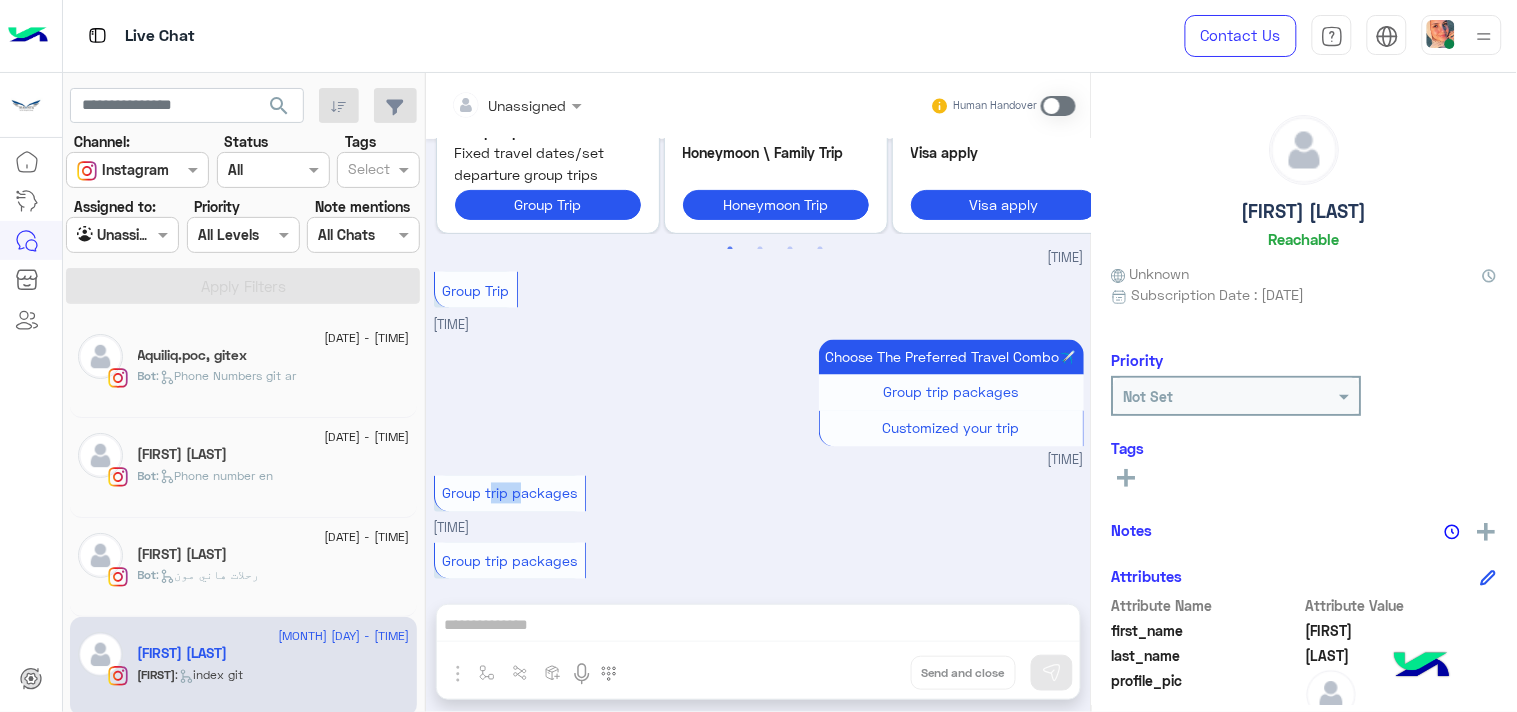click on "Group trip packages" at bounding box center (465, -63) 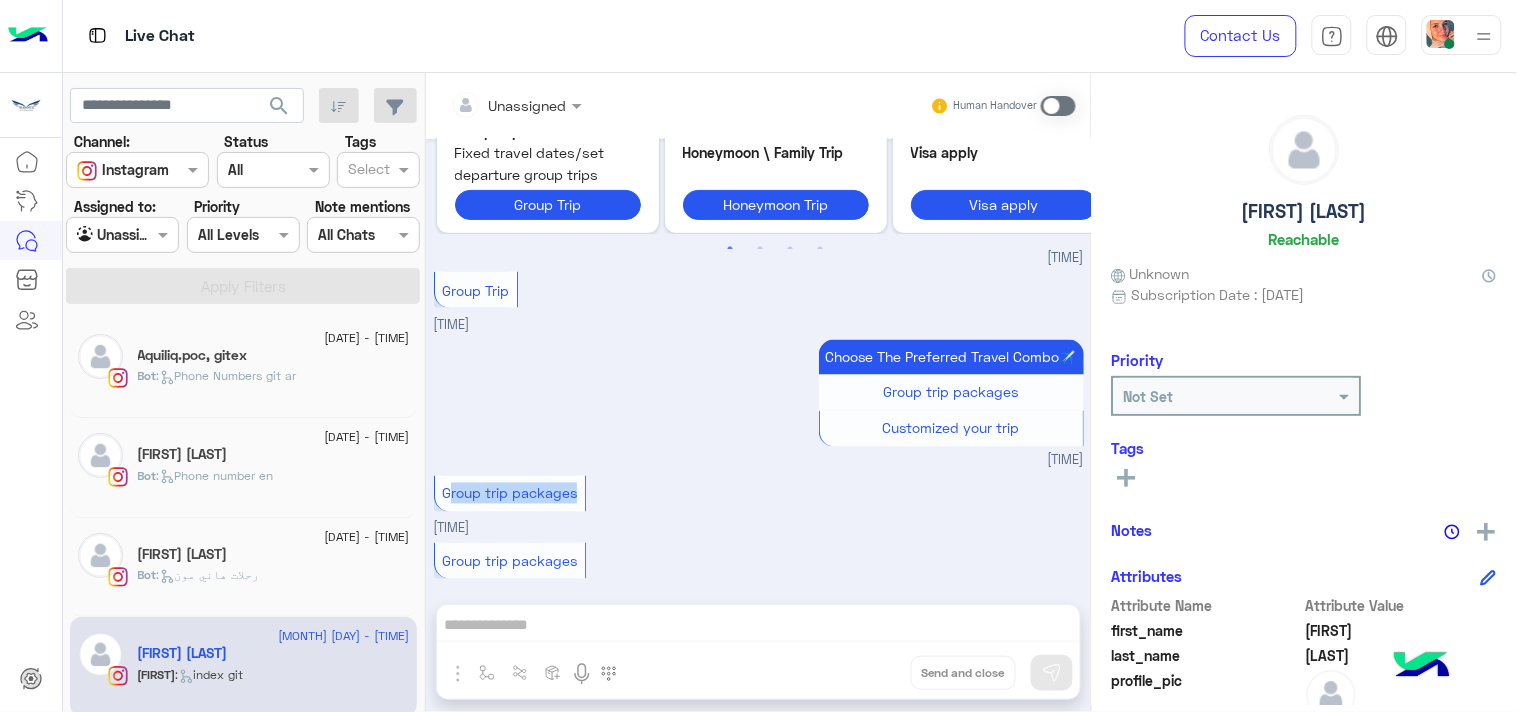 click on "Group trip packages" at bounding box center [465, -63] 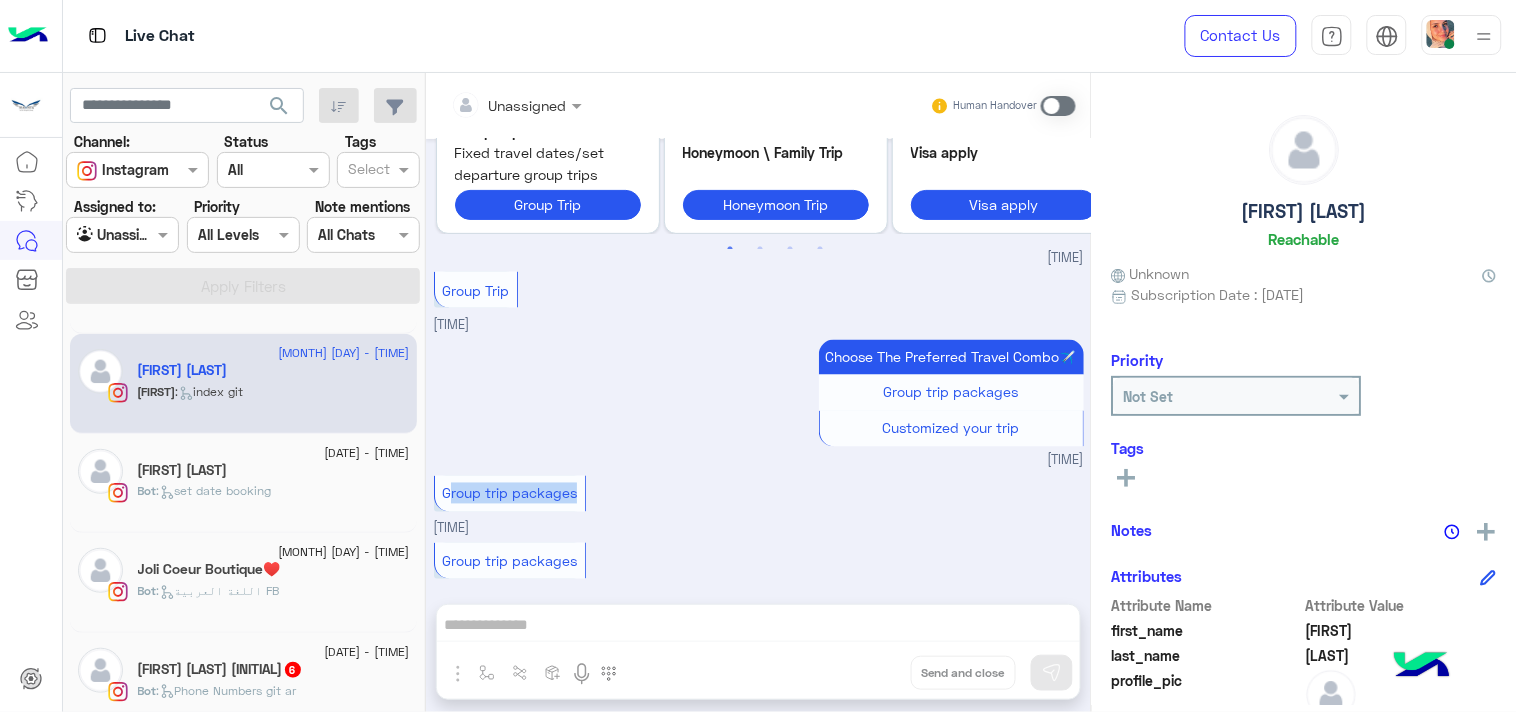 scroll, scrollTop: 333, scrollLeft: 0, axis: vertical 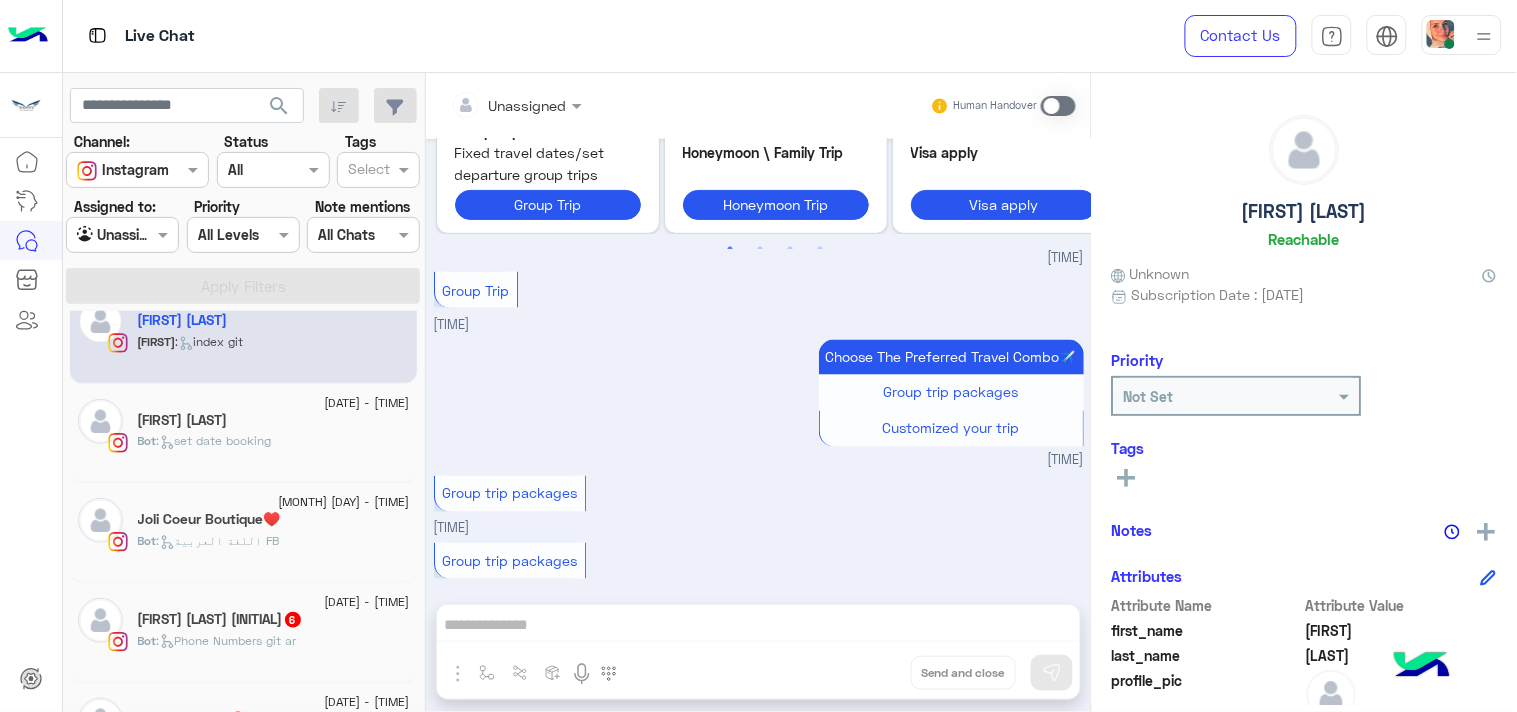 click on "Joli Coeur Boutique♥️" 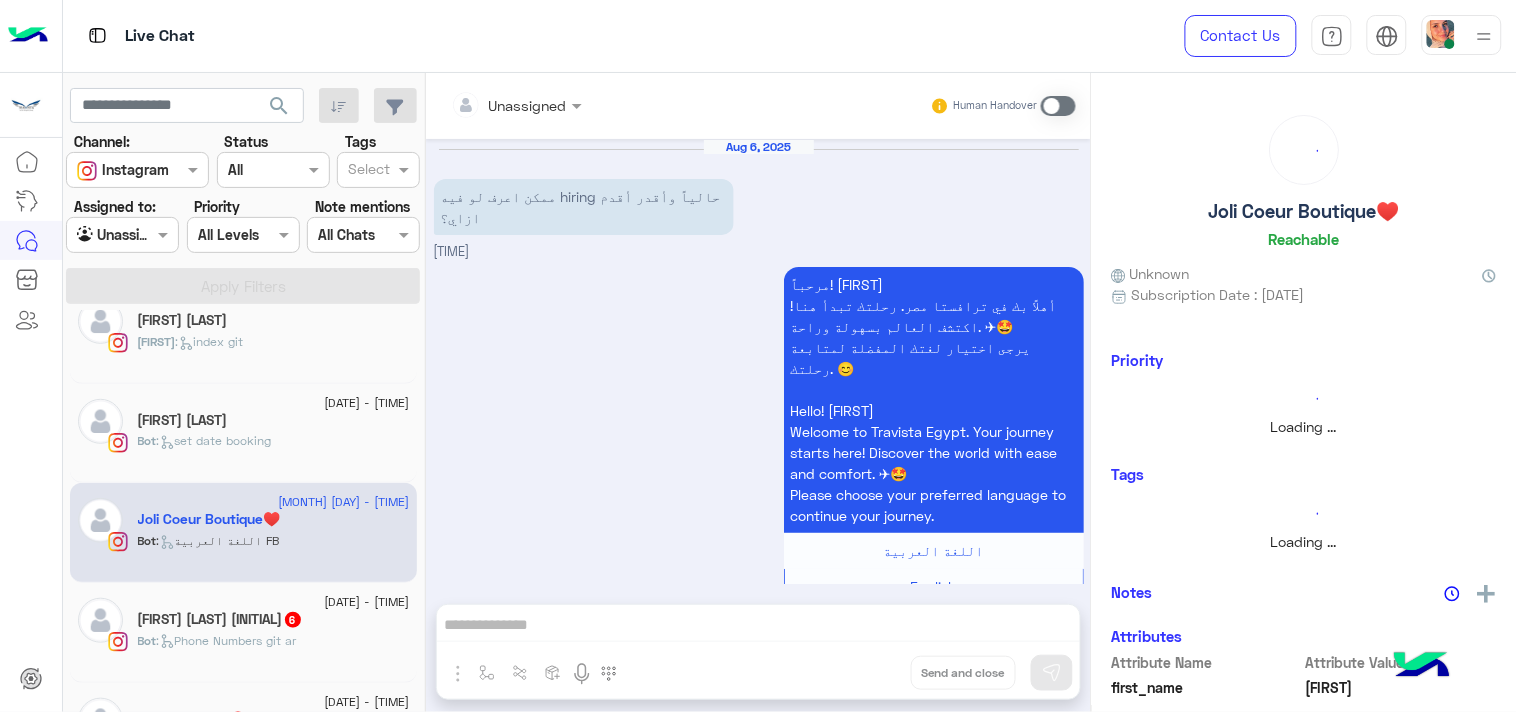 scroll, scrollTop: 355, scrollLeft: 0, axis: vertical 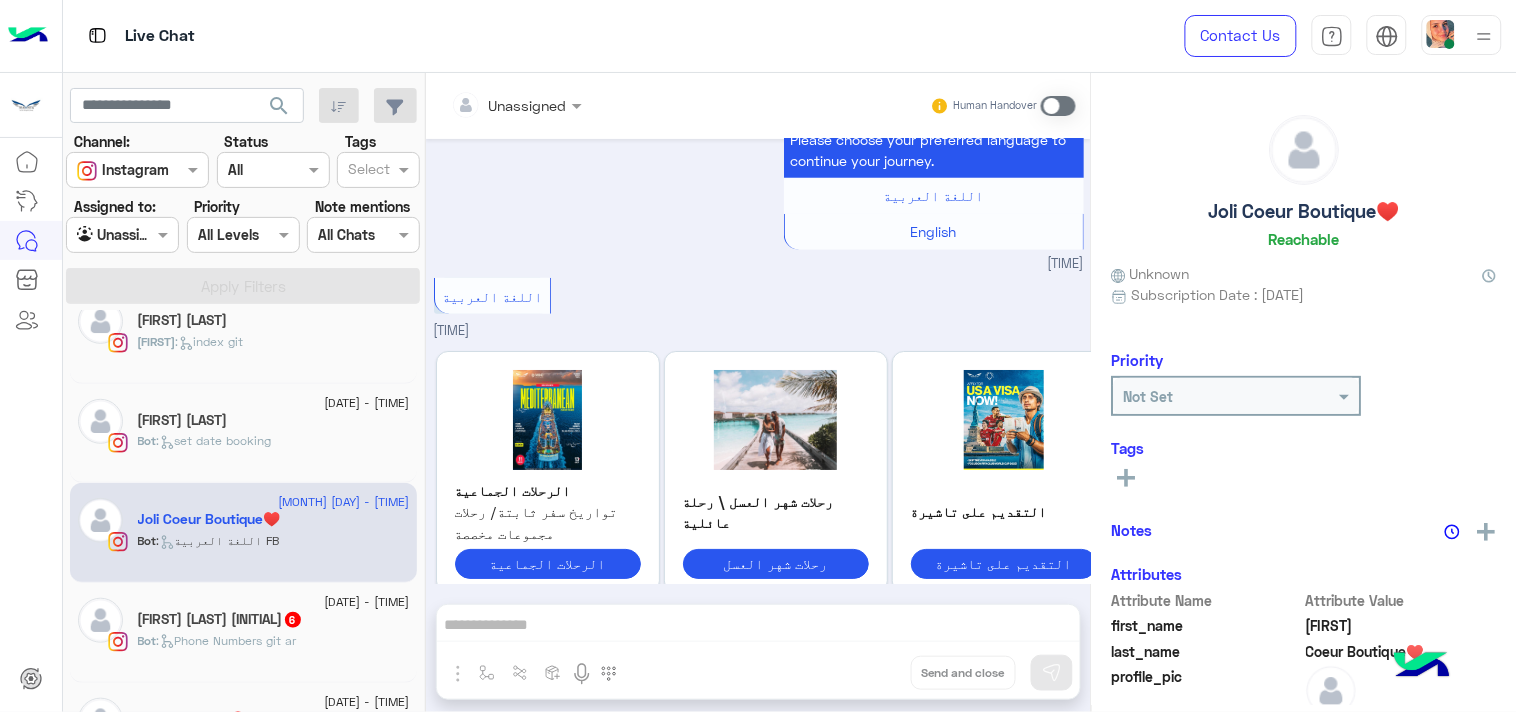 click on ":   set date booking" 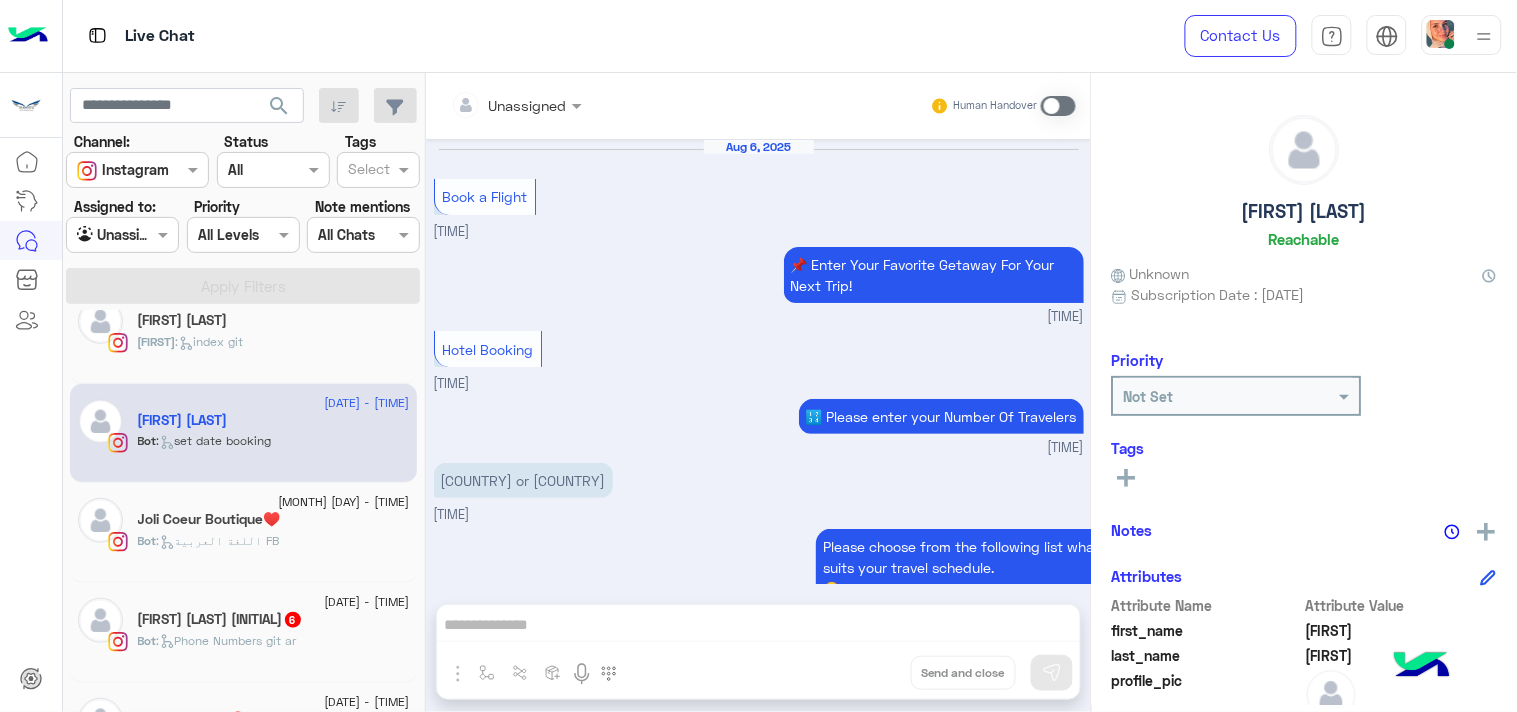 scroll, scrollTop: 1647, scrollLeft: 0, axis: vertical 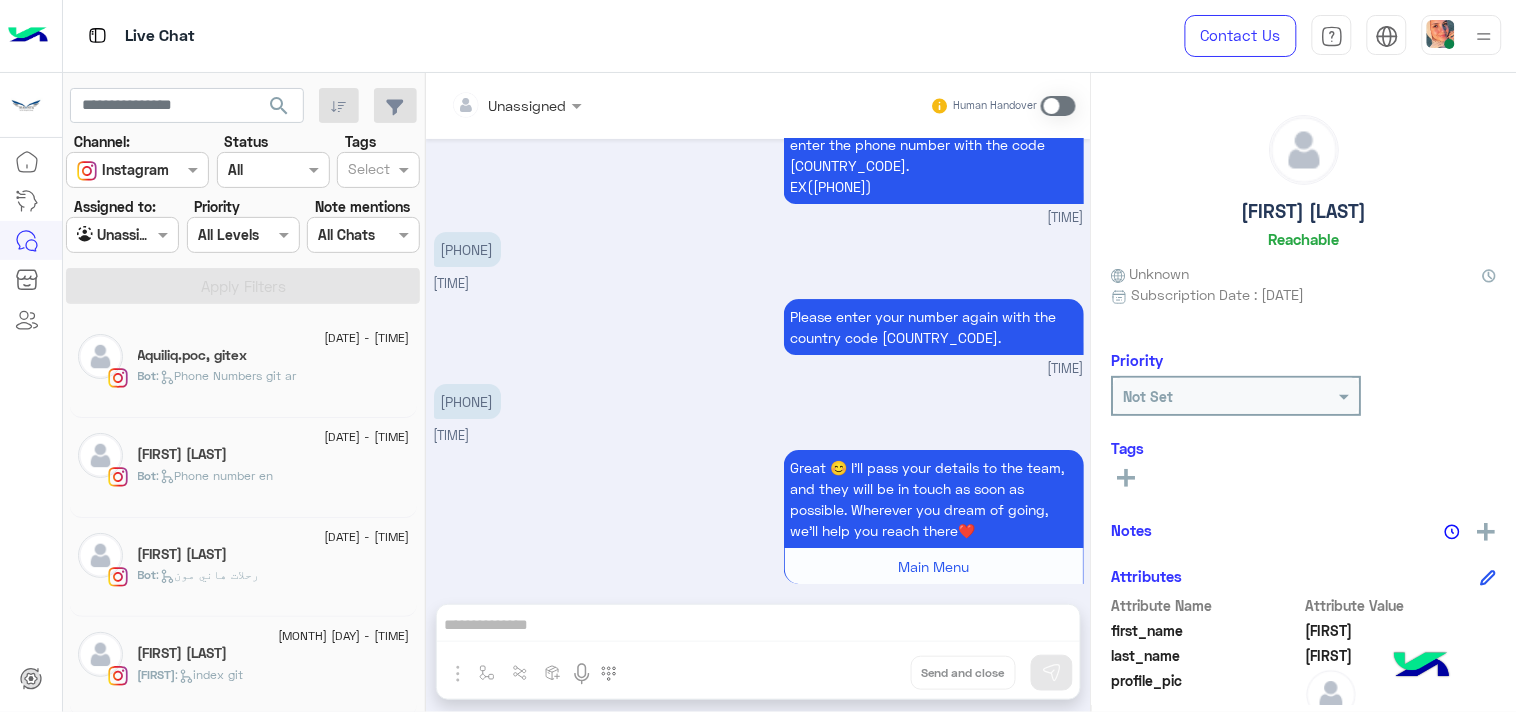 click on "[FIRST] [LAST]" 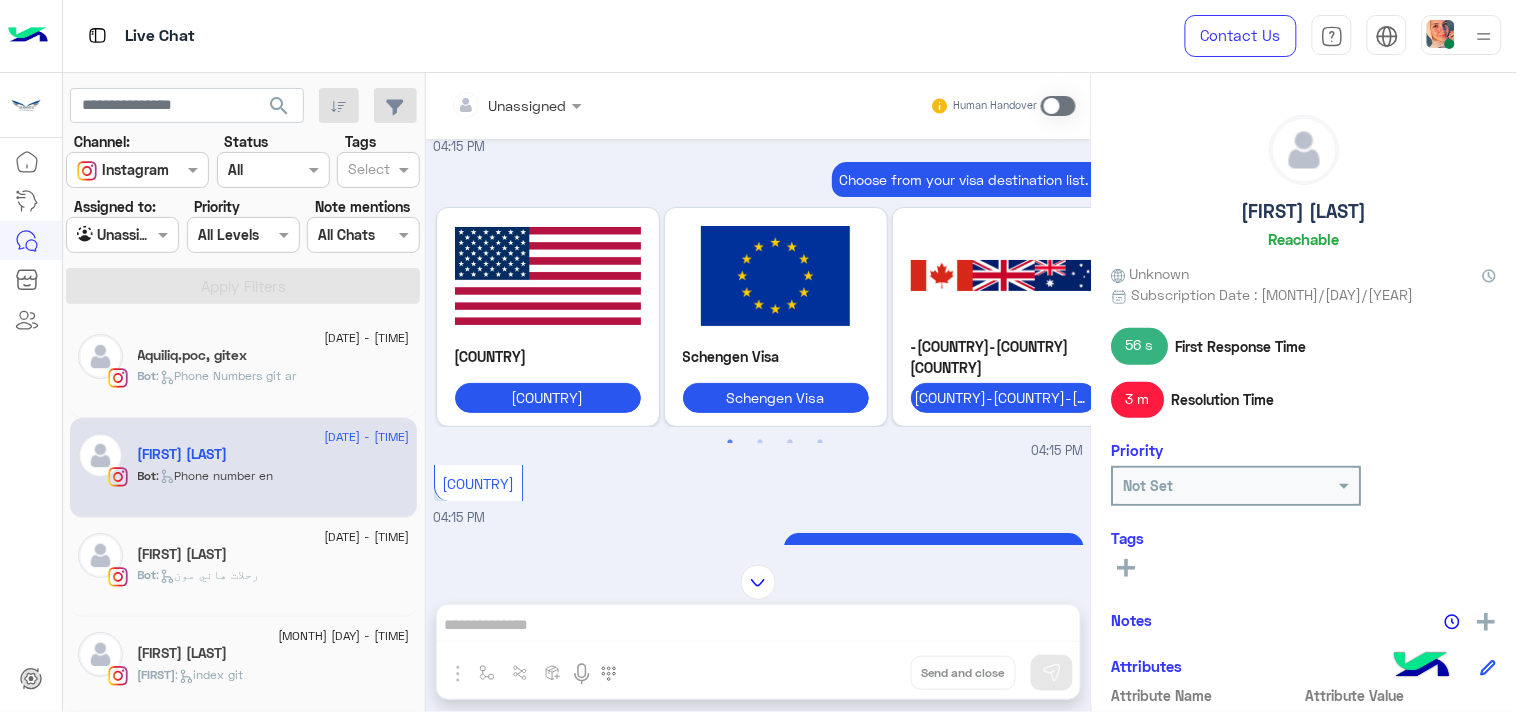 scroll, scrollTop: 1441, scrollLeft: 0, axis: vertical 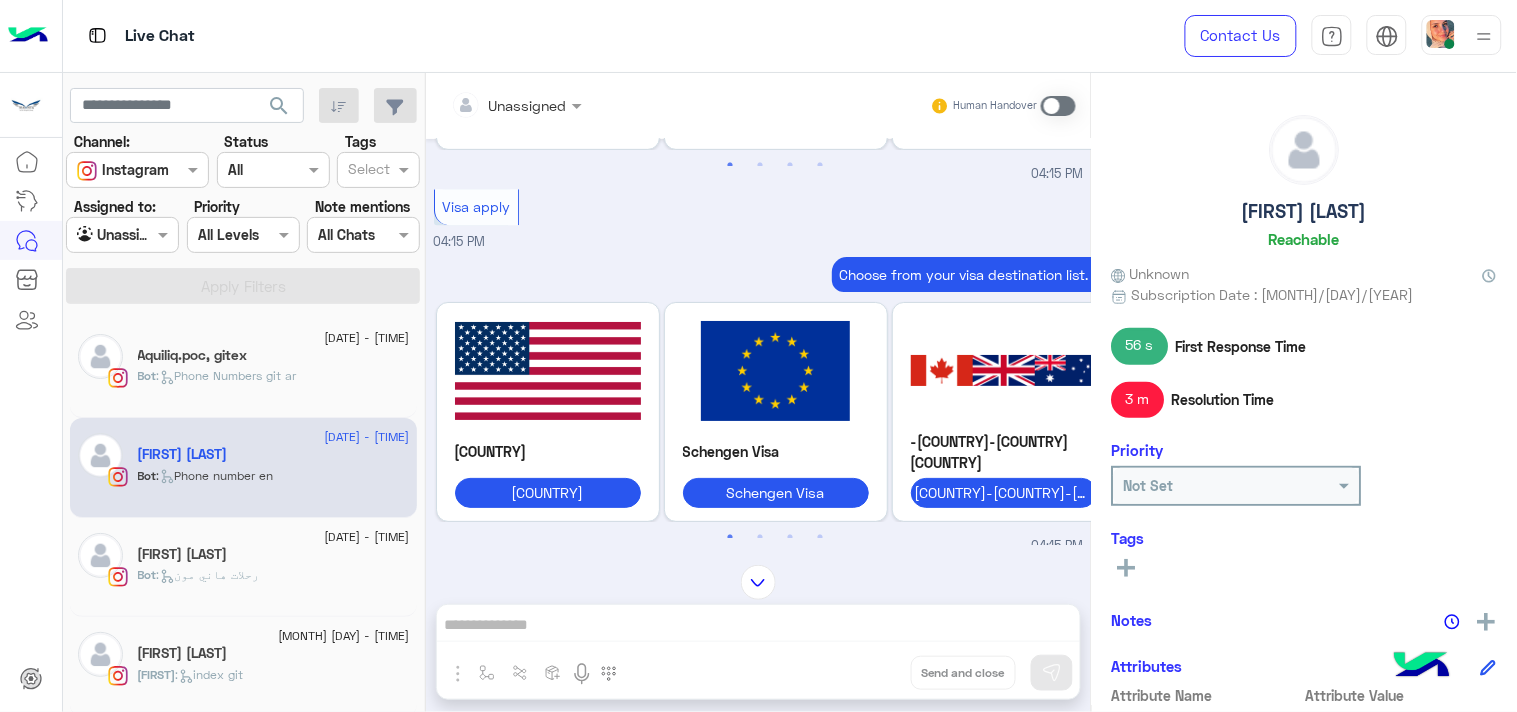 click on "Bot :   Phone Numbers git ar" 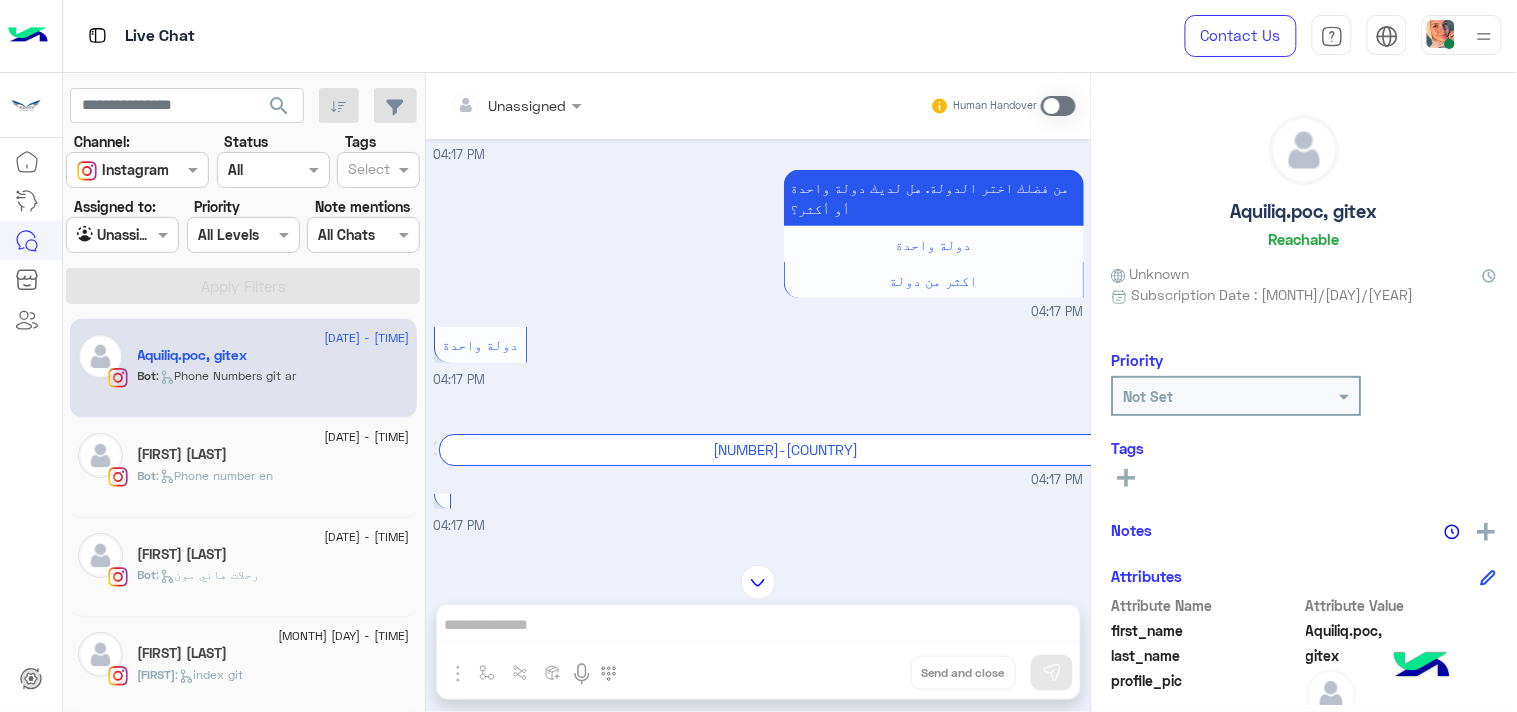 scroll, scrollTop: 255, scrollLeft: 0, axis: vertical 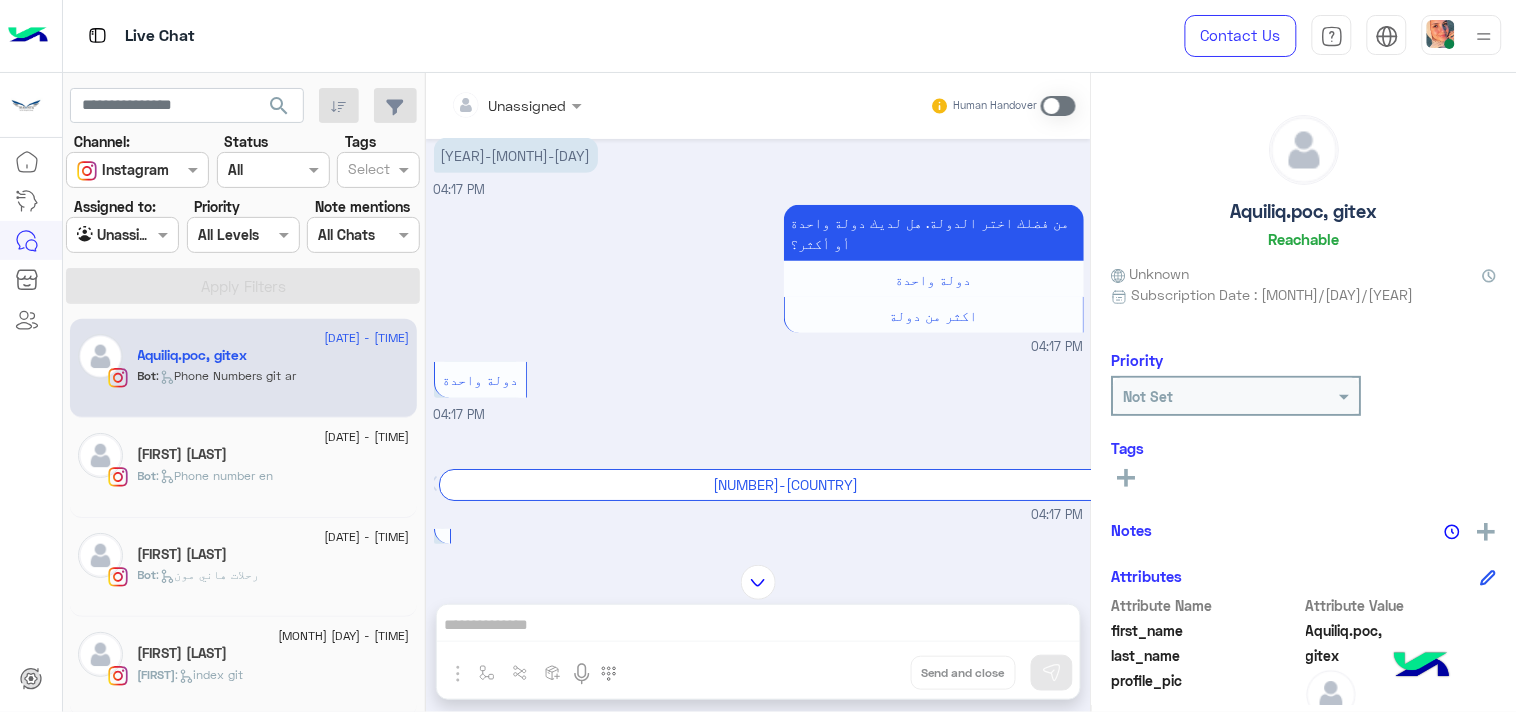 click on "Bot : رحلات هاني مون" 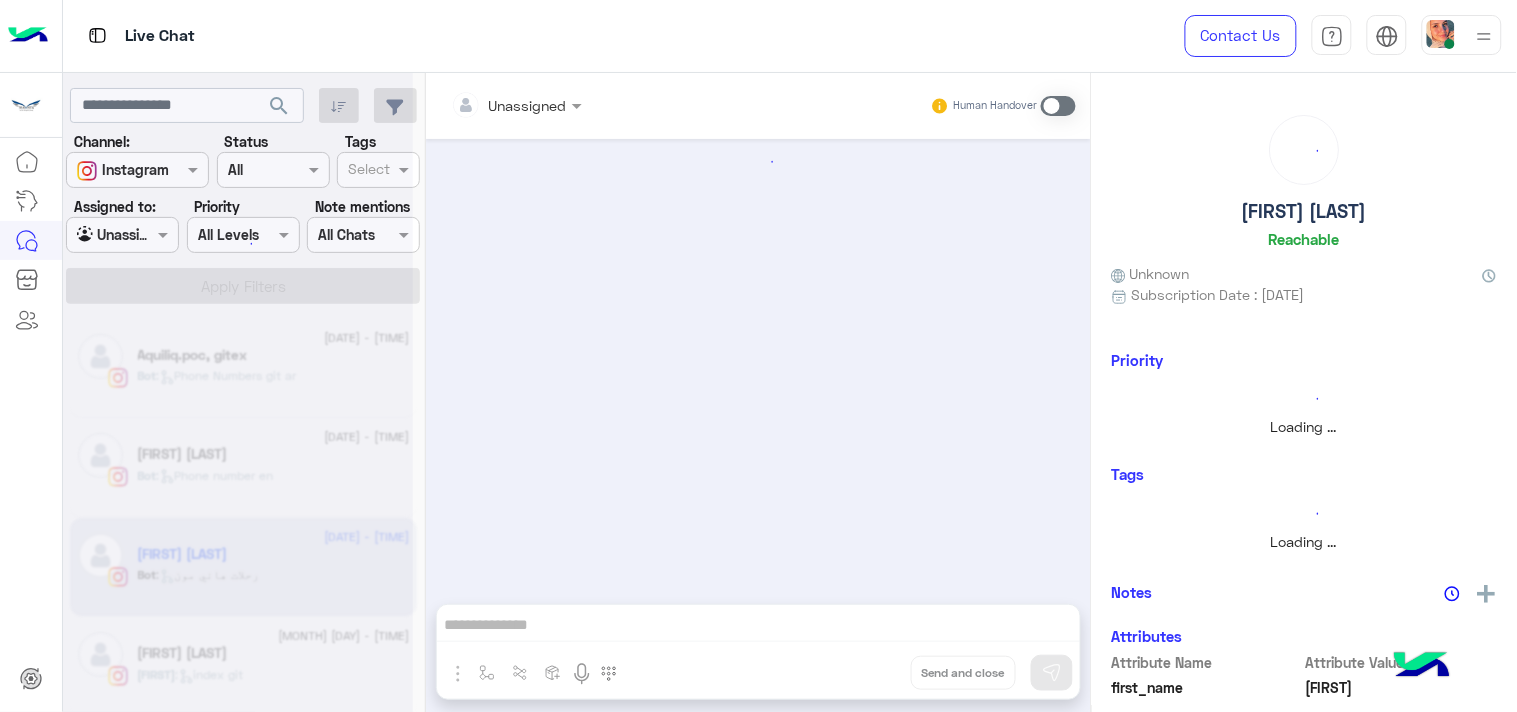 scroll, scrollTop: 0, scrollLeft: 0, axis: both 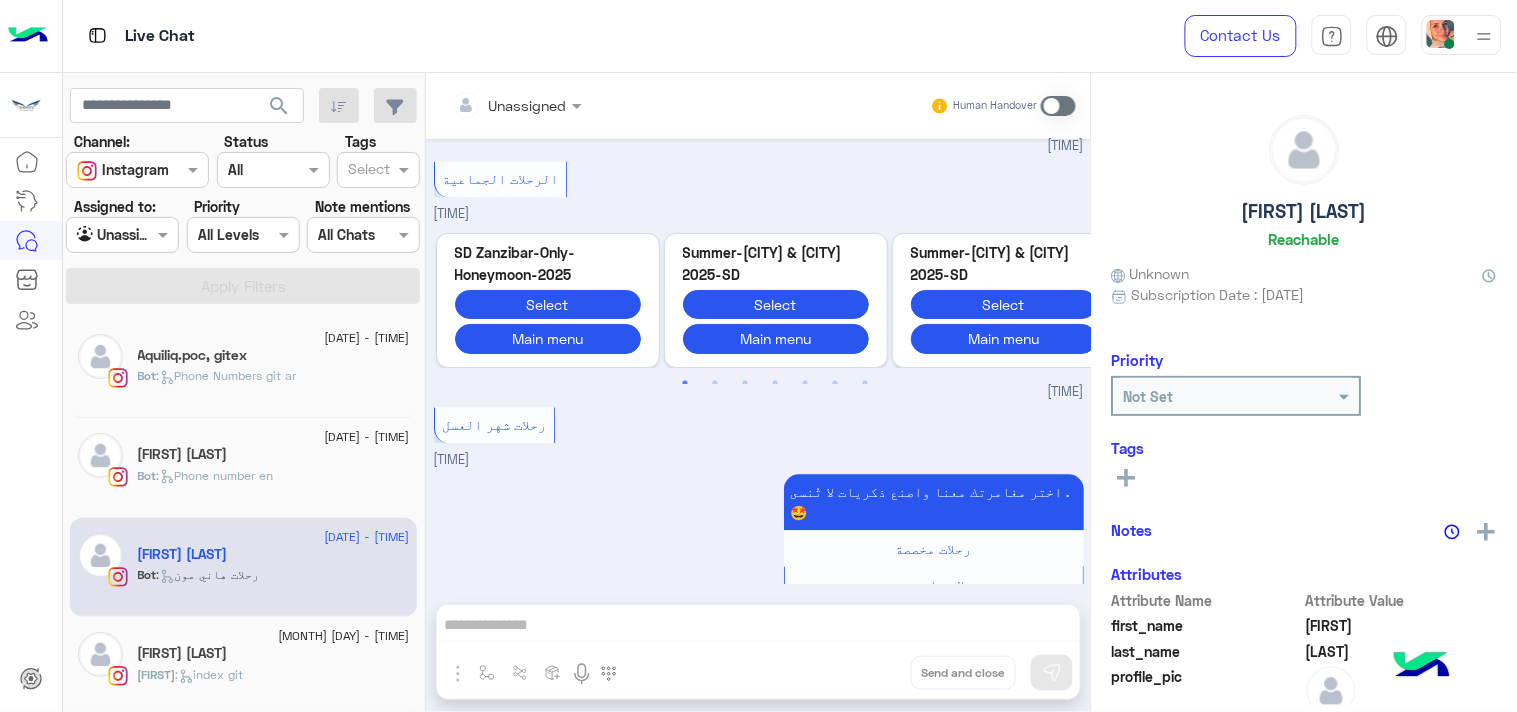 click on "Maryam :   index git" 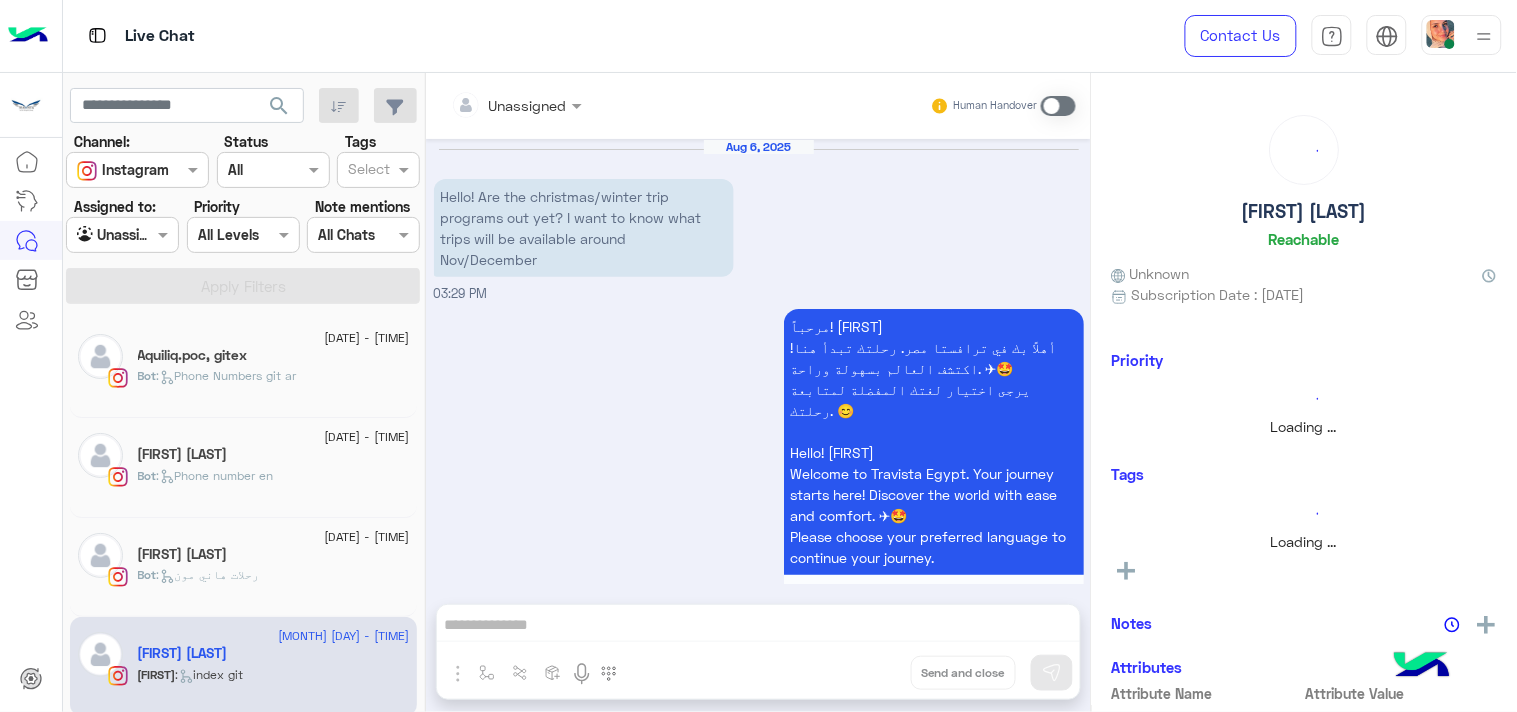 scroll, scrollTop: 756, scrollLeft: 0, axis: vertical 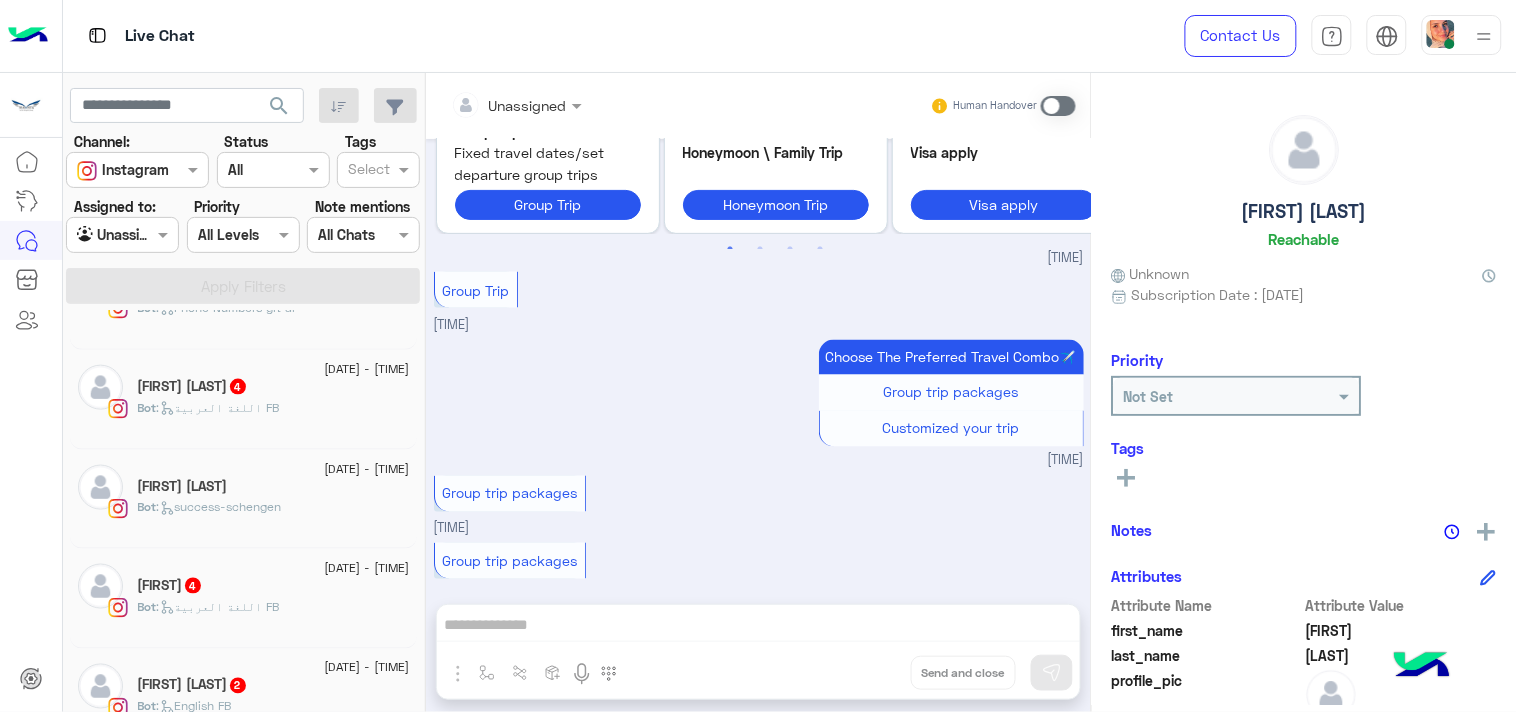 click on "6 August - 3:43 PM  Amr Kinawi  4 Bot :   اللغة العربية FB" 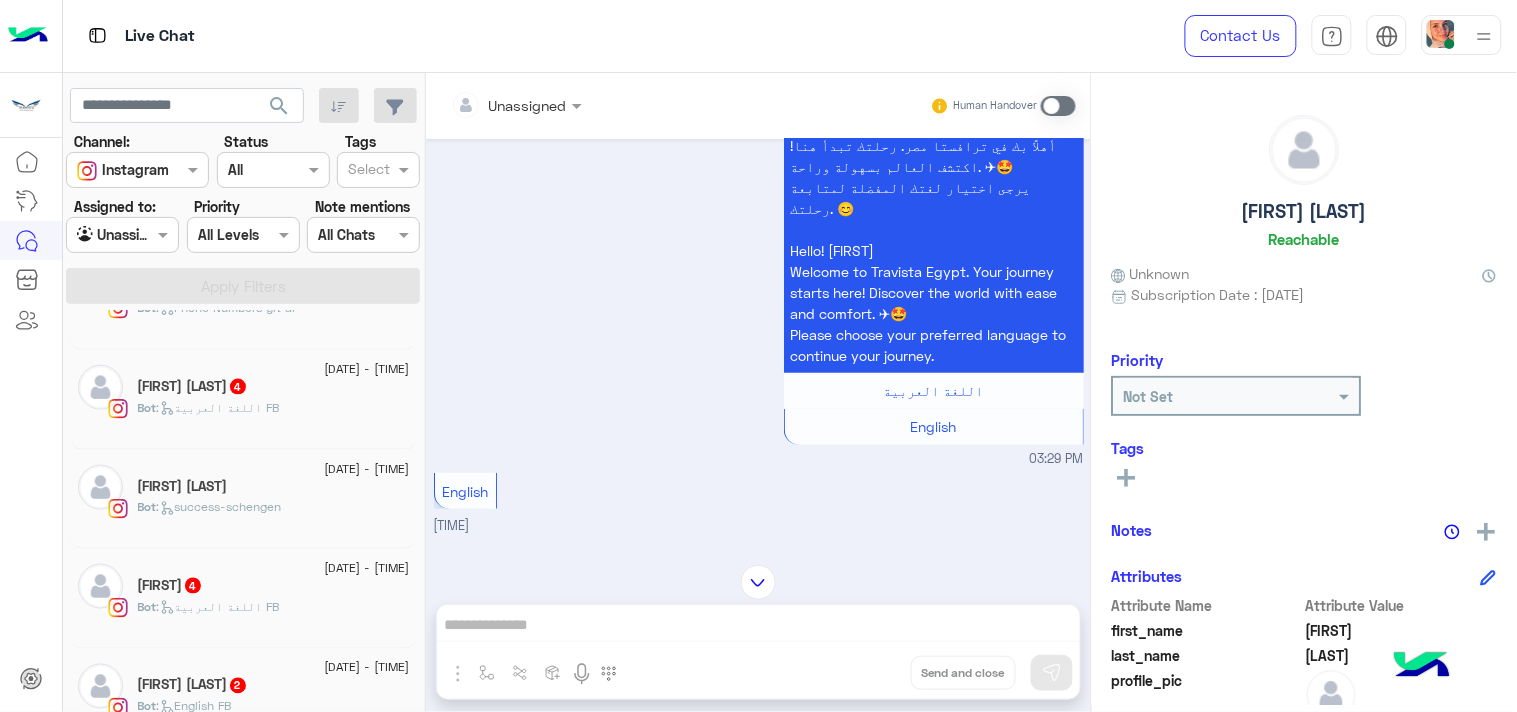 scroll, scrollTop: 64, scrollLeft: 0, axis: vertical 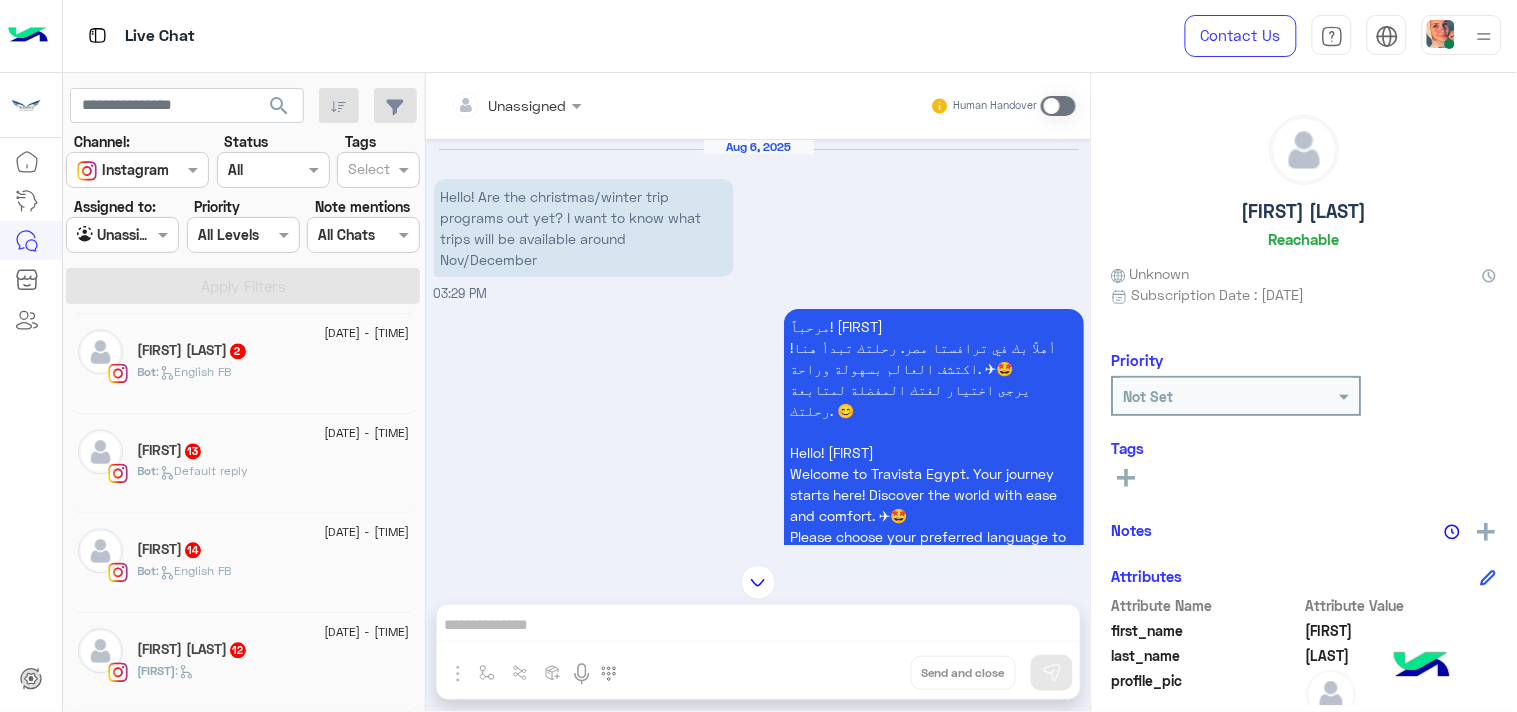 click on "Ahmed   14" 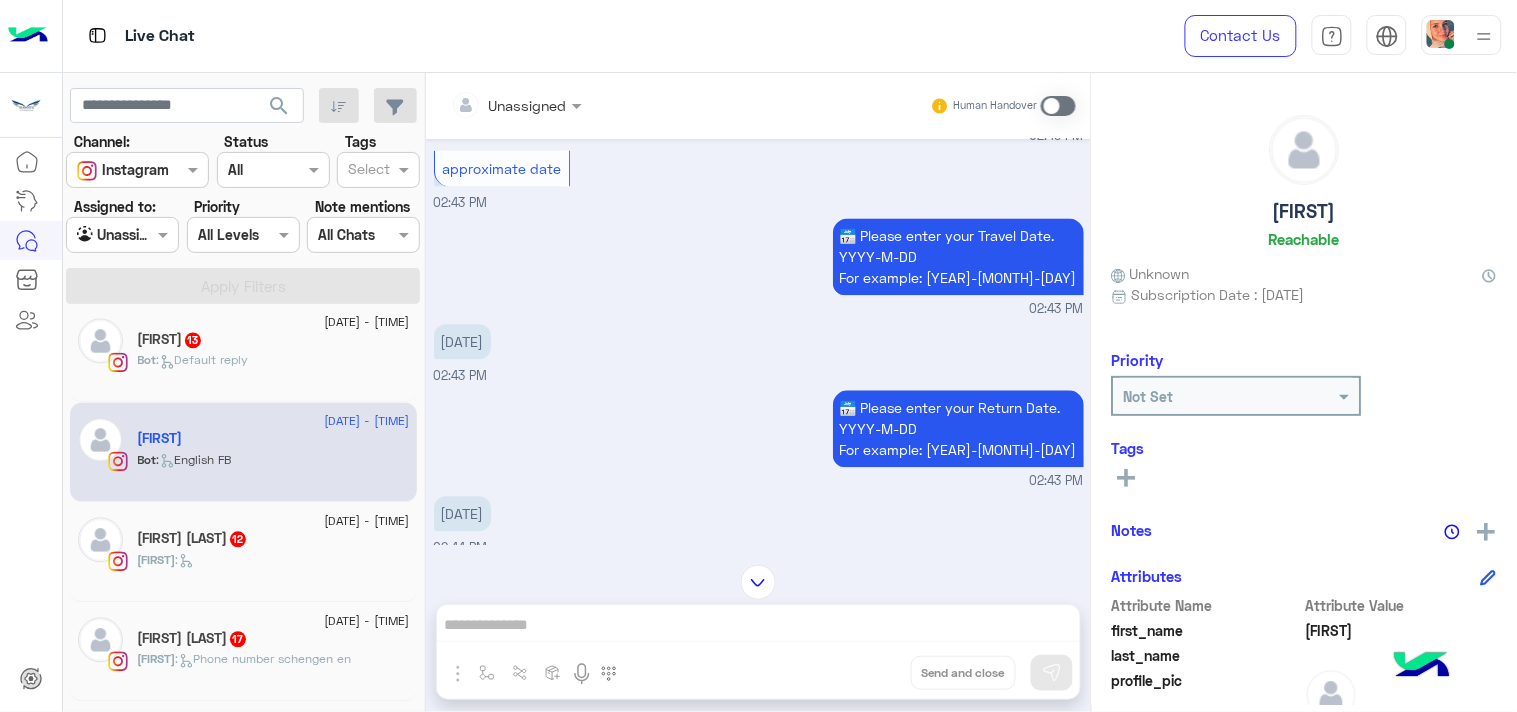 scroll, scrollTop: 555, scrollLeft: 0, axis: vertical 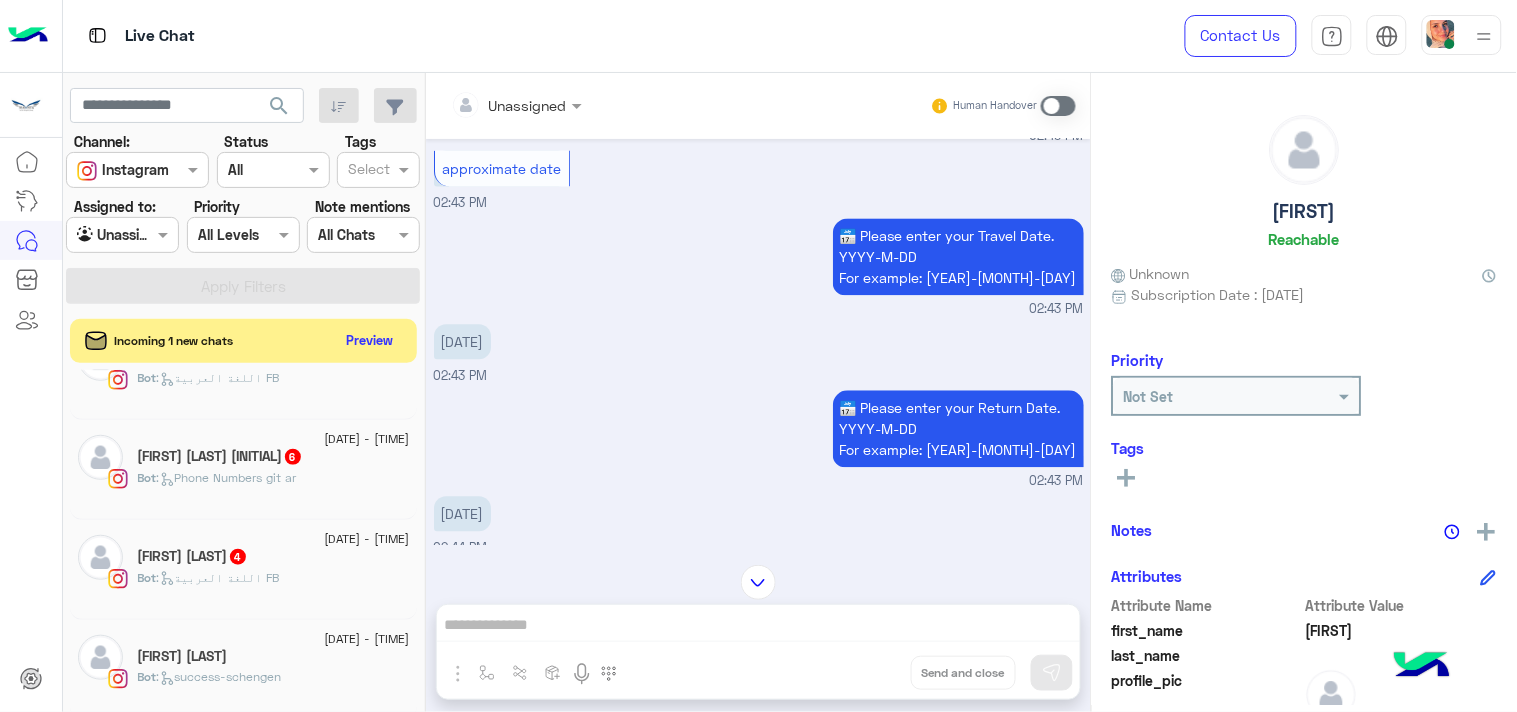 click on "6 August - 3:44 PM" 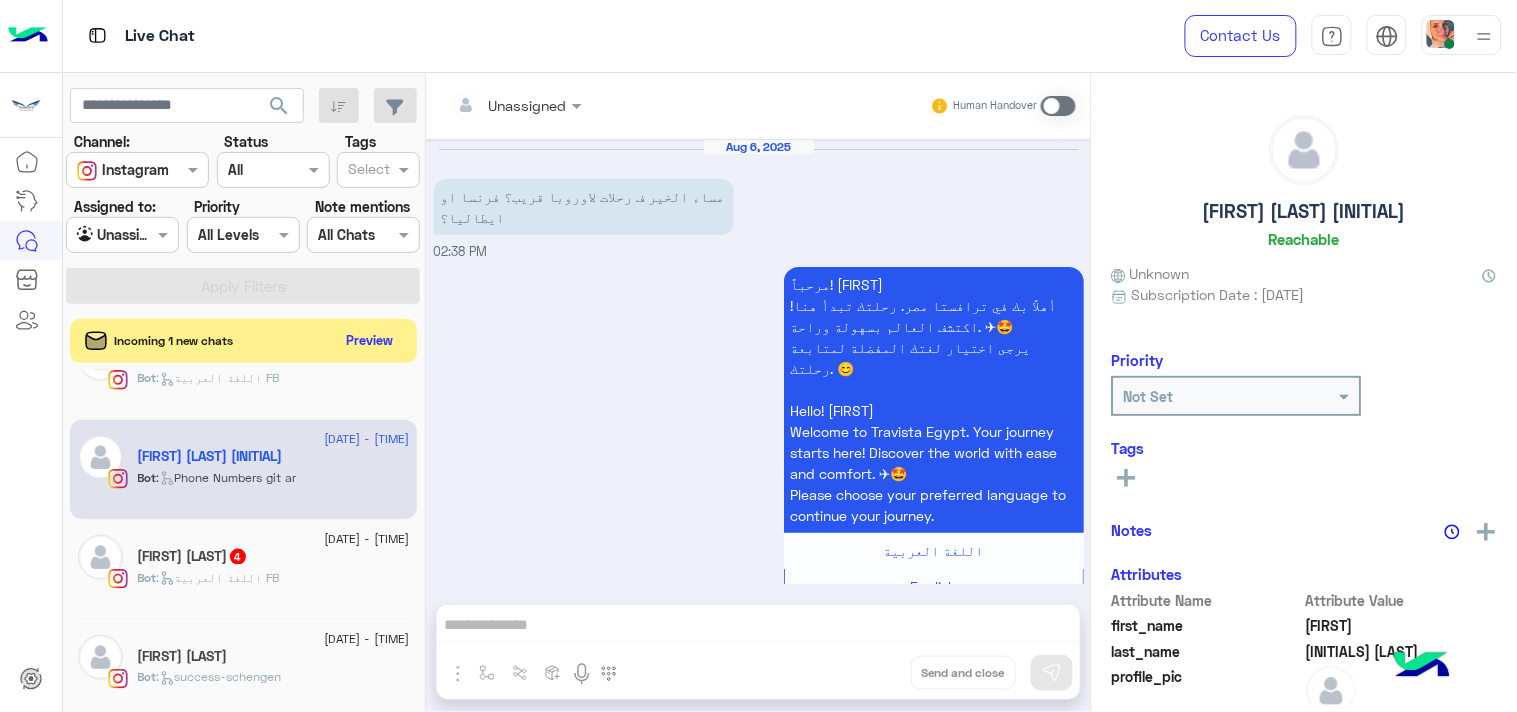 scroll, scrollTop: 1352, scrollLeft: 0, axis: vertical 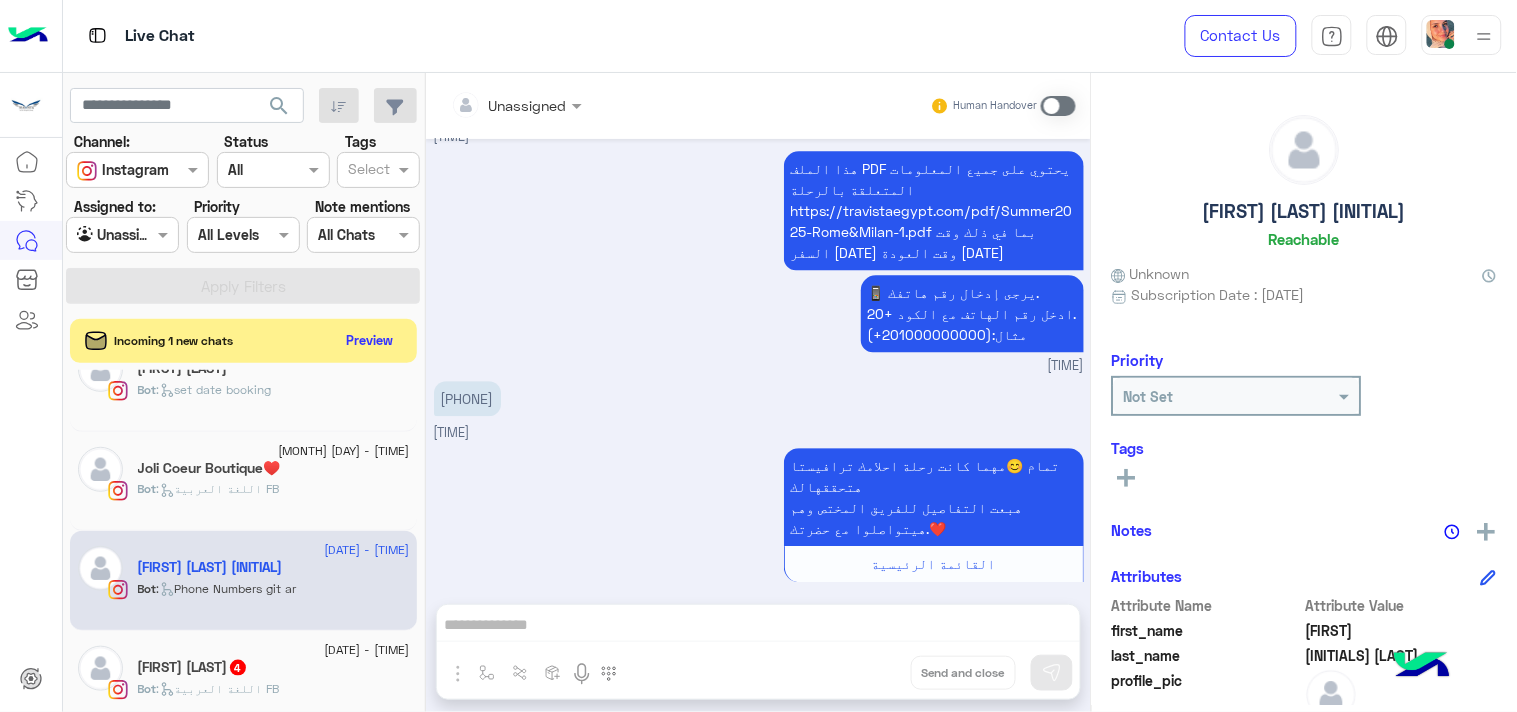 click on "Bot : اللغة العربية FB" 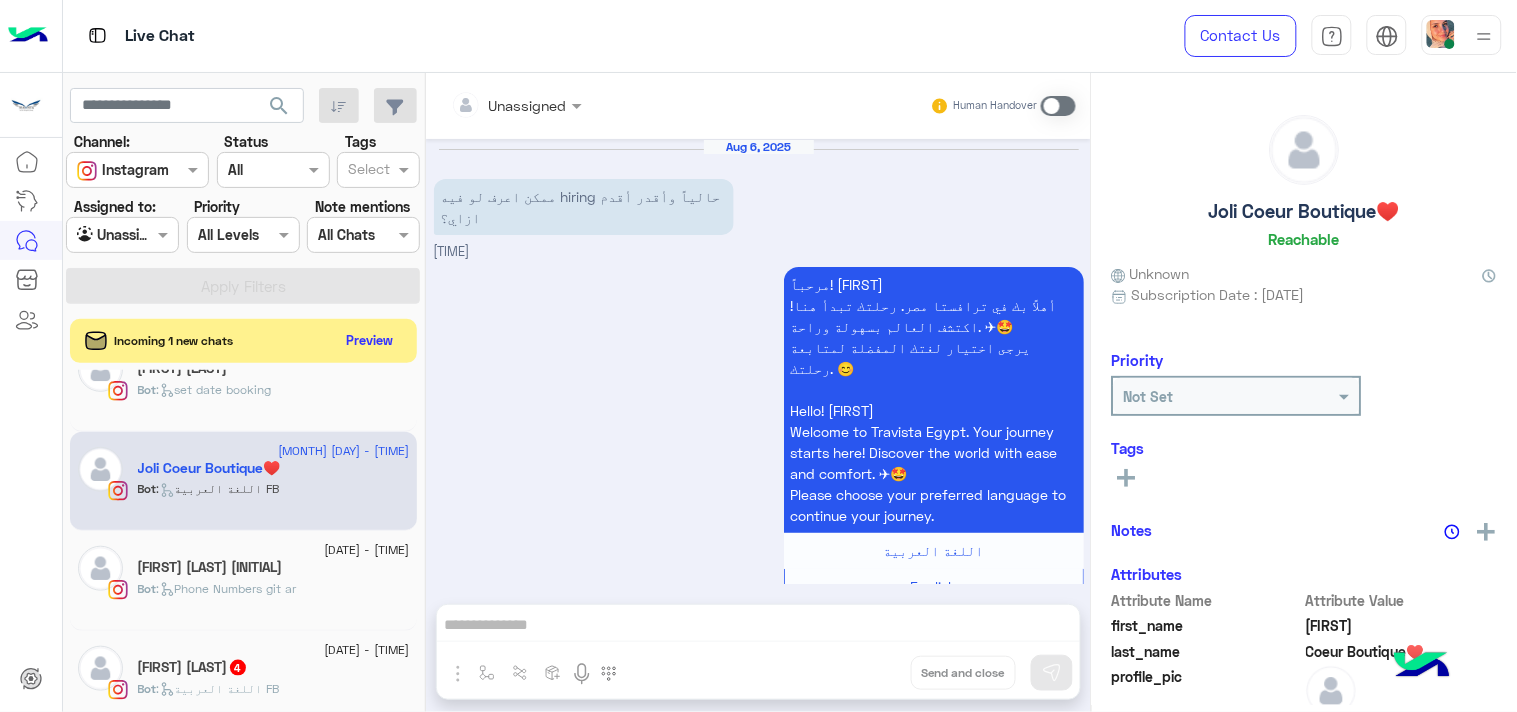 scroll, scrollTop: 355, scrollLeft: 0, axis: vertical 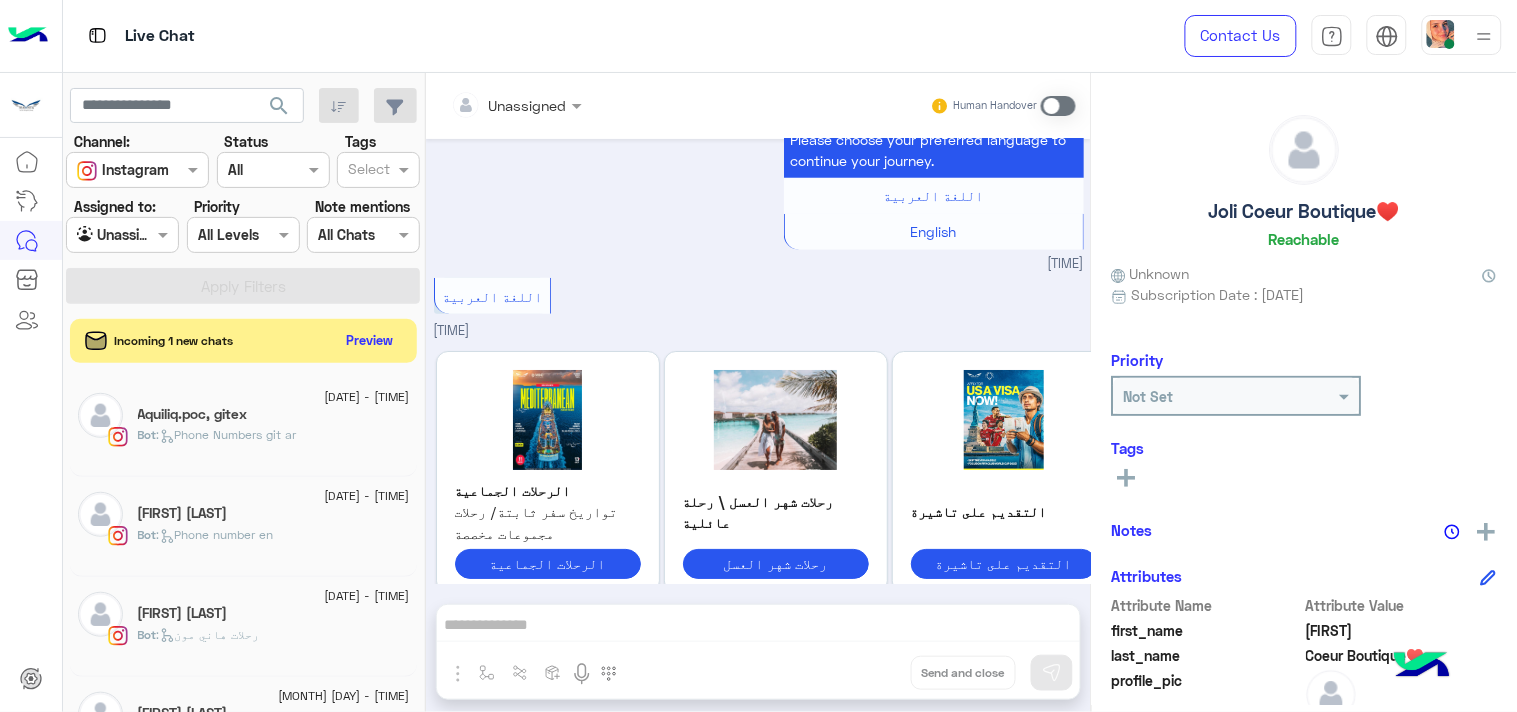 click on ":   Phone Numbers git ar" 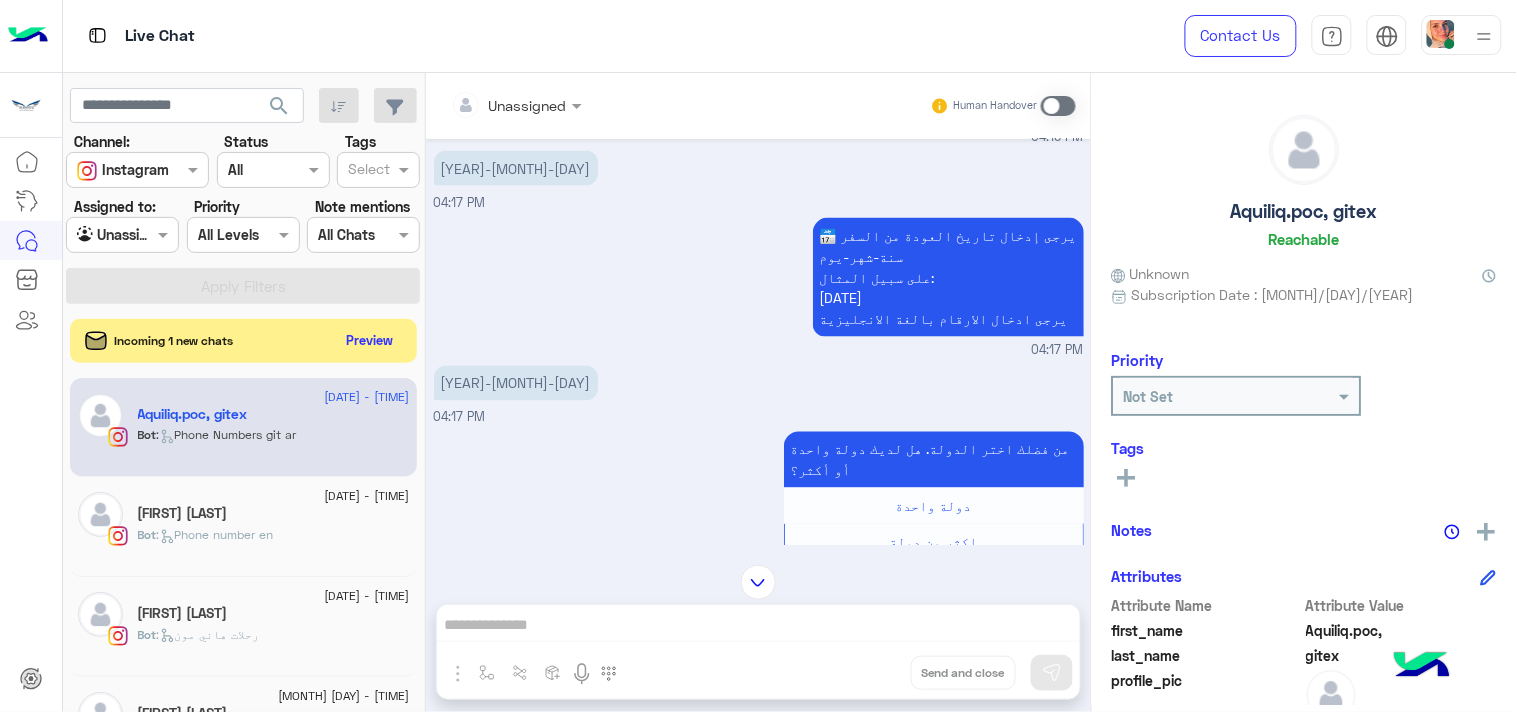 scroll, scrollTop: 3450, scrollLeft: 0, axis: vertical 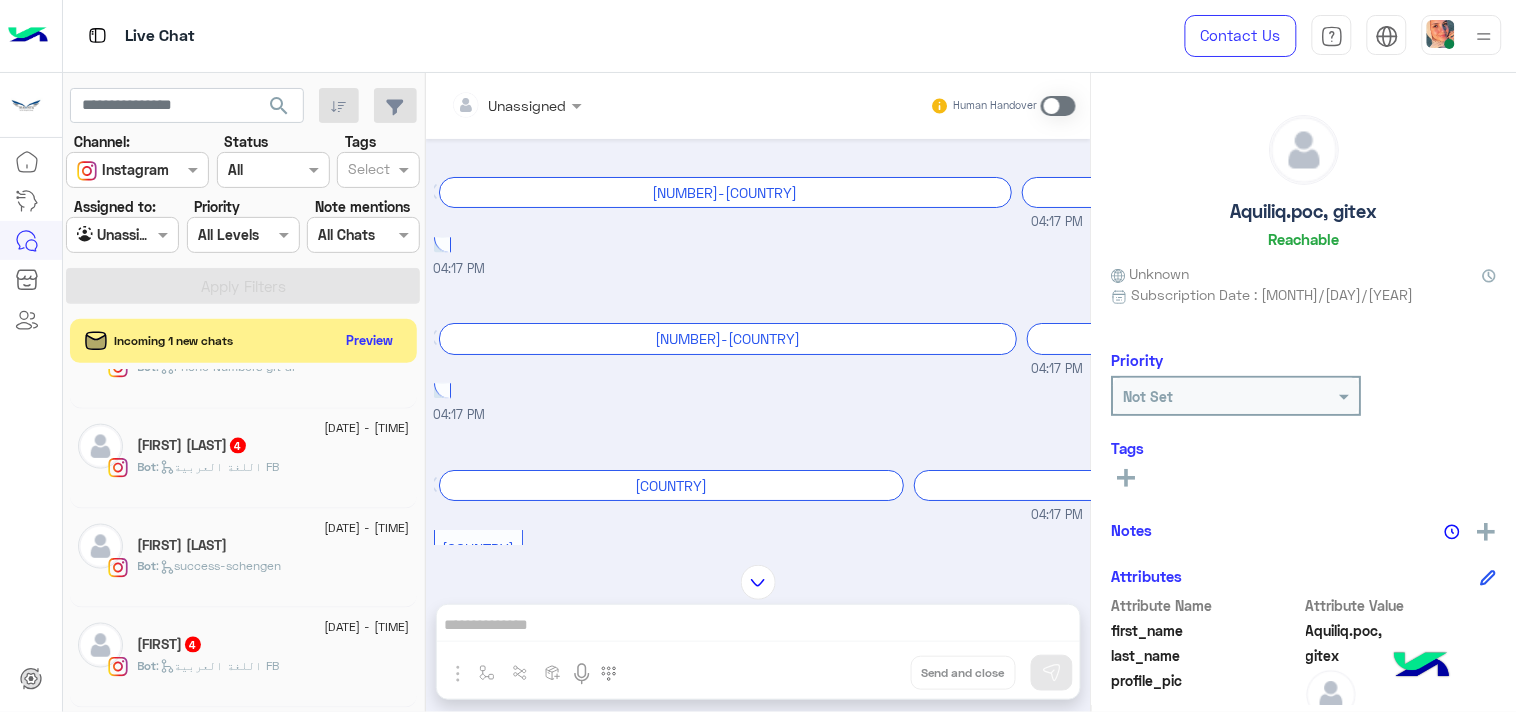 click on "6 August - 3:08 PM  Dida   4 Bot :   اللغة العربية FB" 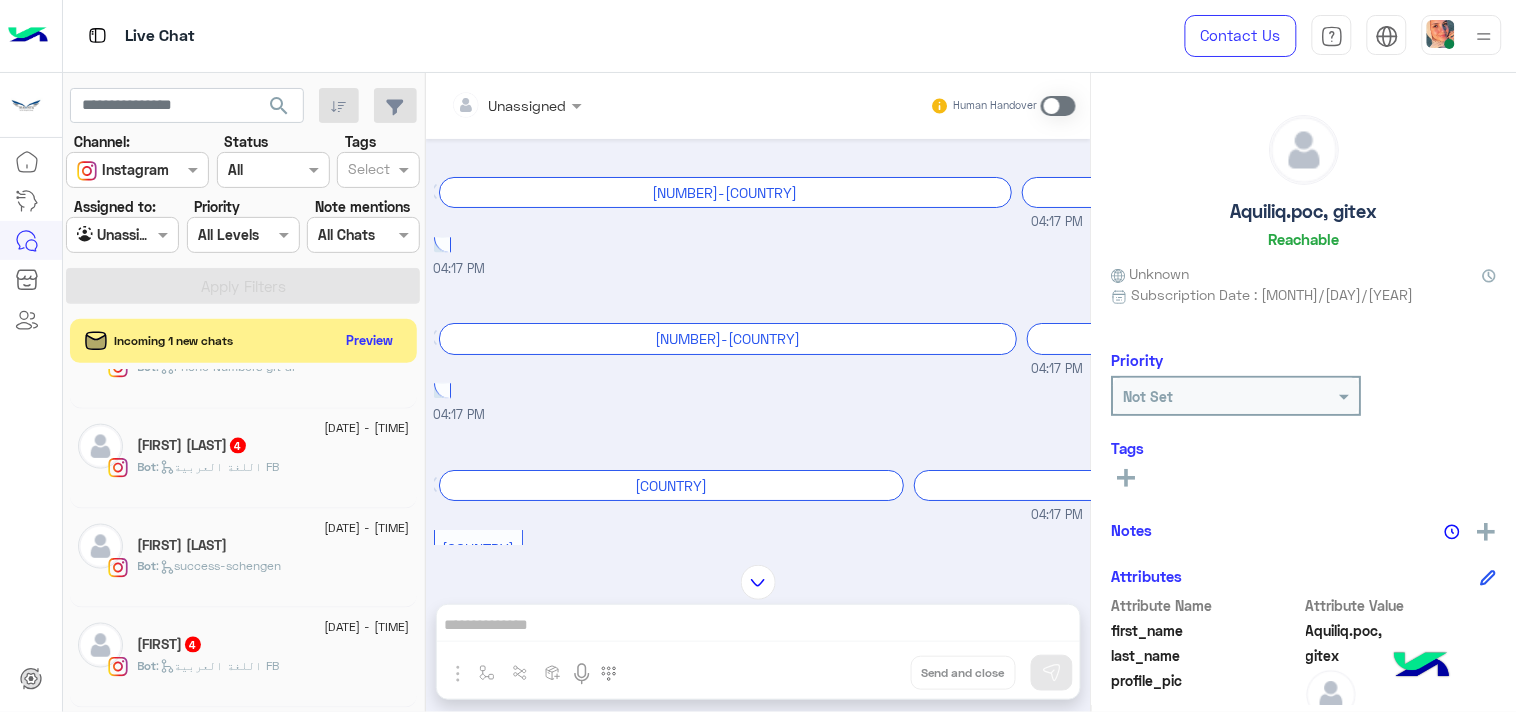 click on "Bot : اللغة العربية FB" 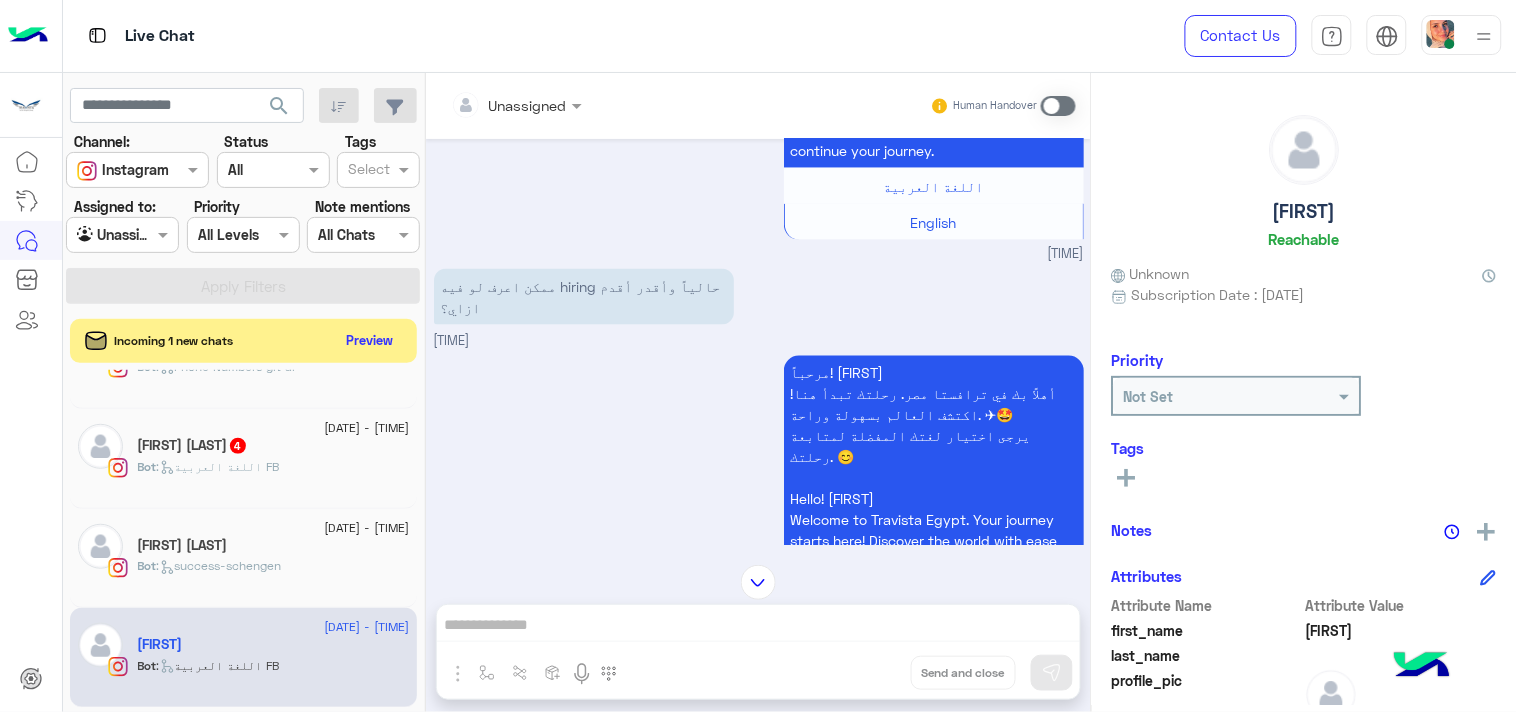 scroll, scrollTop: 1201, scrollLeft: 0, axis: vertical 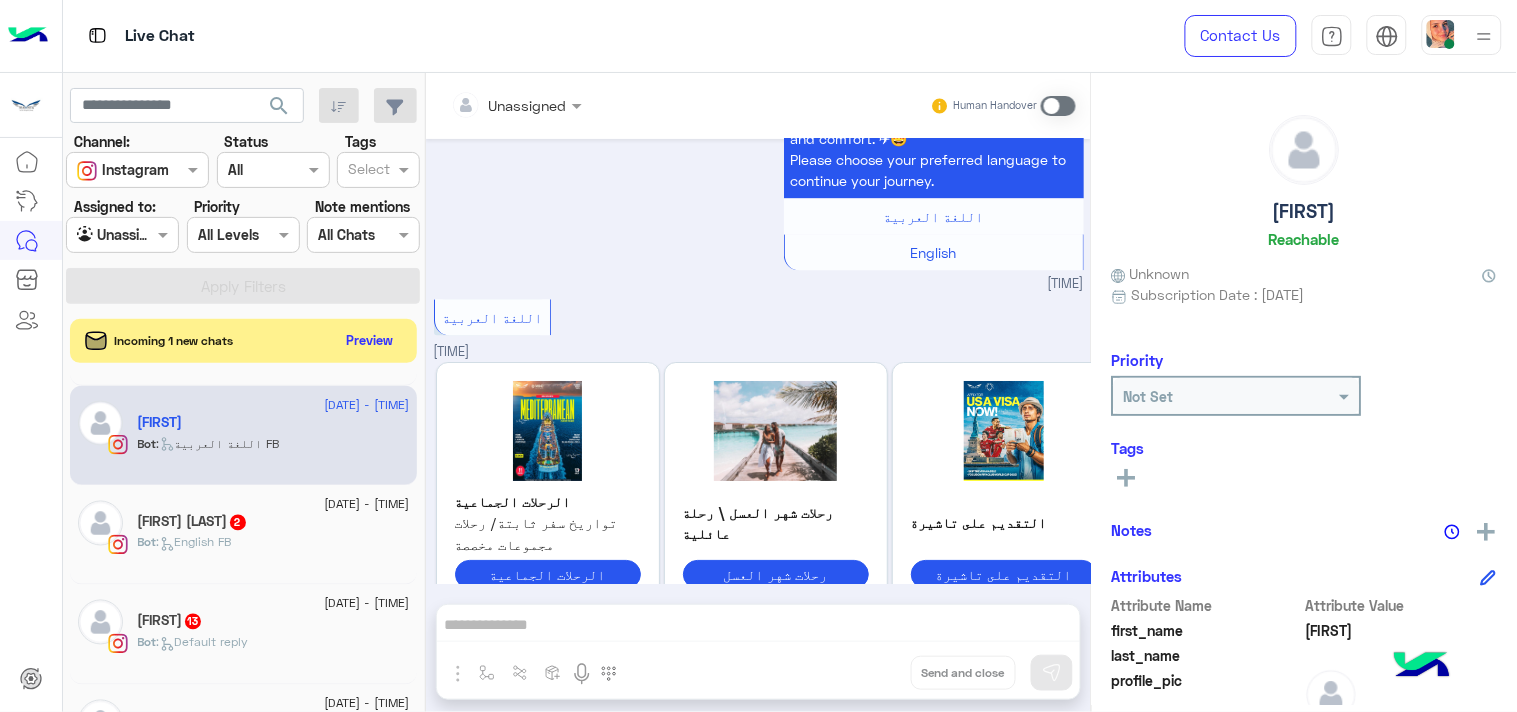 click on "Bot :   English FB" 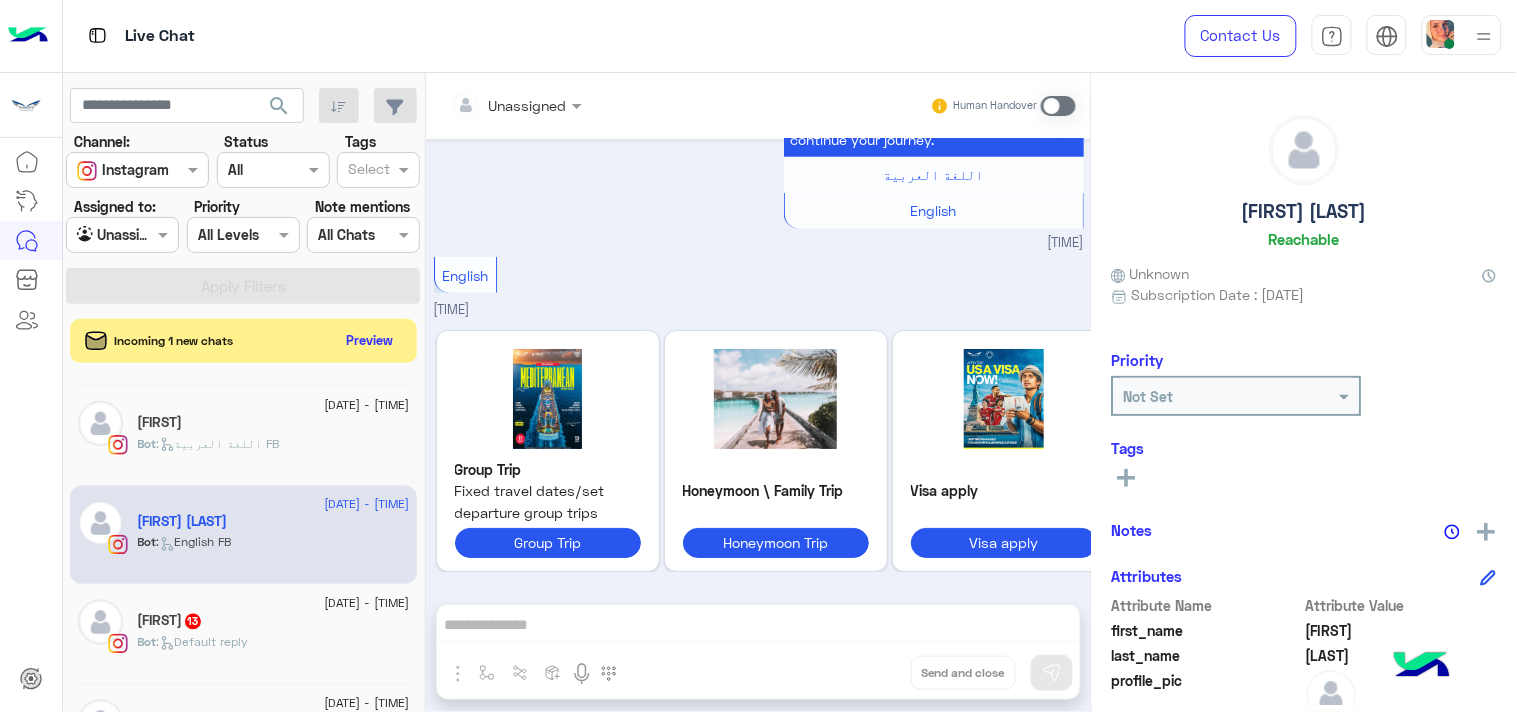 click on ":   Default reply" 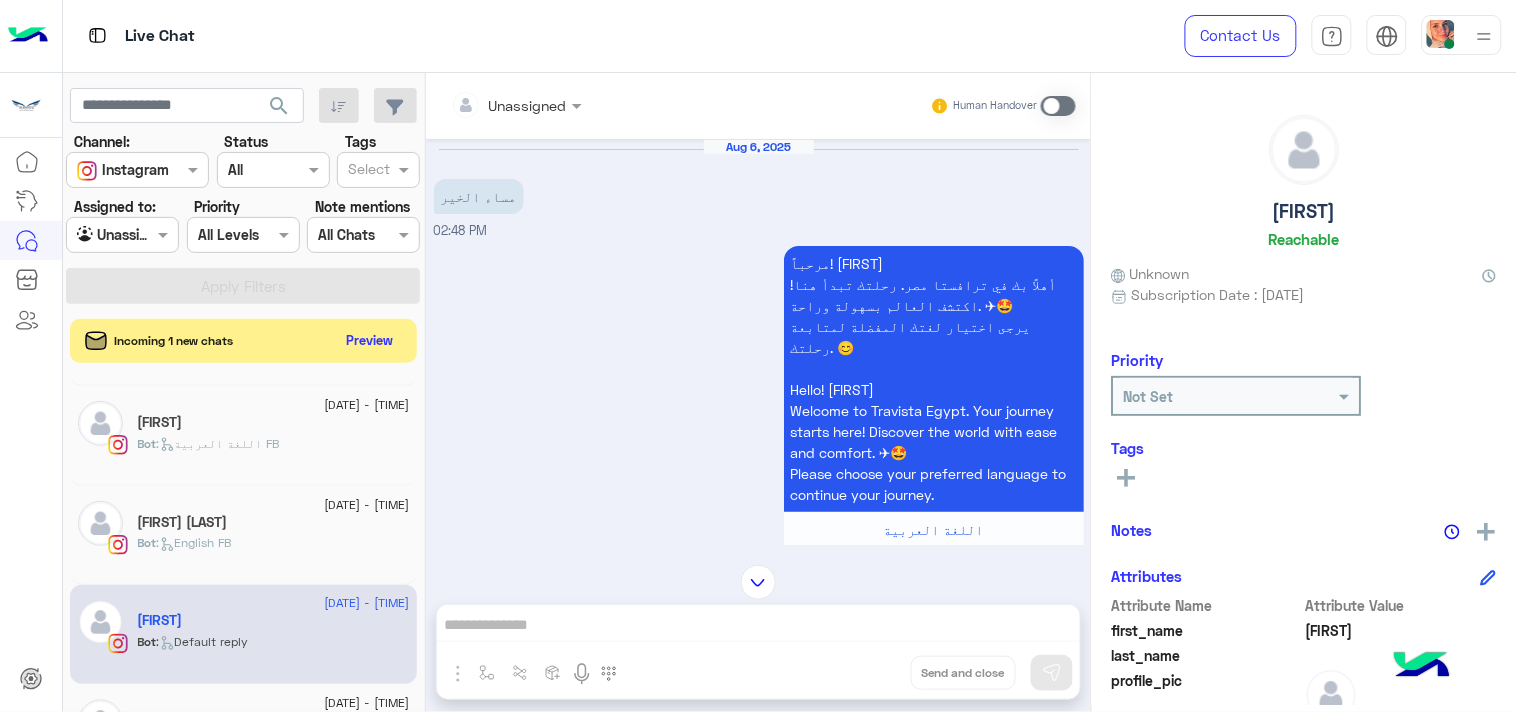 scroll, scrollTop: 1153, scrollLeft: 0, axis: vertical 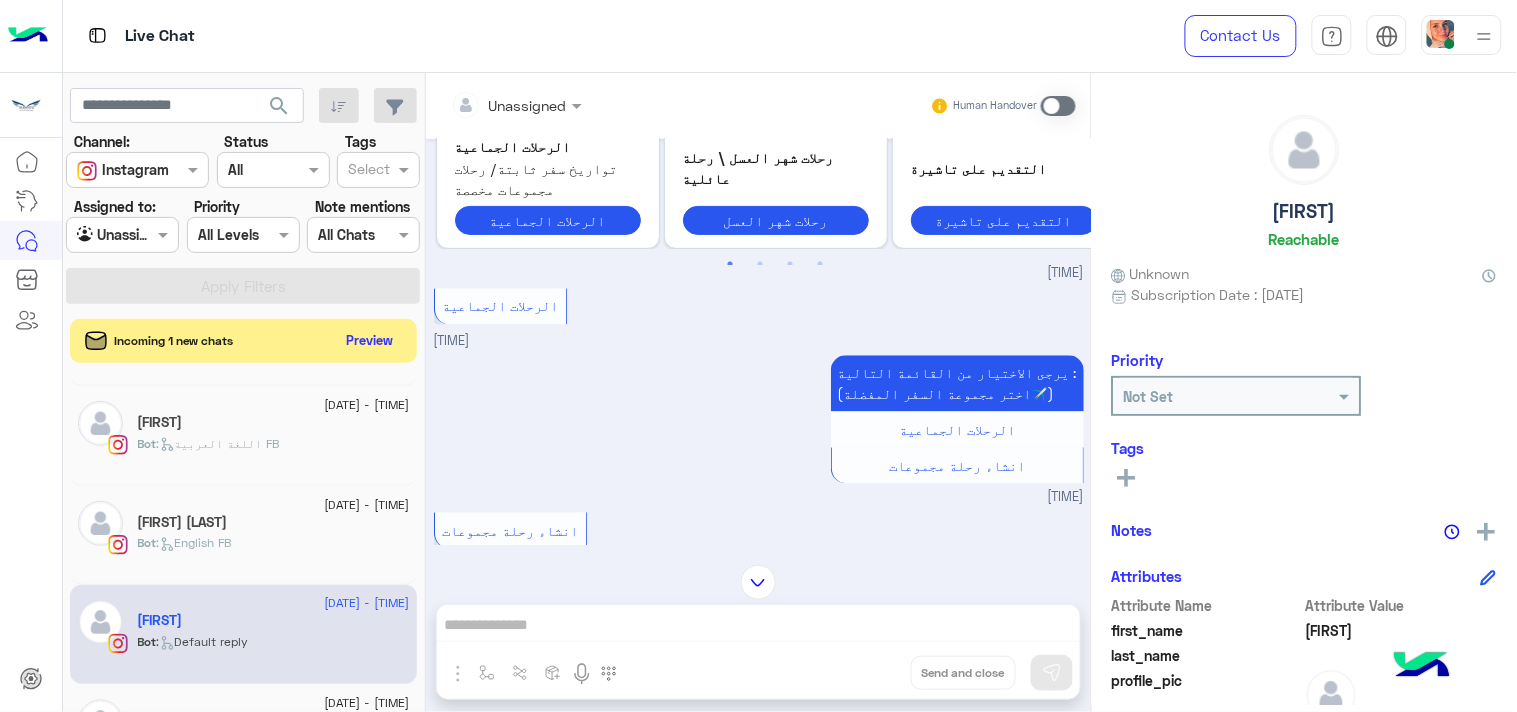 click on "يرجى الاختيار من القائمة التالية : (اختر مجموعة السفر المفضلة✈️)" at bounding box center [957, 383] 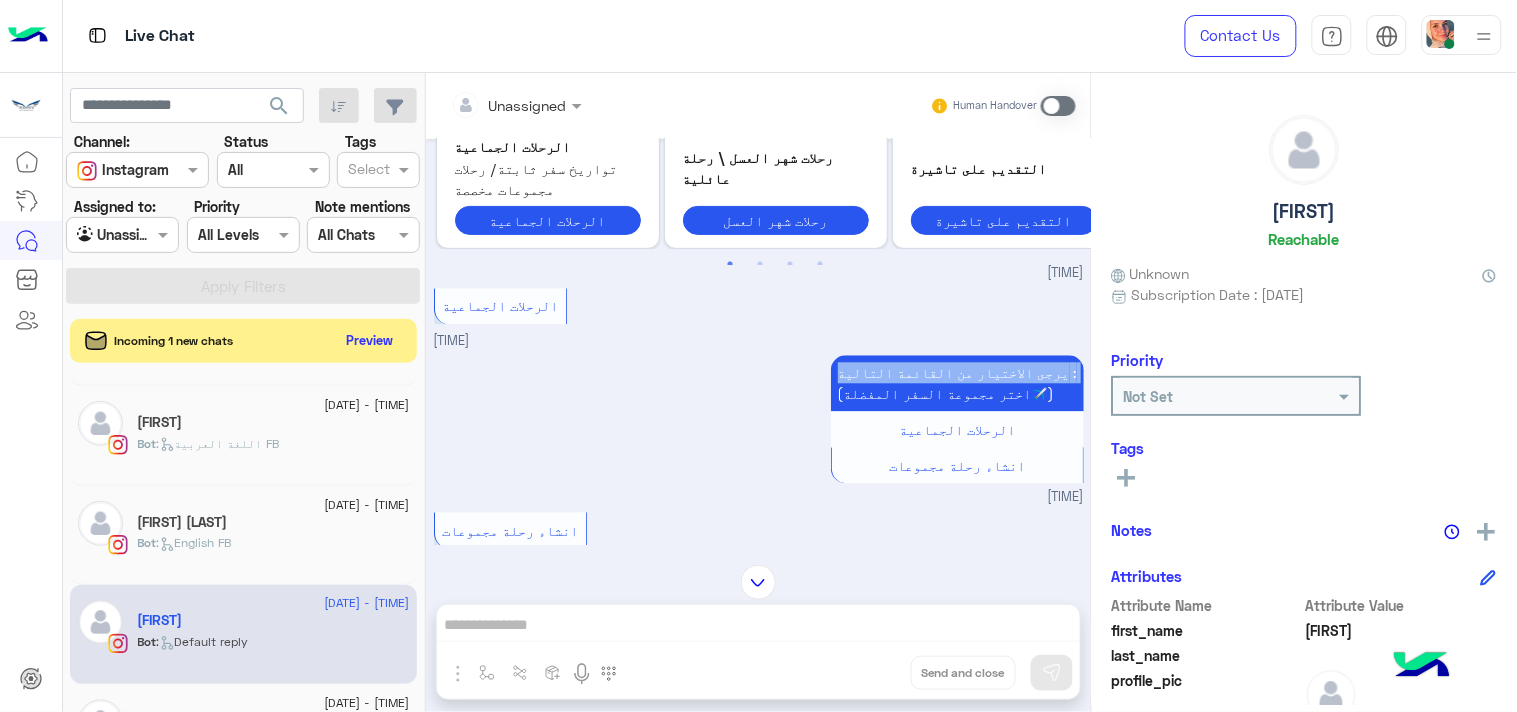 click on "يرجى الاختيار من القائمة التالية : (اختر مجموعة السفر المفضلة✈️)" at bounding box center (957, 383) 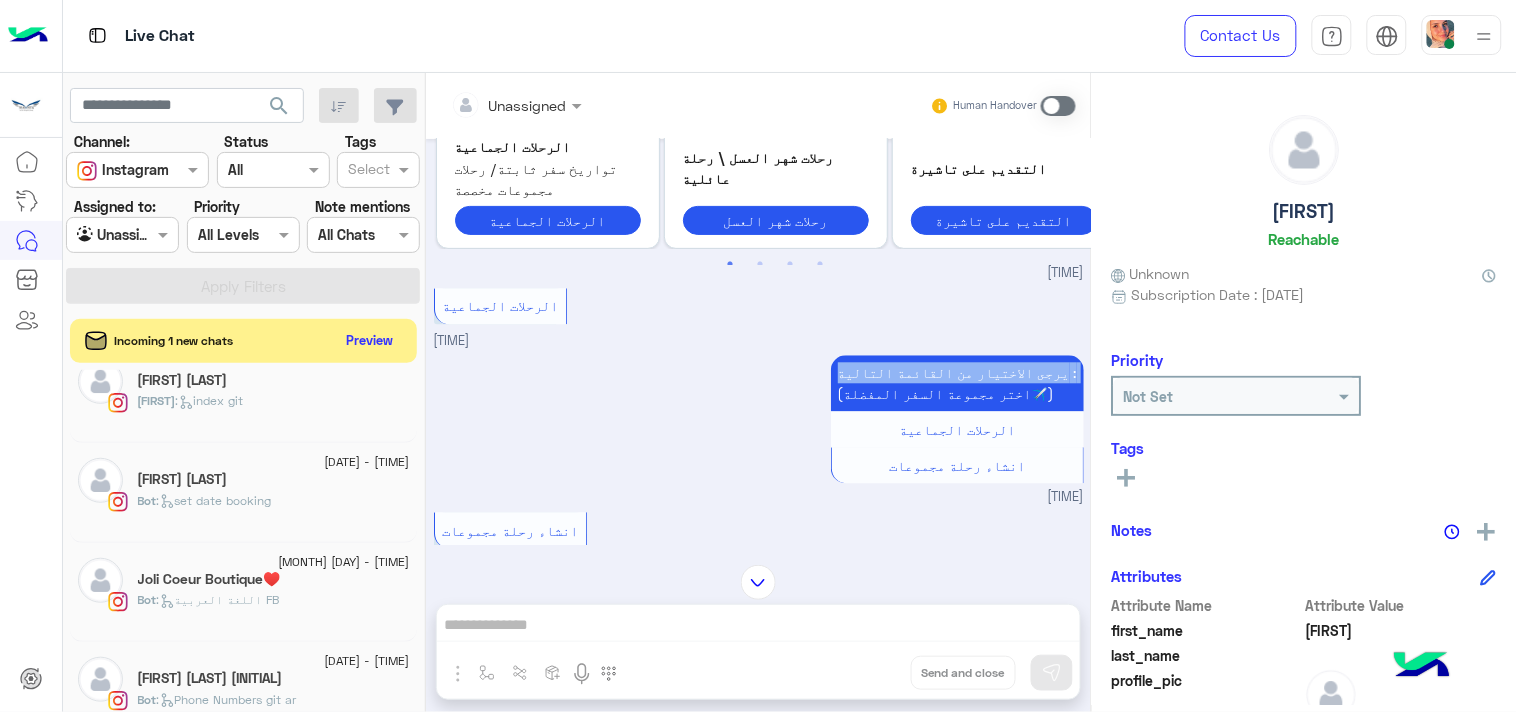 scroll, scrollTop: 0, scrollLeft: 0, axis: both 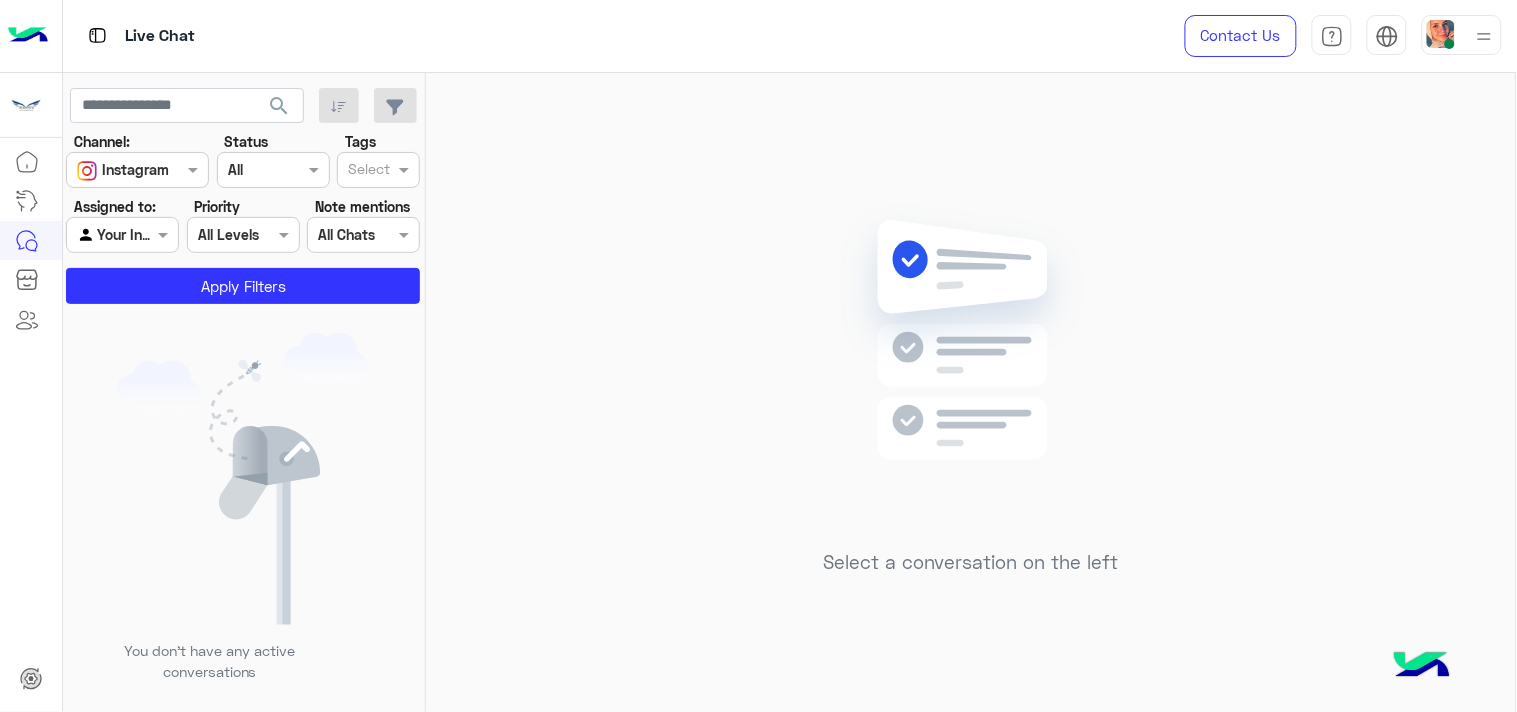 click at bounding box center (122, 234) 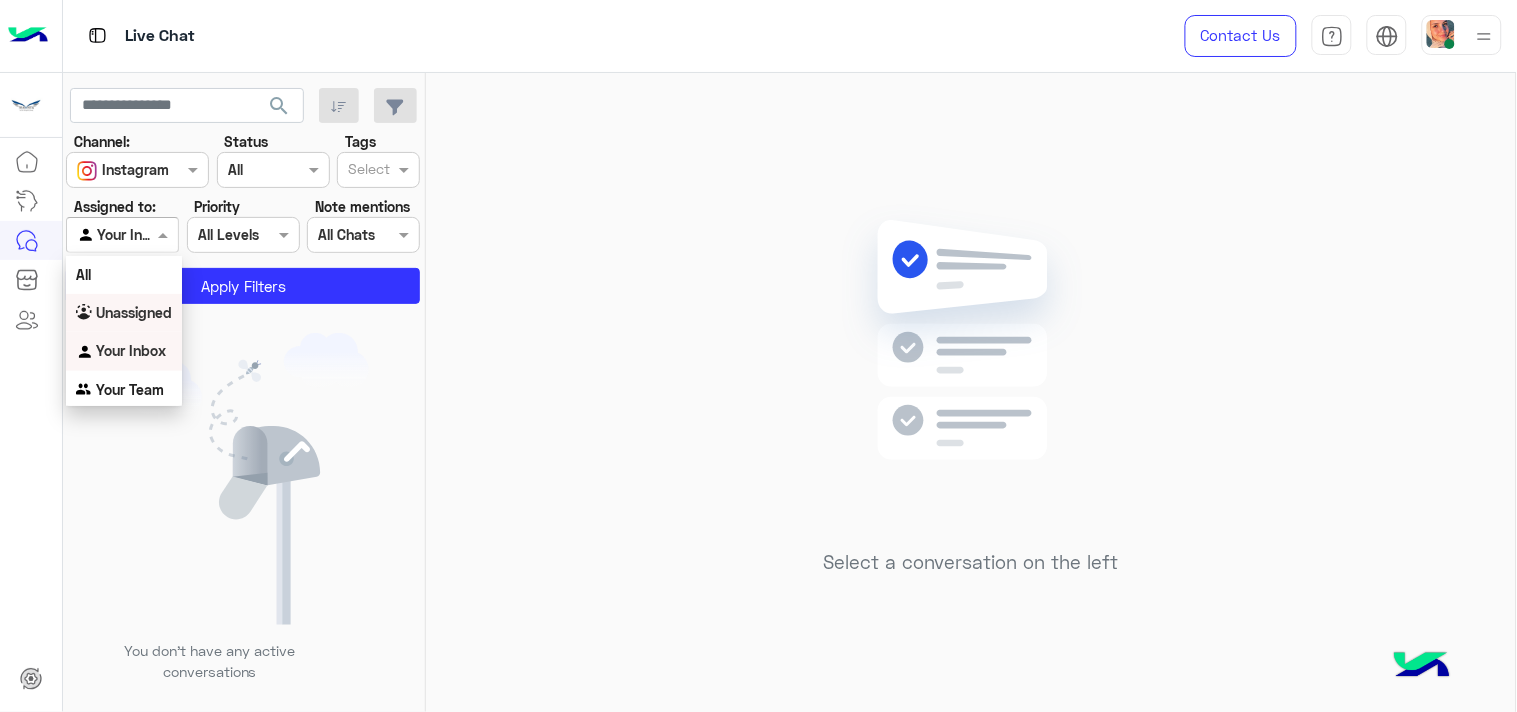 click on "Unassigned" at bounding box center [134, 312] 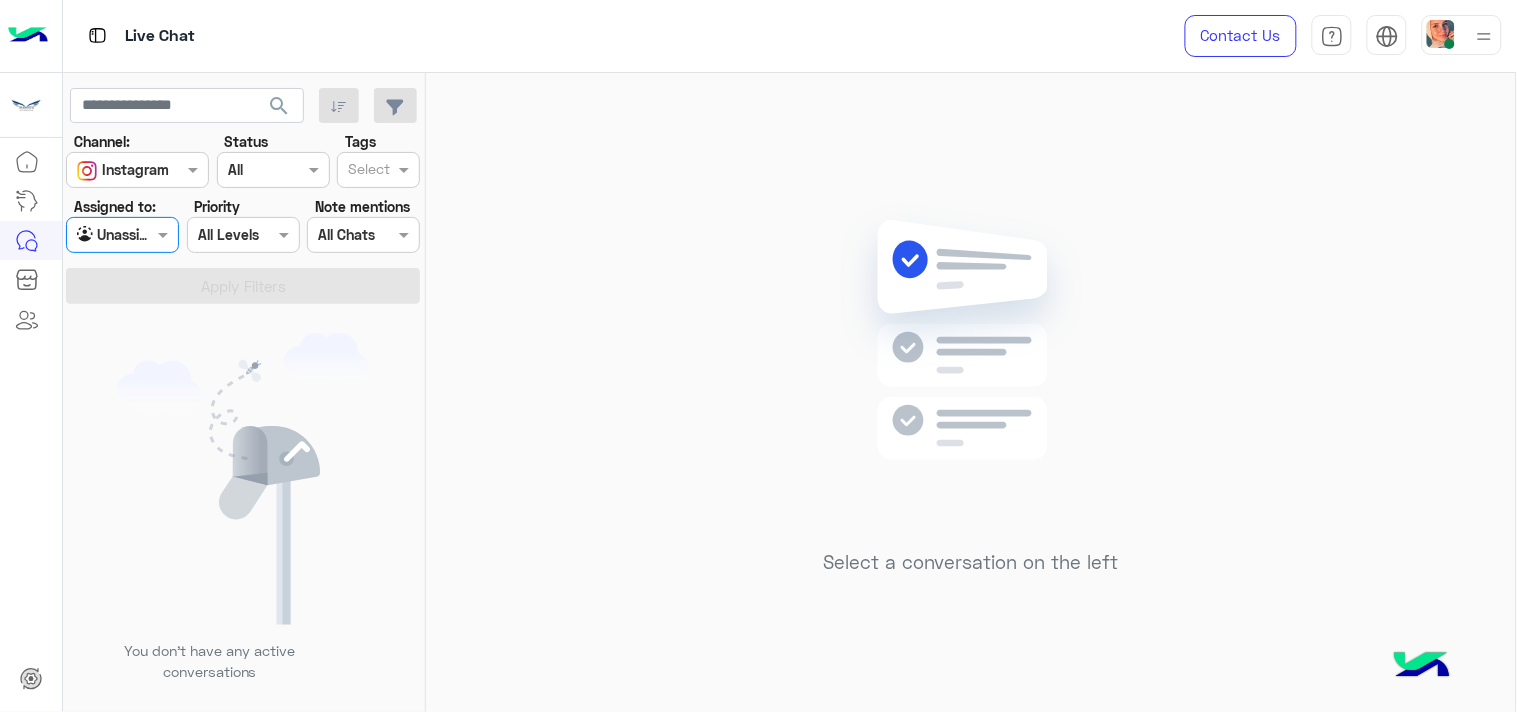 click at bounding box center (122, 234) 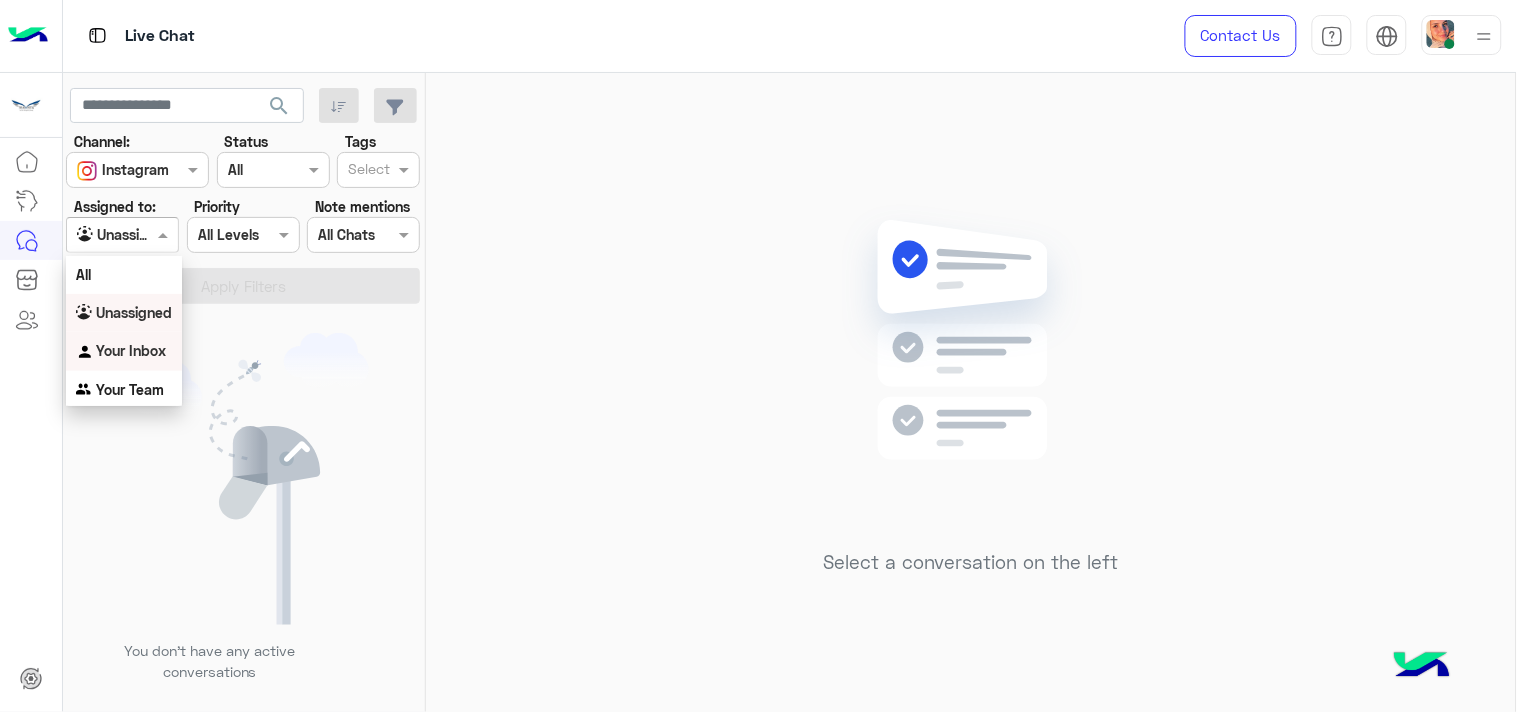 click on "Your Inbox" at bounding box center (131, 350) 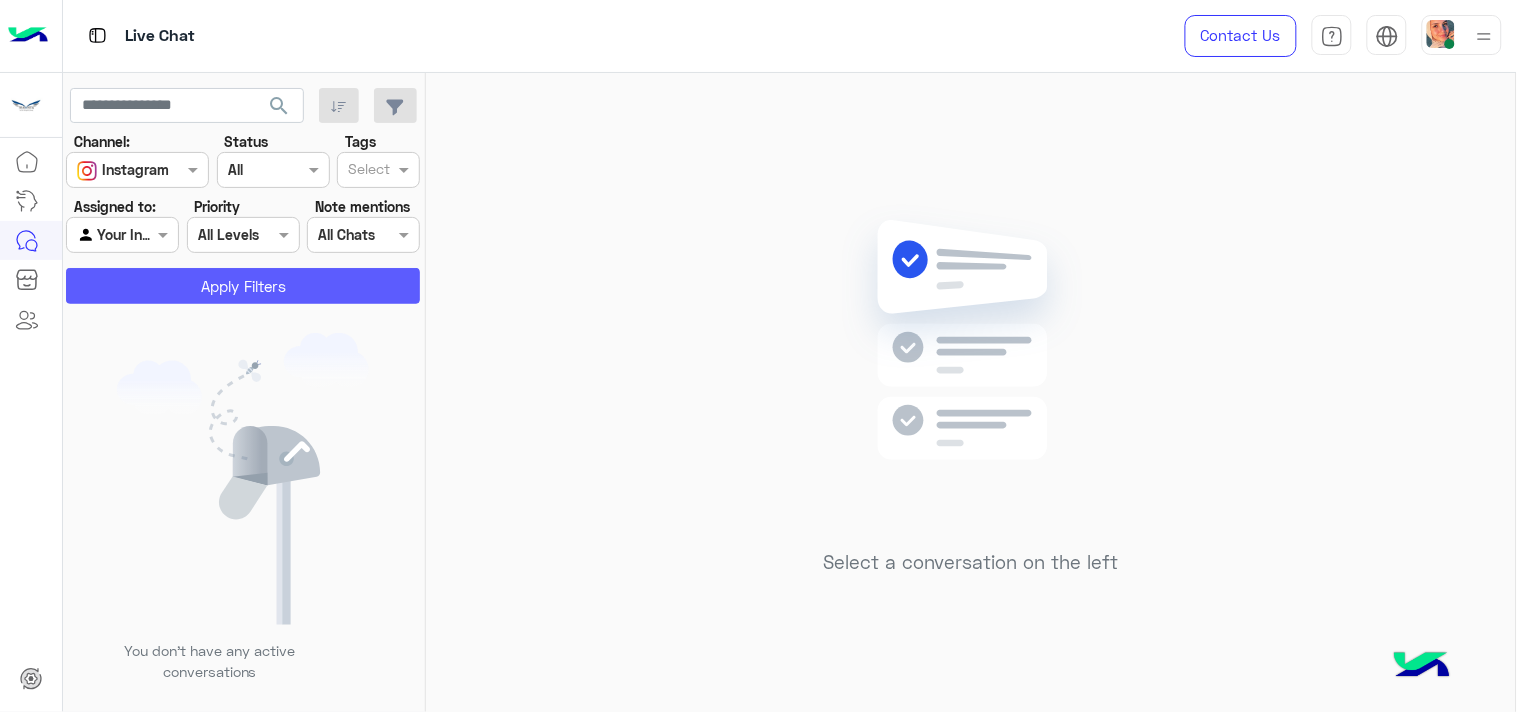 click on "Apply Filters" 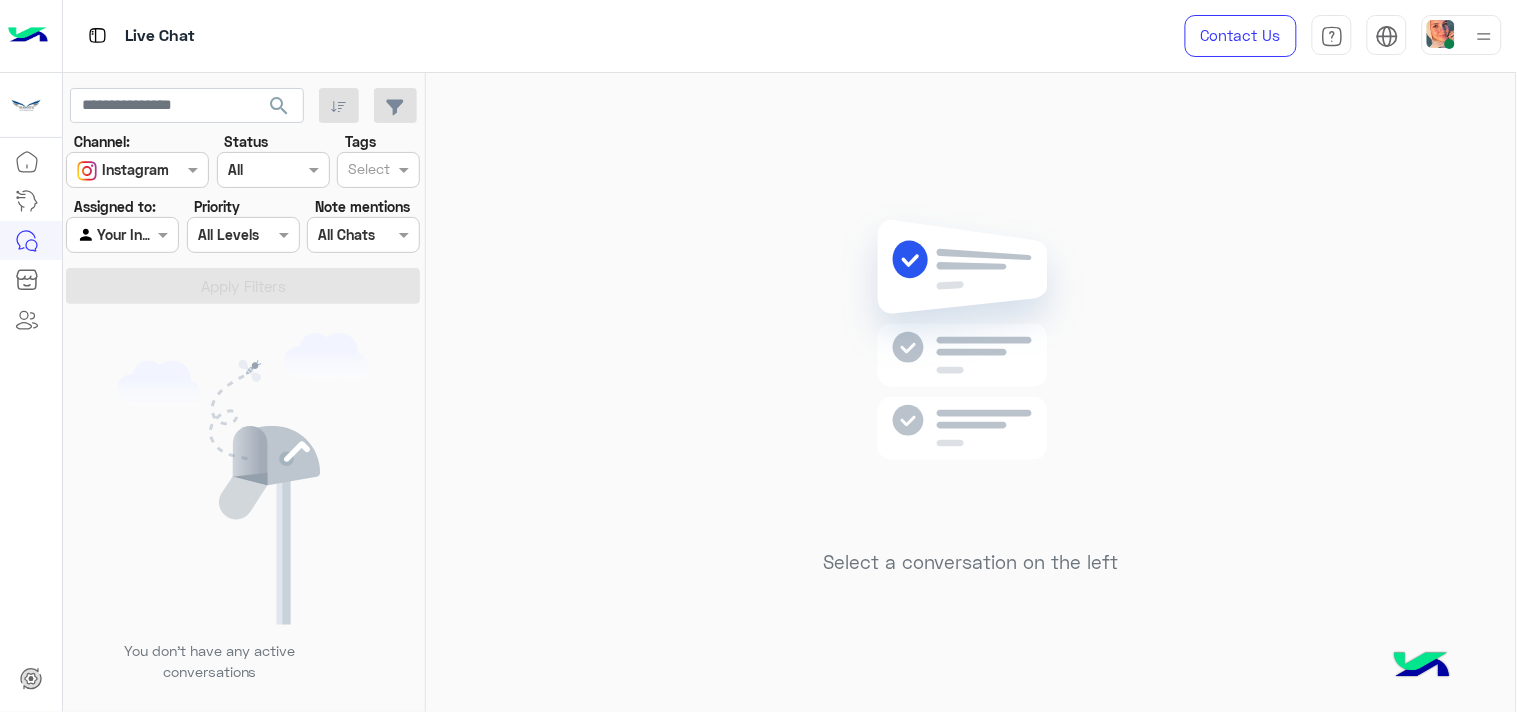 click on "Agent Filter Your Inbox" at bounding box center [122, 235] 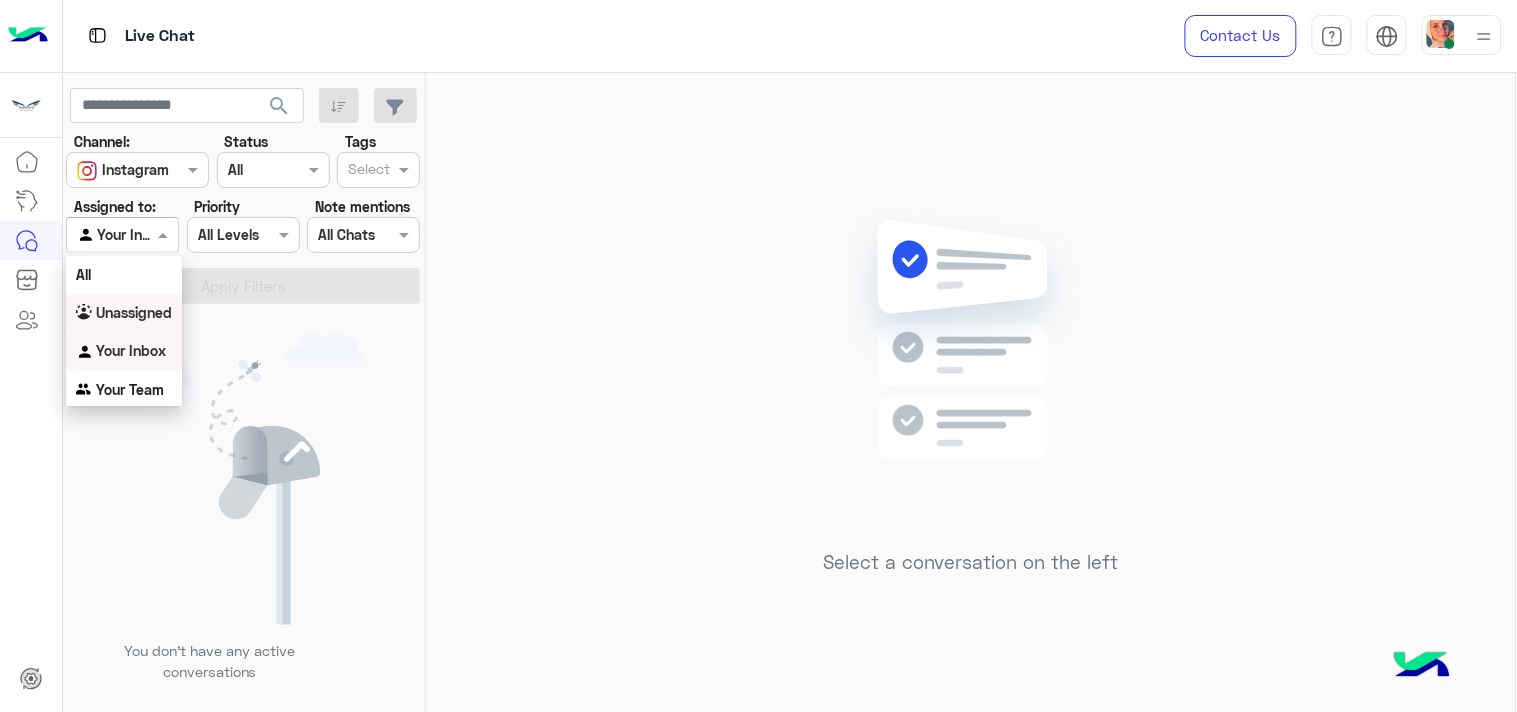 click on "Unassigned" at bounding box center (134, 312) 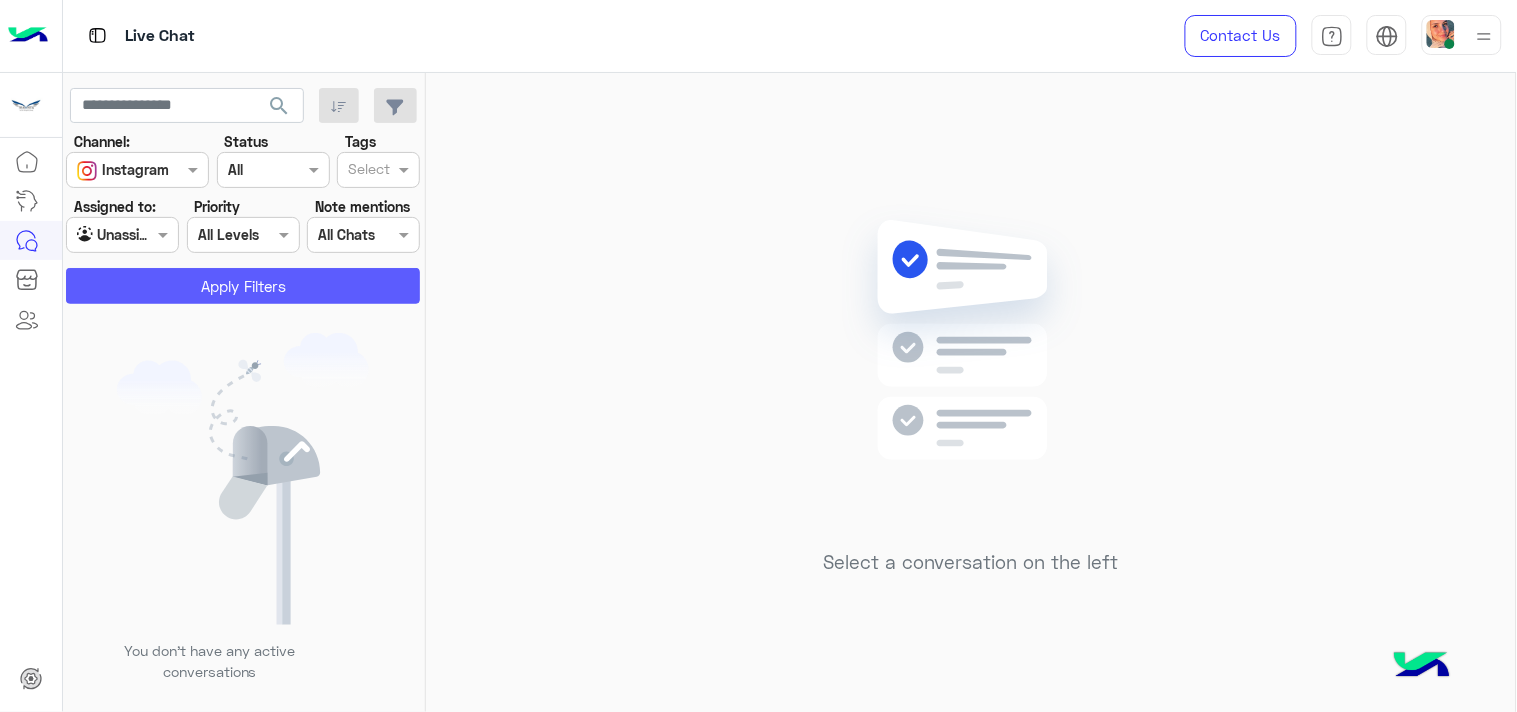 click on "Apply Filters" 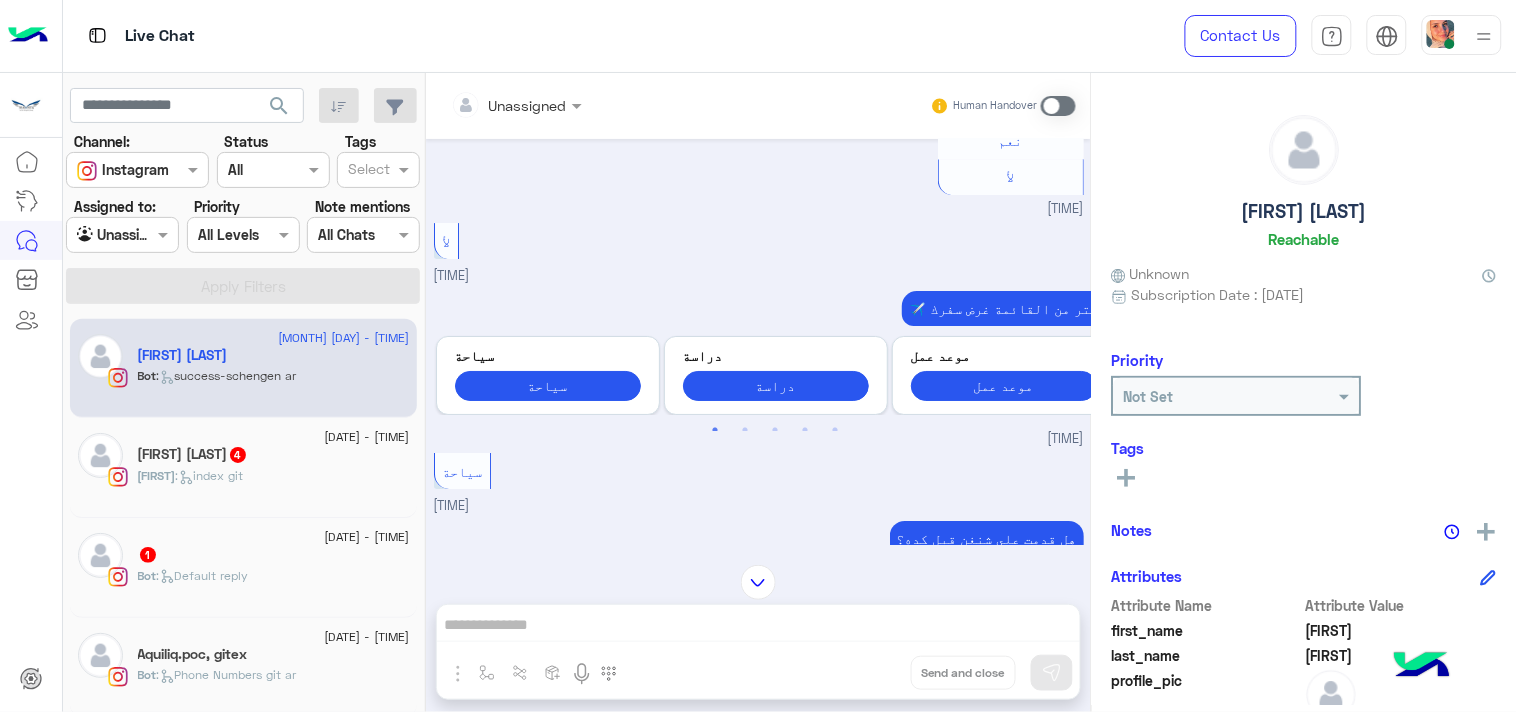 scroll, scrollTop: 1604, scrollLeft: 0, axis: vertical 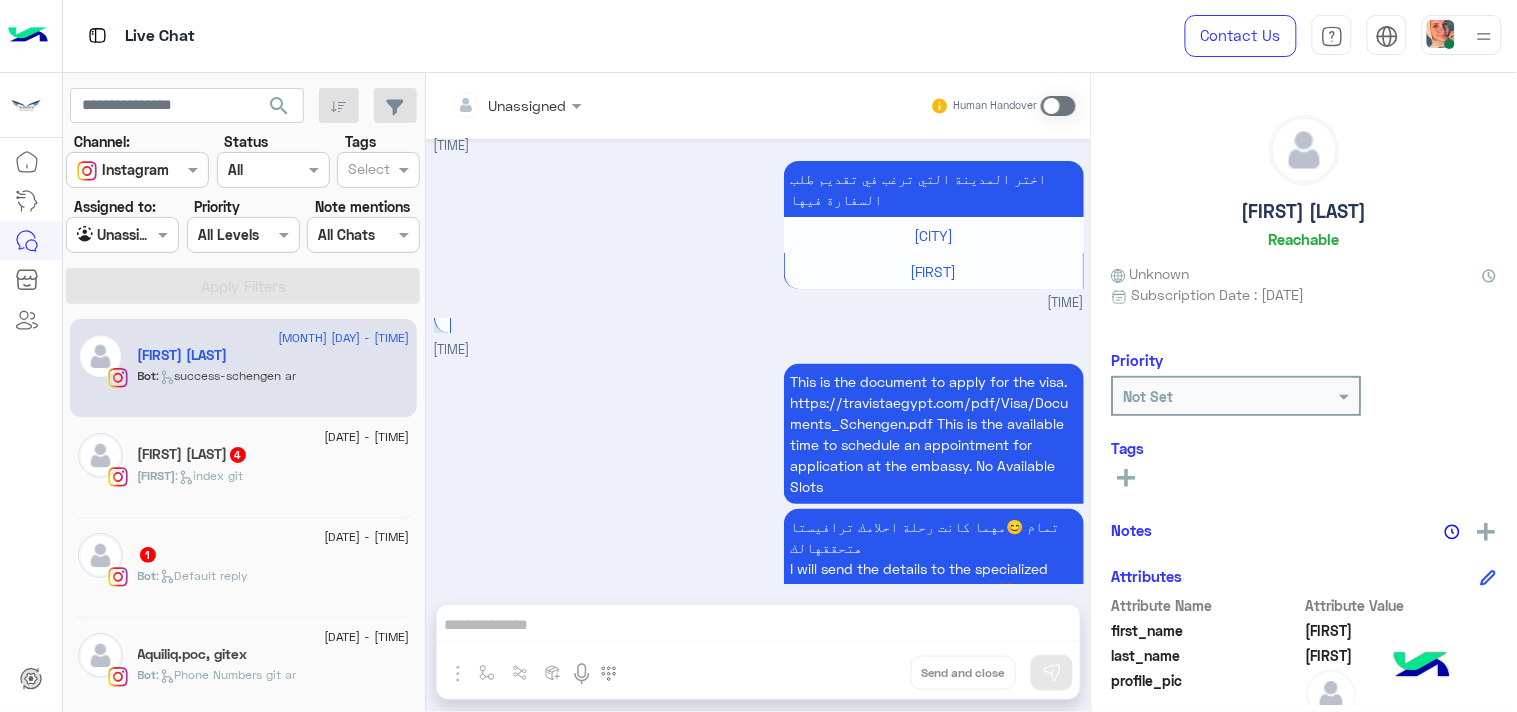 click on "Noor :   index git" 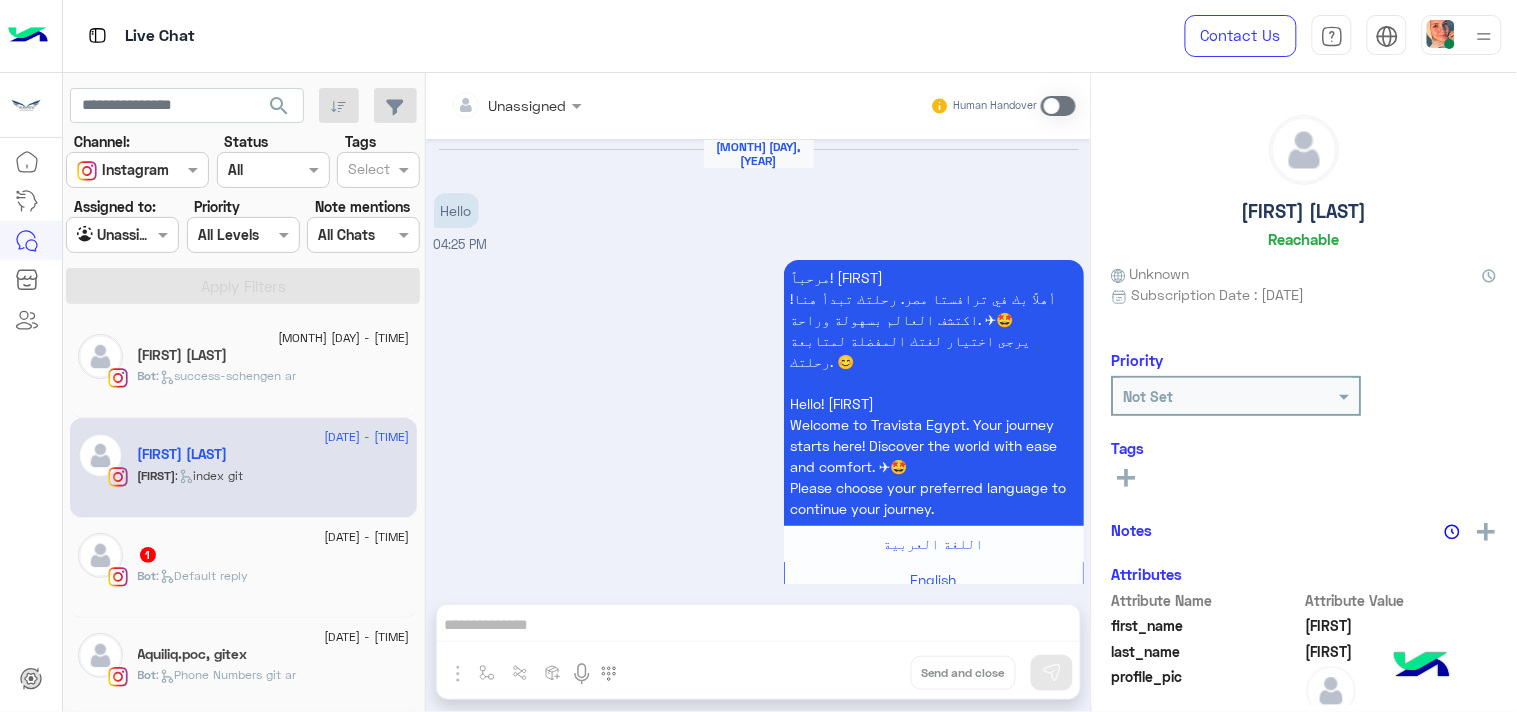 scroll, scrollTop: 626, scrollLeft: 0, axis: vertical 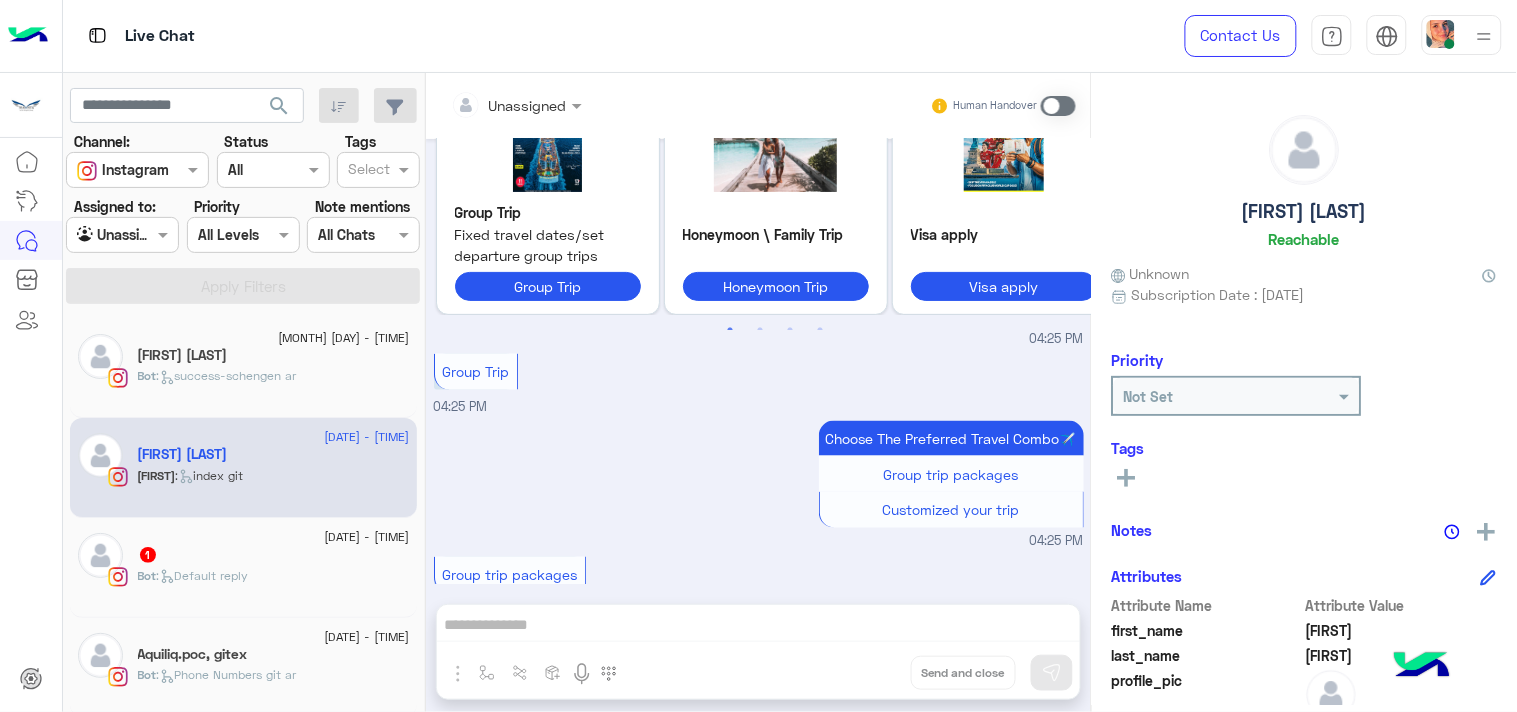 click on "6 August - 4:22 PM     1 Bot :   Default reply" 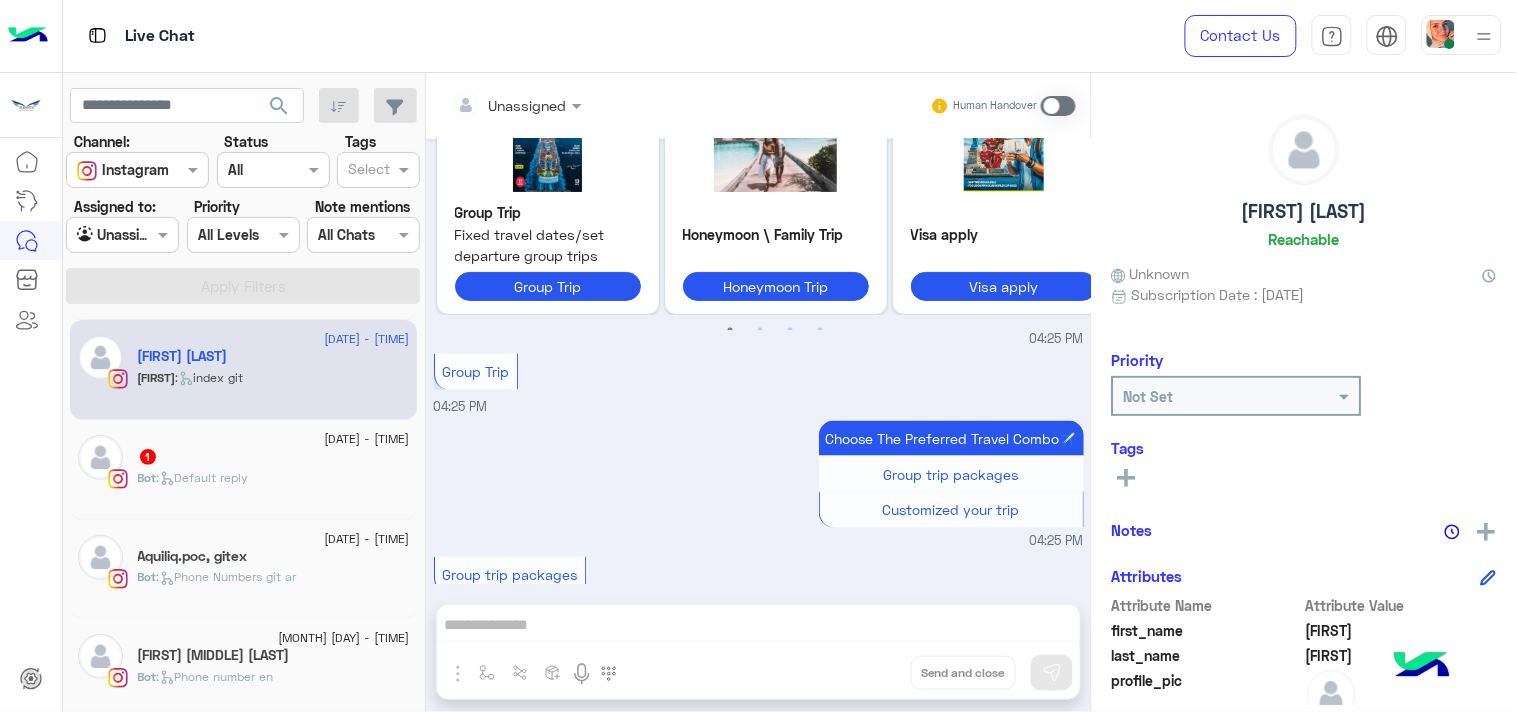 scroll, scrollTop: 111, scrollLeft: 0, axis: vertical 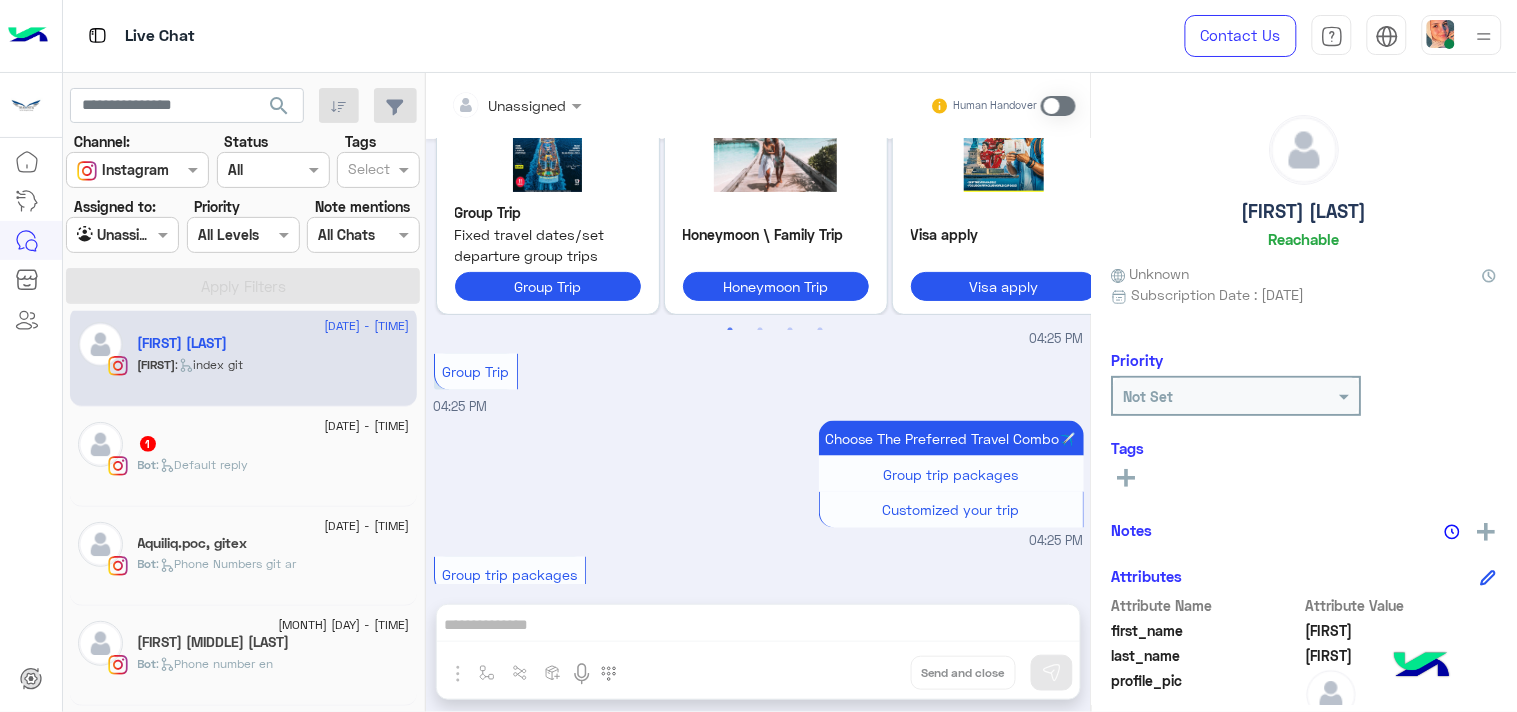 click on "1" 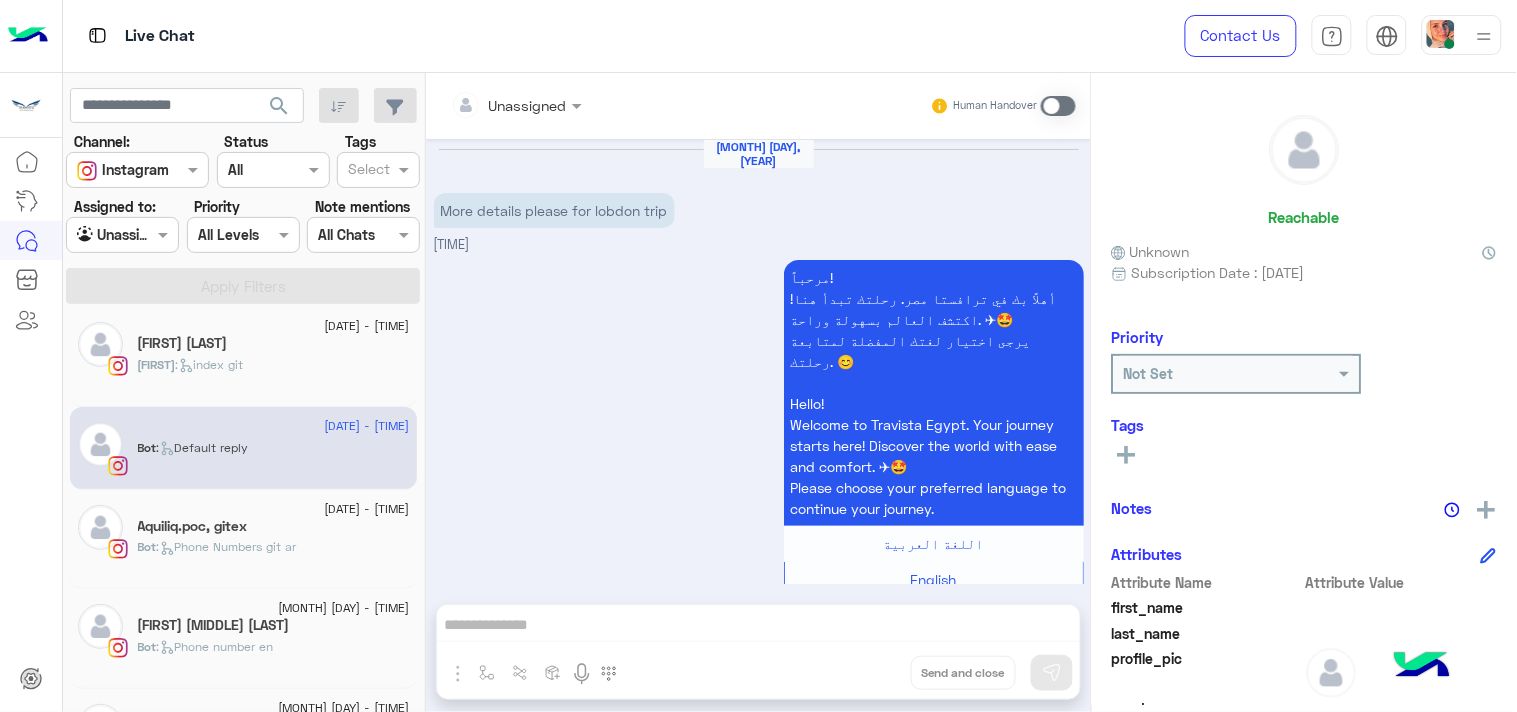 scroll, scrollTop: 3, scrollLeft: 0, axis: vertical 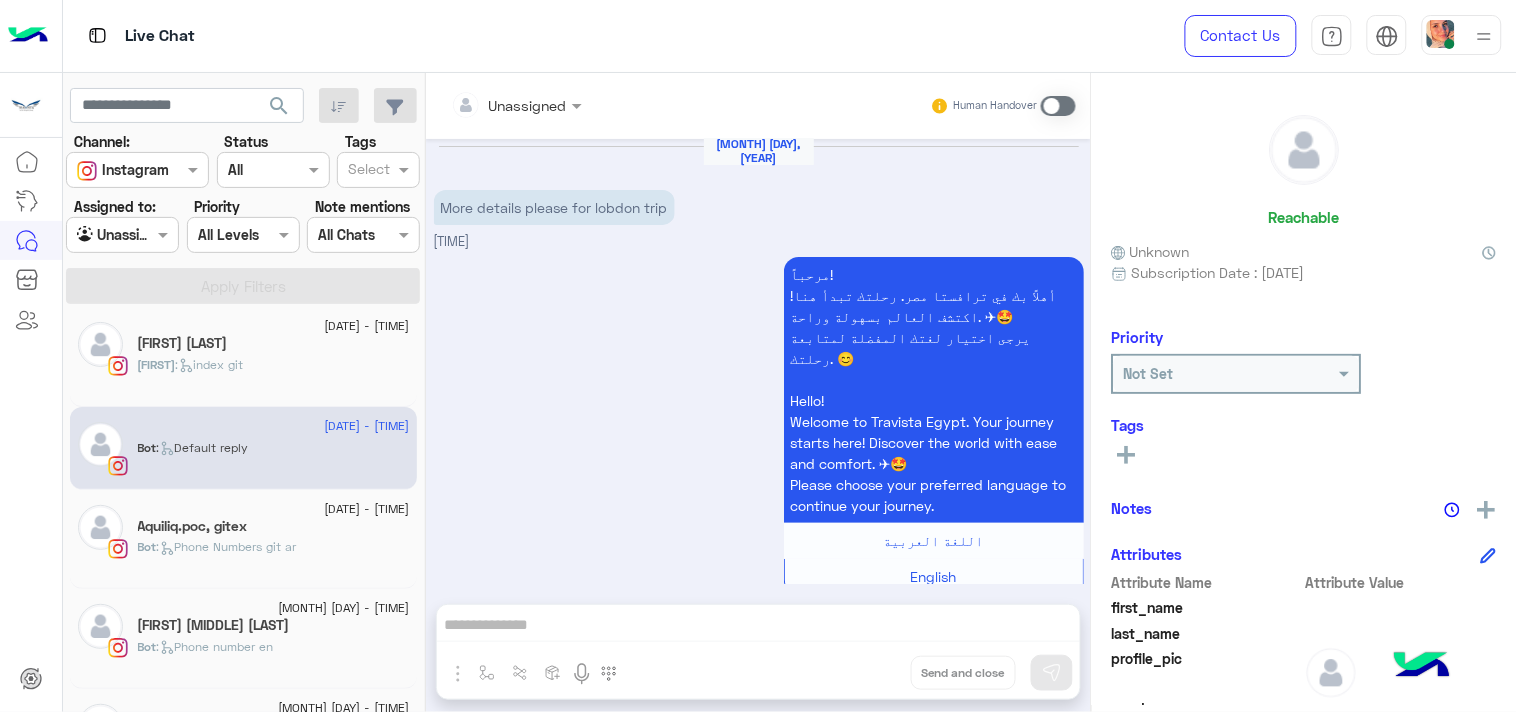 click on "Bot :   Phone Numbers git ar" 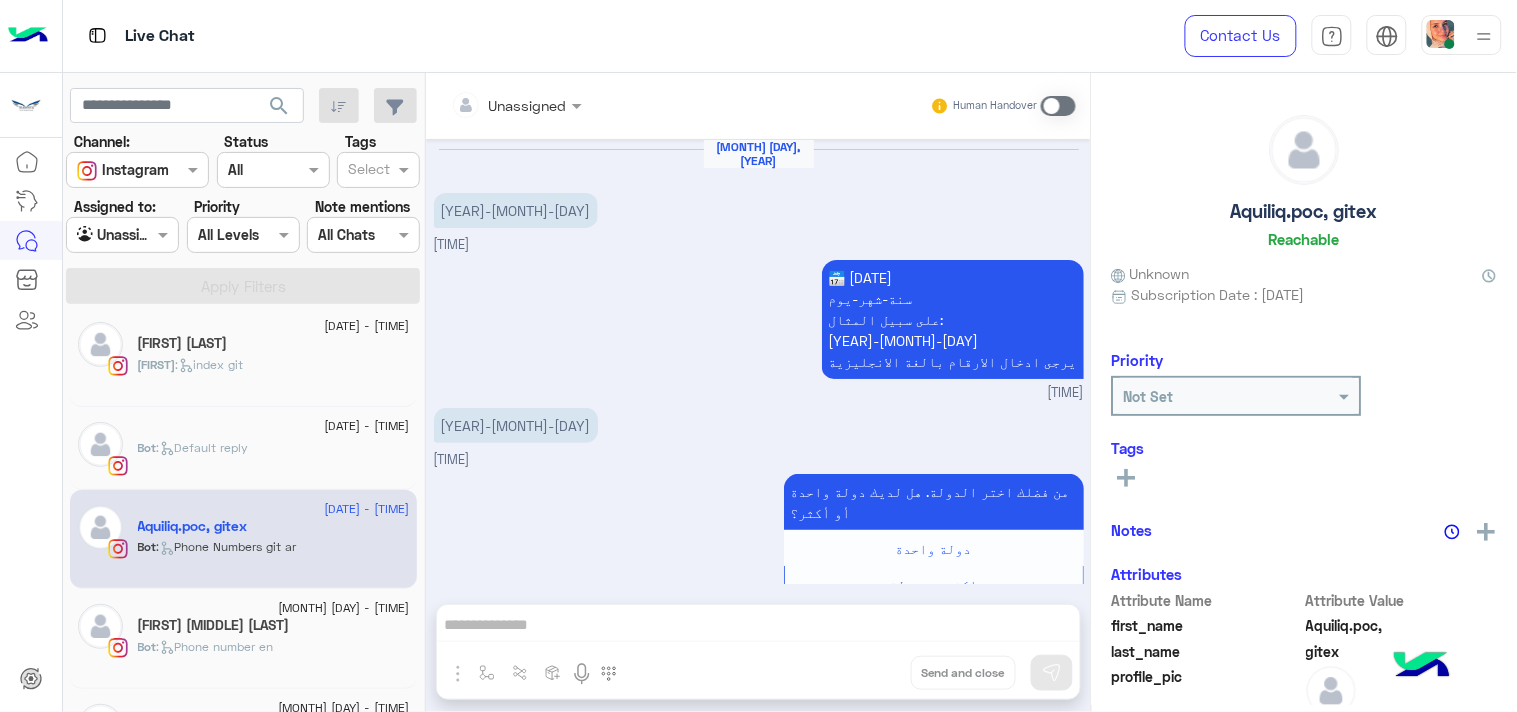 scroll, scrollTop: 1366, scrollLeft: 0, axis: vertical 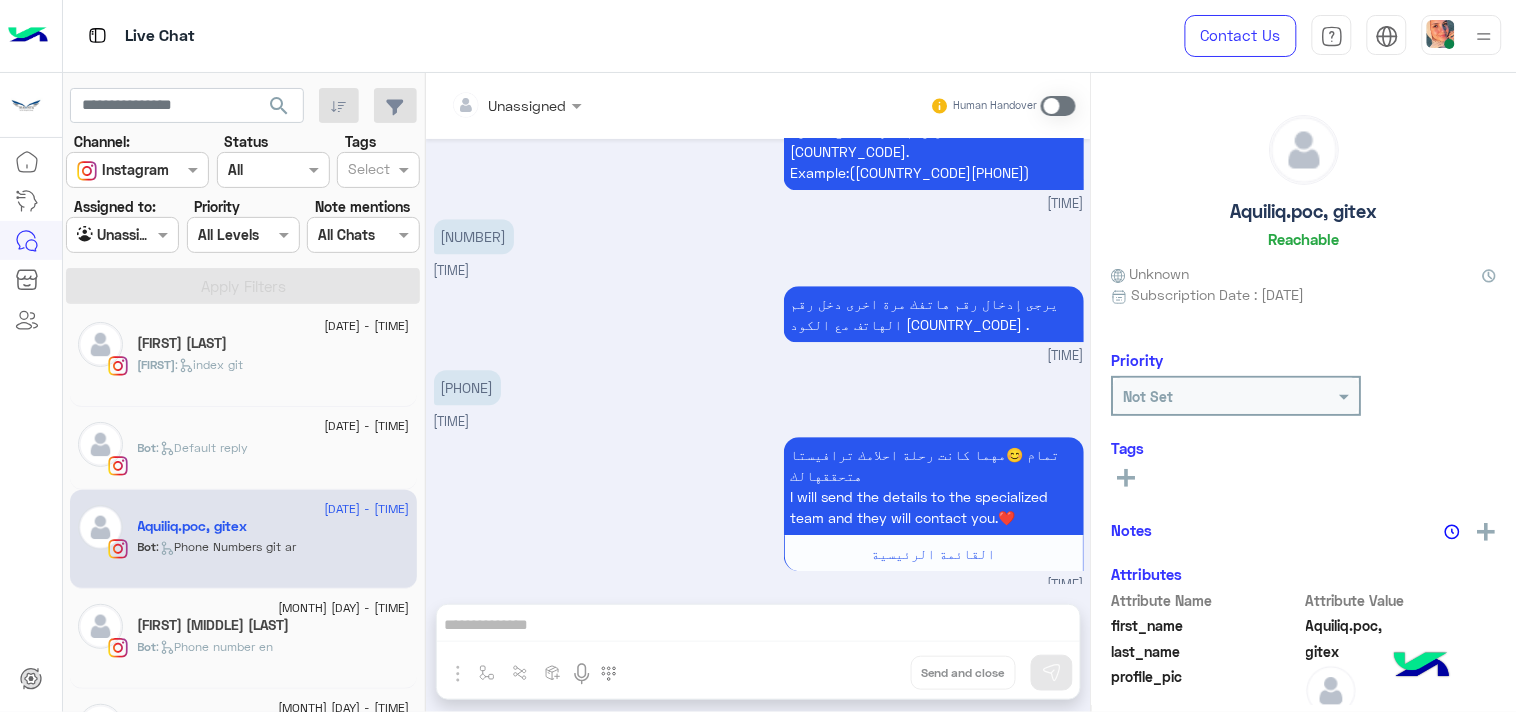click on "[FIRST] [LAST]" 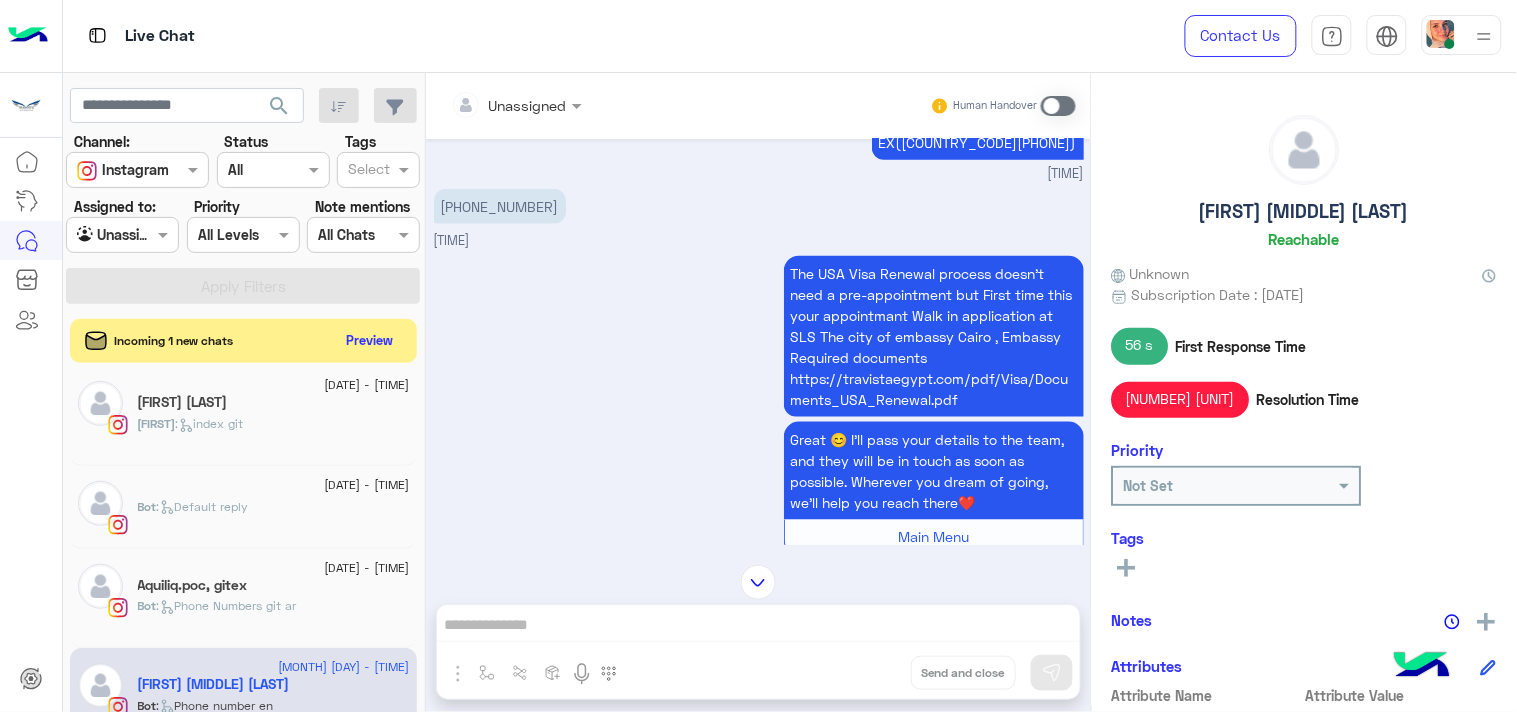 scroll, scrollTop: 2552, scrollLeft: 0, axis: vertical 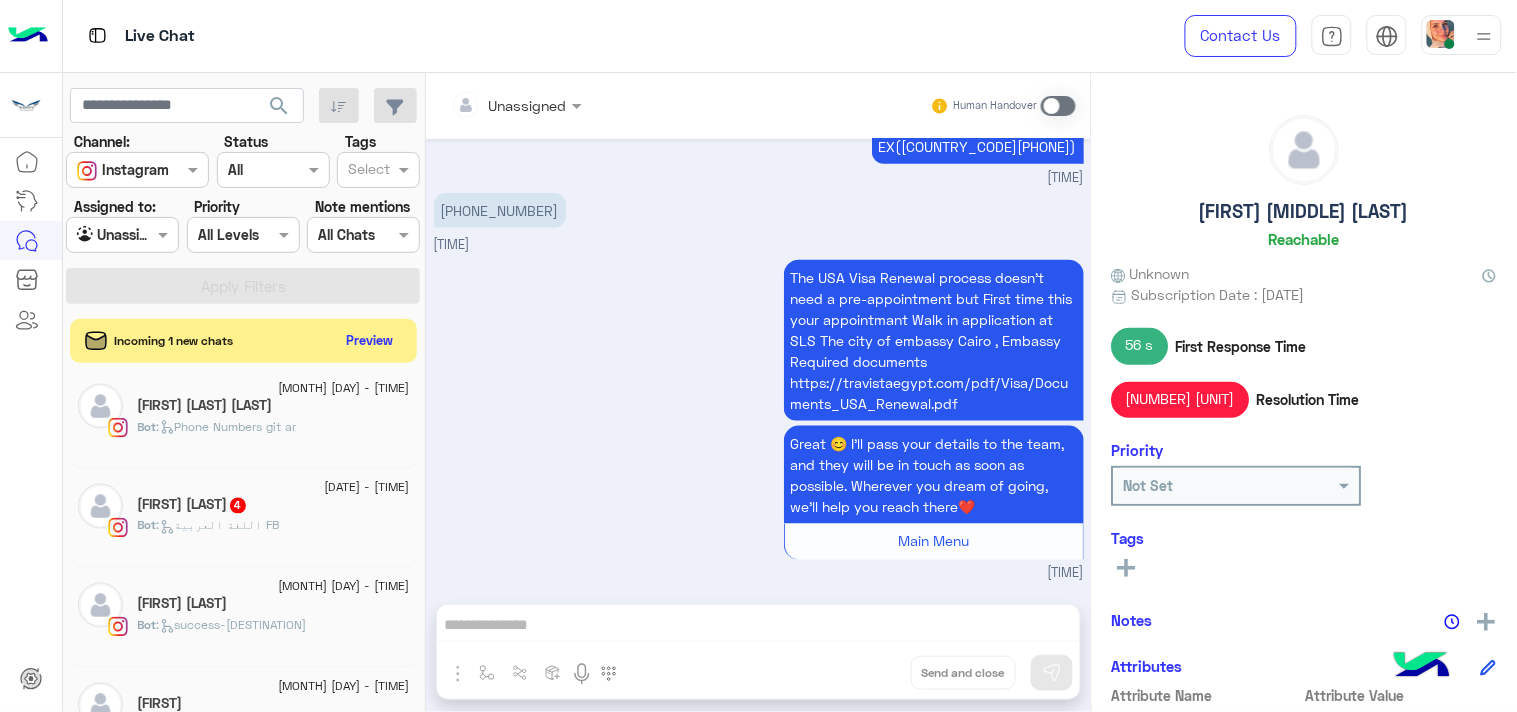 click on "Amr Kinawi  4" 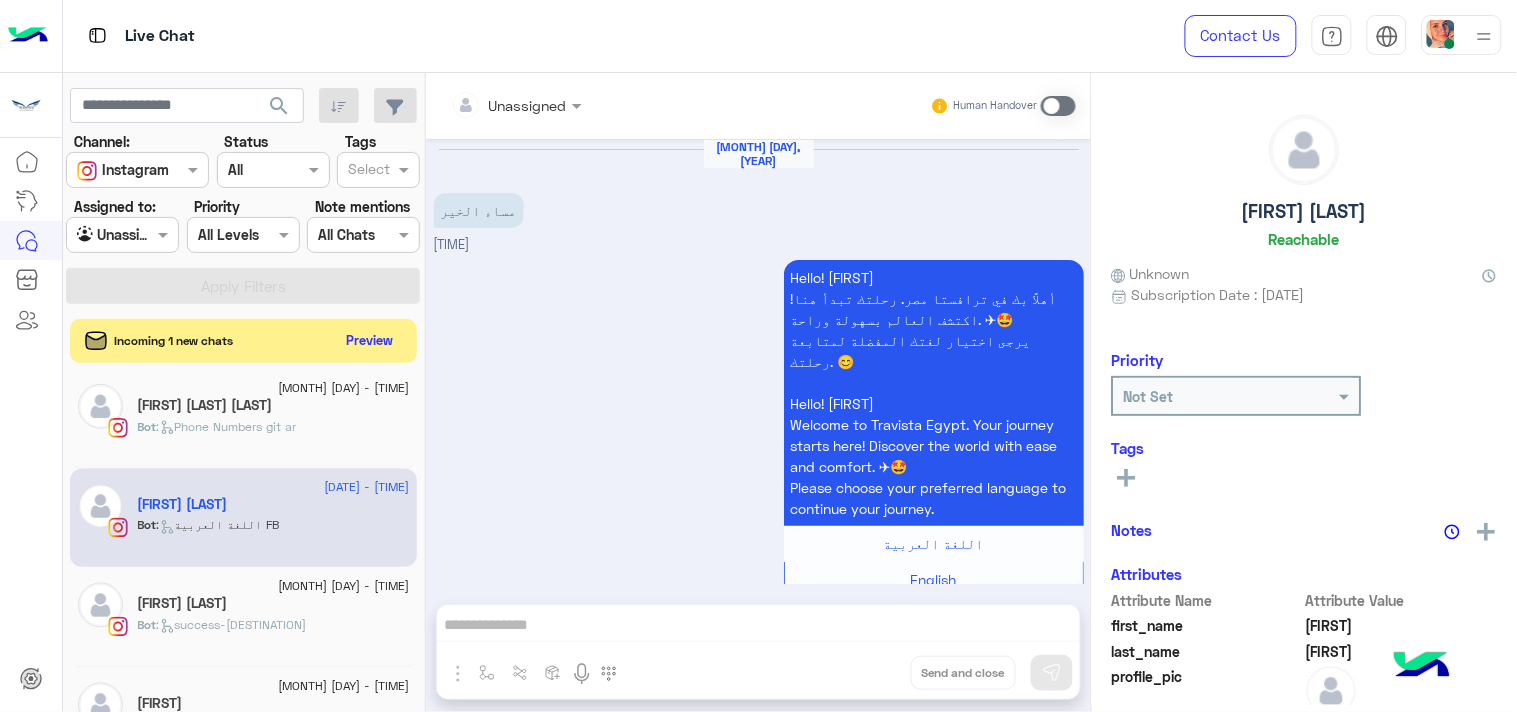 scroll, scrollTop: 1180, scrollLeft: 0, axis: vertical 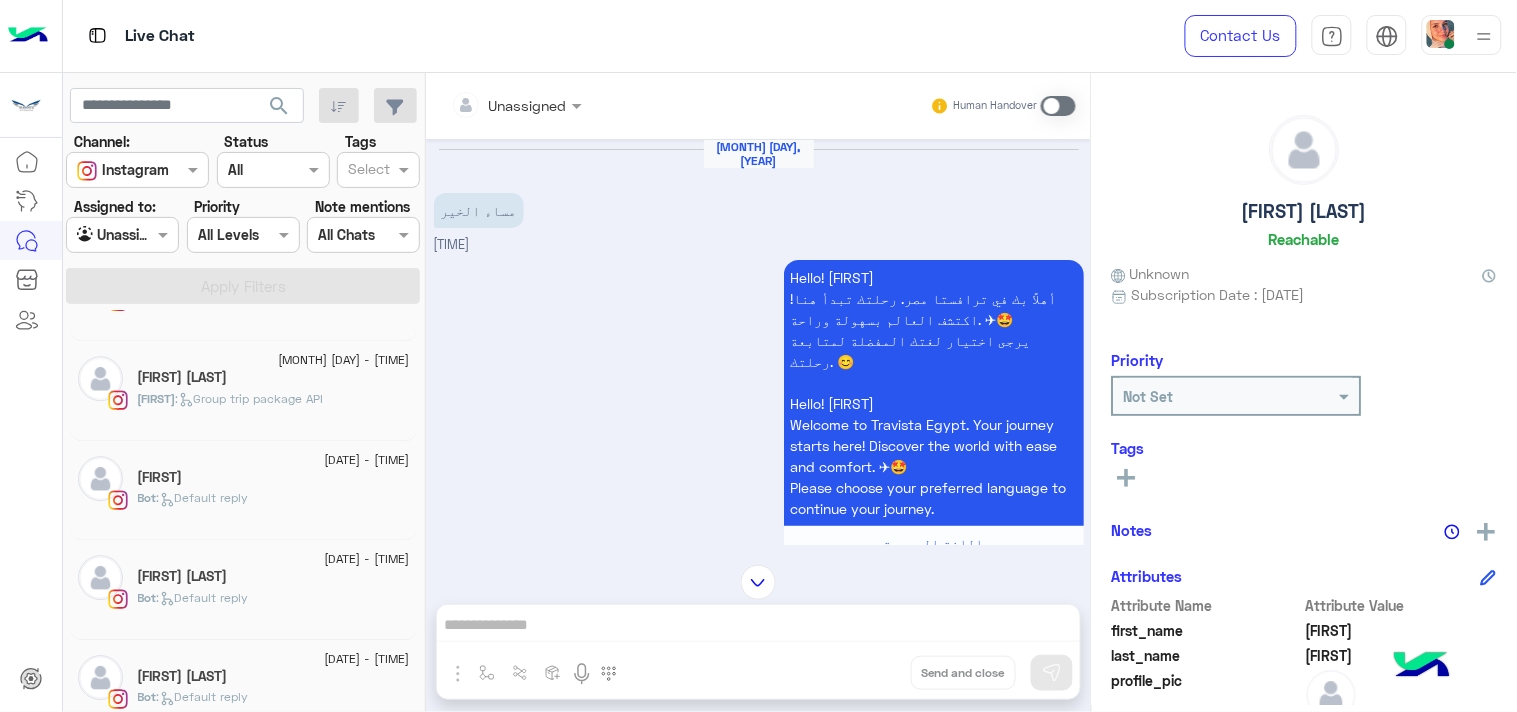 click on "[FIRST] [LAST]" 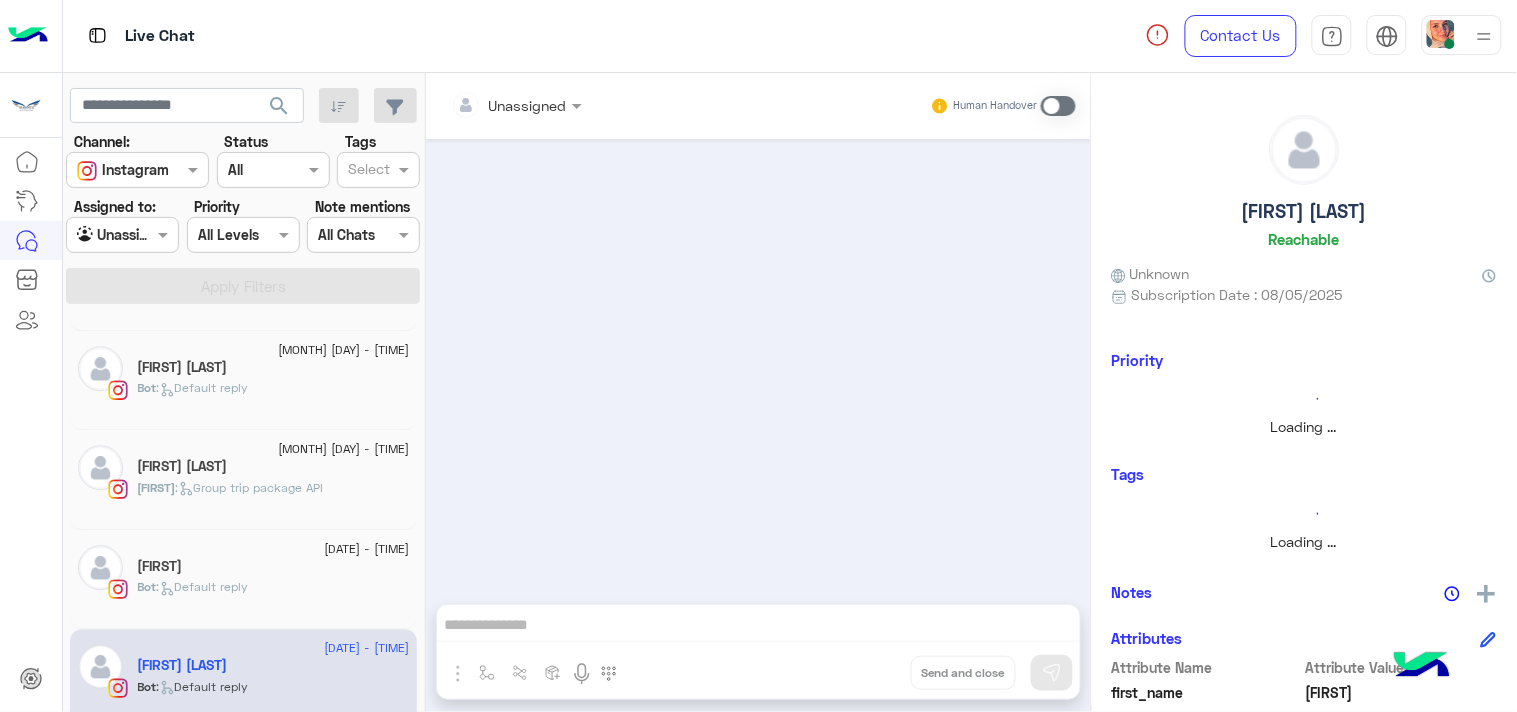 scroll, scrollTop: 1343, scrollLeft: 0, axis: vertical 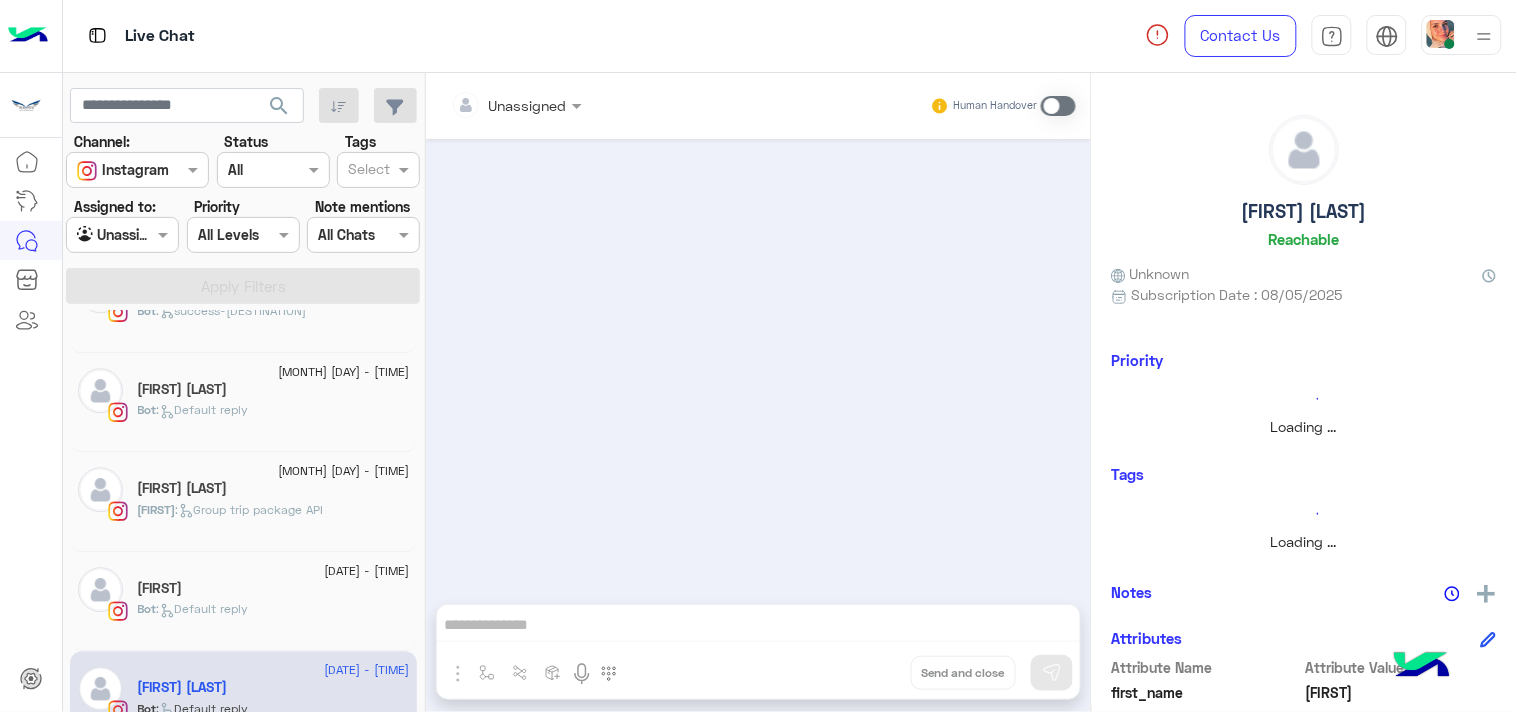 click on "[FIRST]" 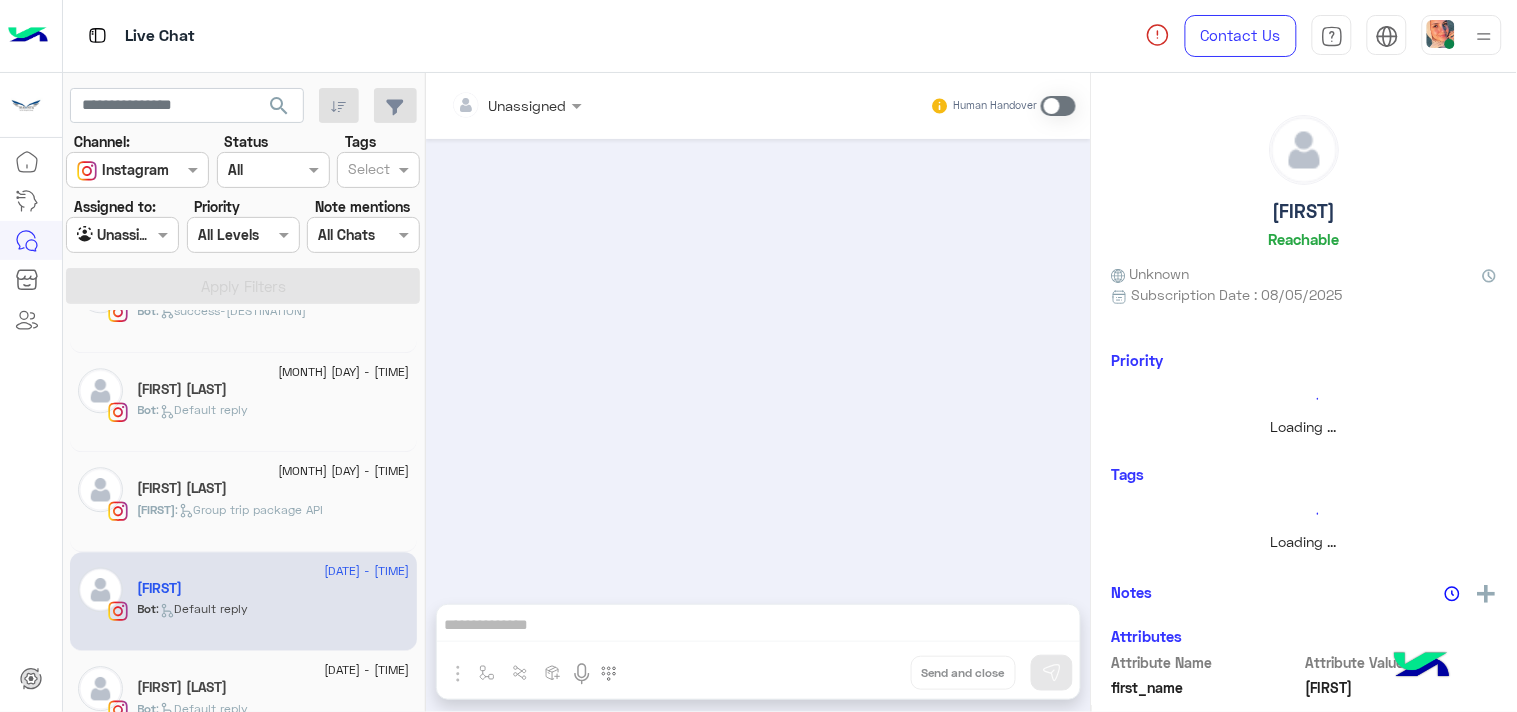 click on ":   Group trip package API" 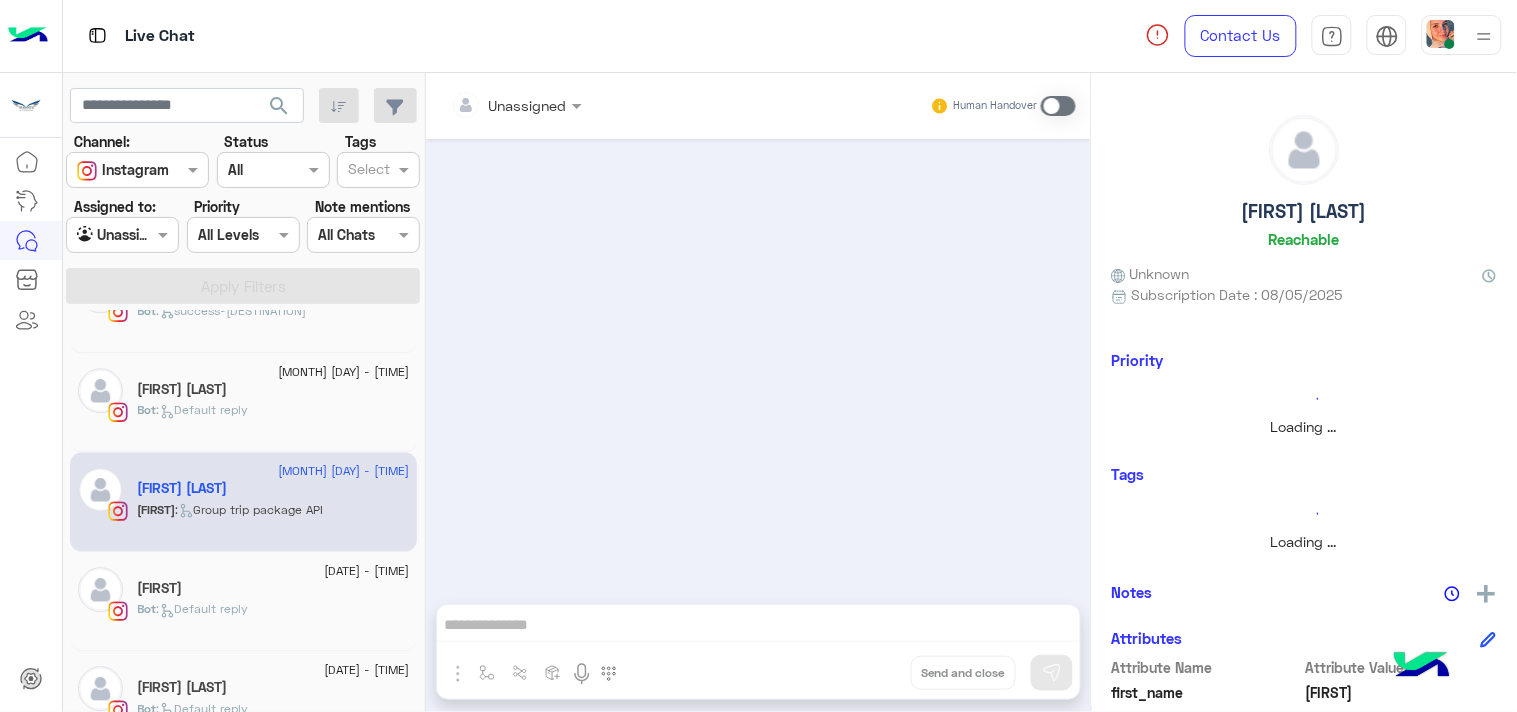 click on ":   Default reply" 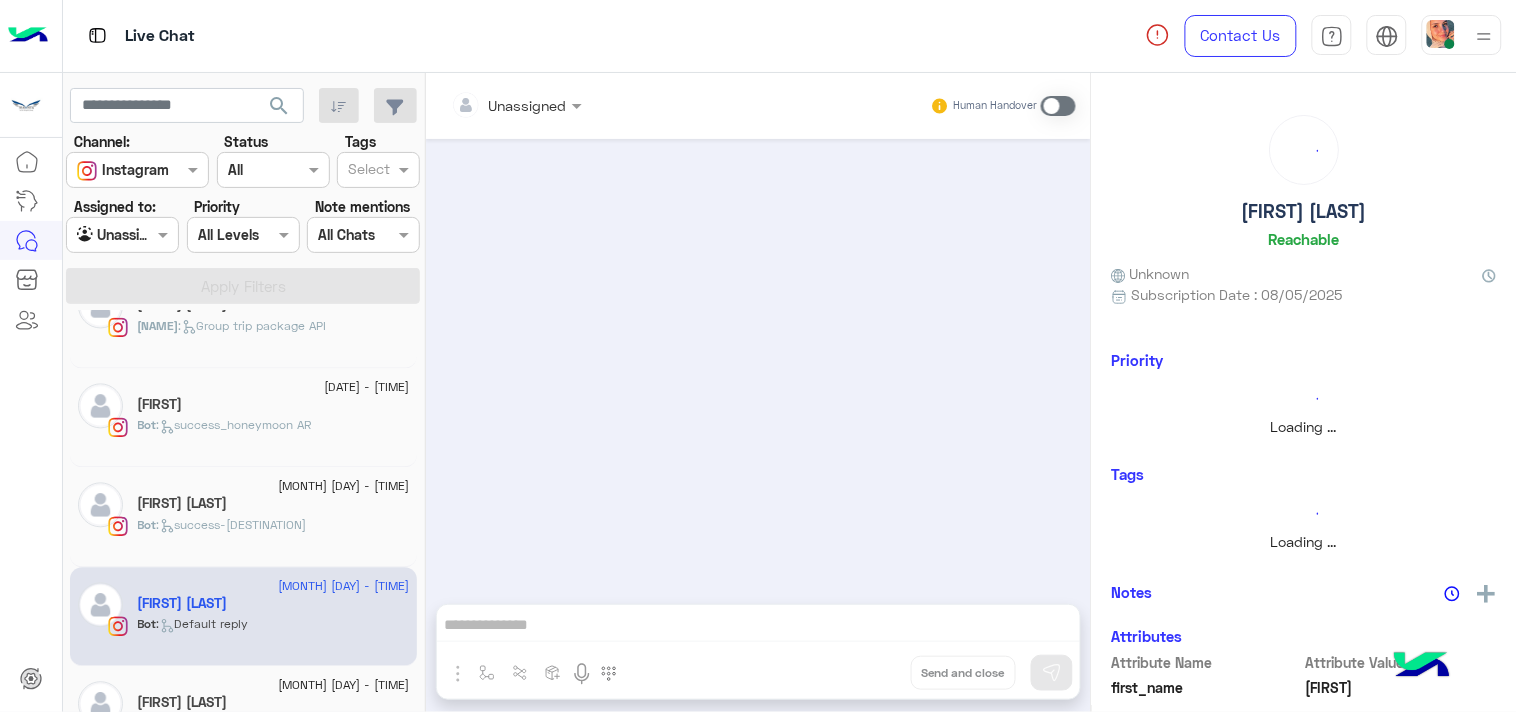 scroll, scrollTop: 1121, scrollLeft: 0, axis: vertical 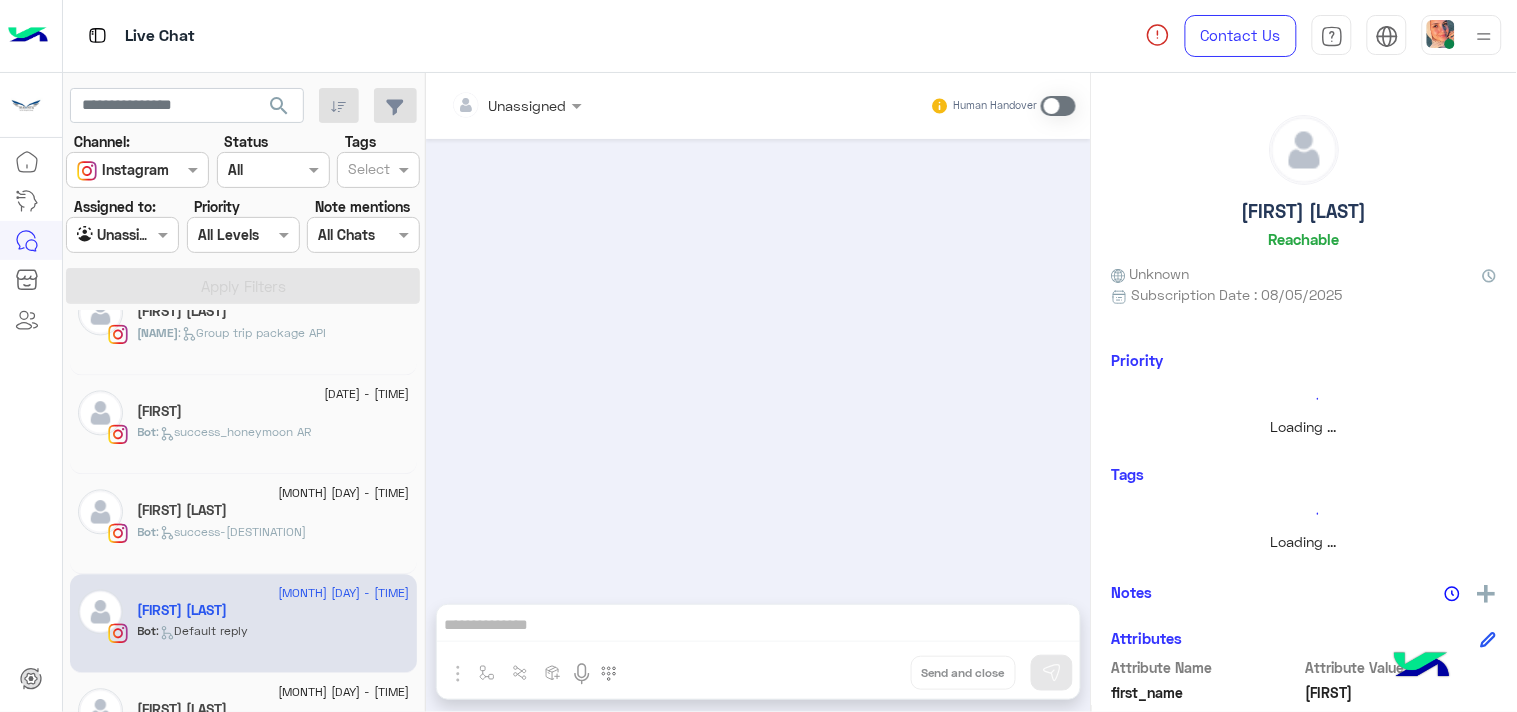 click on "[FIRST] [LAST]" 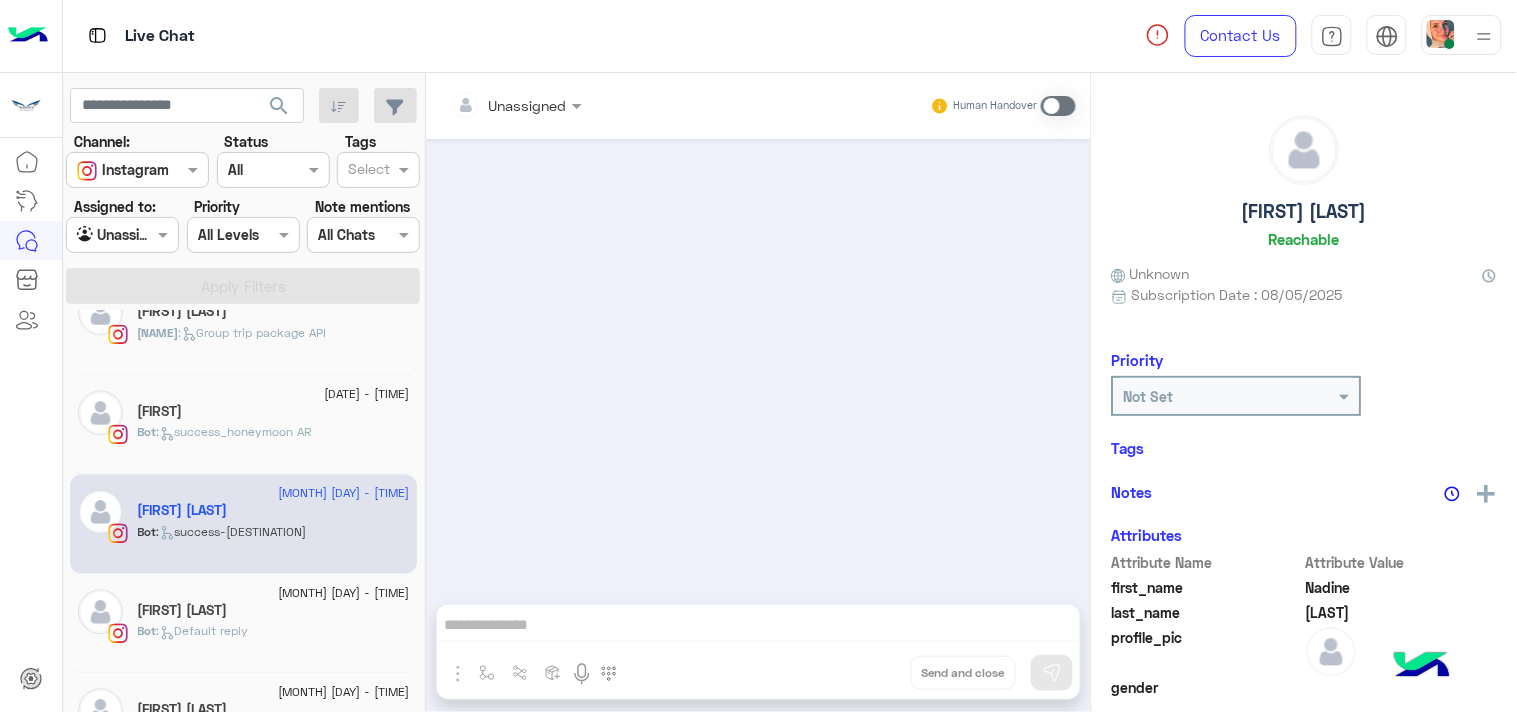 click on ":   success_honeymoon AR" 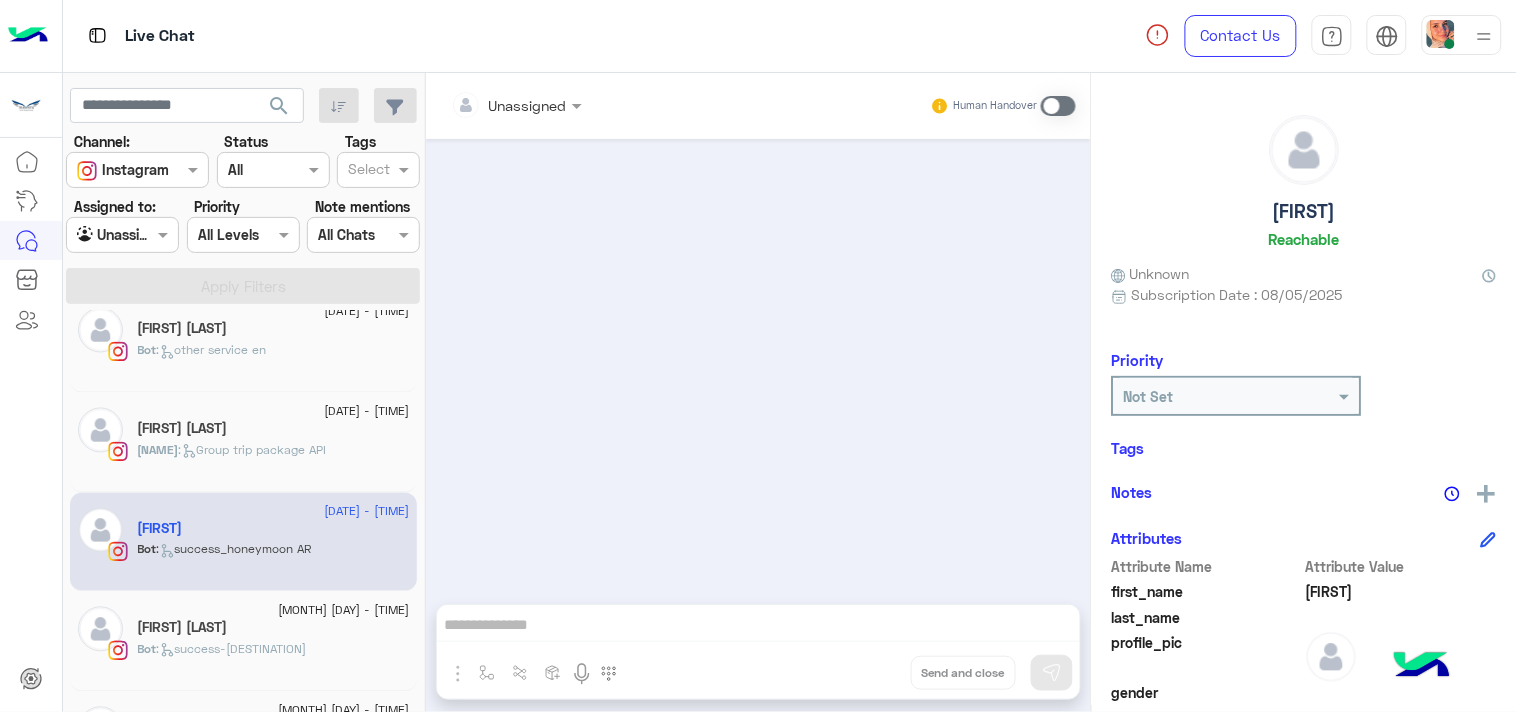 scroll, scrollTop: 898, scrollLeft: 0, axis: vertical 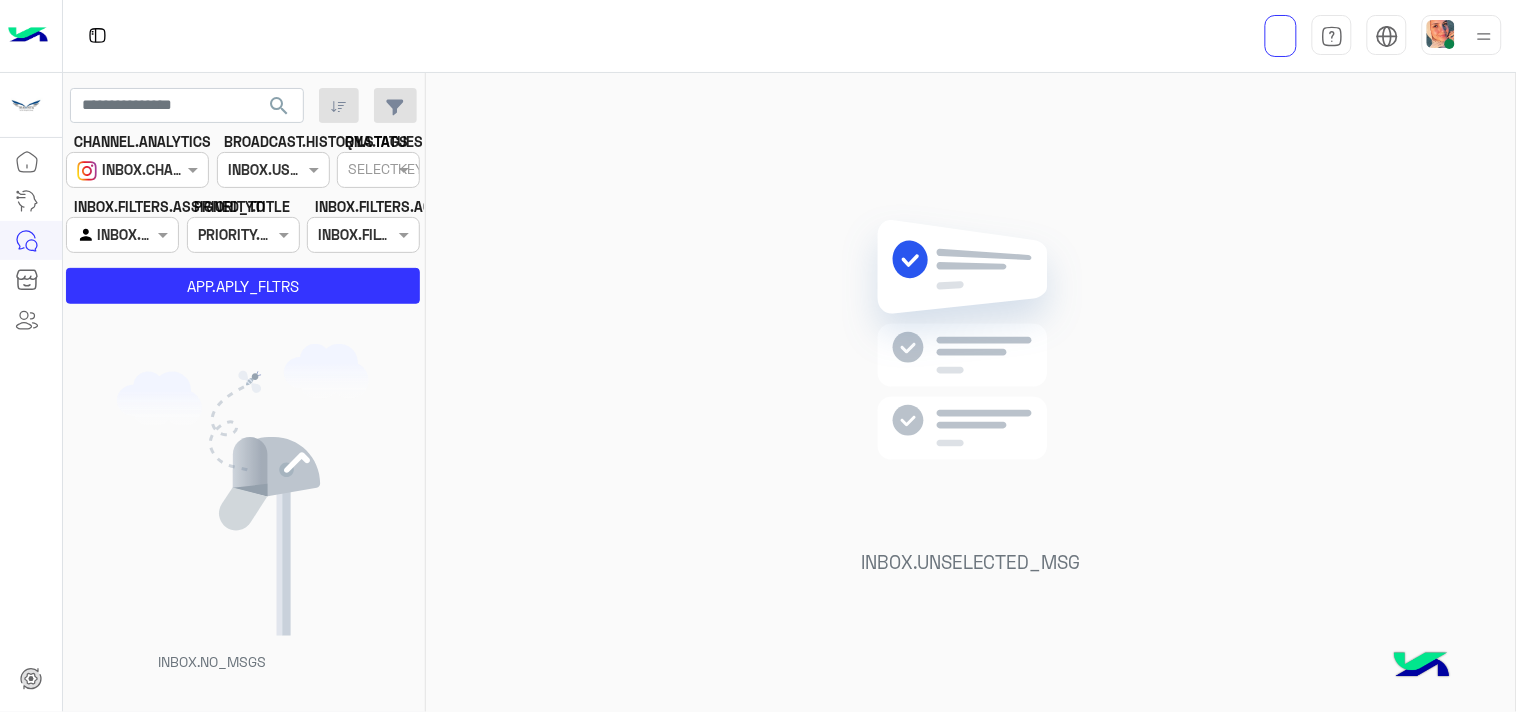 click on "INBOX.AGENTFILTER.YOURINBOX" at bounding box center (115, 235) 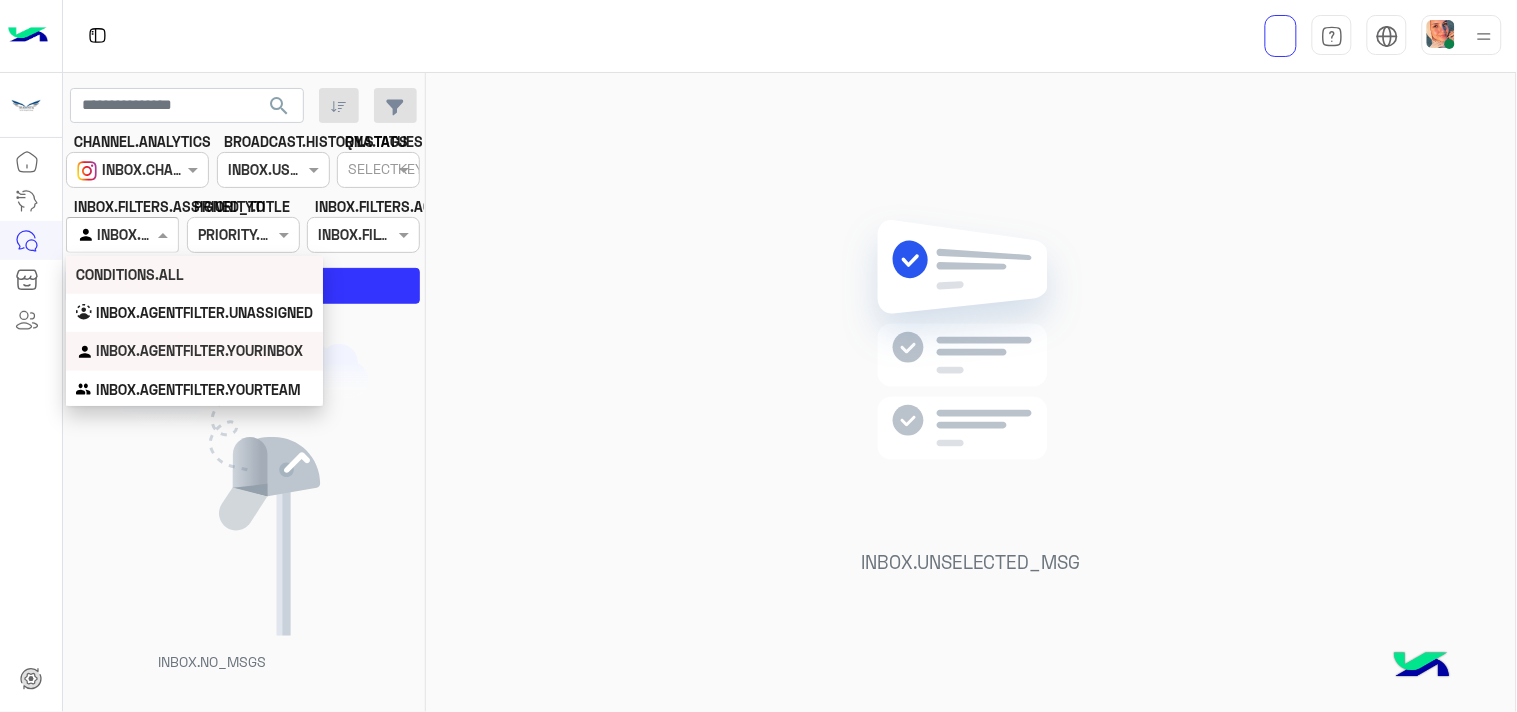click at bounding box center (113, 170) 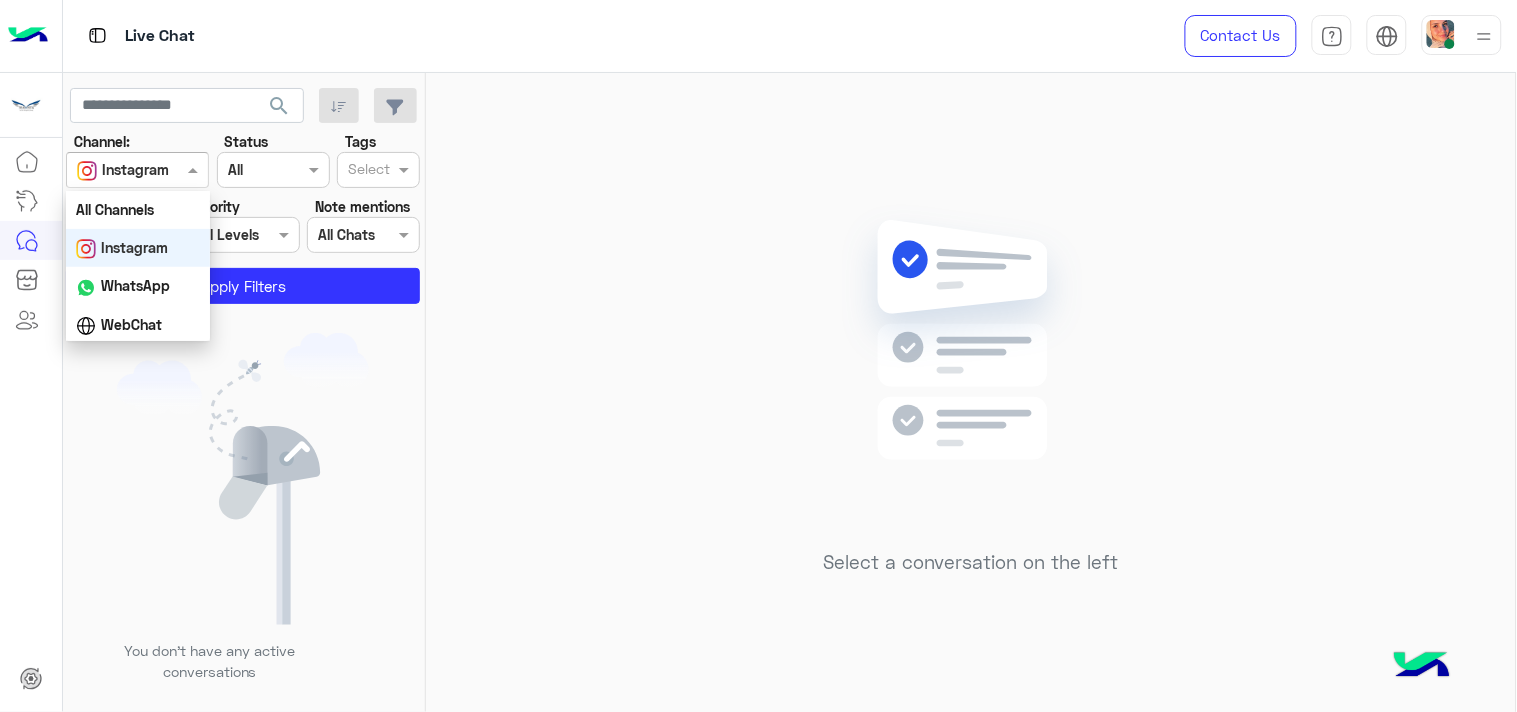 click on "You don’t have any active conversations" 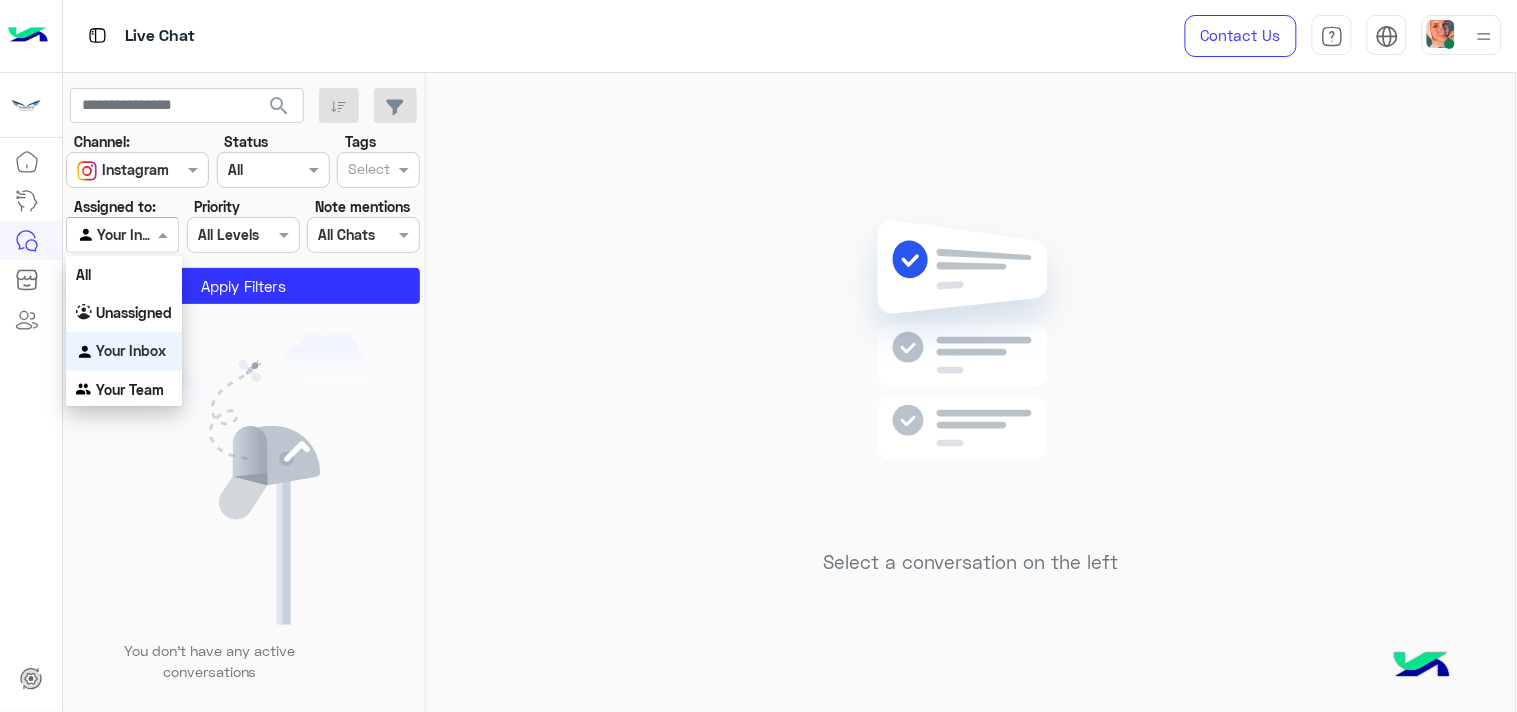 click at bounding box center (122, 234) 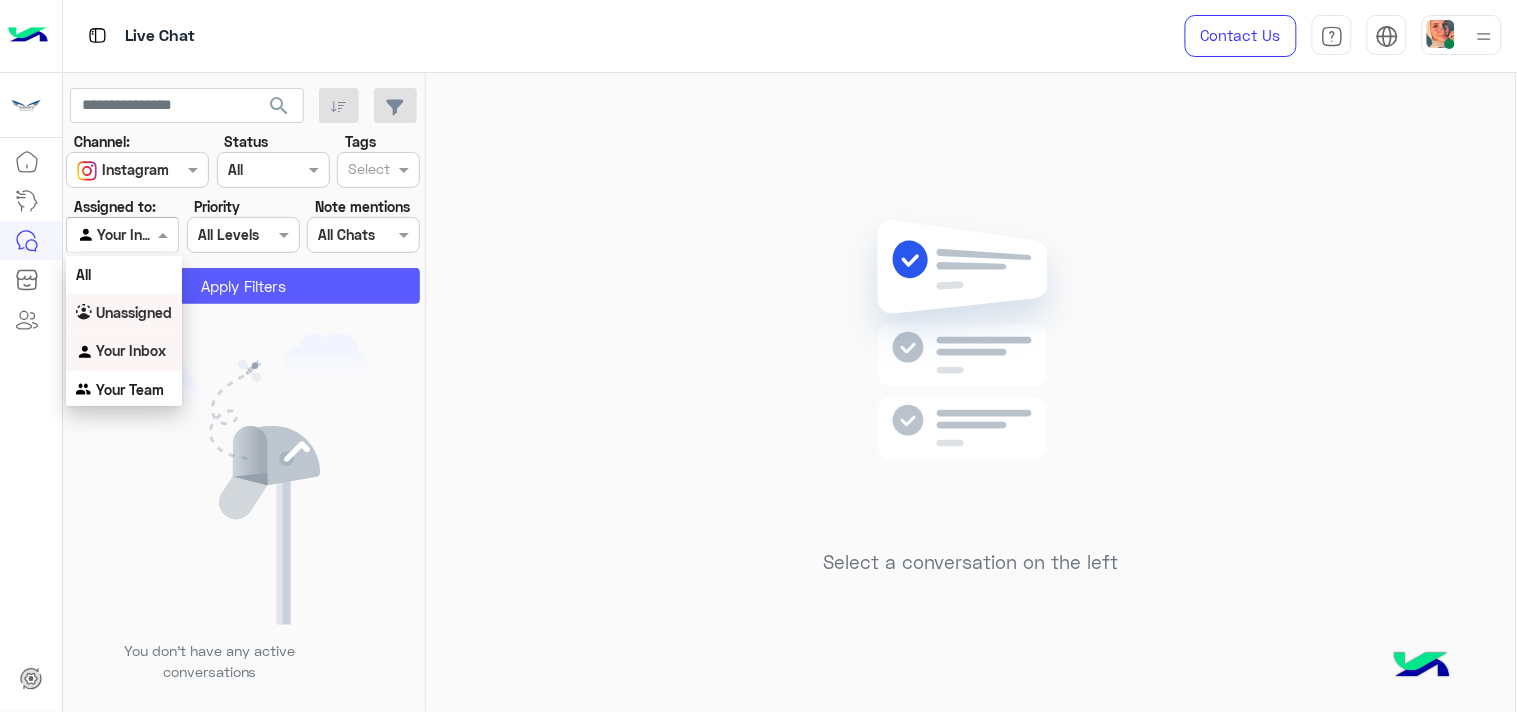click on "Apply Filters" 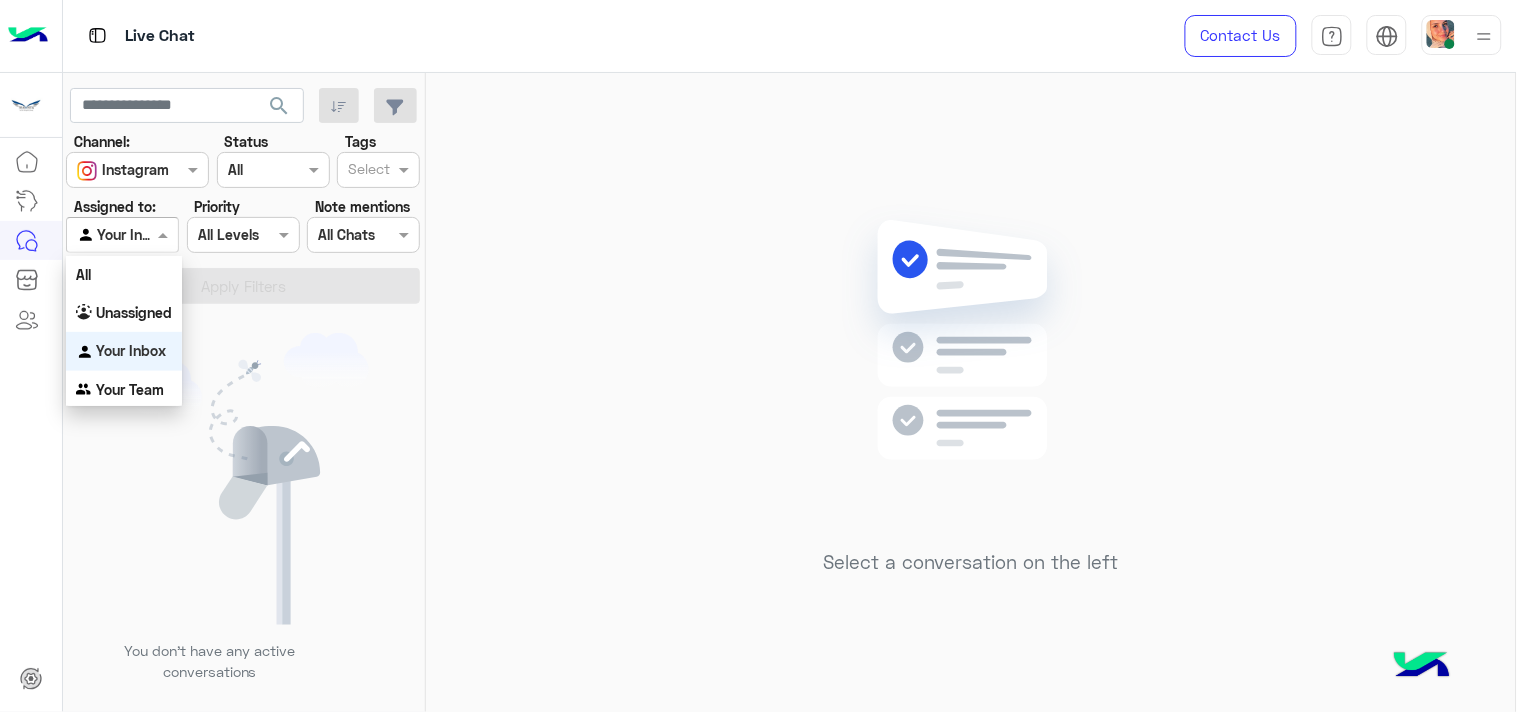 click on "Agent Filter Your Inbox" at bounding box center [122, 235] 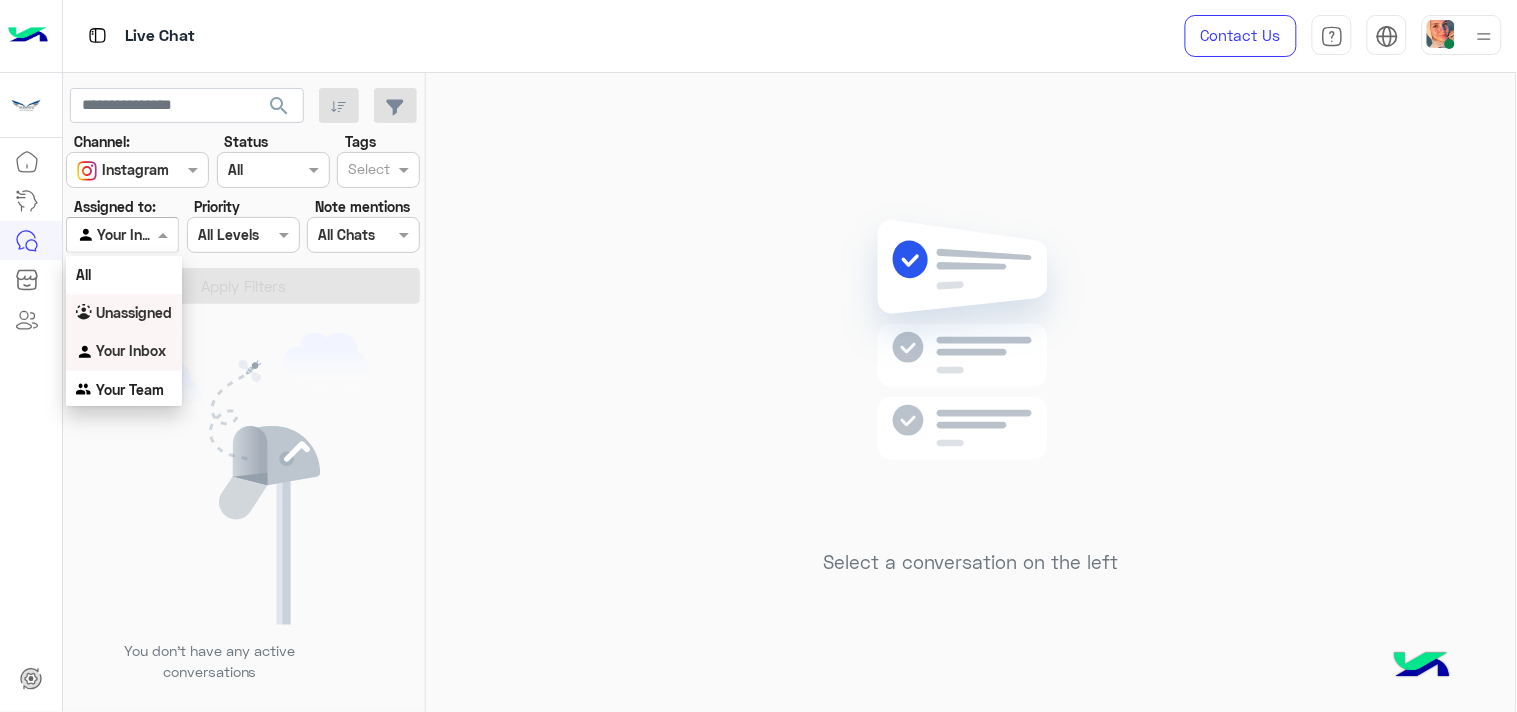 click on "Unassigned" at bounding box center (124, 313) 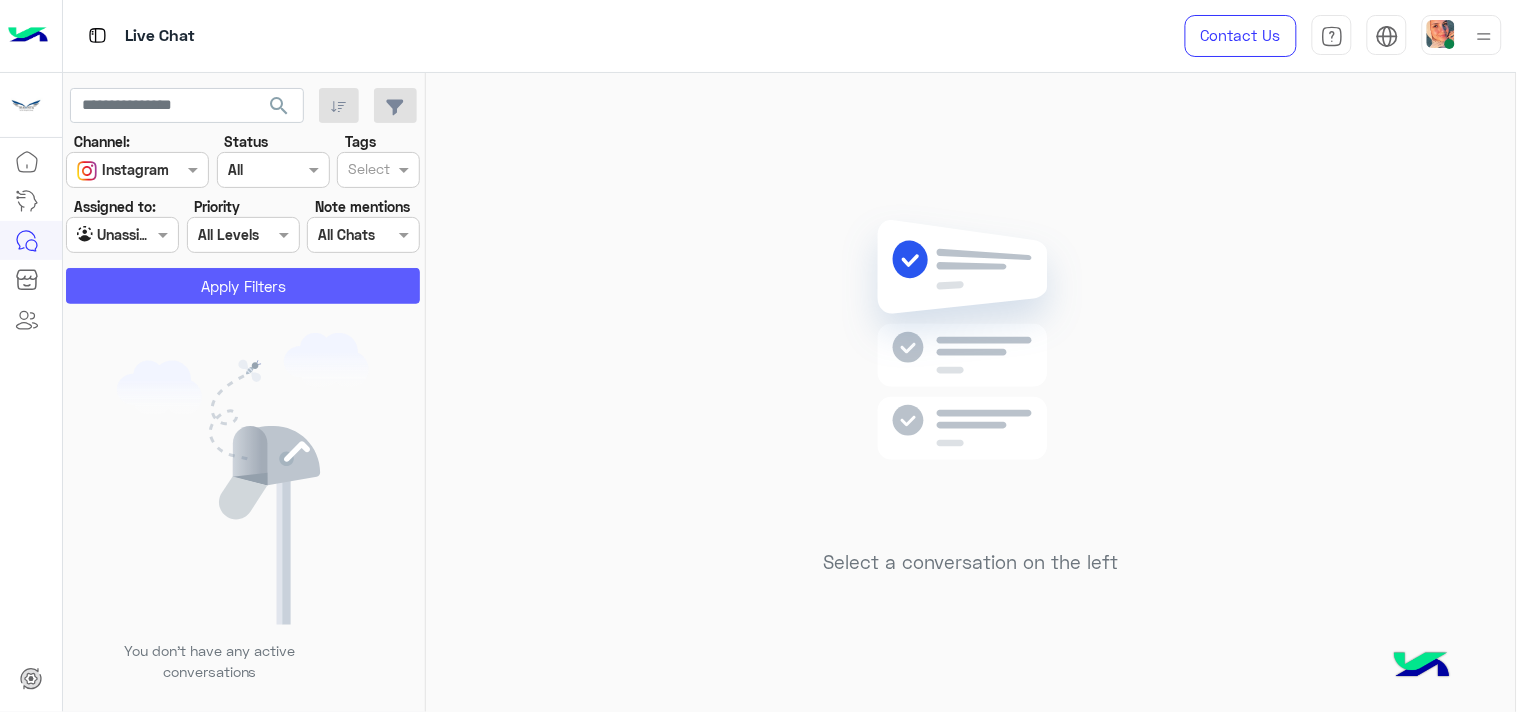 click on "Apply Filters" 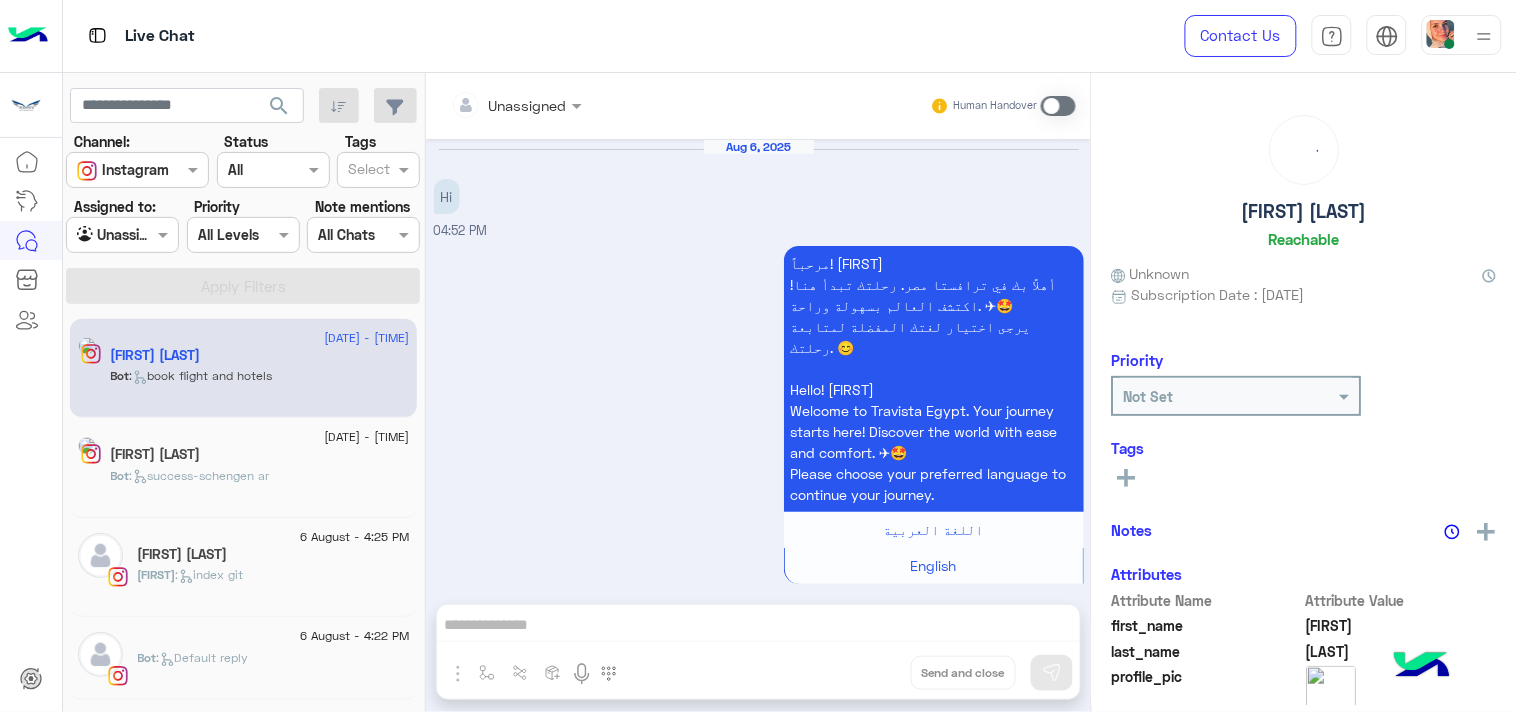 scroll, scrollTop: 2480, scrollLeft: 0, axis: vertical 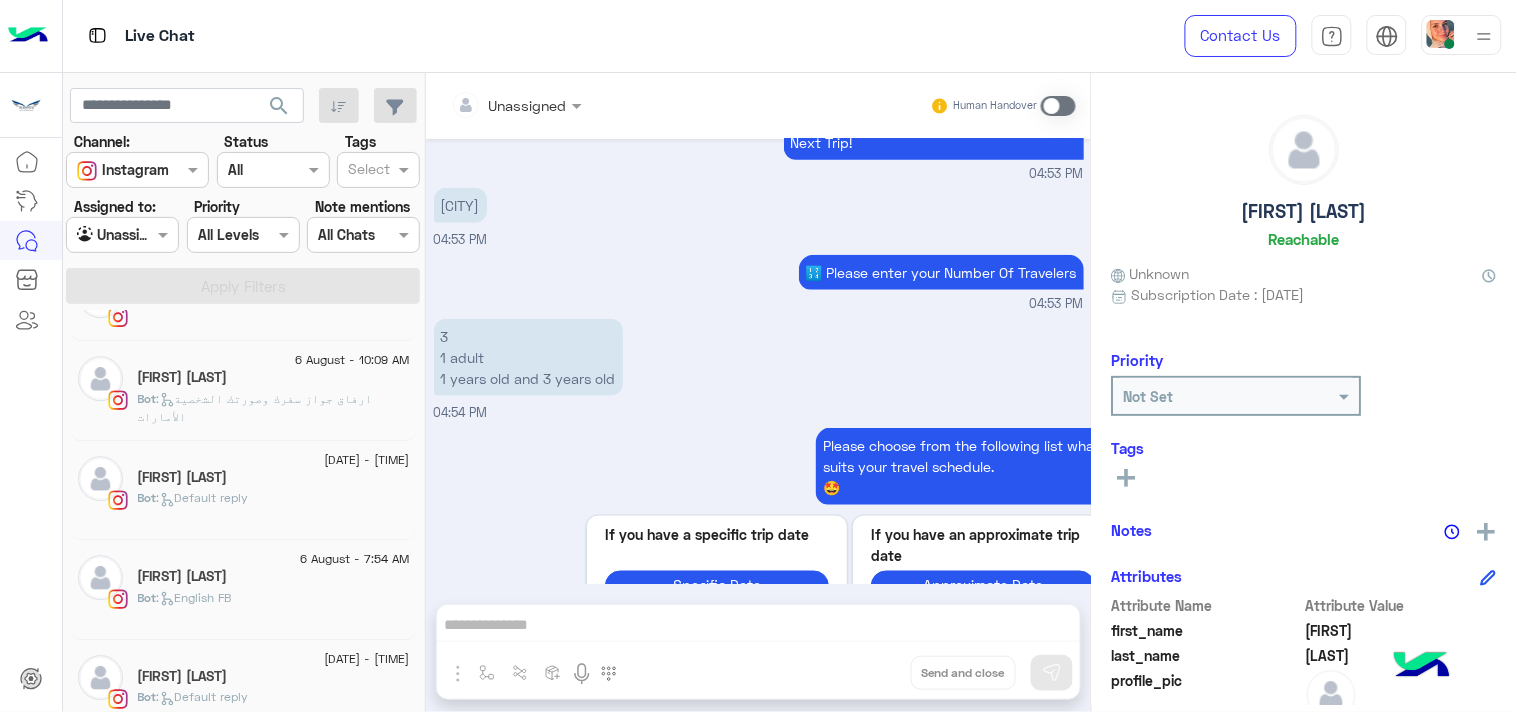click on "[FIRST] [LAST]" 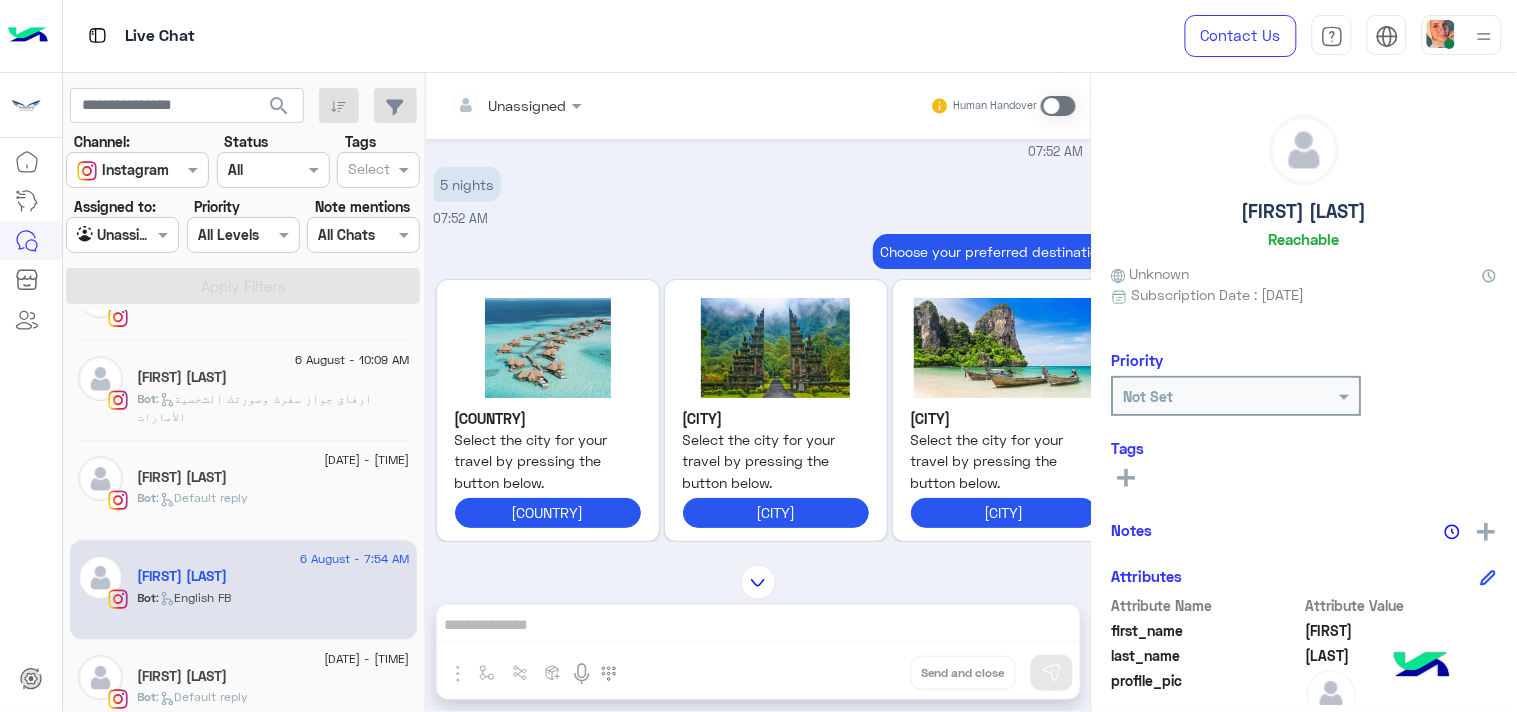 scroll, scrollTop: 798, scrollLeft: 0, axis: vertical 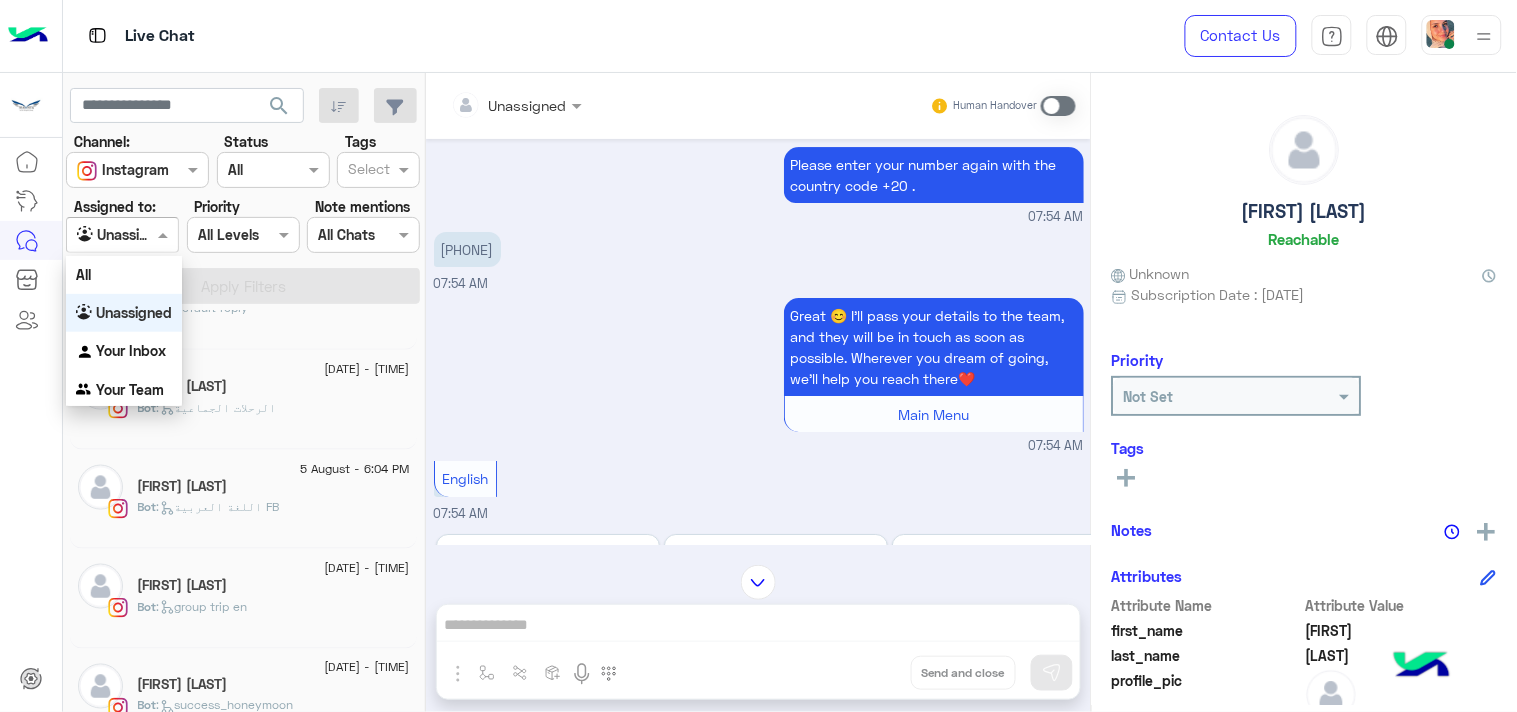 click on "Agent Filter Unassigned" at bounding box center [122, 235] 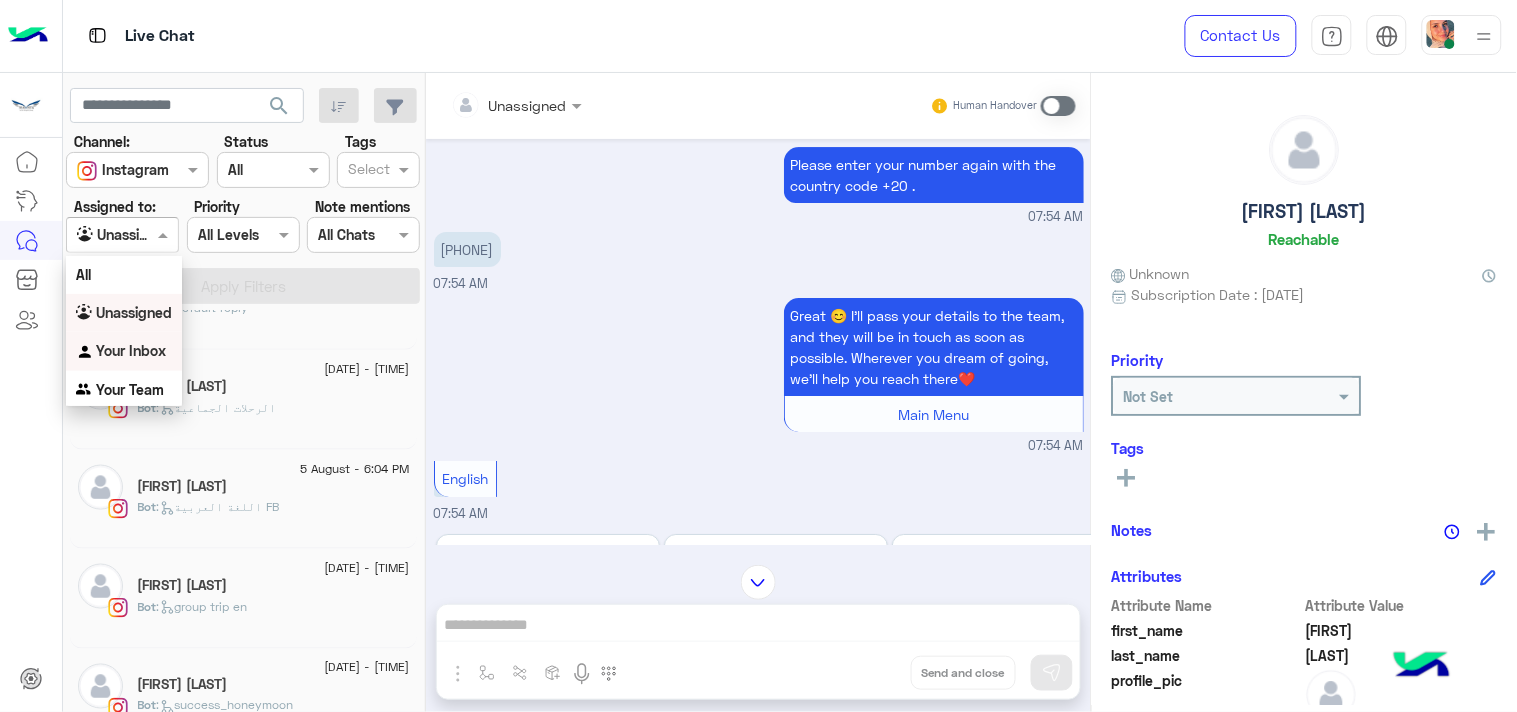 click on "Your Inbox" at bounding box center [131, 350] 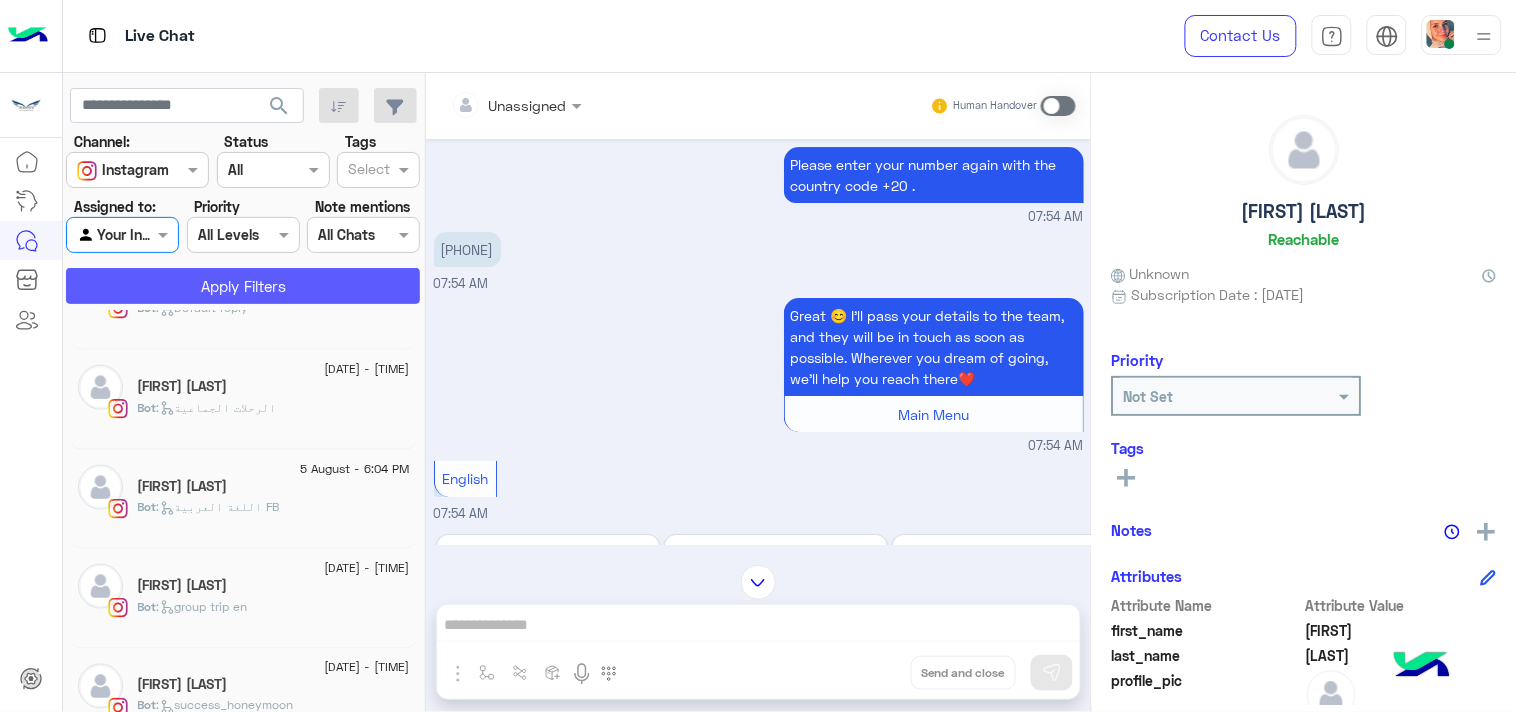 click on "Apply Filters" 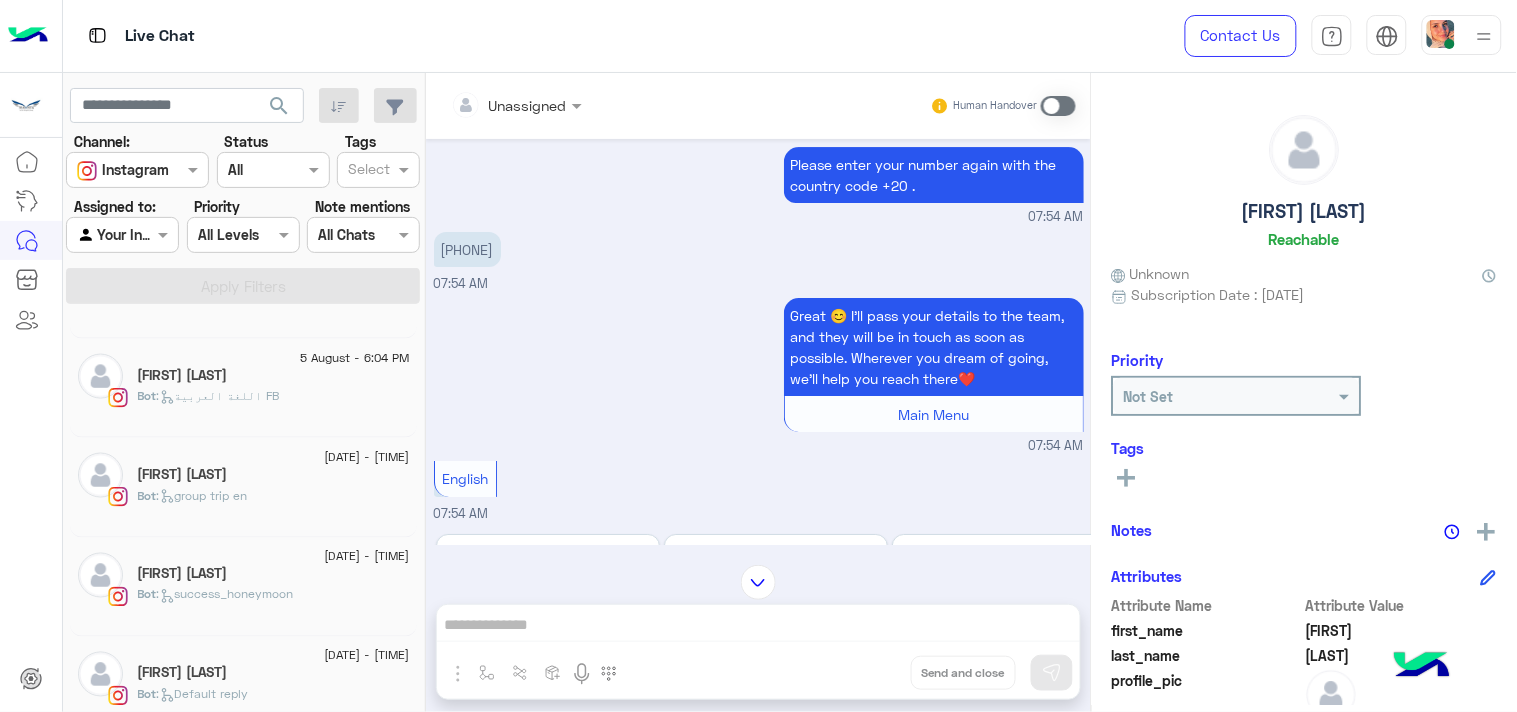 scroll, scrollTop: 1444, scrollLeft: 0, axis: vertical 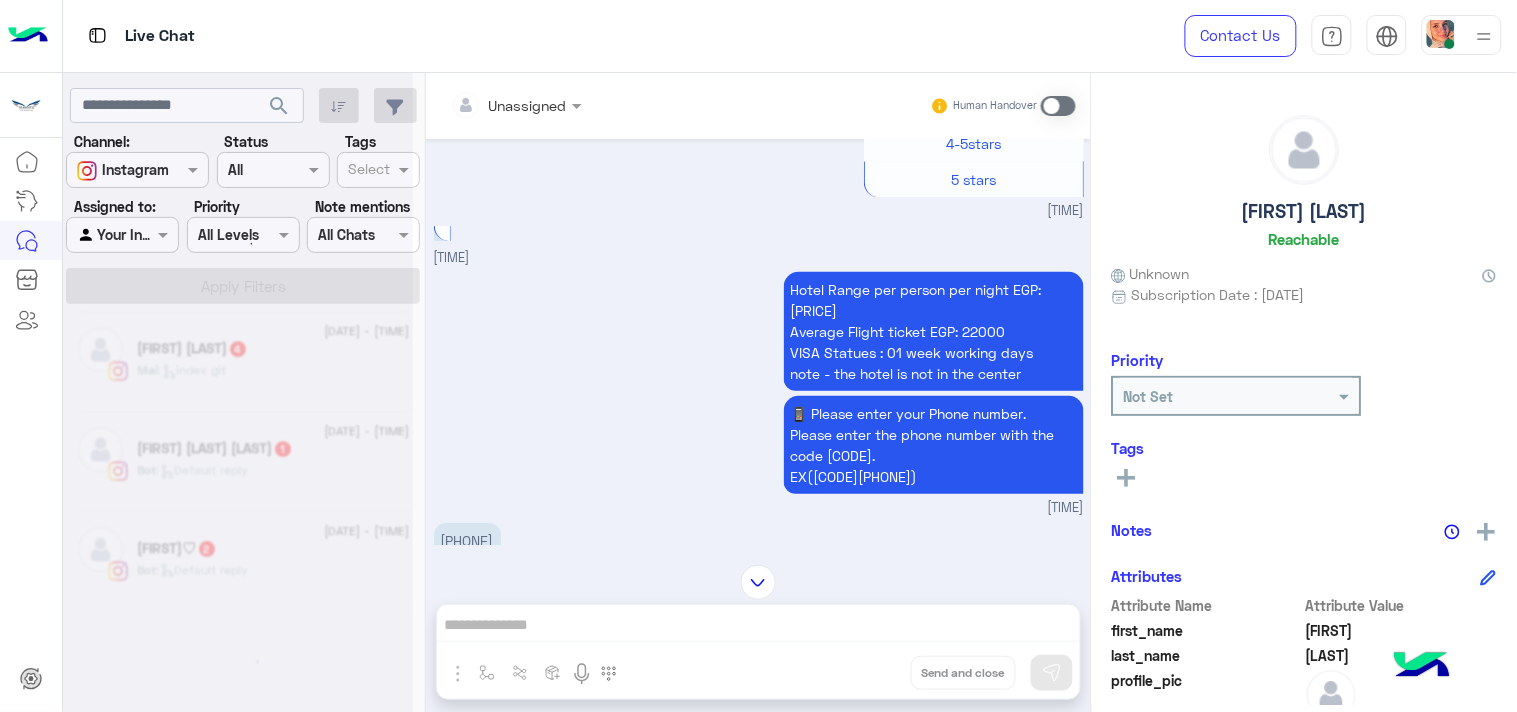 click 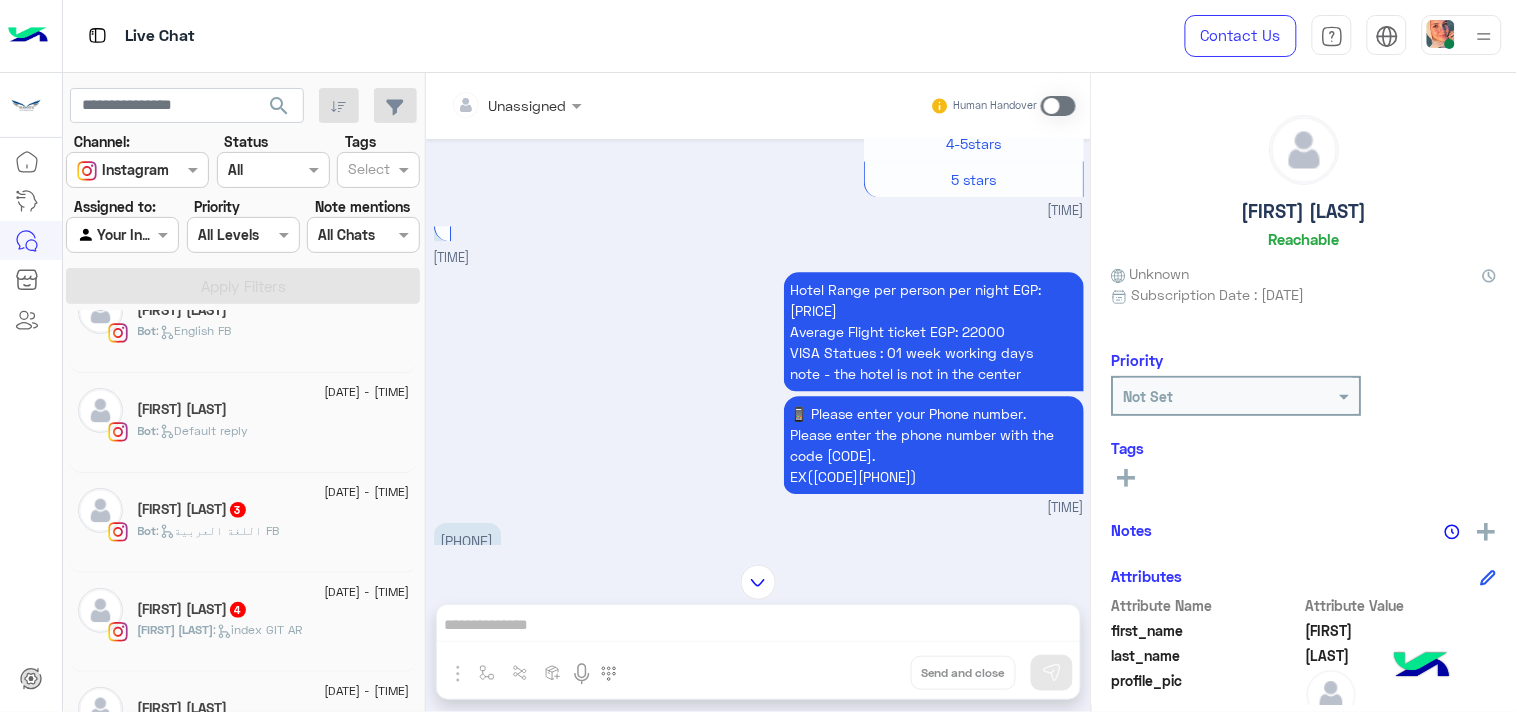 scroll, scrollTop: 0, scrollLeft: 0, axis: both 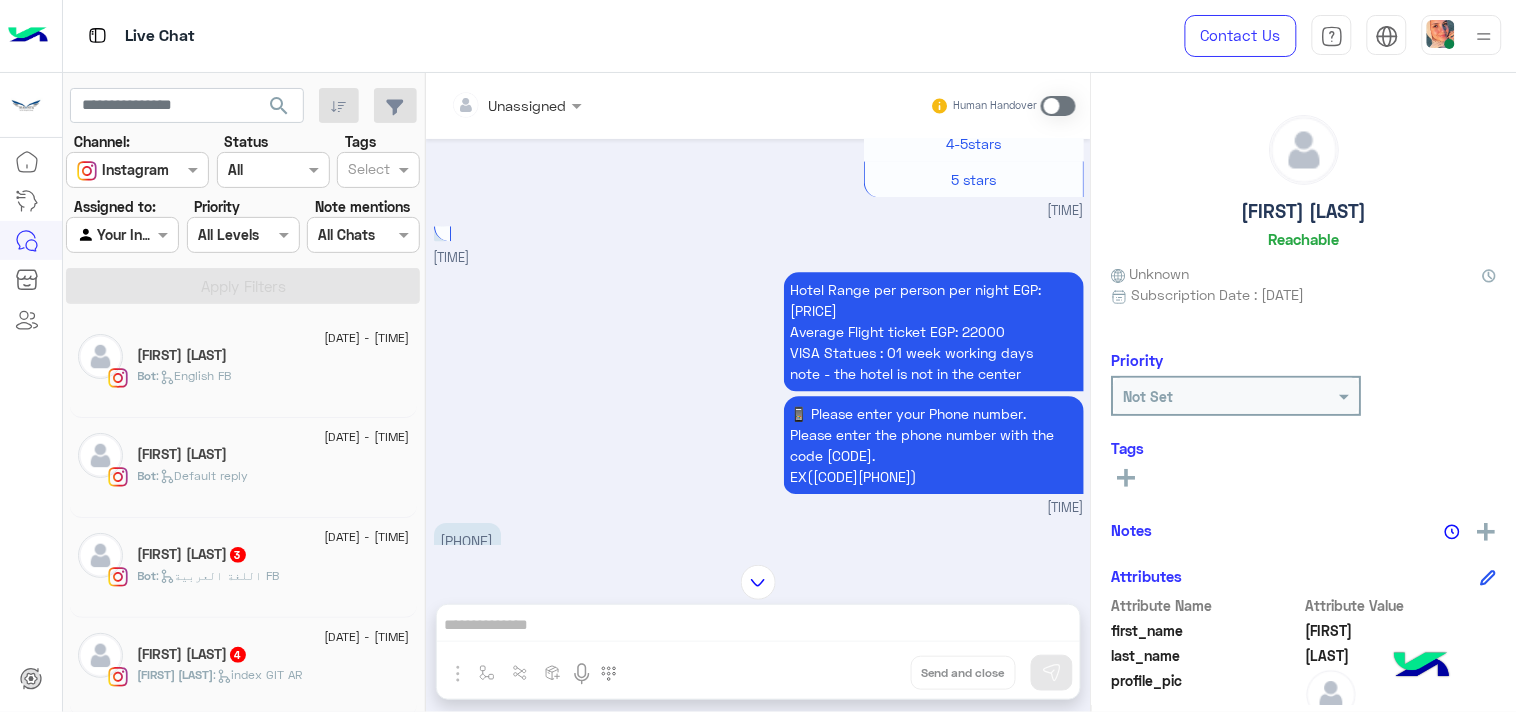 click at bounding box center [122, 234] 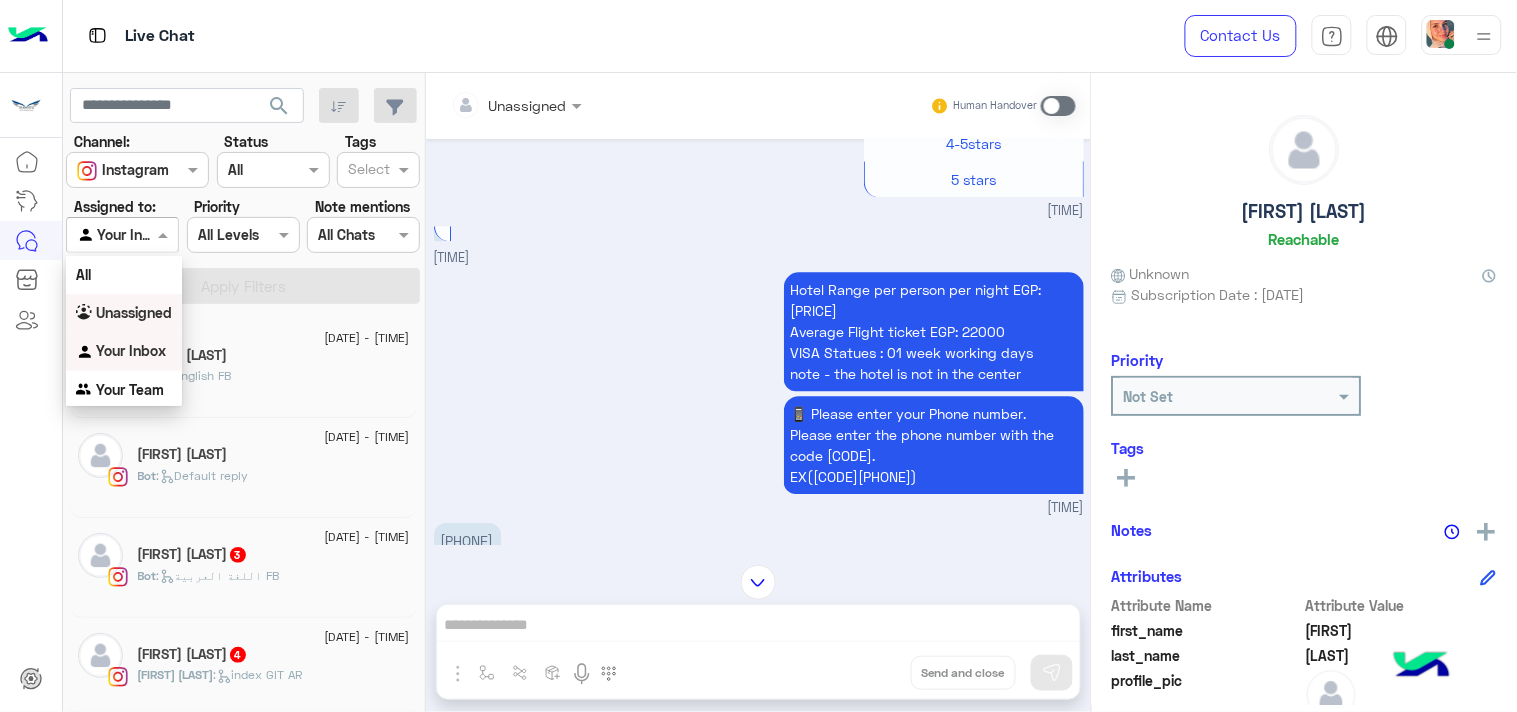 click on "Unassigned" at bounding box center (124, 313) 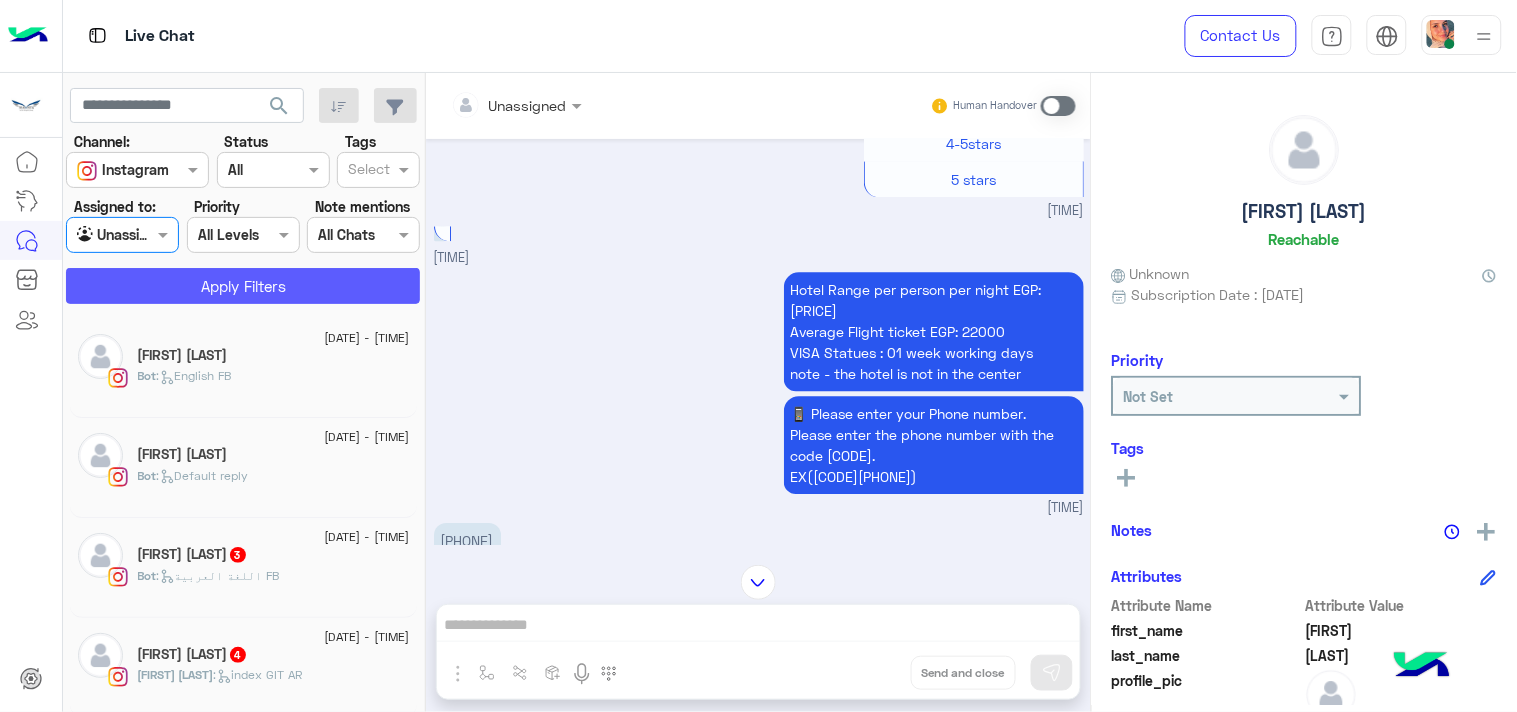click on "Apply Filters" 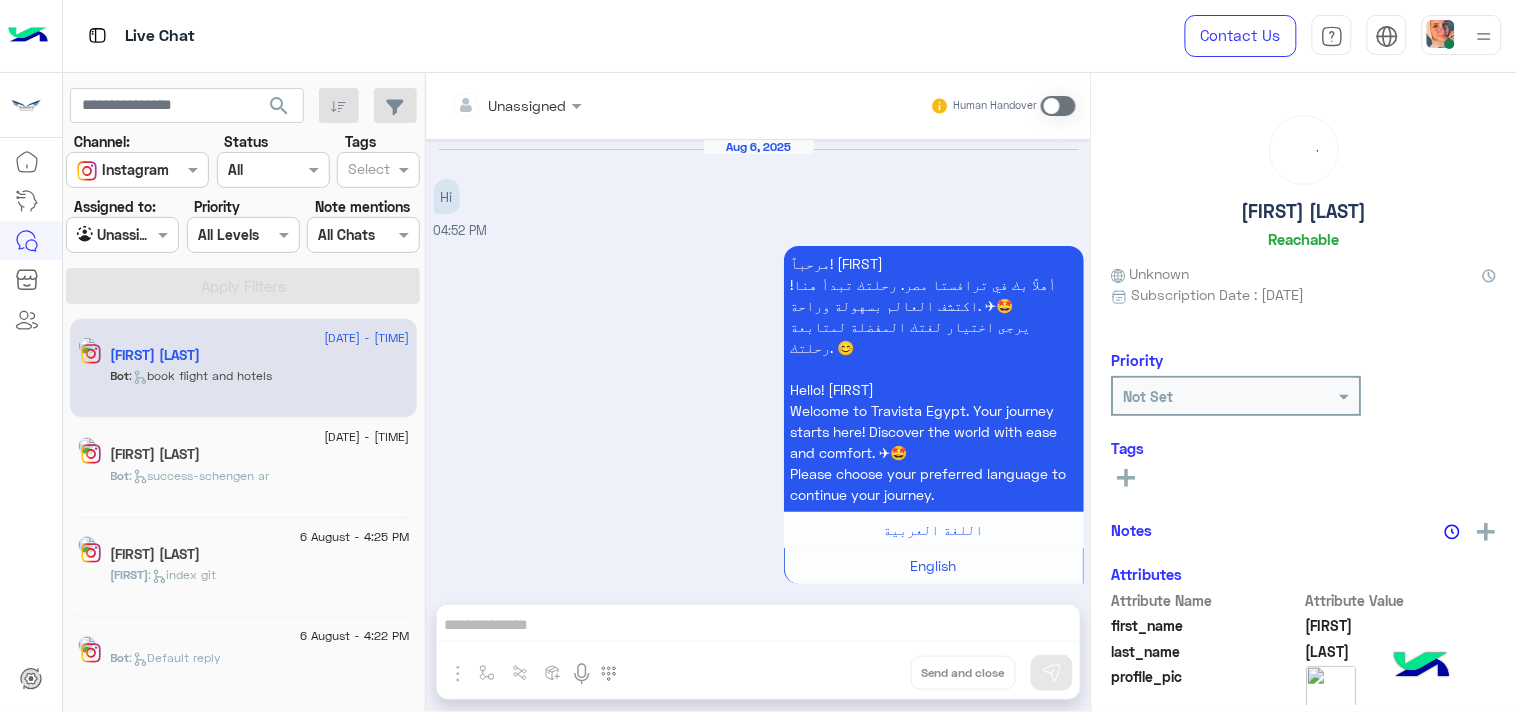 scroll, scrollTop: 2480, scrollLeft: 0, axis: vertical 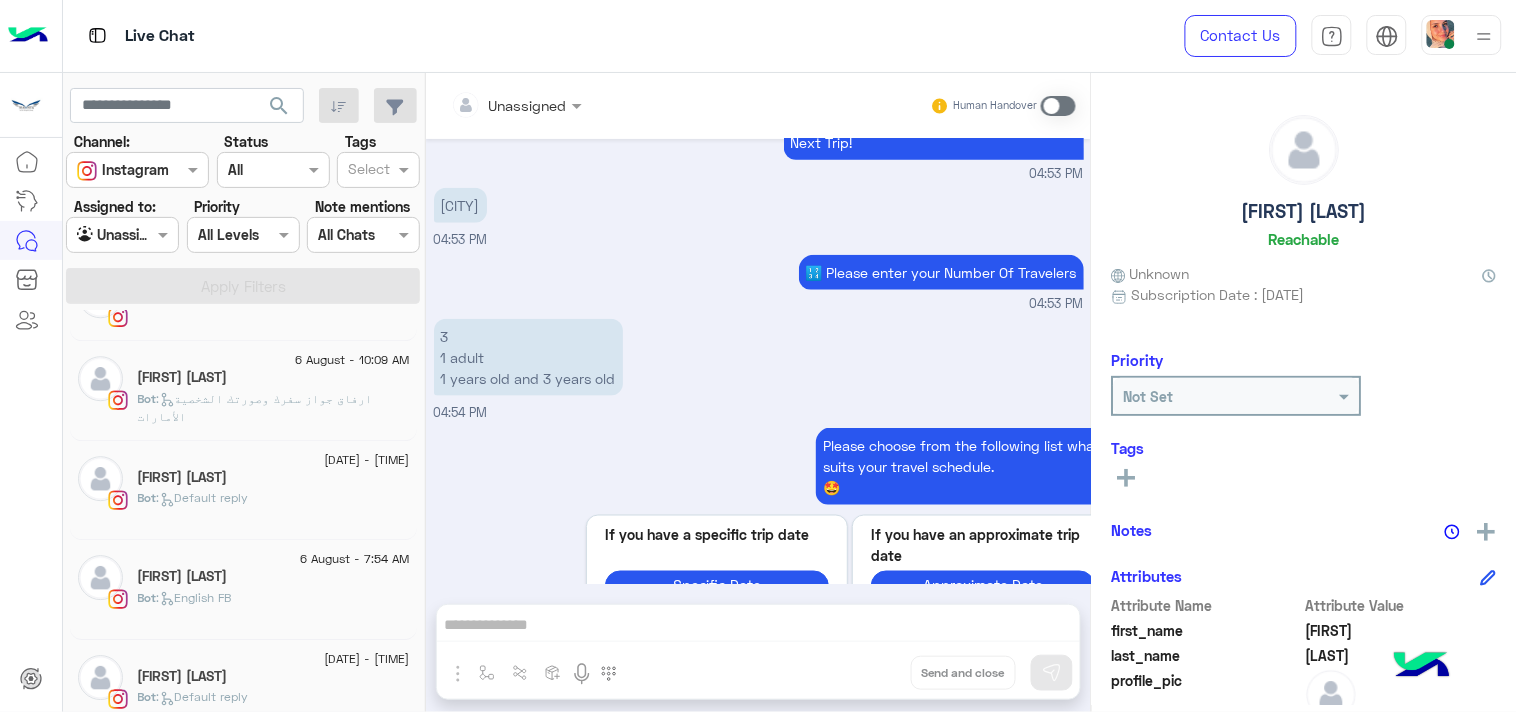 click on "[DATE] - [TIME] [FIRST] [LAST] Bot : ارفاق جواز سفرك وصورتك الشخصية [COUNTRY]" 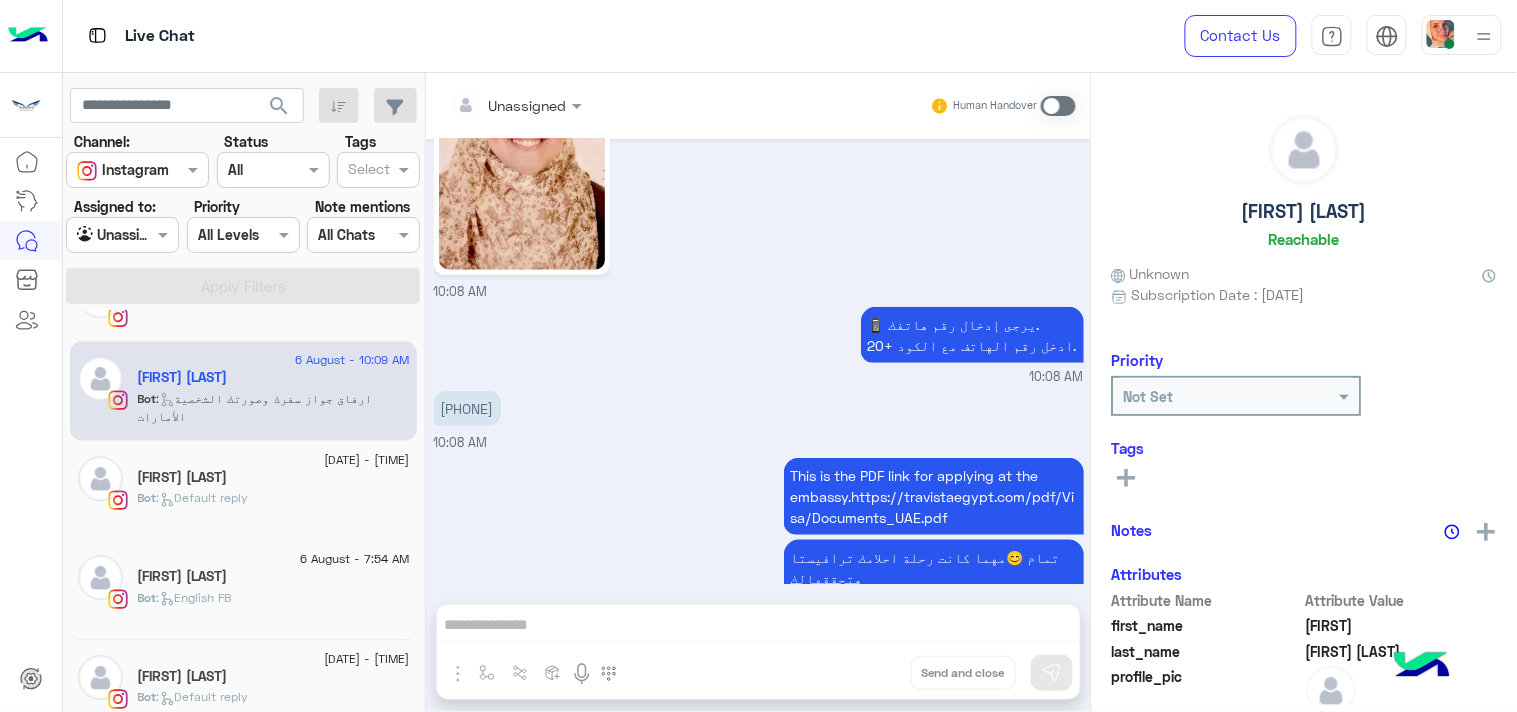scroll, scrollTop: 2271, scrollLeft: 0, axis: vertical 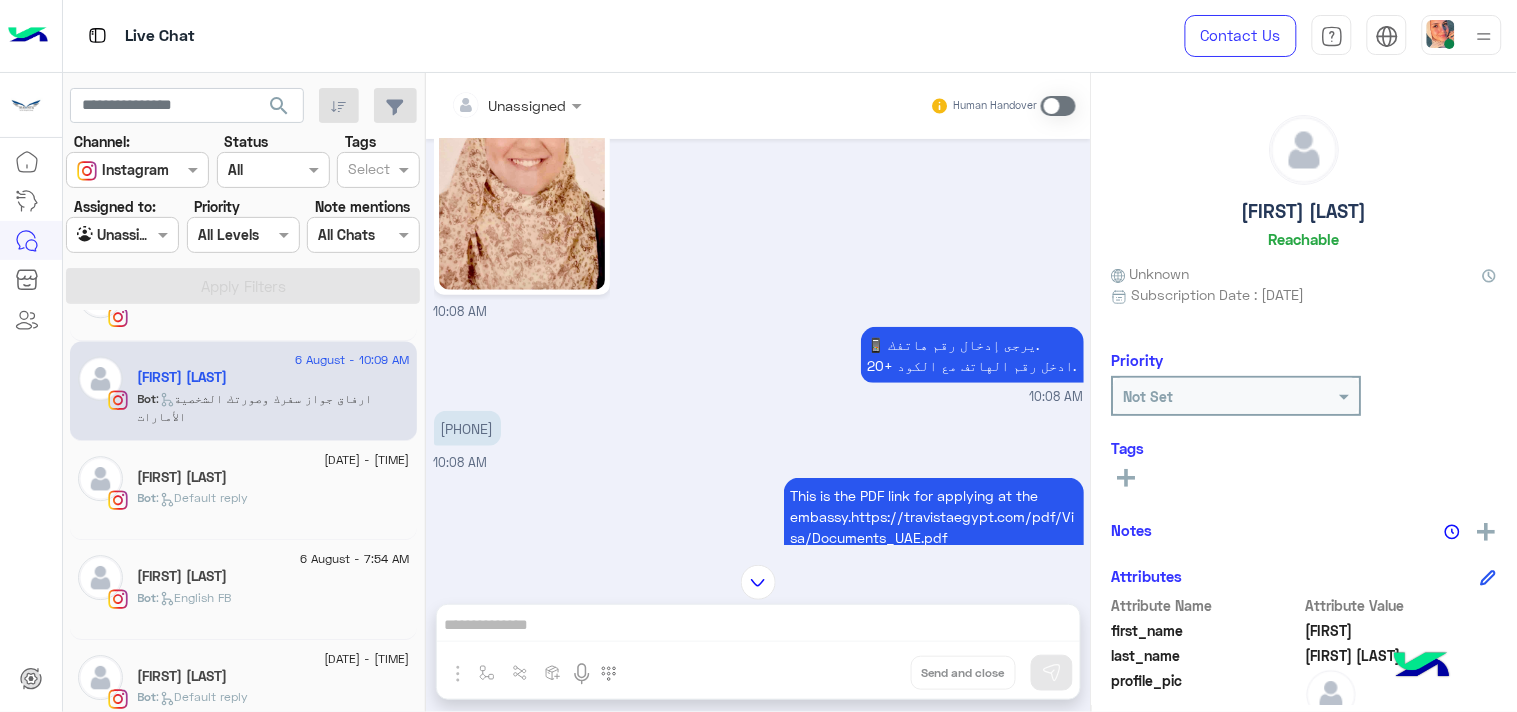 click on "[PHONE]" at bounding box center [467, 428] 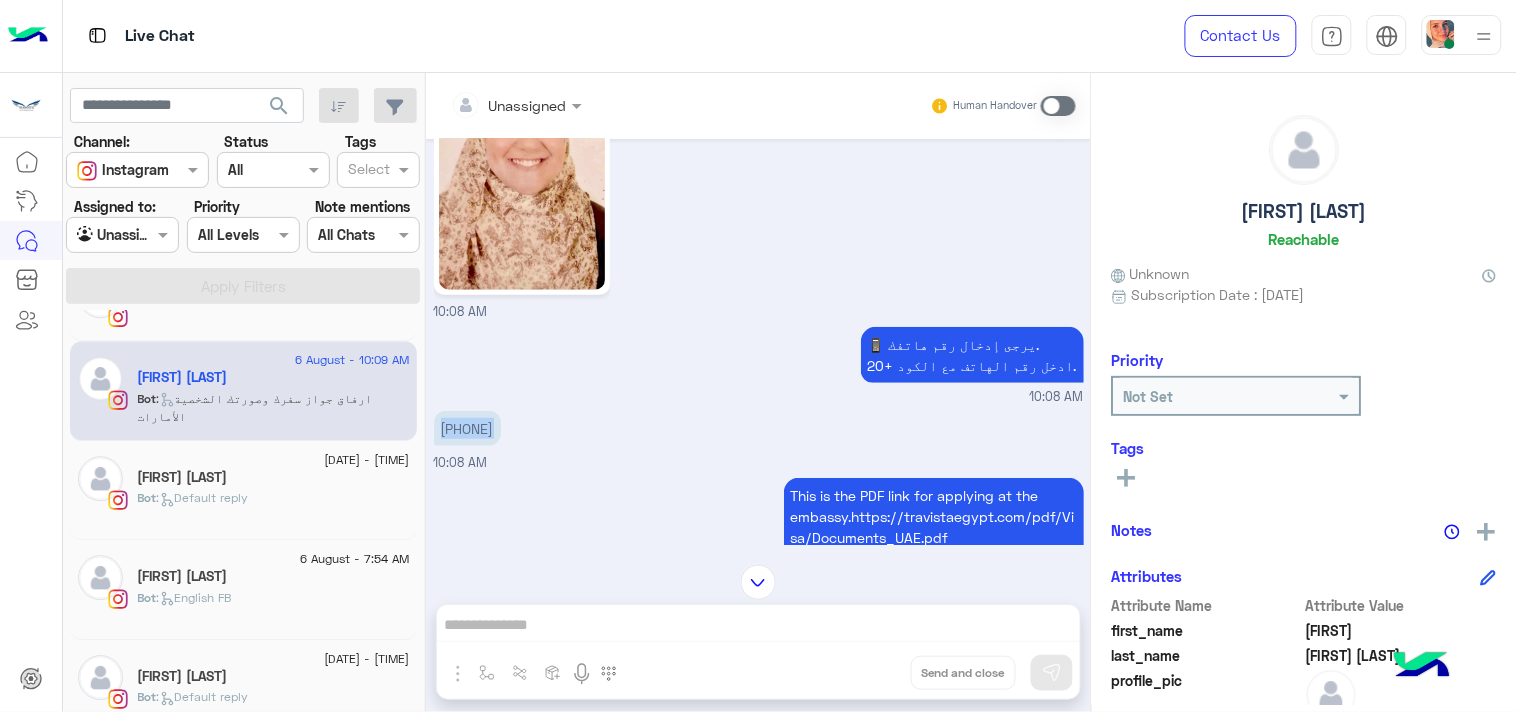 click on "[PHONE]" at bounding box center [467, 428] 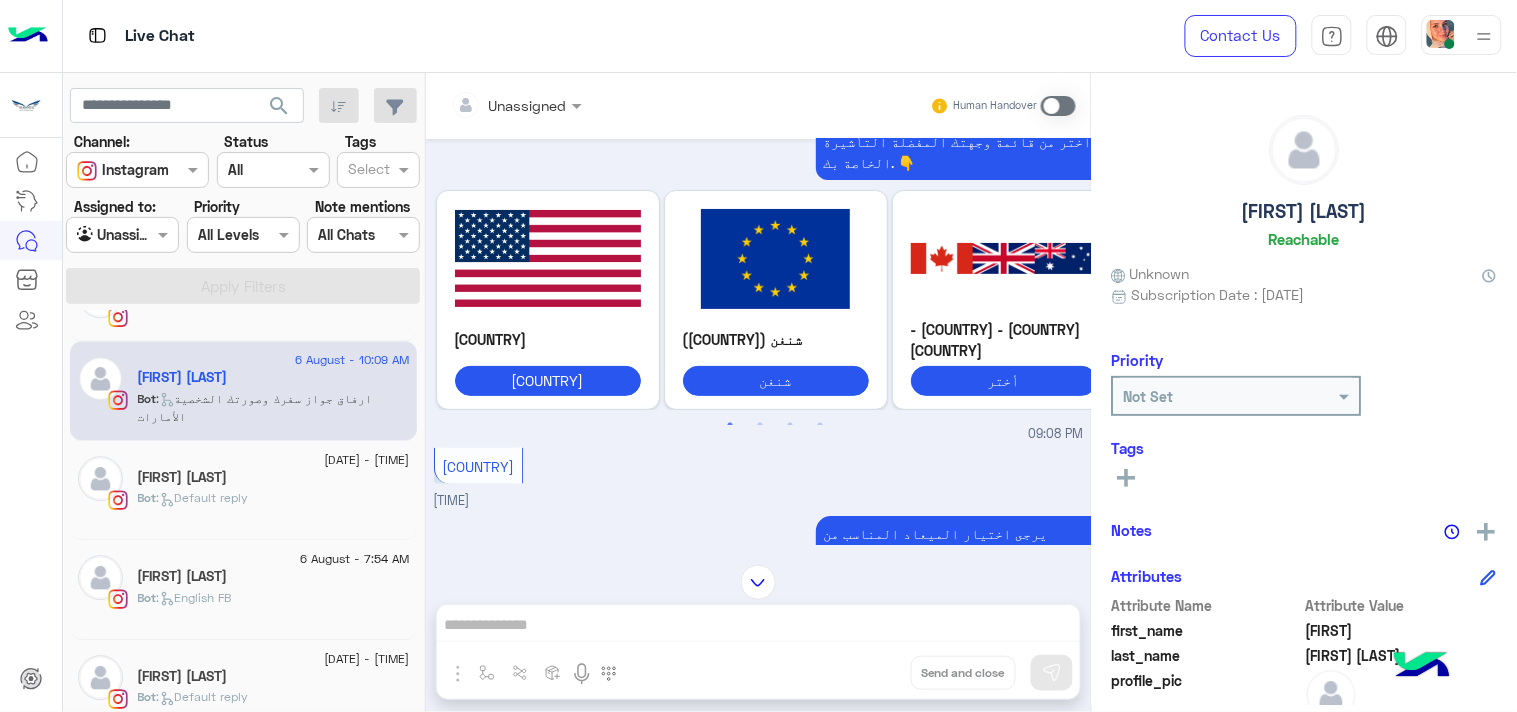 scroll, scrollTop: 383, scrollLeft: 0, axis: vertical 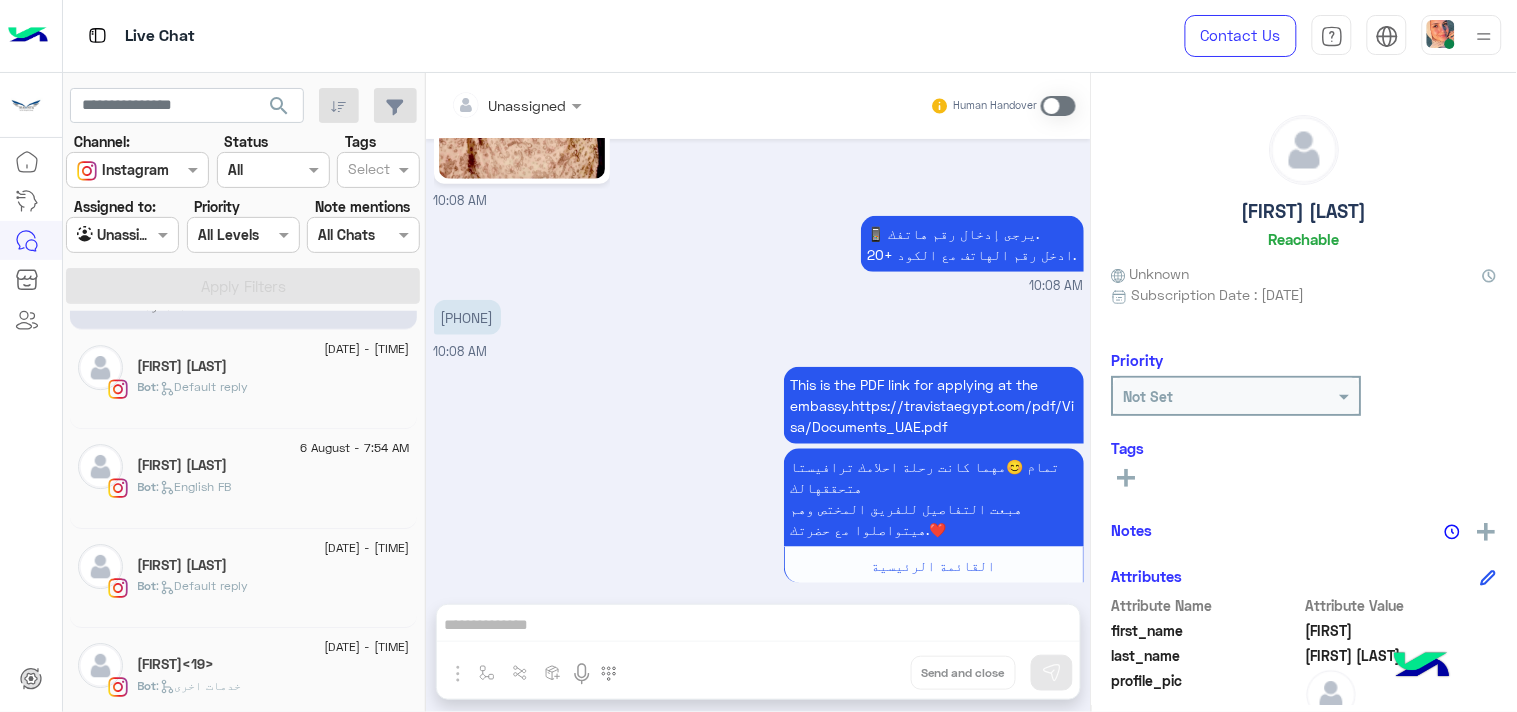 click on "Bot :   English FB" 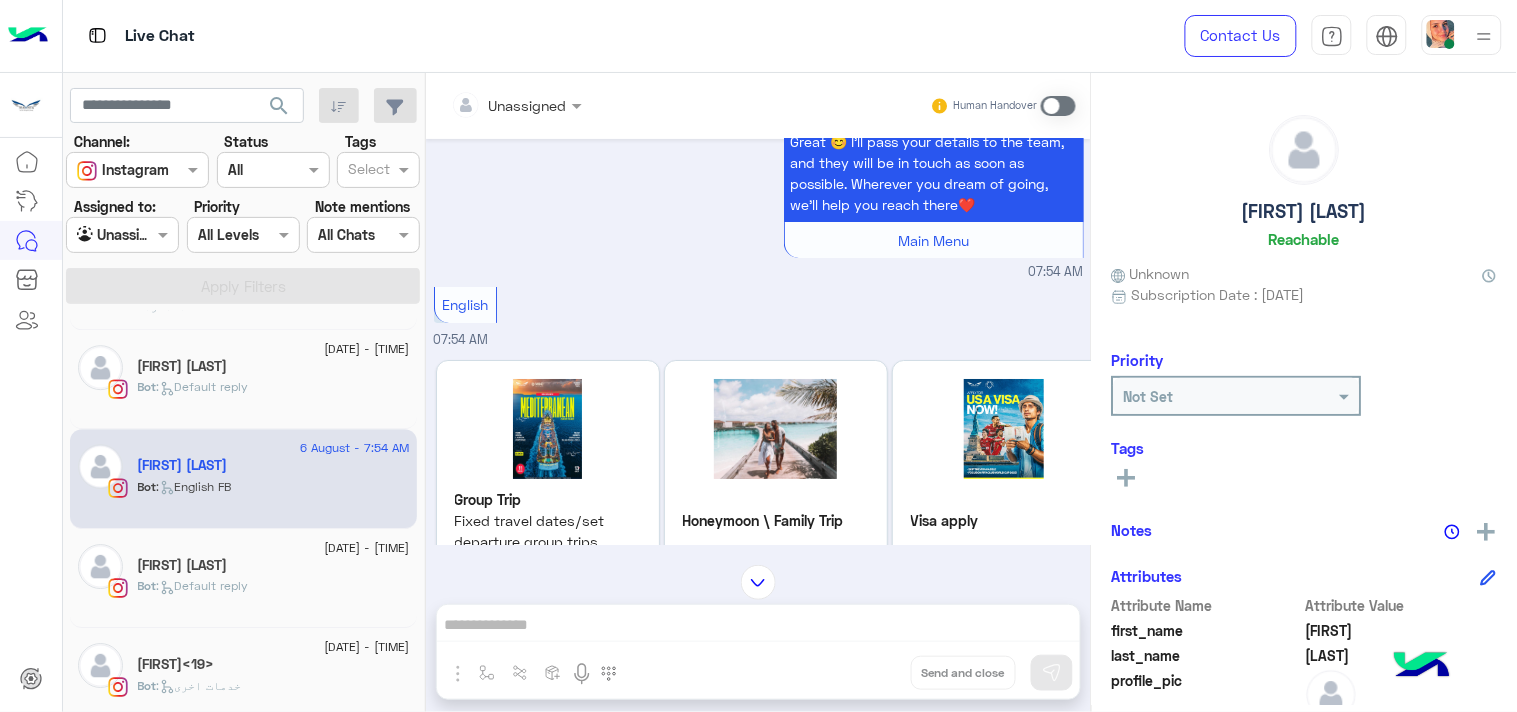 scroll, scrollTop: 2021, scrollLeft: 0, axis: vertical 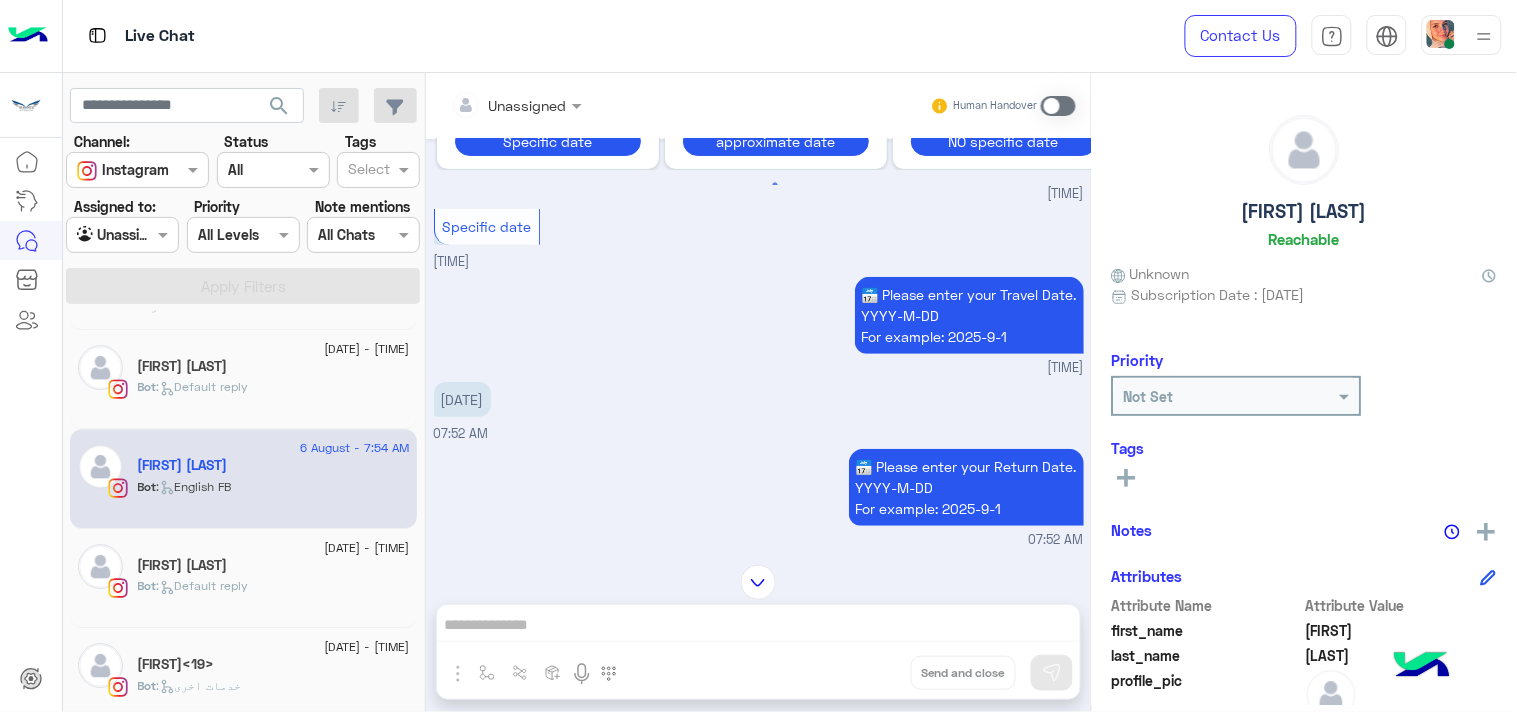 click on "[DATE]" at bounding box center (462, 399) 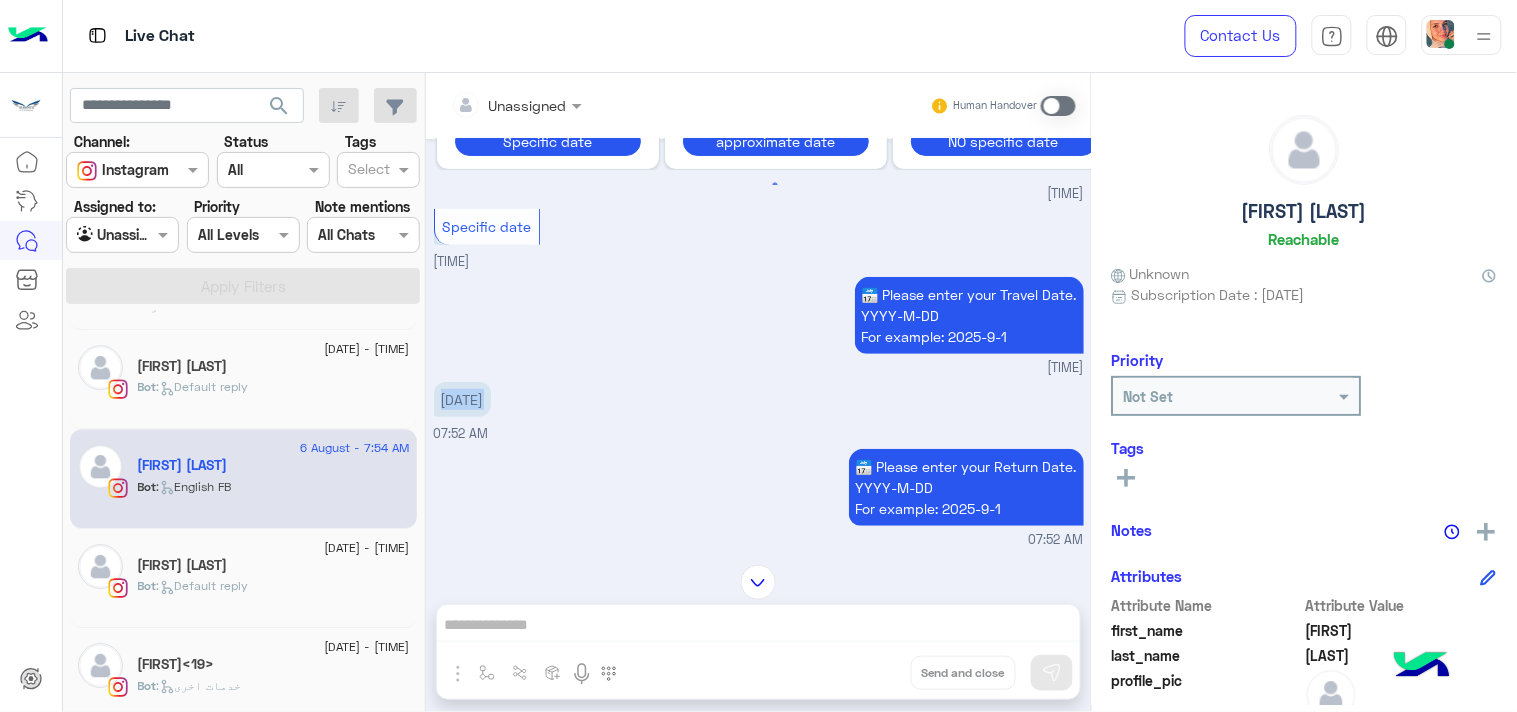 click on "[DATE]" at bounding box center (462, 399) 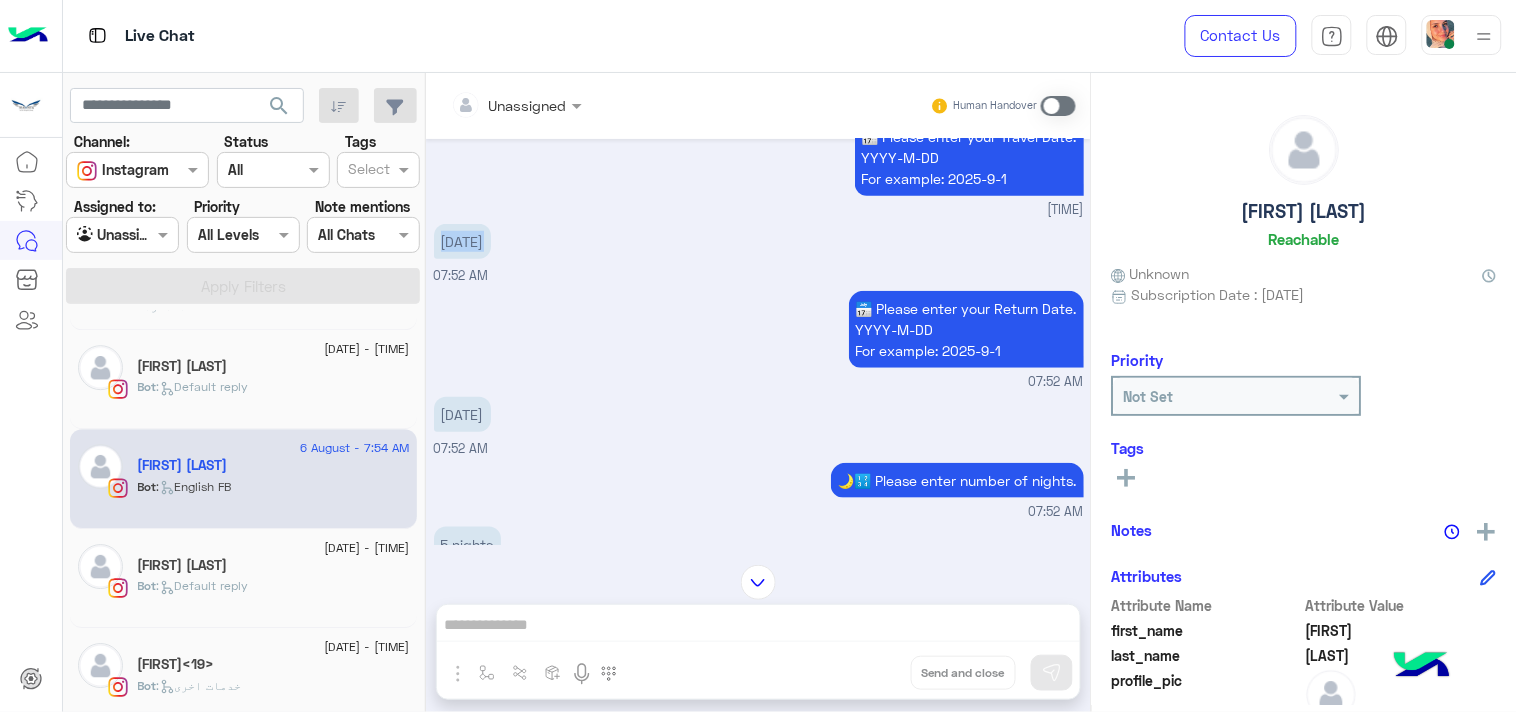 scroll, scrollTop: 465, scrollLeft: 0, axis: vertical 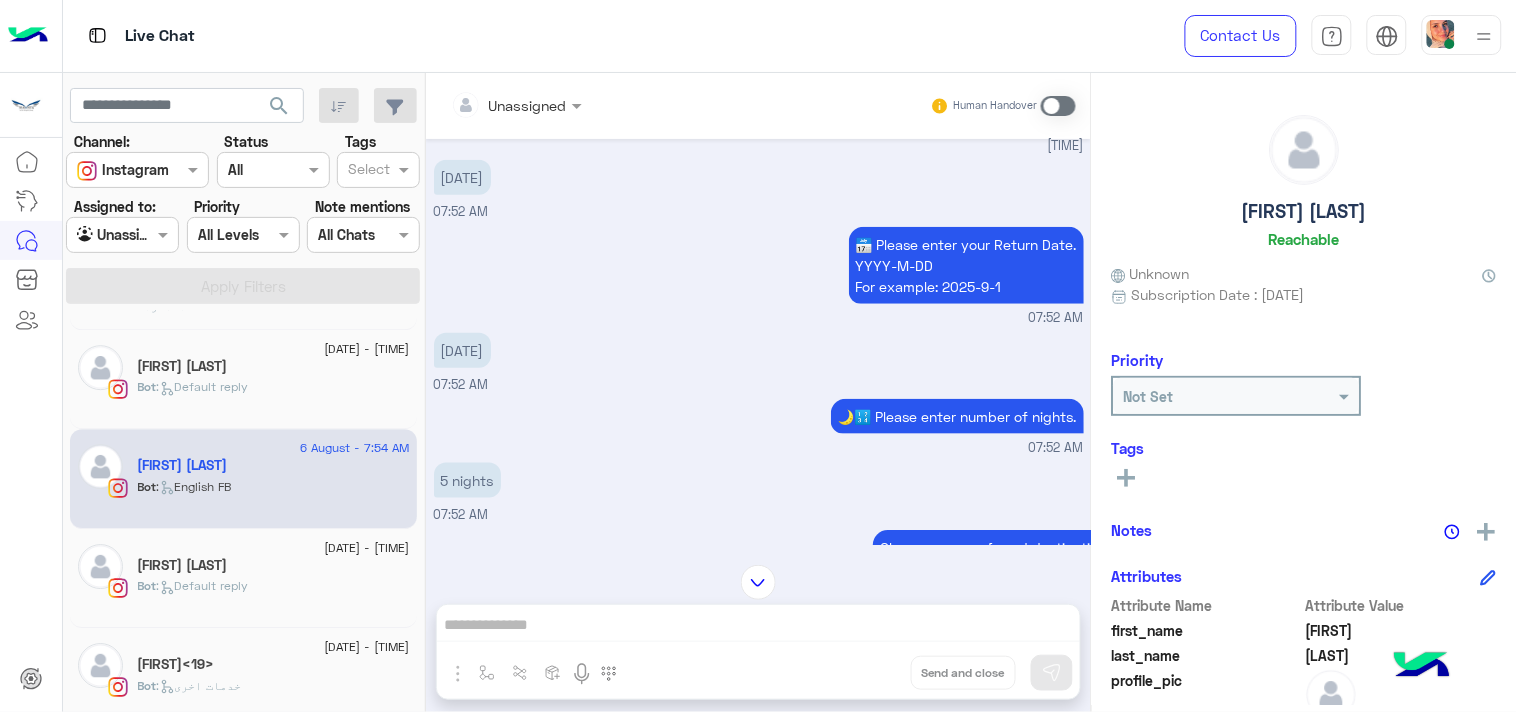 click on "[DATE]" at bounding box center [462, 350] 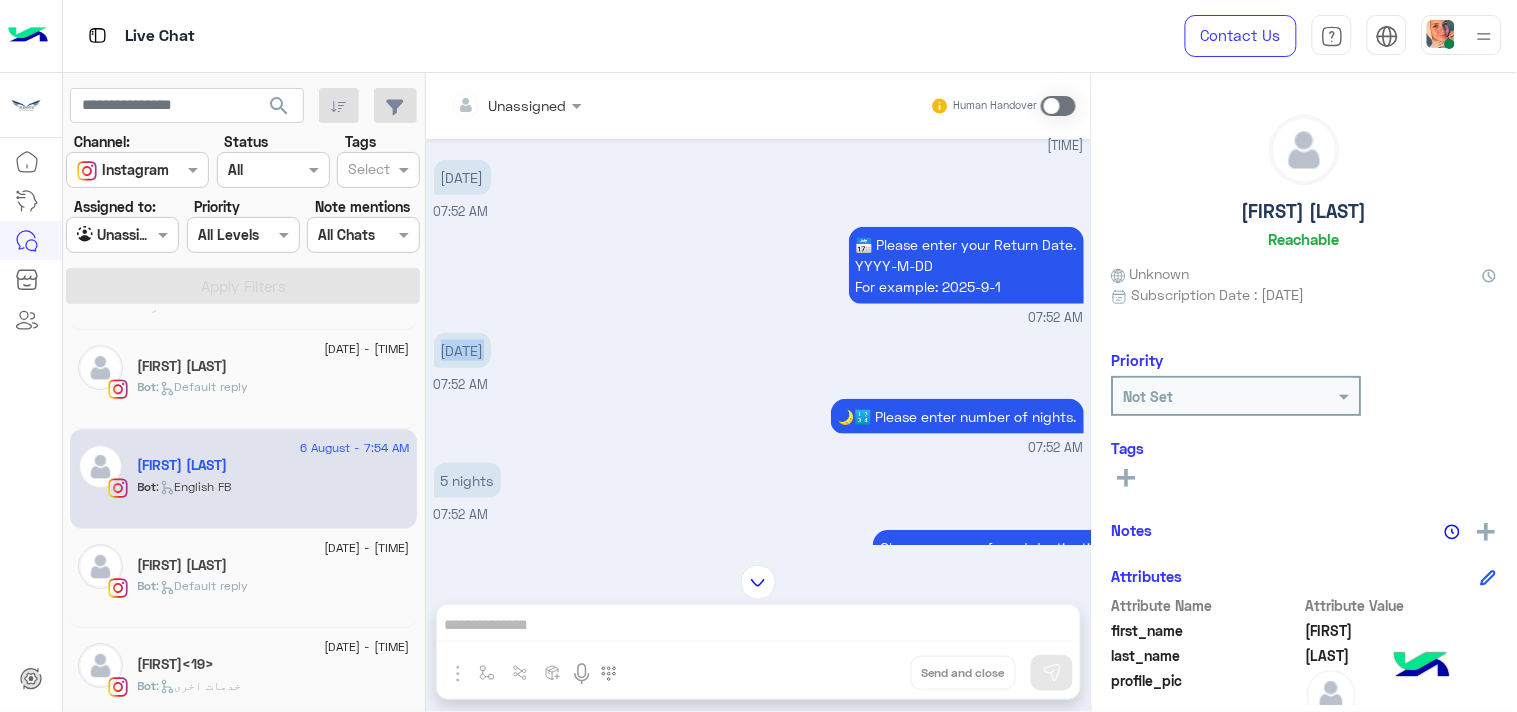 click on "[DATE]" at bounding box center (462, 350) 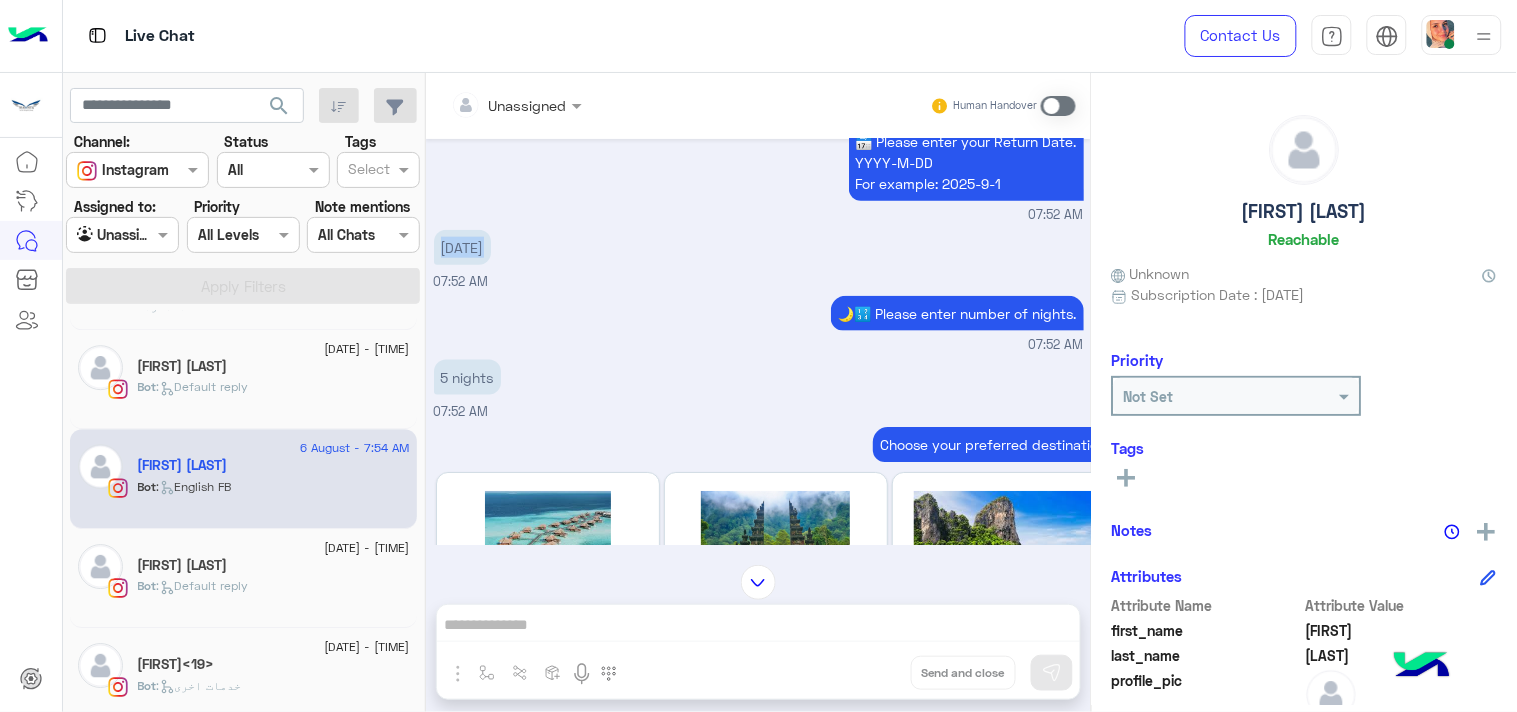scroll, scrollTop: 576, scrollLeft: 0, axis: vertical 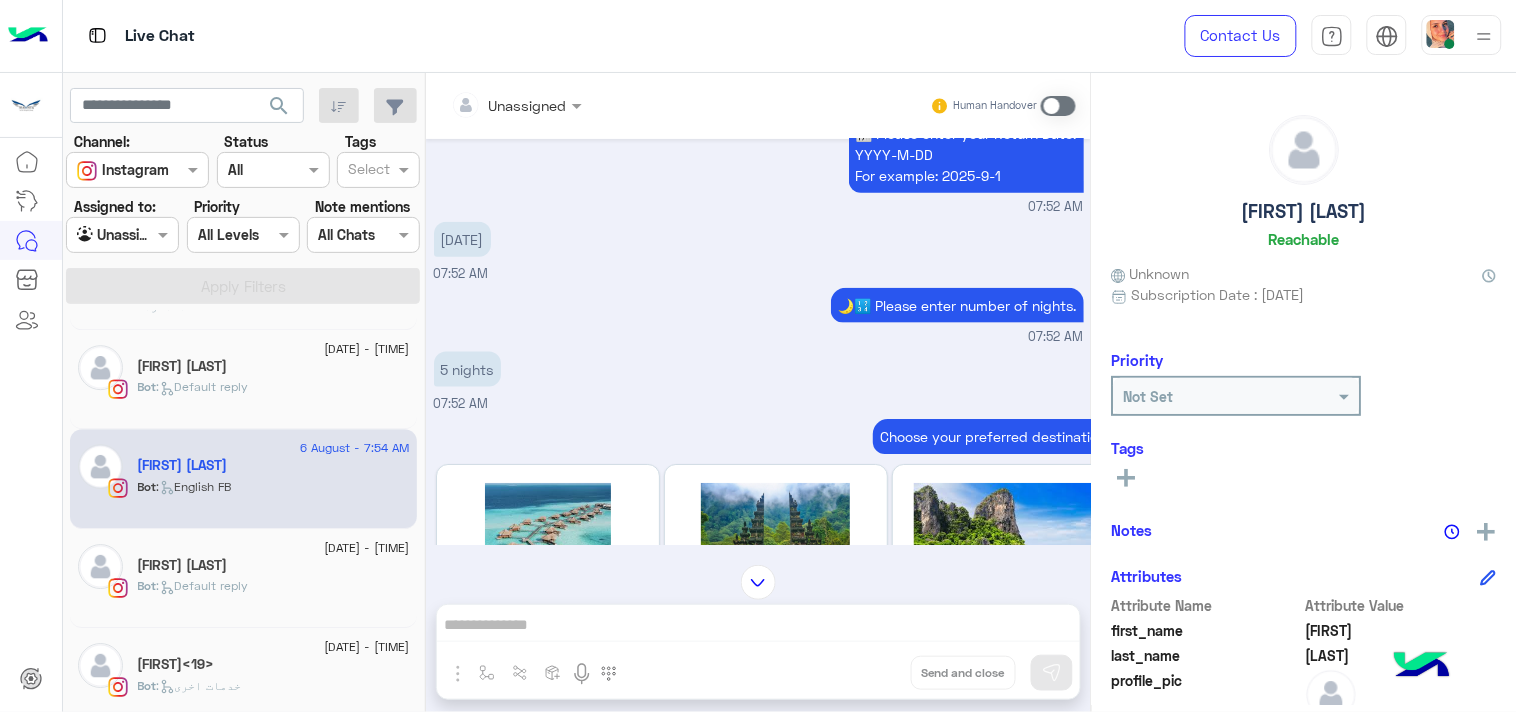 click on "5 nights" at bounding box center (467, 369) 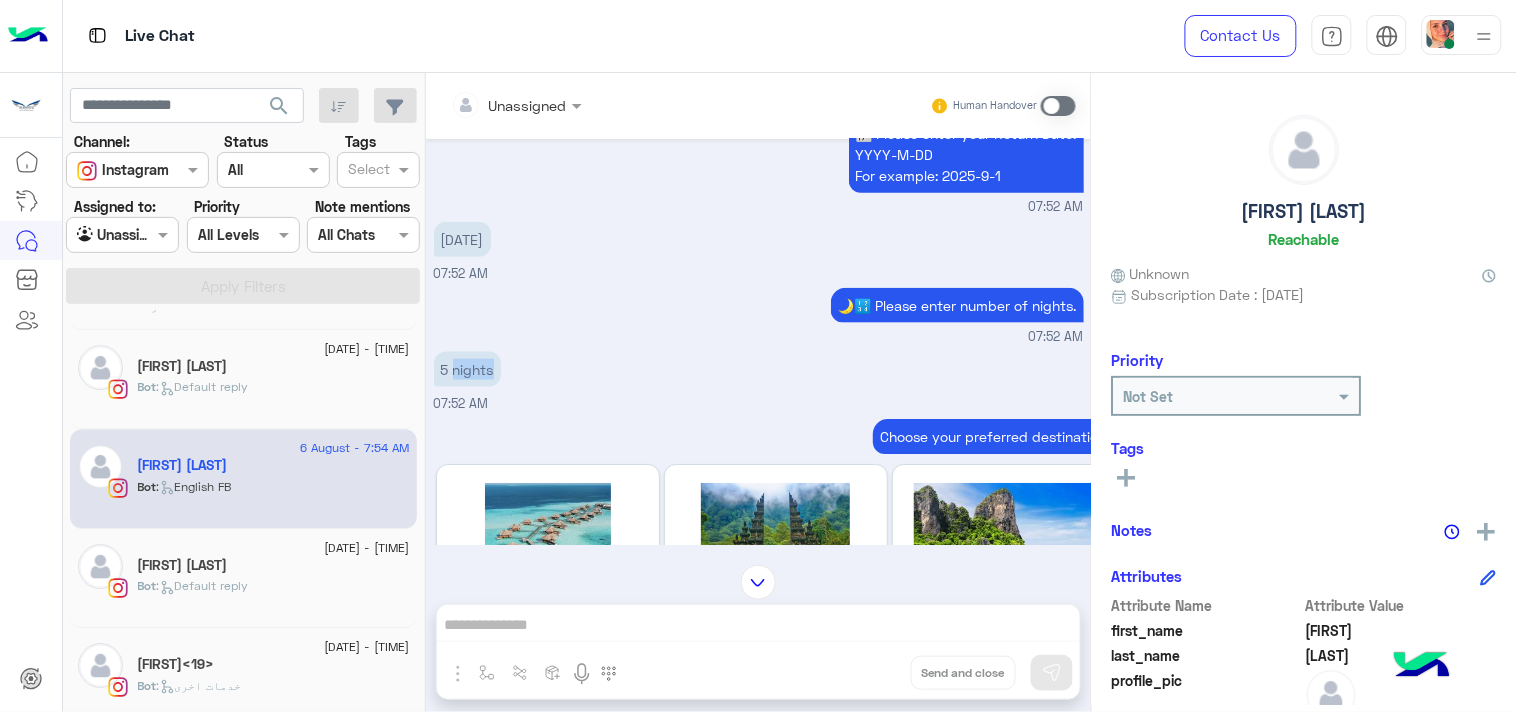 click on "5 nights" at bounding box center (467, 369) 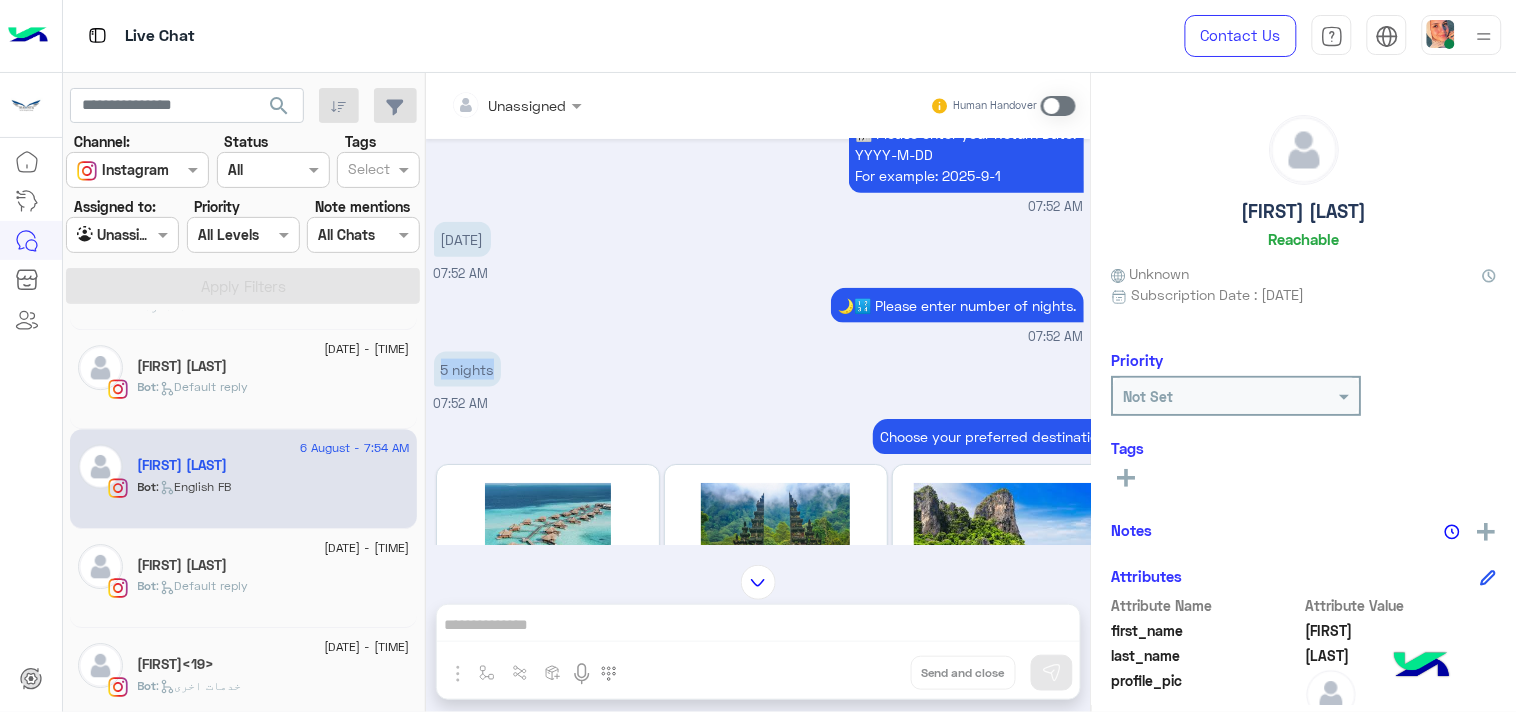 click on "5 nights" at bounding box center (467, 369) 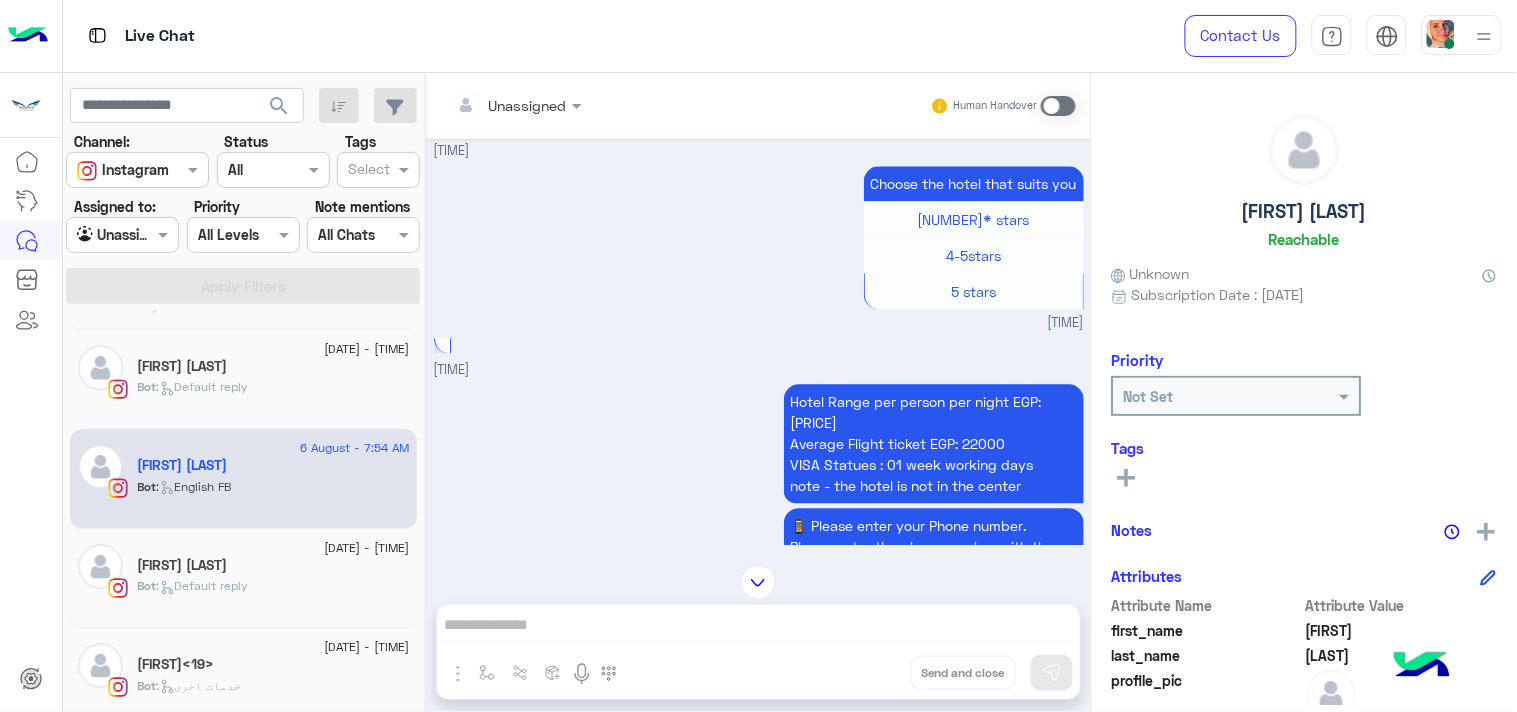 scroll, scrollTop: 1465, scrollLeft: 0, axis: vertical 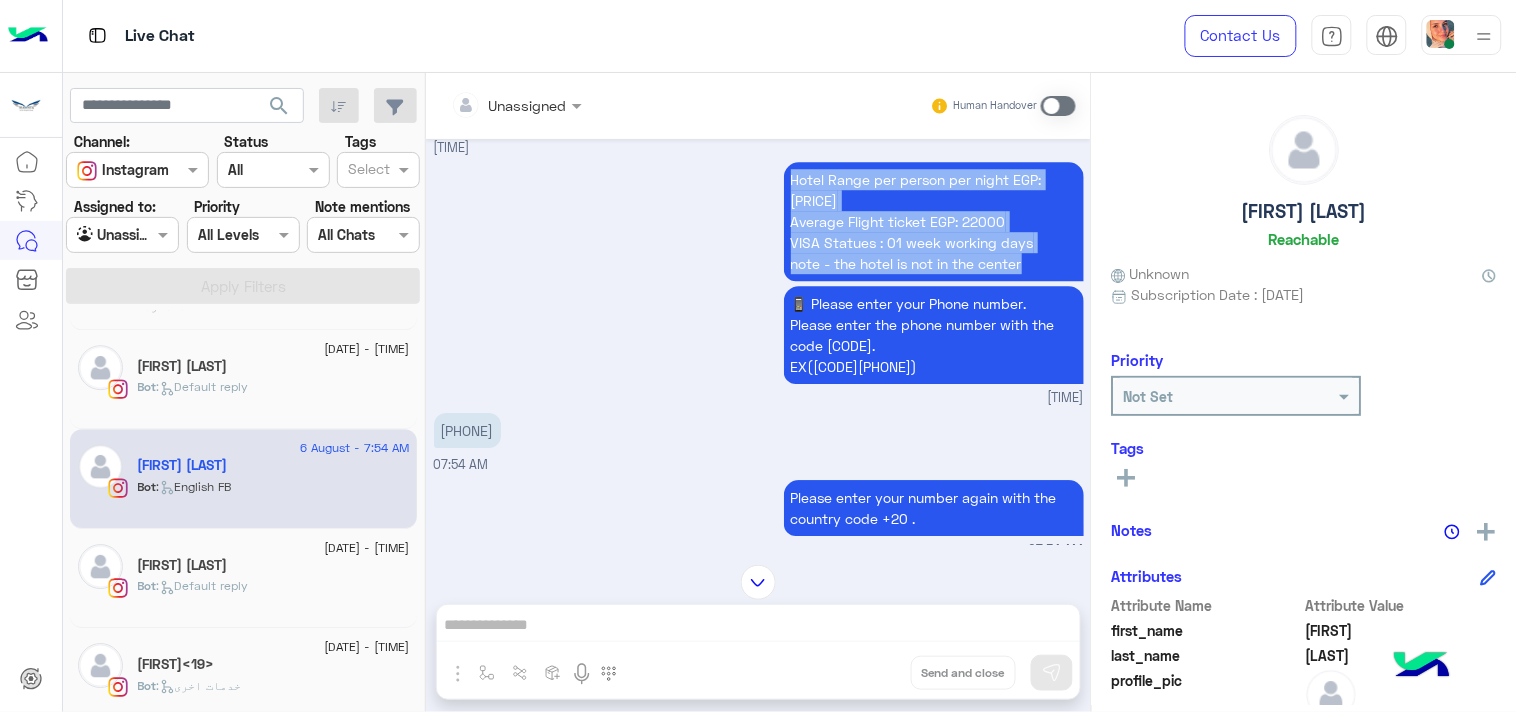 drag, startPoint x: 778, startPoint y: 172, endPoint x: 1044, endPoint y: 257, distance: 279.2508 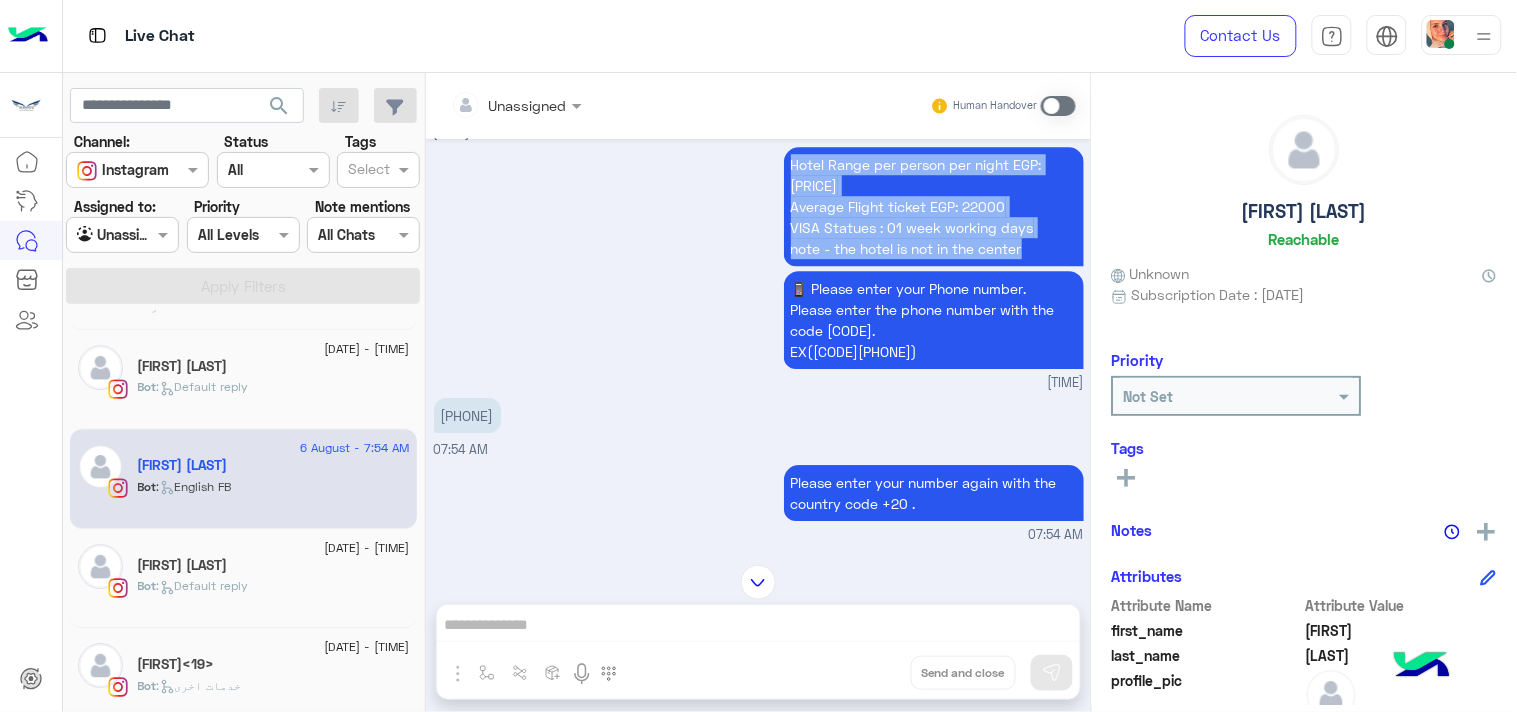 scroll, scrollTop: 1466, scrollLeft: 0, axis: vertical 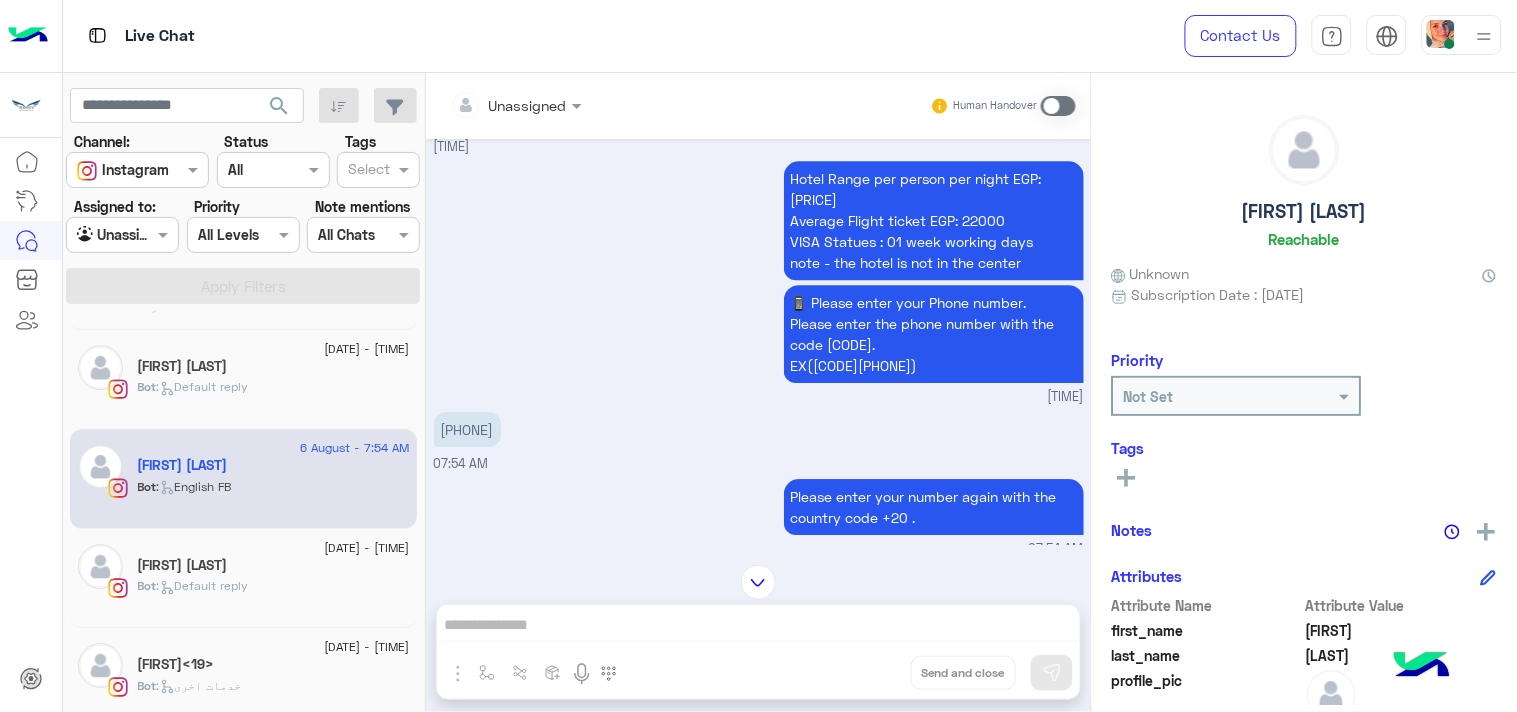 click on "[PHONE]" at bounding box center [467, 429] 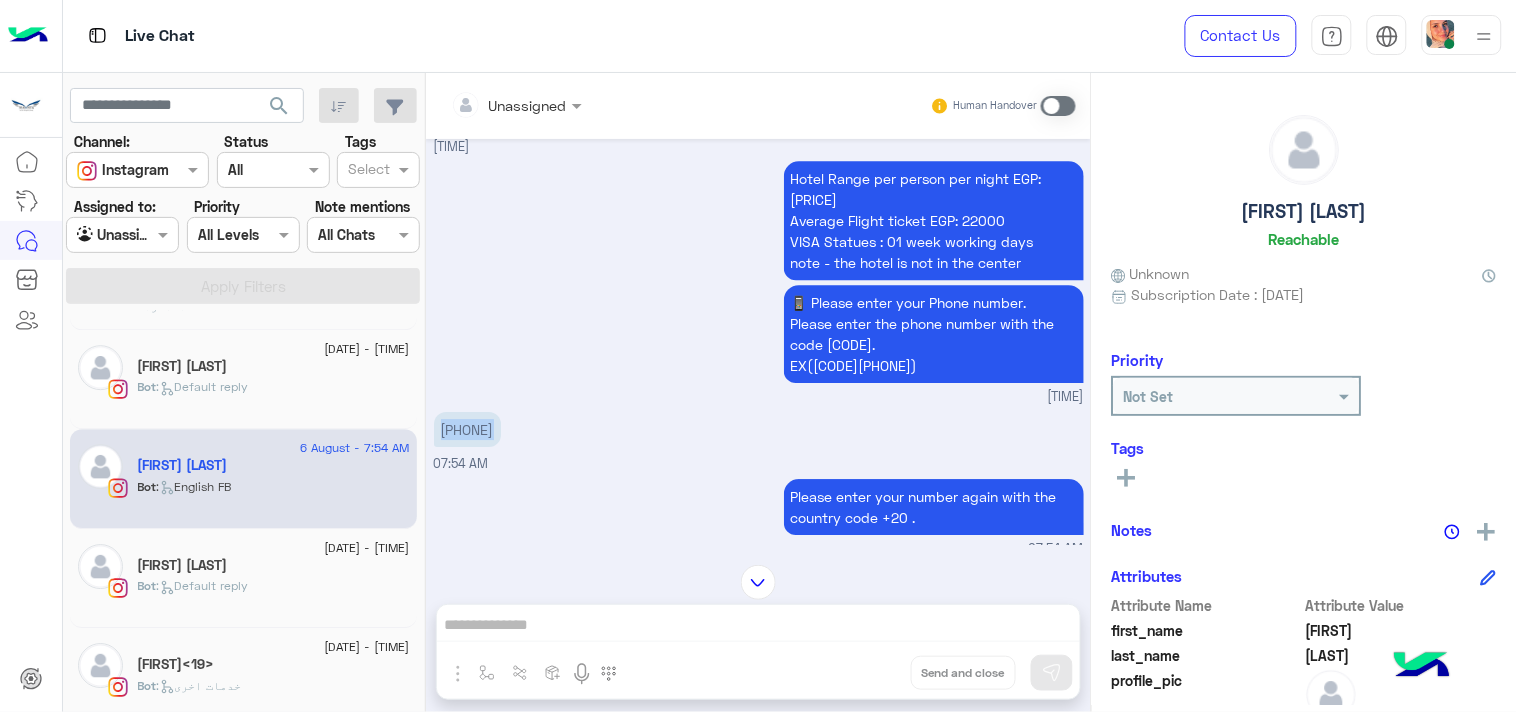 click on "[PHONE]" at bounding box center [467, 429] 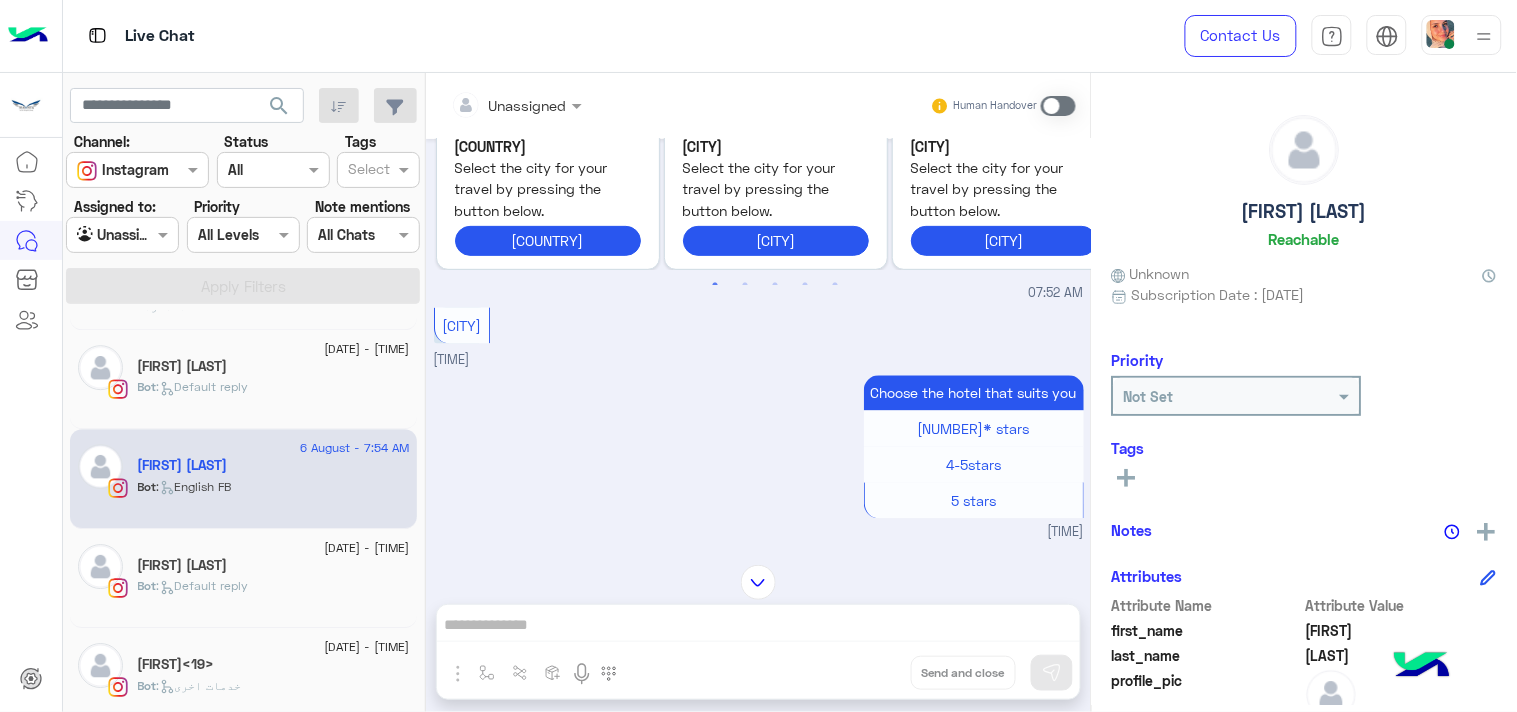 scroll, scrollTop: 911, scrollLeft: 0, axis: vertical 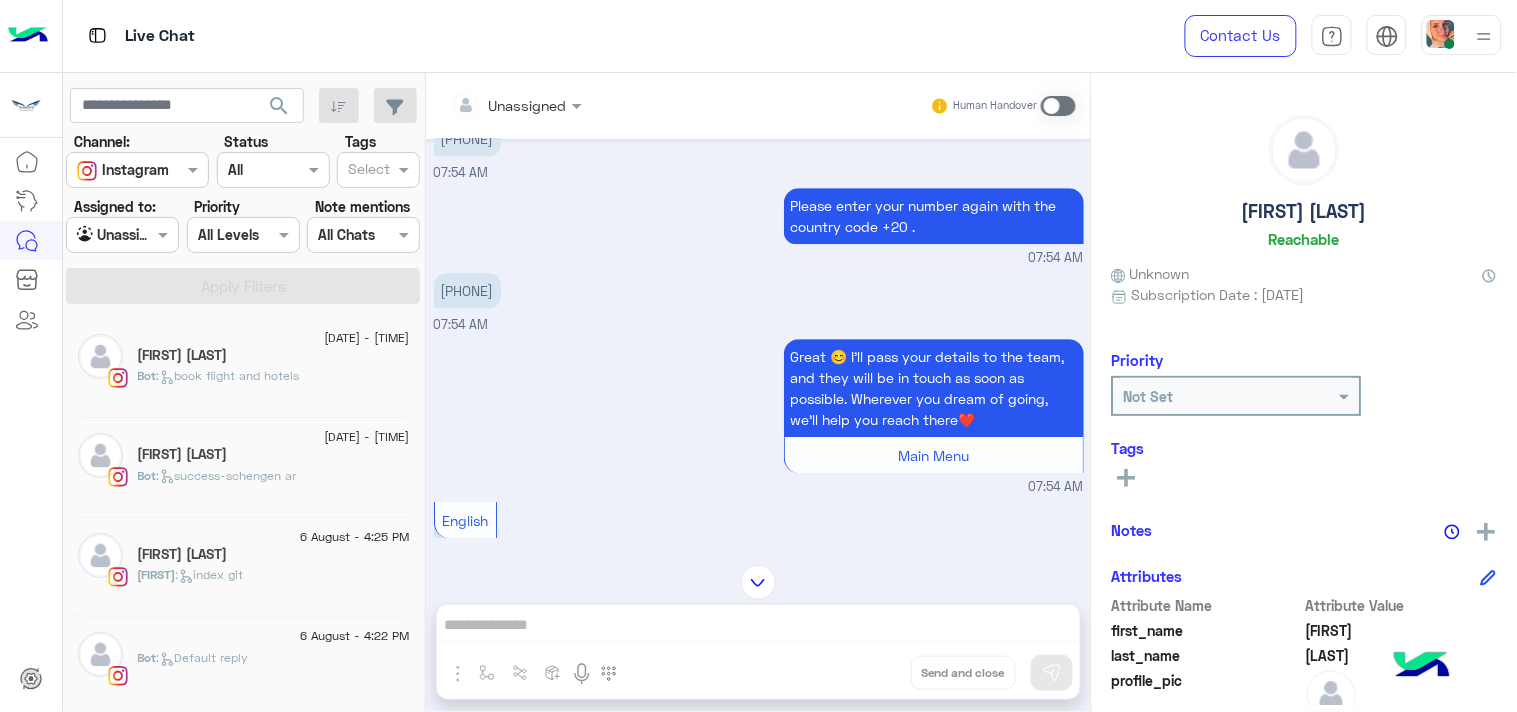 click on "Bot" 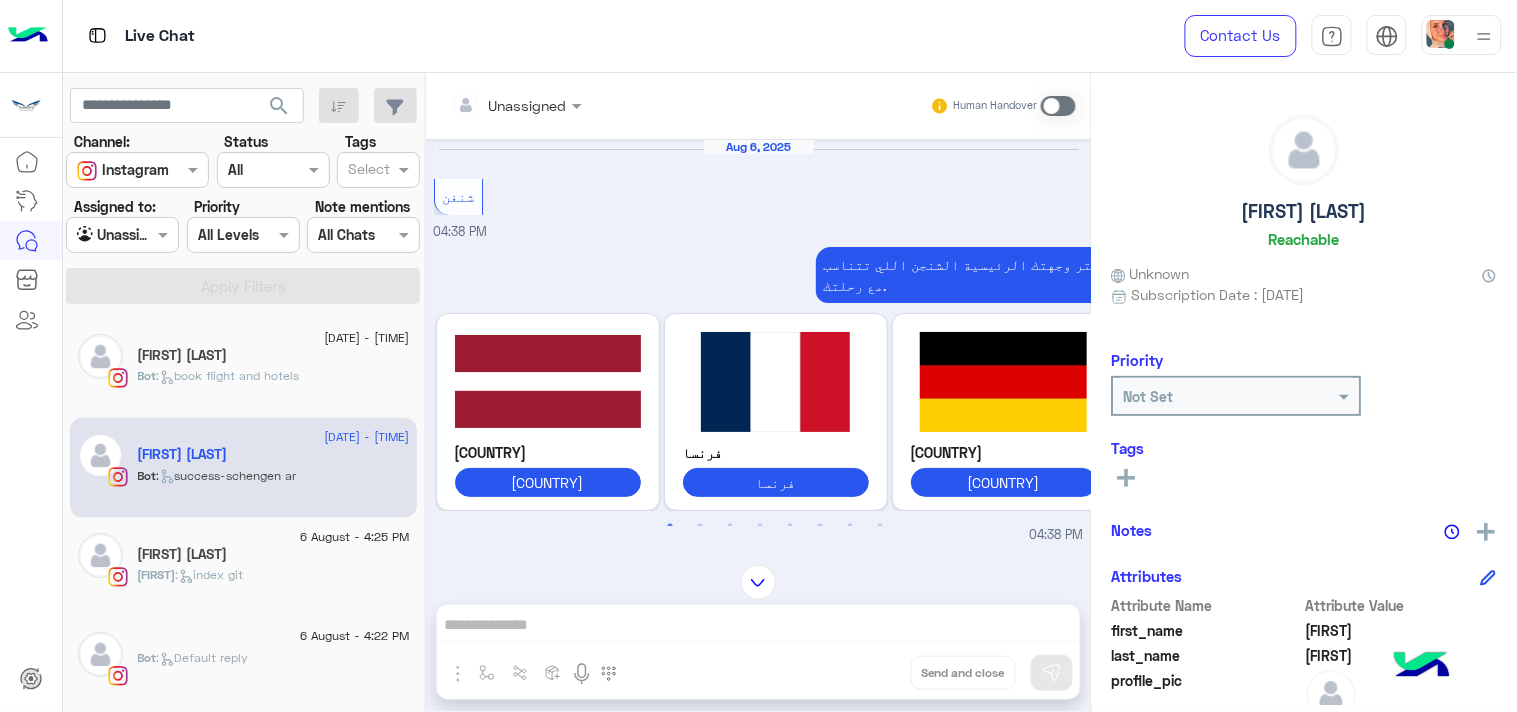 scroll, scrollTop: 2048, scrollLeft: 0, axis: vertical 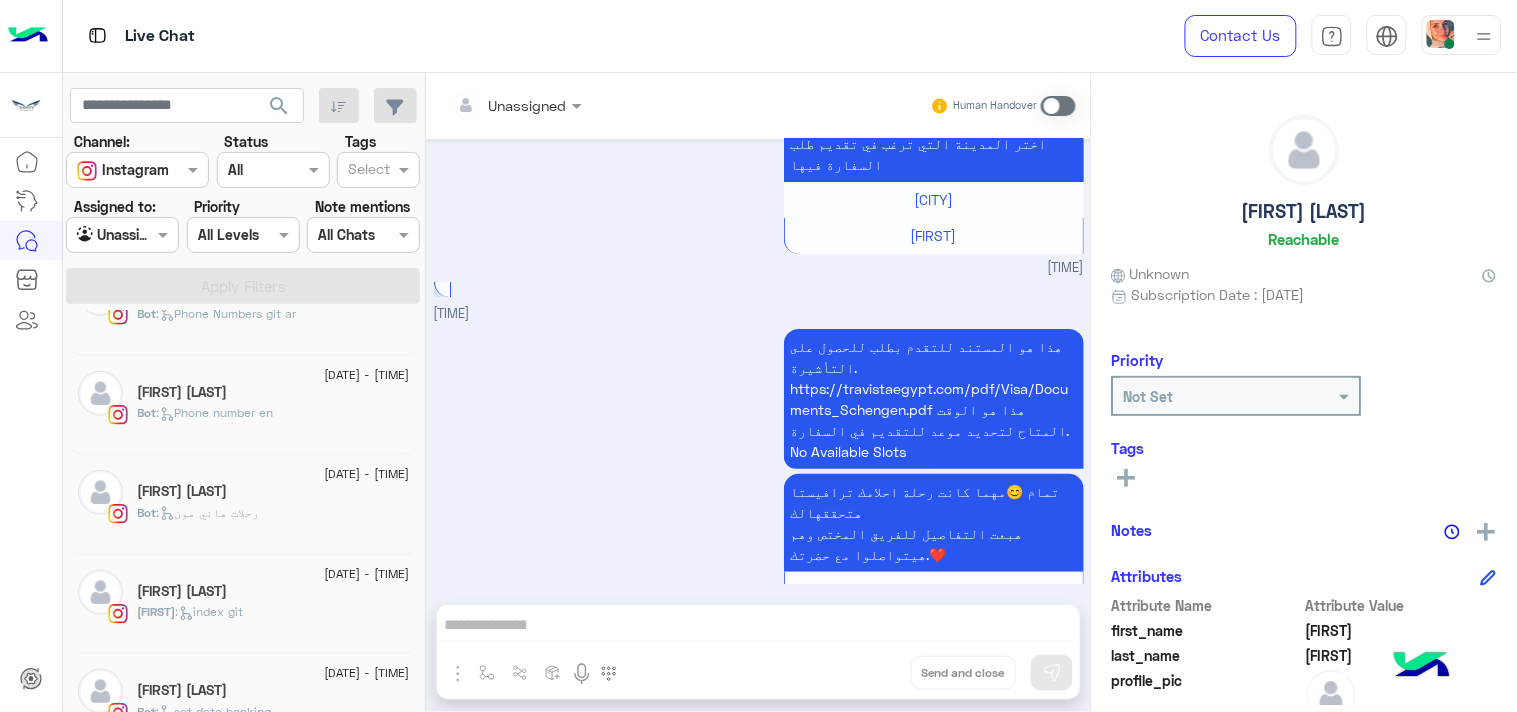click on "Bot : رحلات هاني مون" 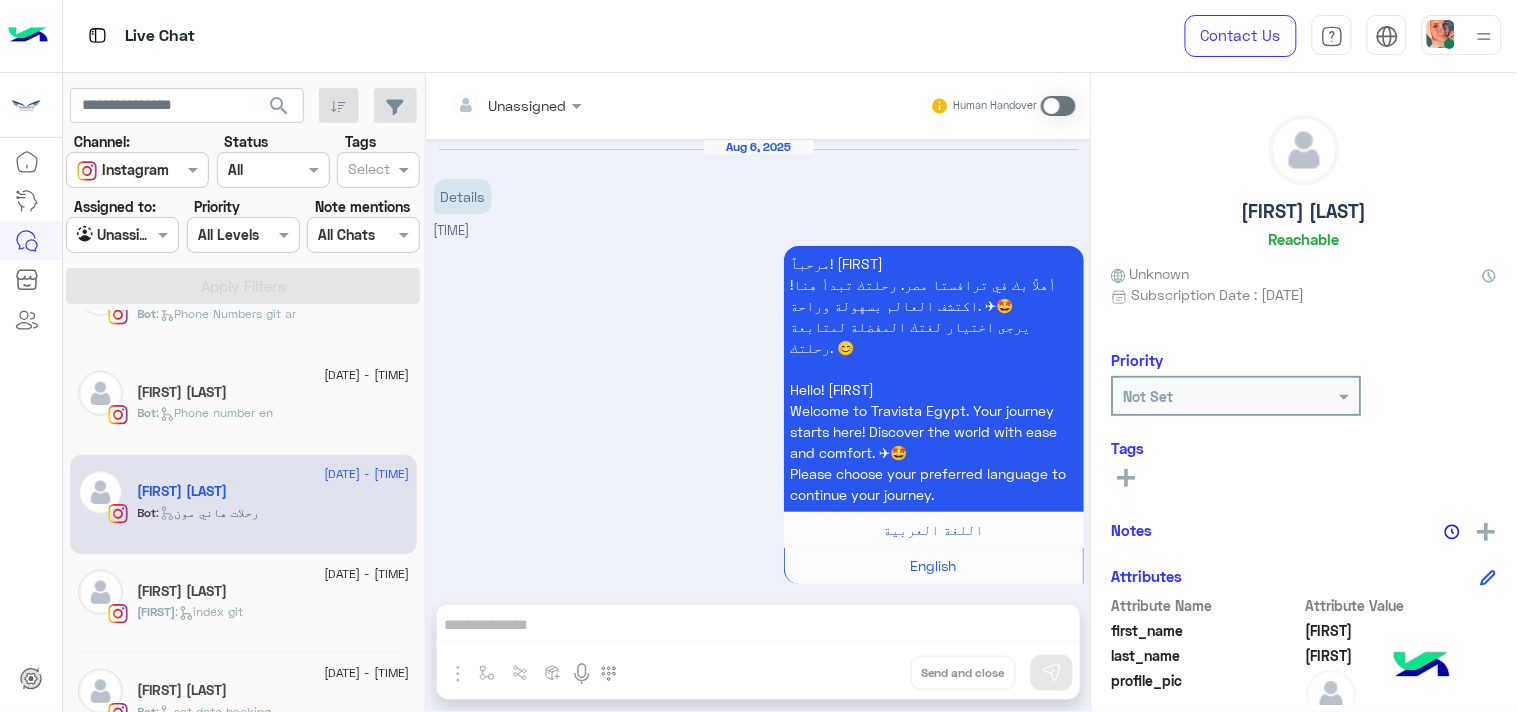 scroll, scrollTop: 1028, scrollLeft: 0, axis: vertical 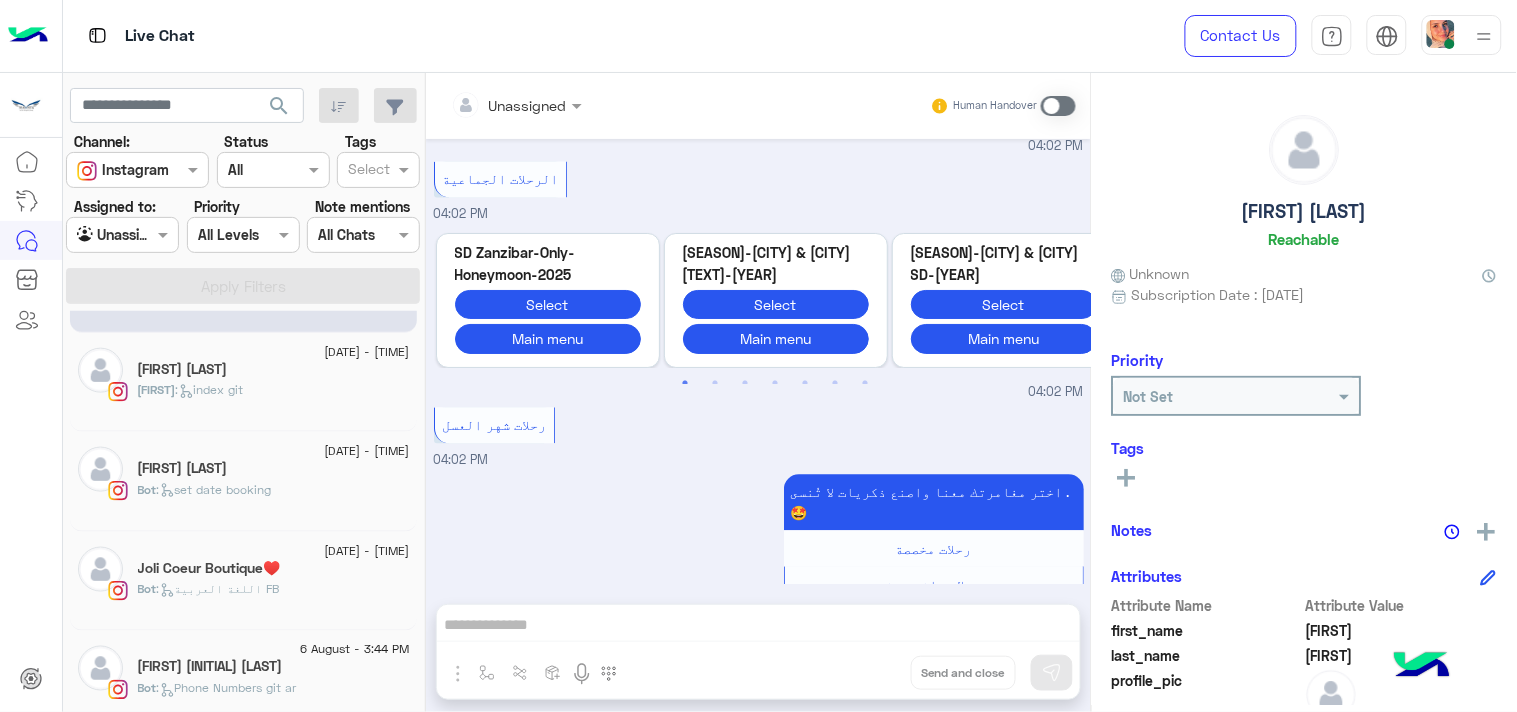 click on "[FIRST] [LAST]" 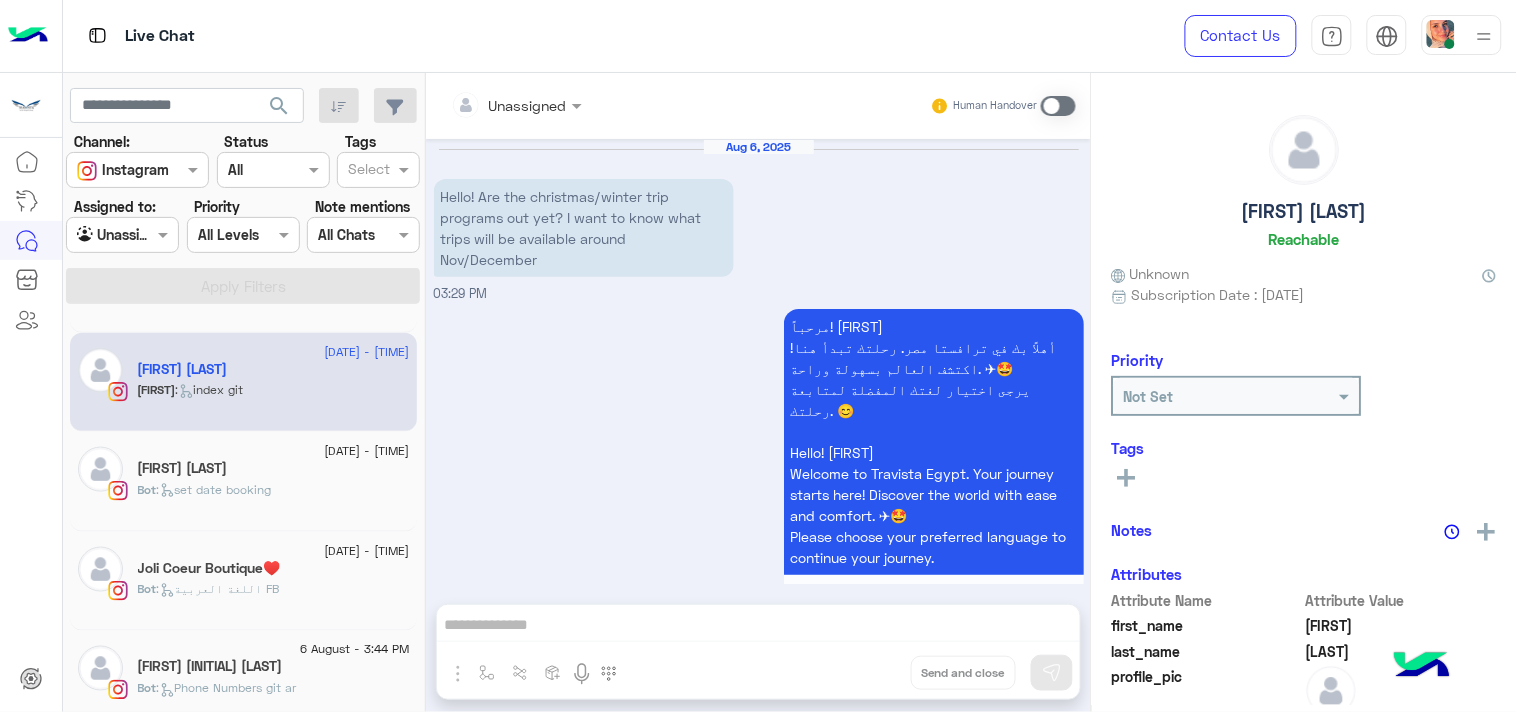 scroll, scrollTop: 756, scrollLeft: 0, axis: vertical 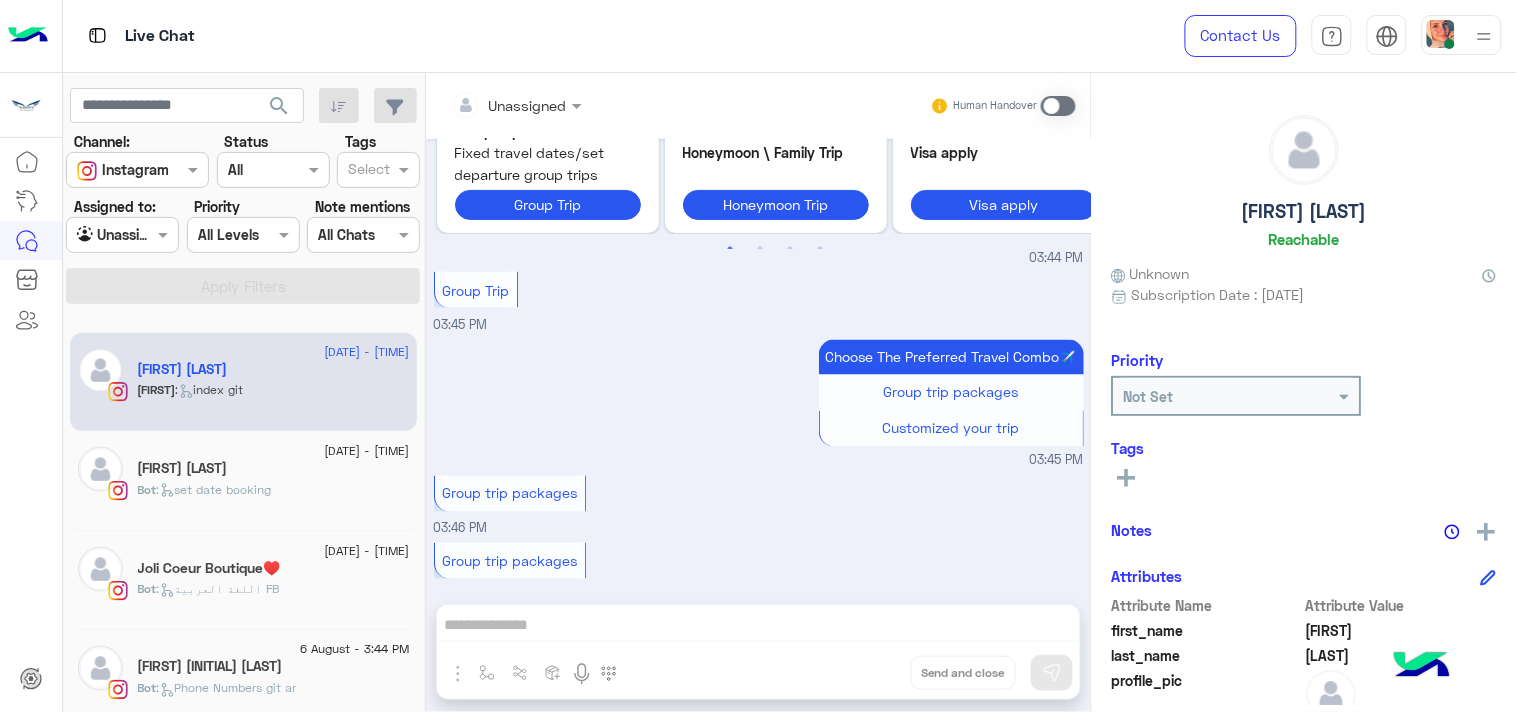 click on "Joli Coeur Boutique♥️" 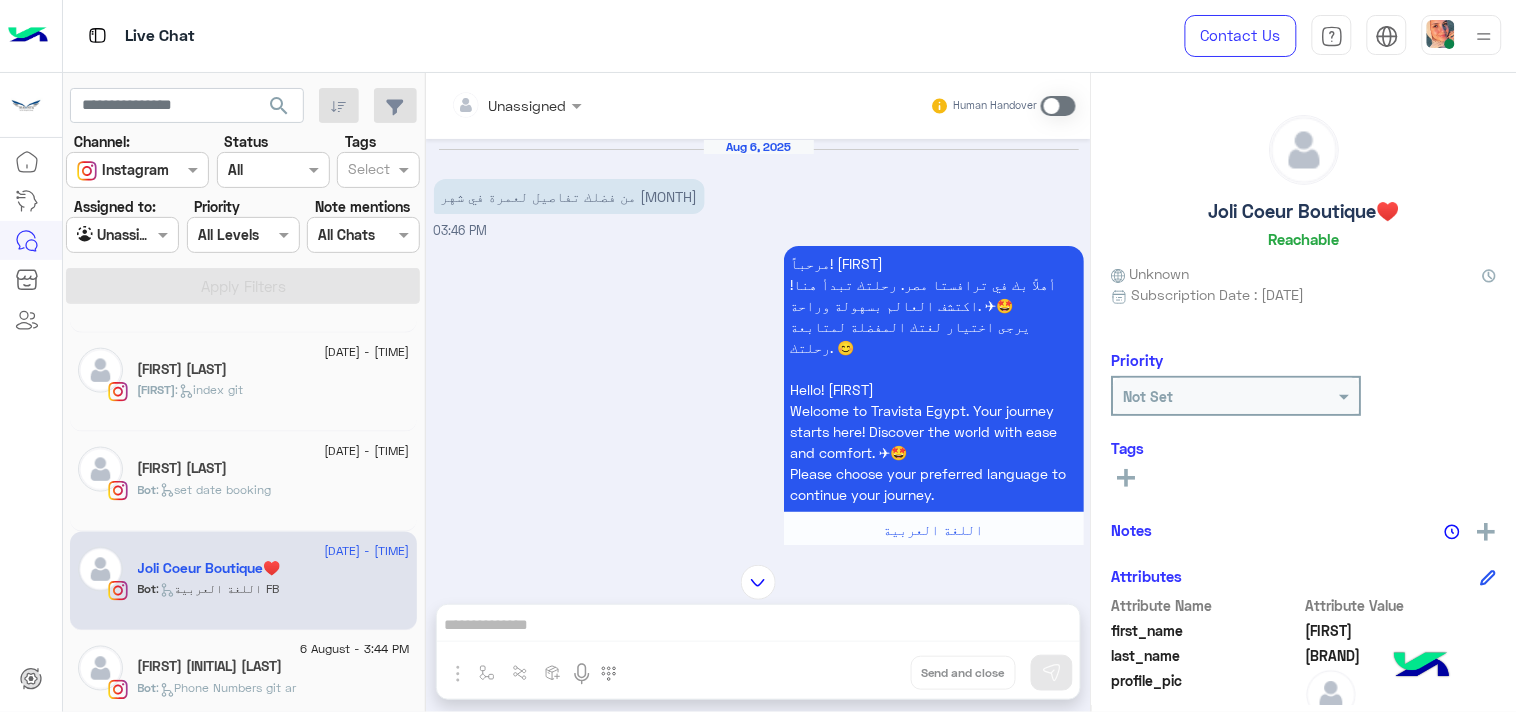 scroll, scrollTop: 355, scrollLeft: 0, axis: vertical 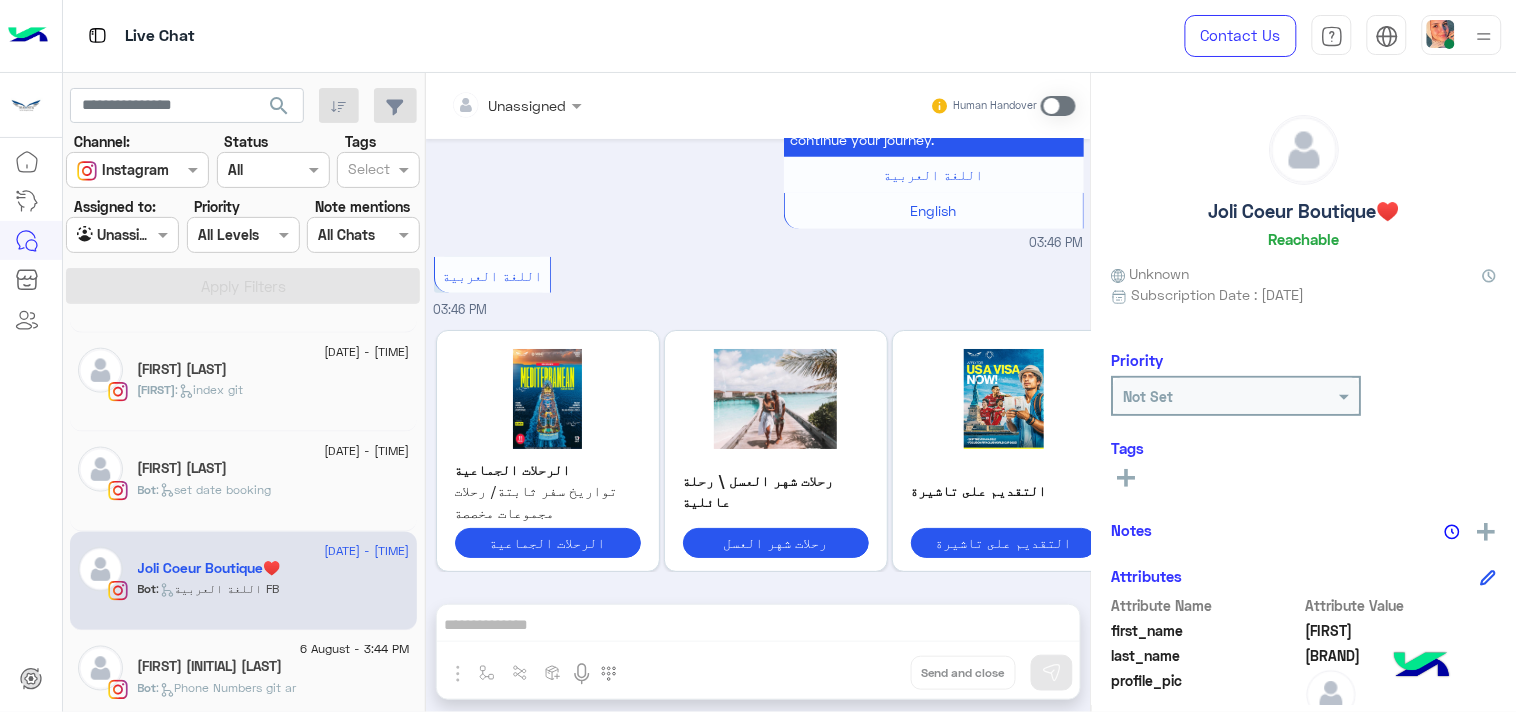 click on "[FIRST] [INITIAL] [LAST]" 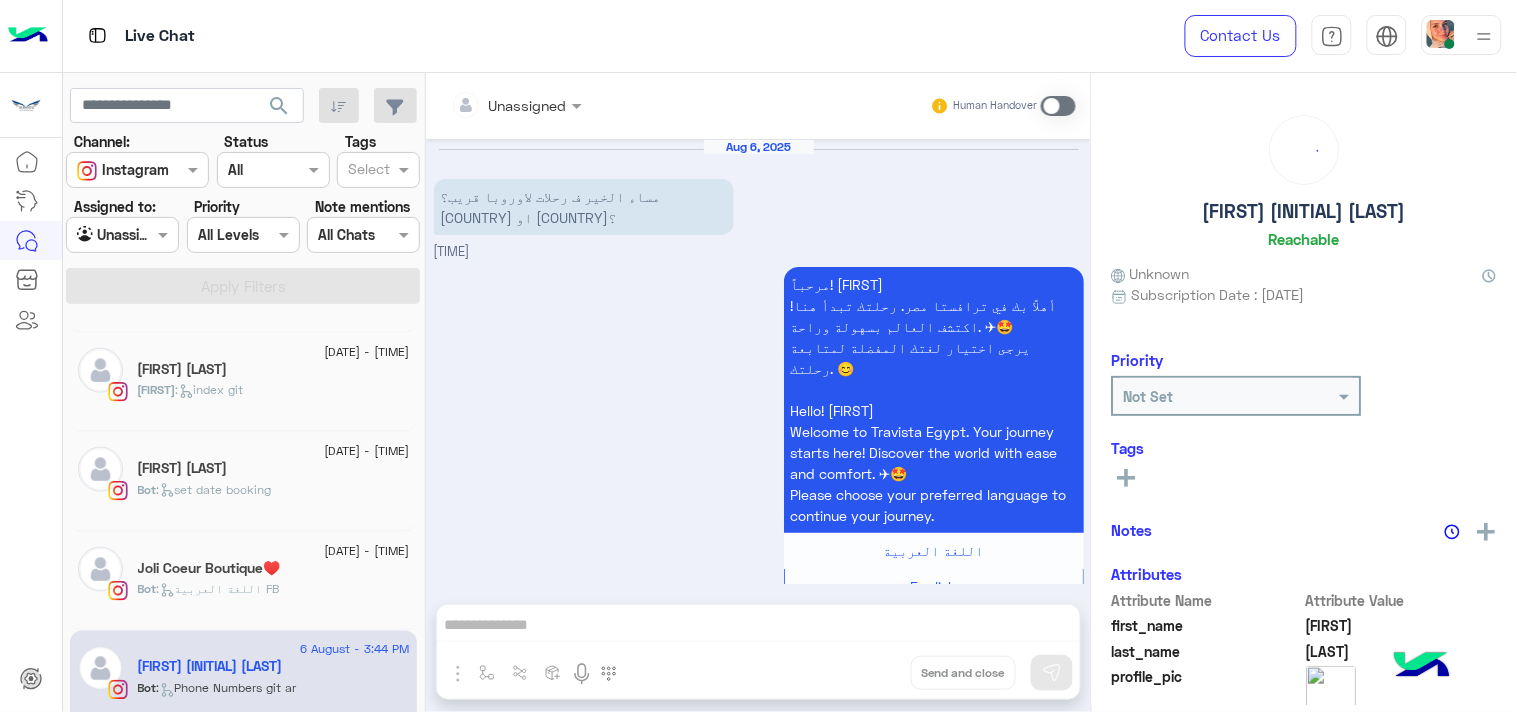 scroll, scrollTop: 1352, scrollLeft: 0, axis: vertical 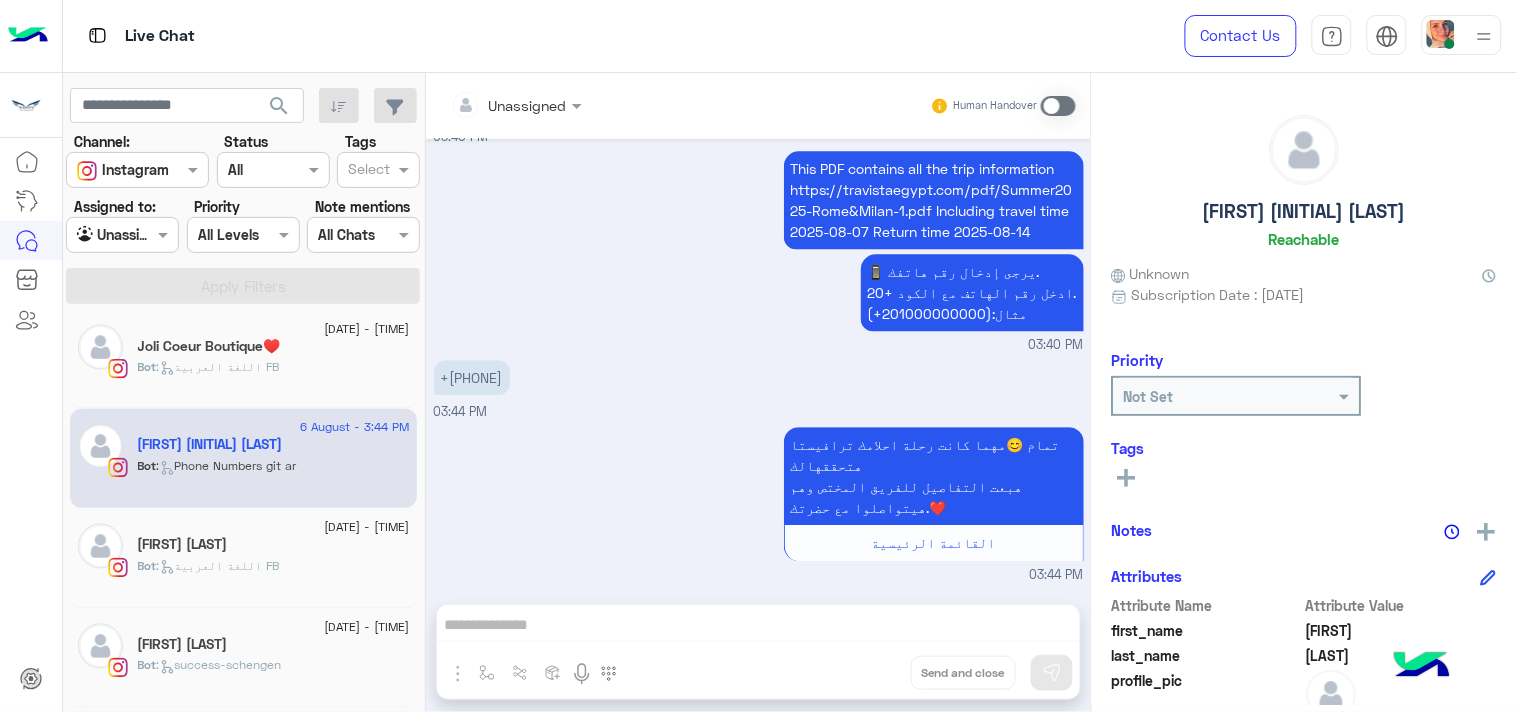 click on "Bot : اللغة العربية FB" 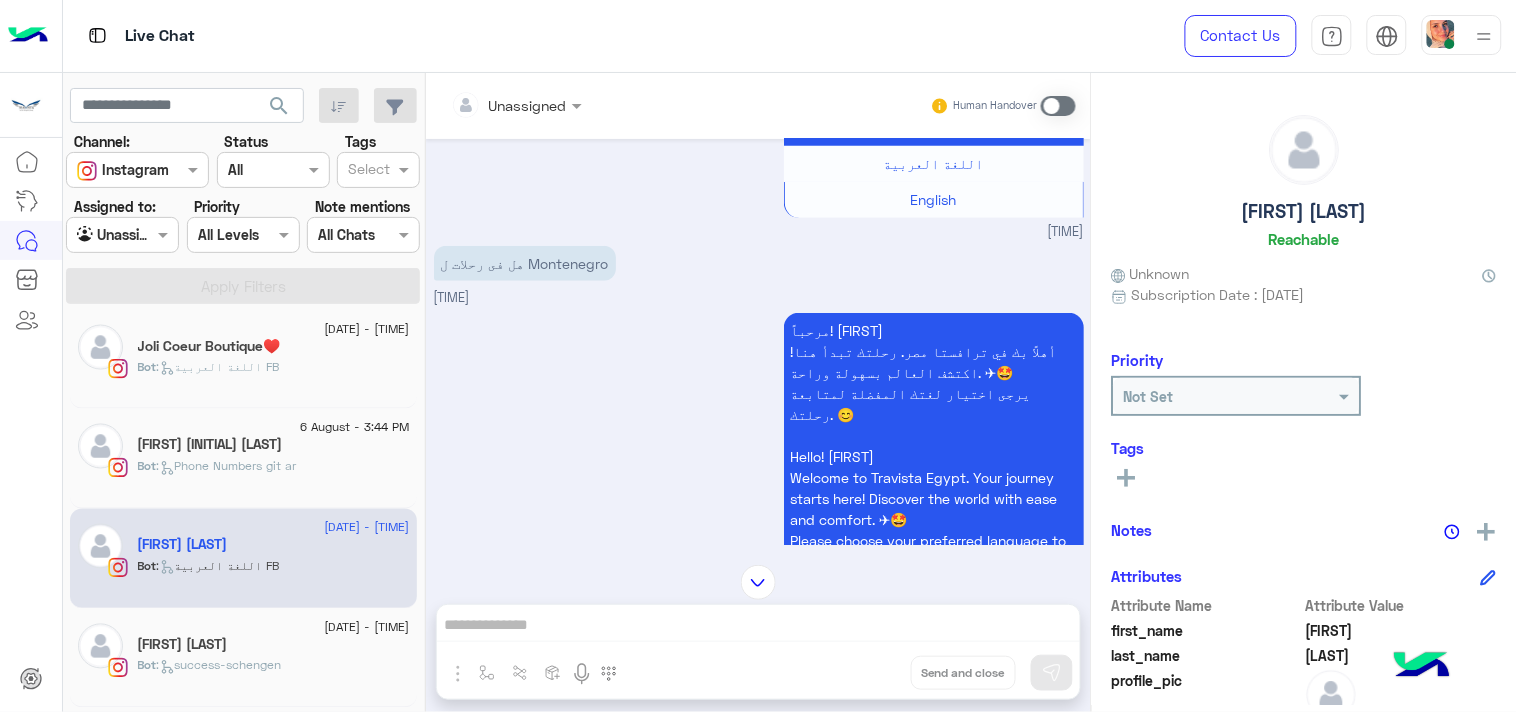 scroll, scrollTop: 513, scrollLeft: 0, axis: vertical 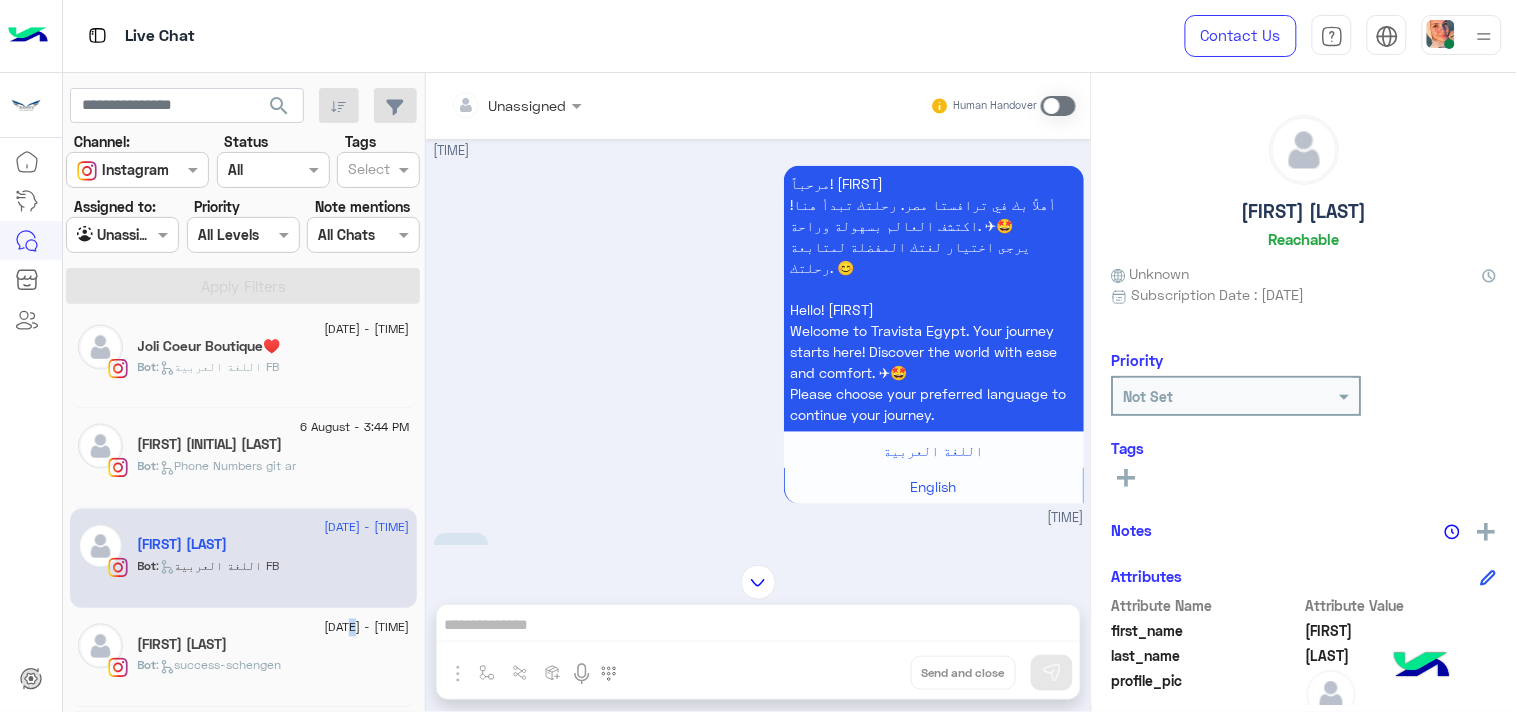 click on "[DATE] - [TIME]" 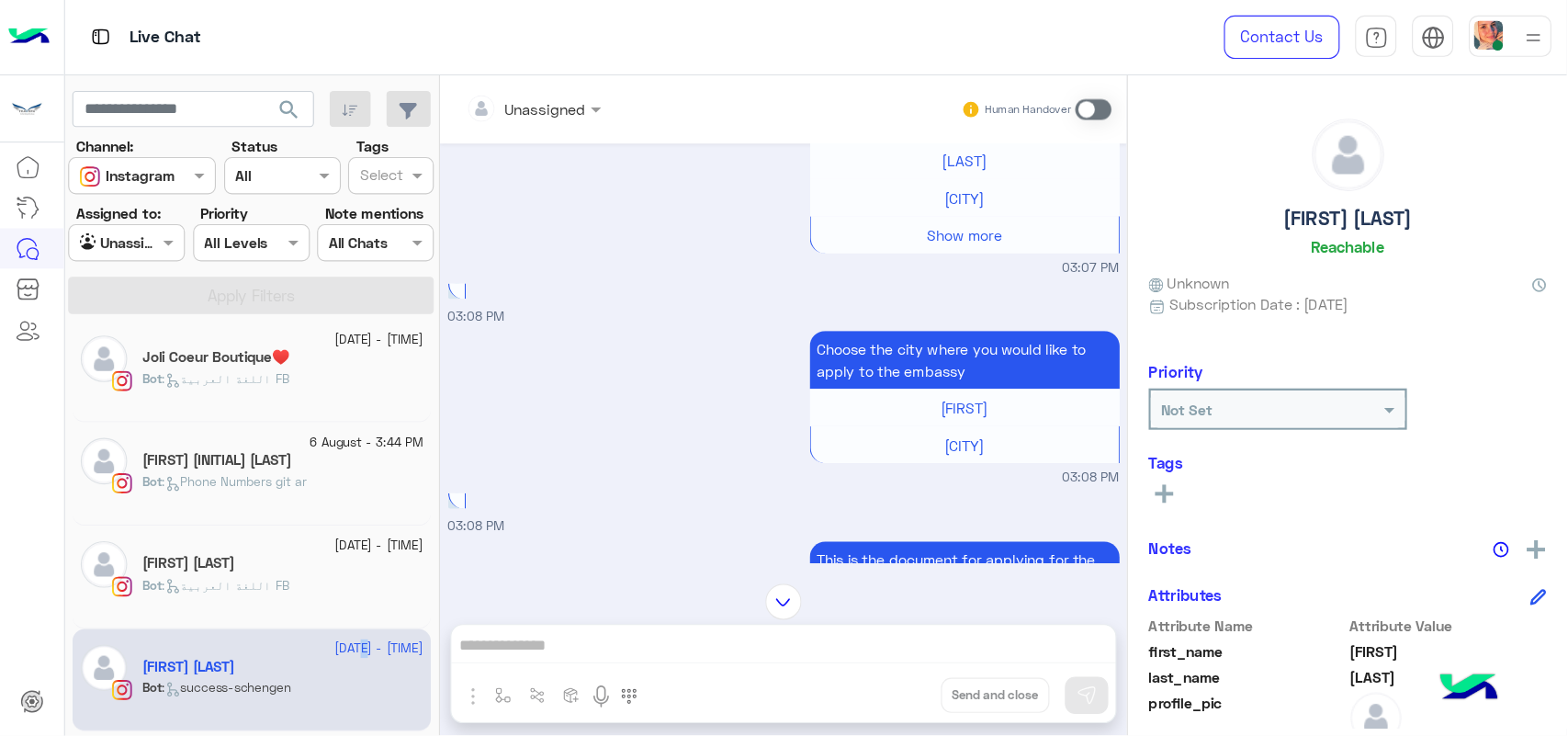 scroll, scrollTop: 1557, scrollLeft: 0, axis: vertical 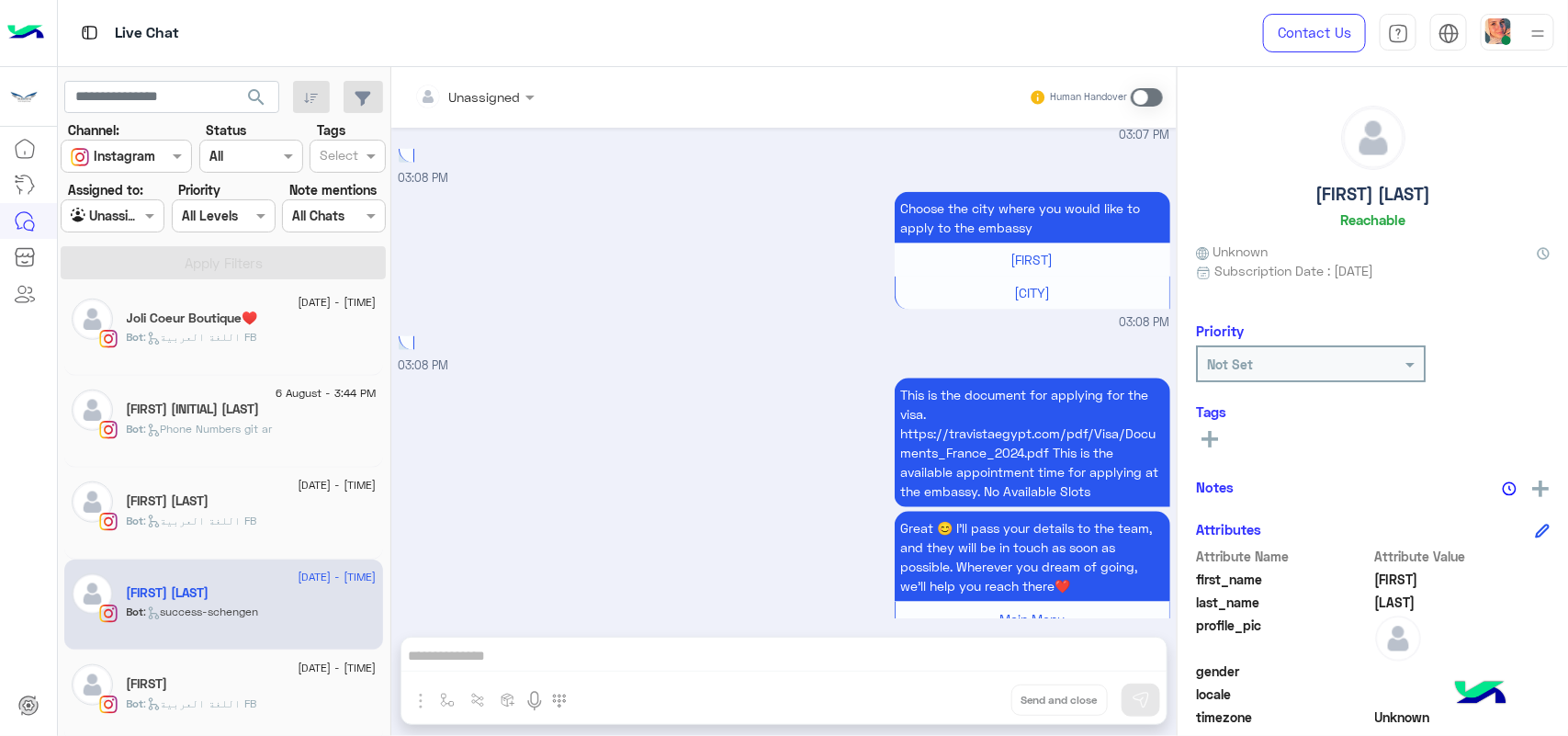 click on "[FIRST] [LAST]" 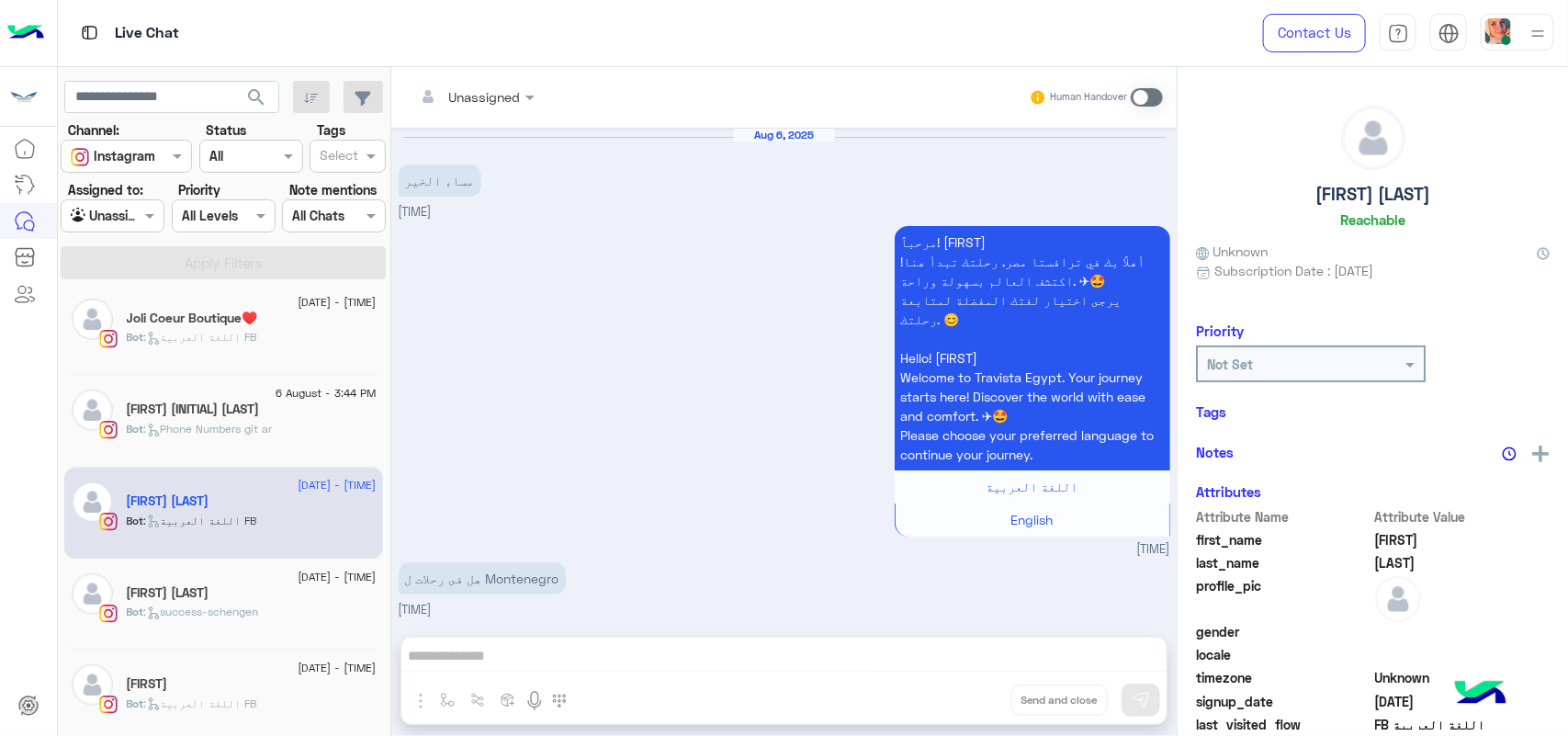 scroll, scrollTop: 1002, scrollLeft: 0, axis: vertical 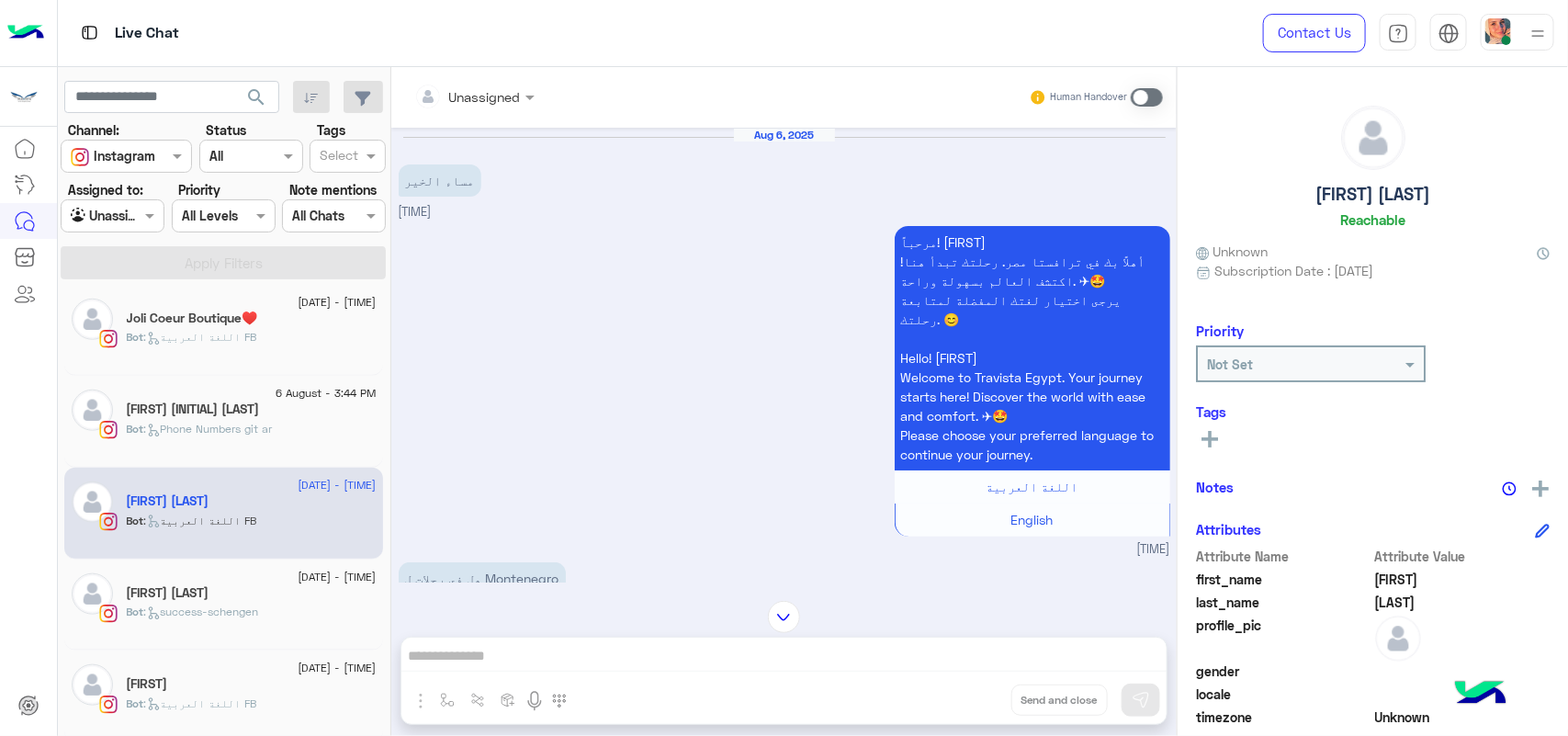 click on "[FIRST] [INITIAL] [LAST]" 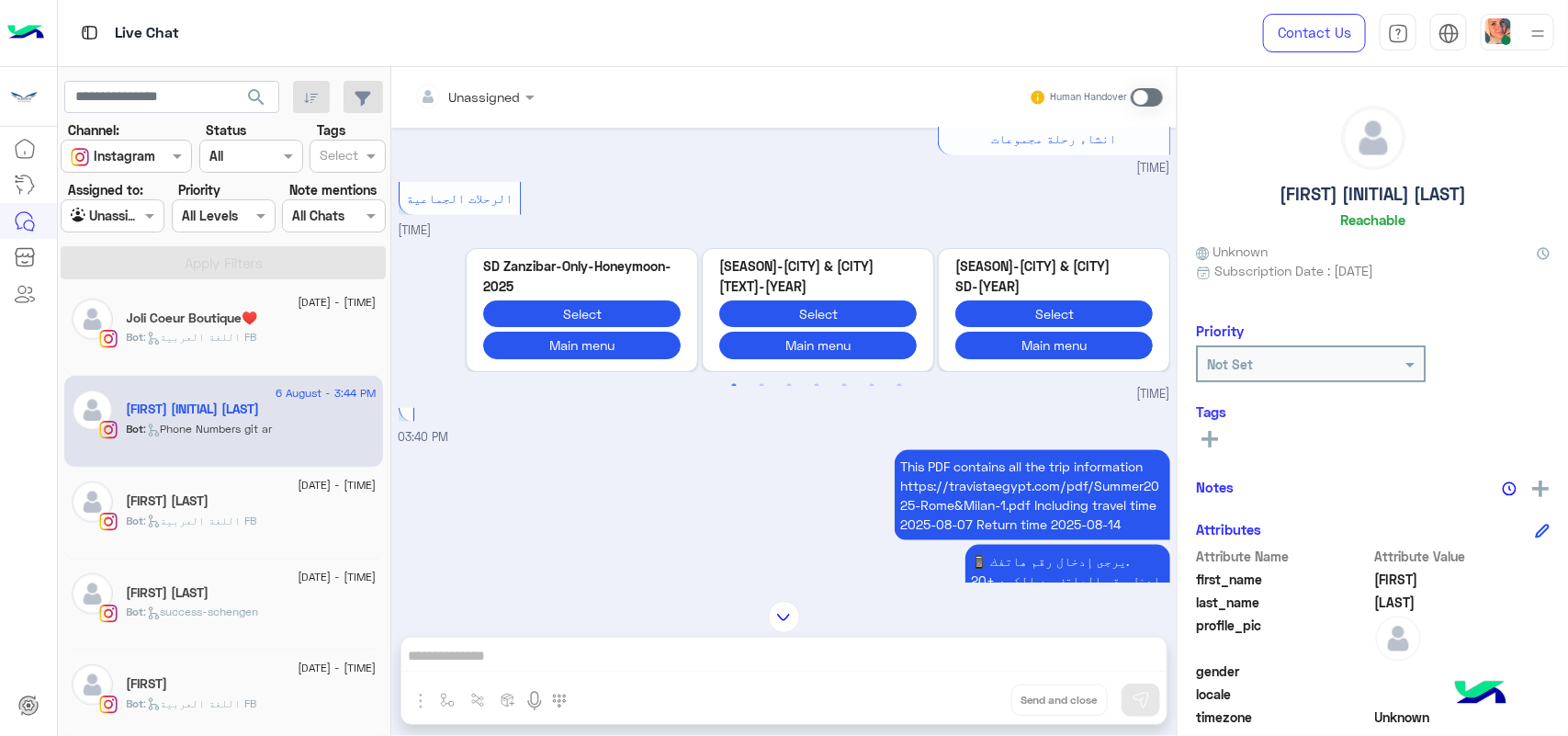 scroll, scrollTop: 701, scrollLeft: 0, axis: vertical 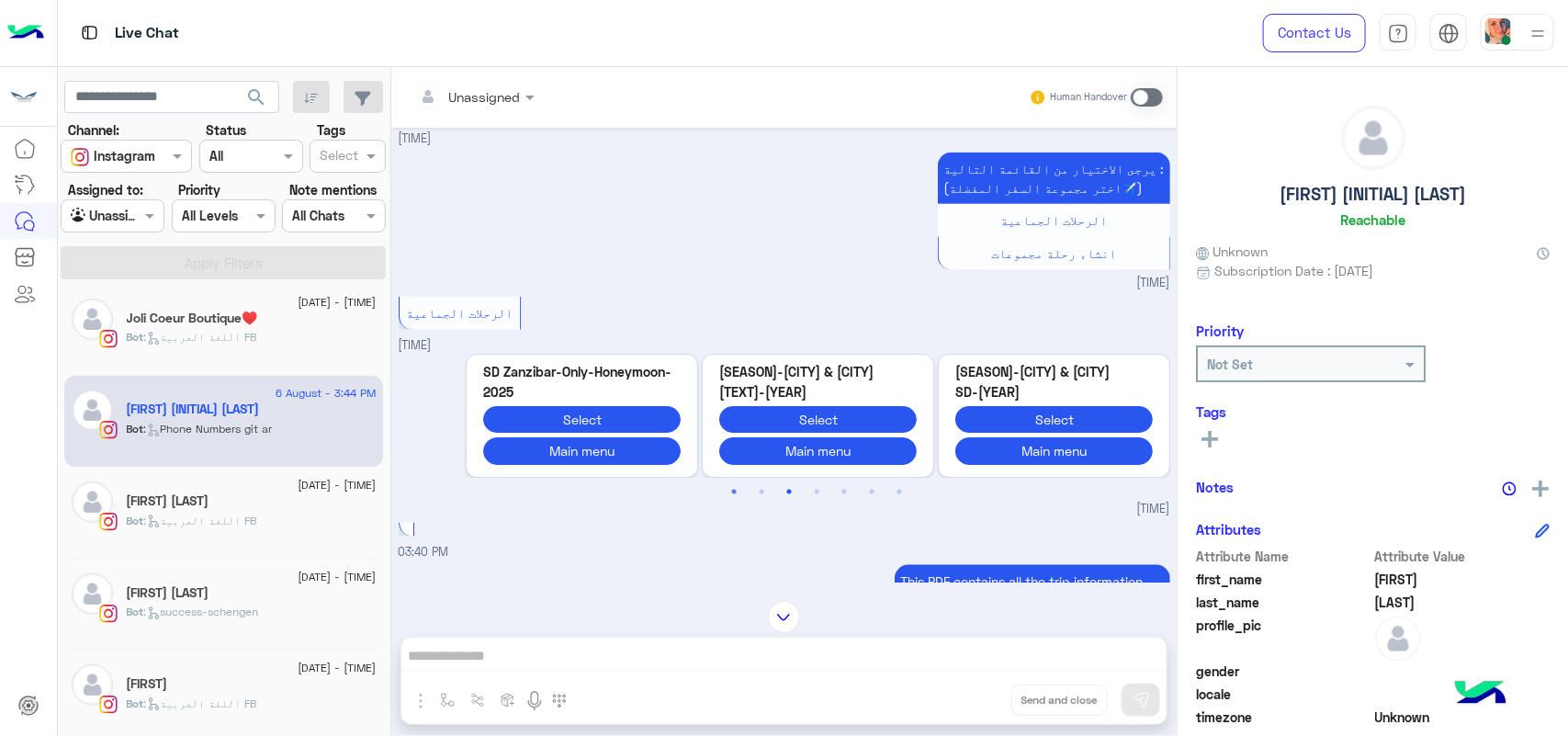 click on "3" at bounding box center (789, 492) 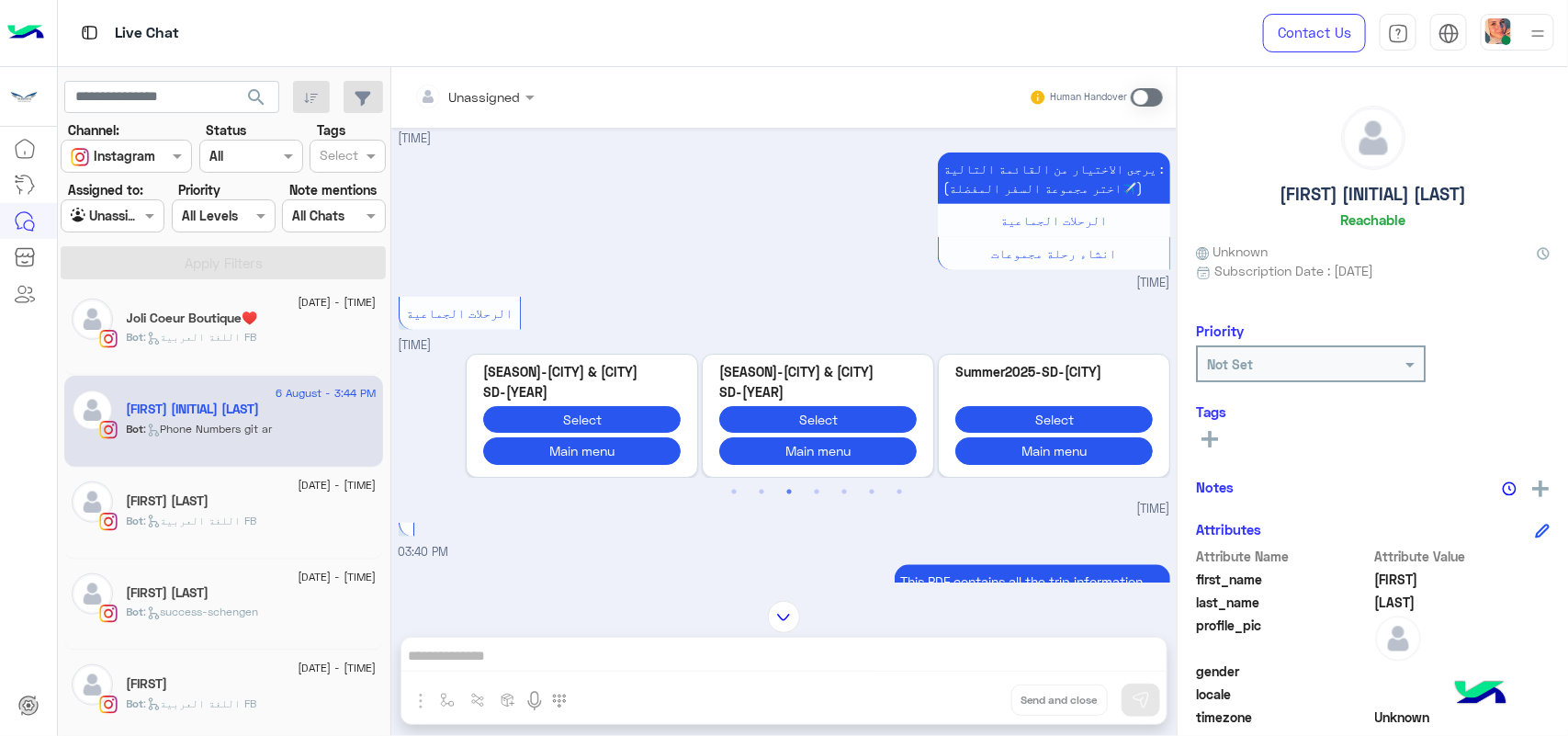 scroll, scrollTop: 0, scrollLeft: 0, axis: both 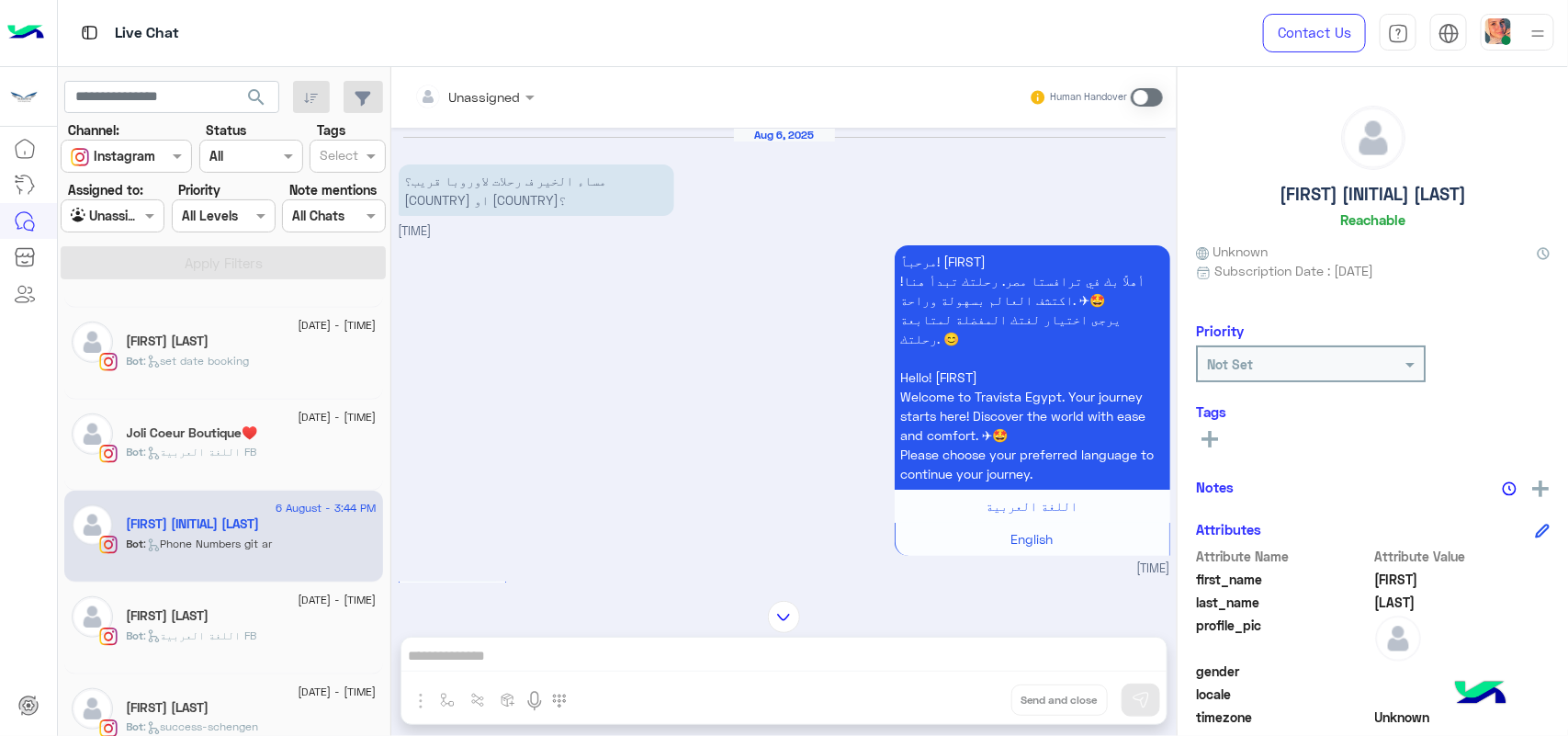 click on "[DATE] - [TIME]  [FIRST] [LAST]  Bot :   set date booking" 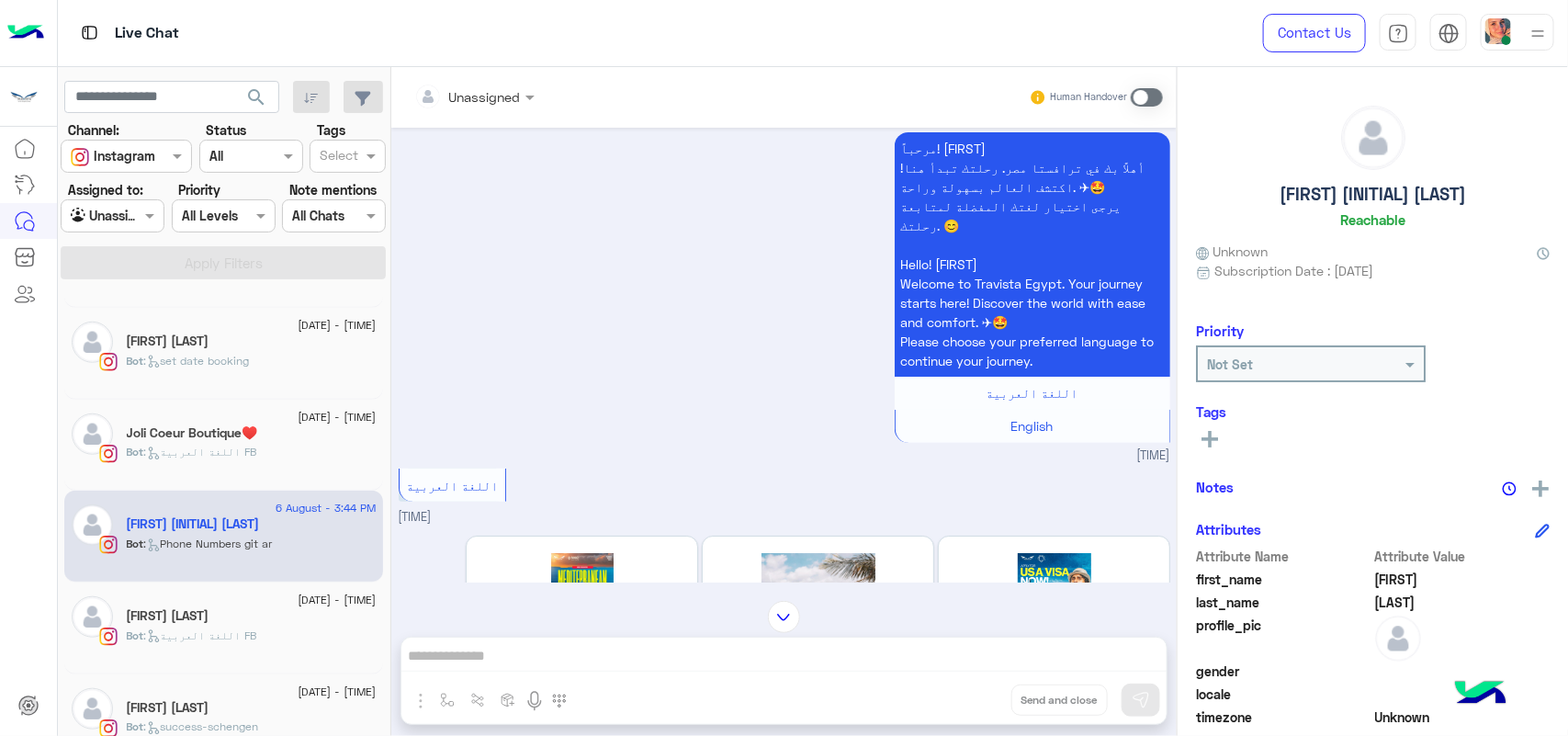 scroll, scrollTop: 230, scrollLeft: 0, axis: vertical 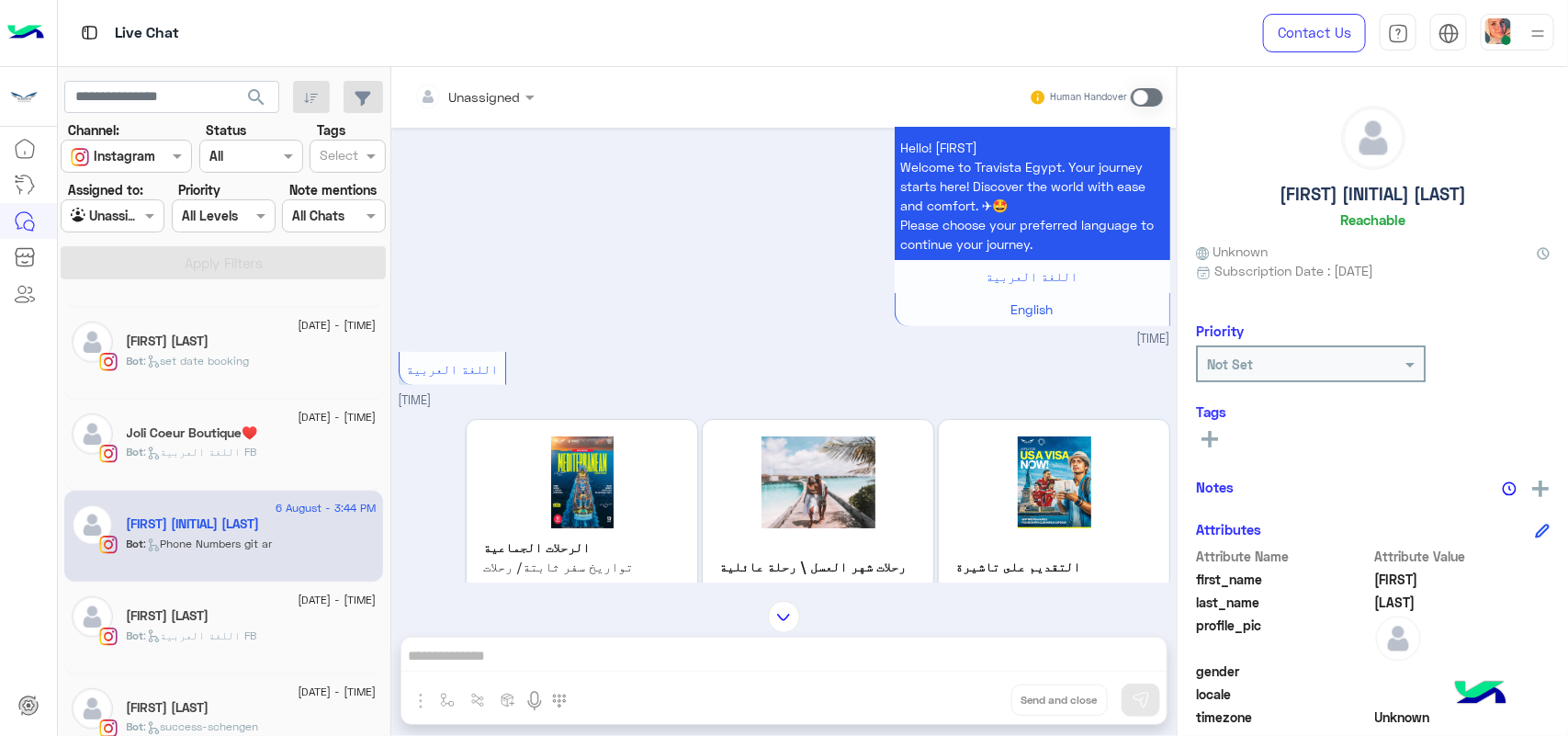click on "[FIRST] [LAST]" 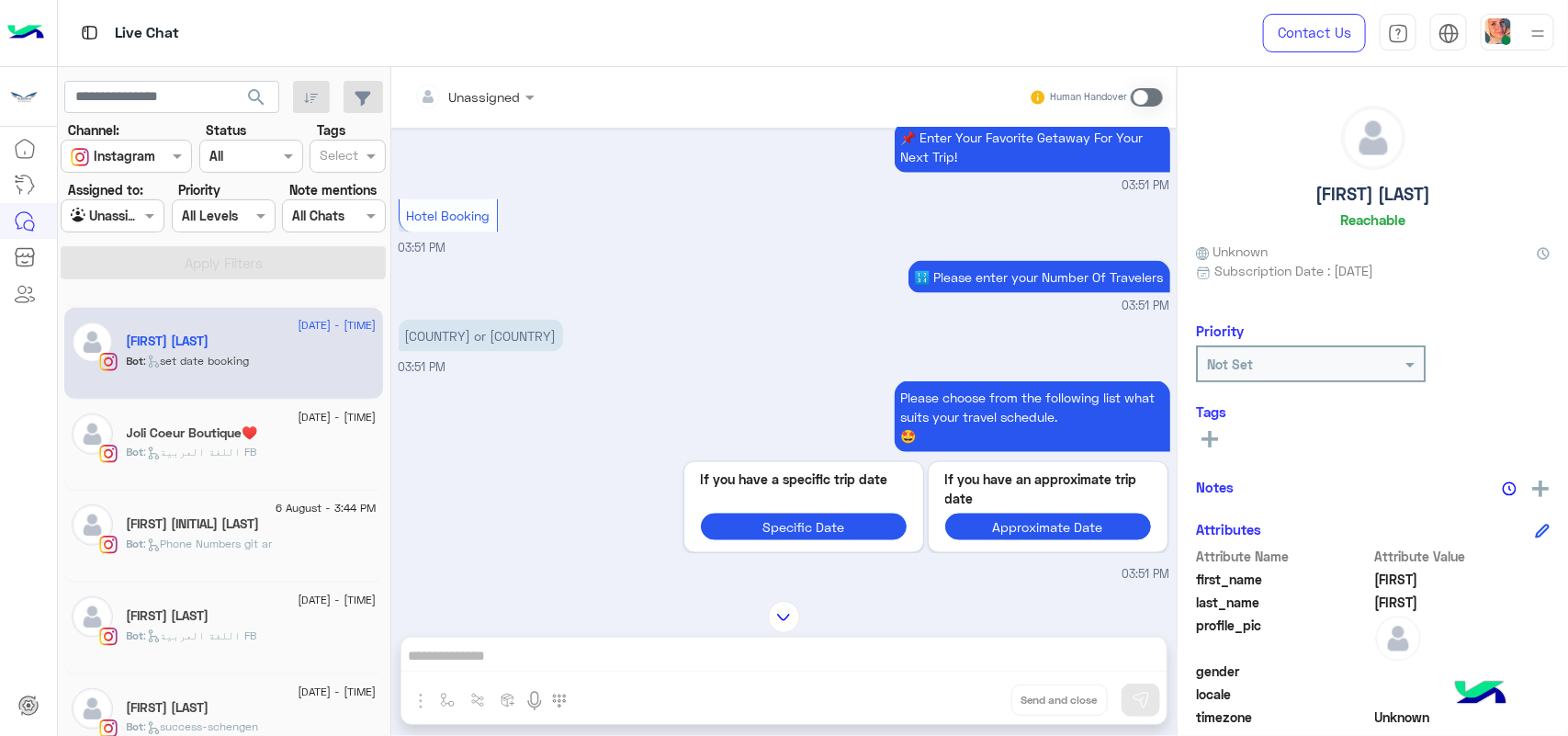 scroll, scrollTop: 1215, scrollLeft: 0, axis: vertical 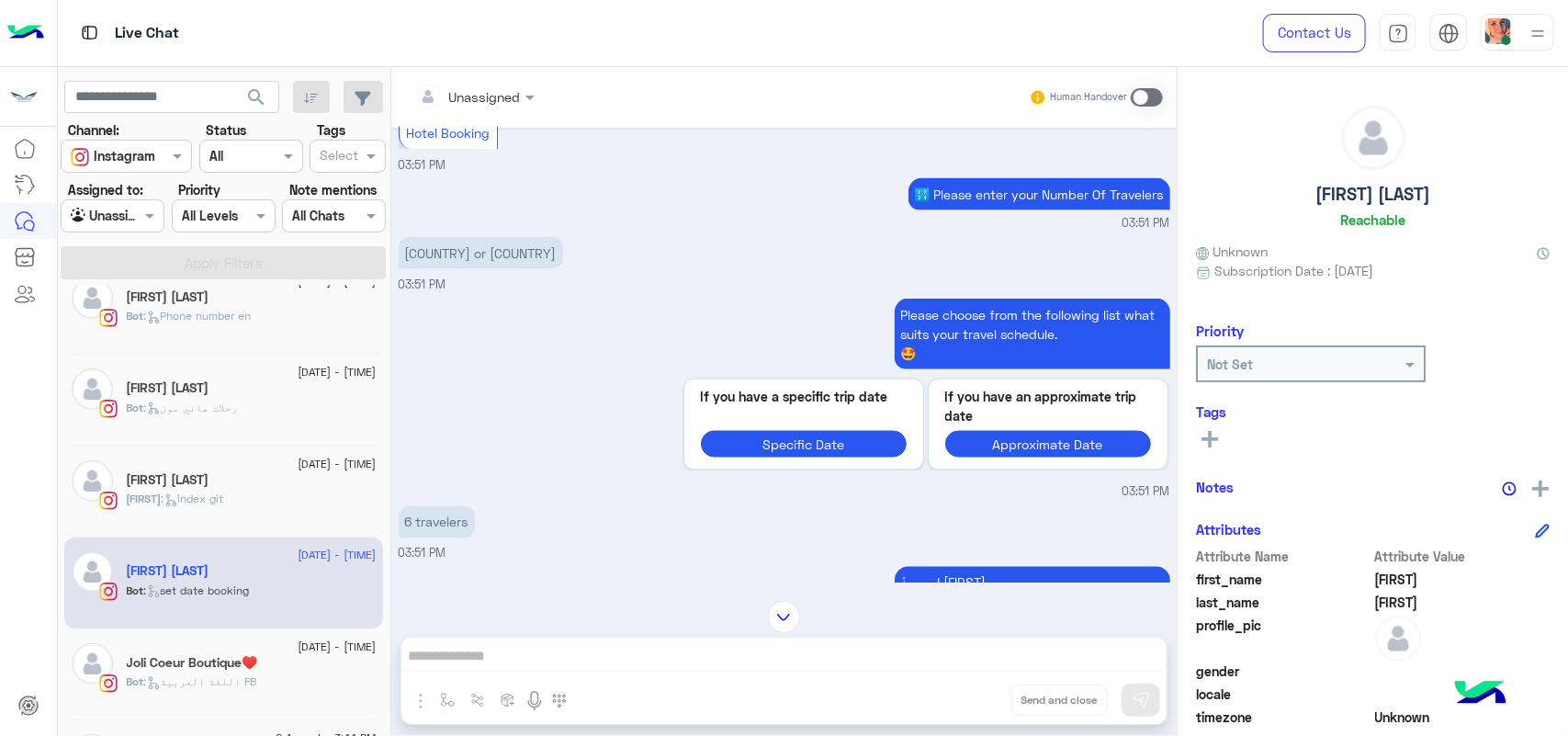 click on ":   index git" 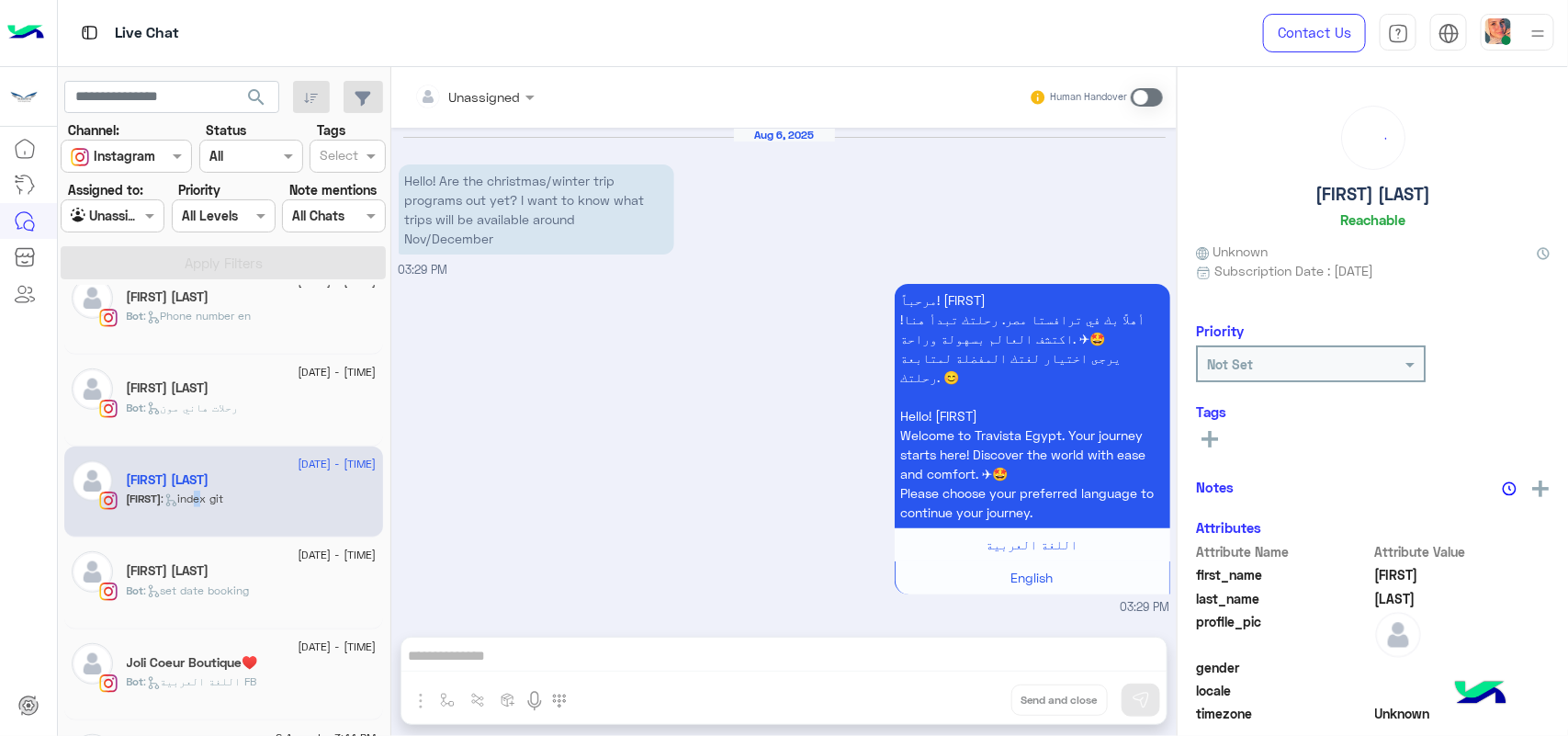 scroll, scrollTop: 614, scrollLeft: 0, axis: vertical 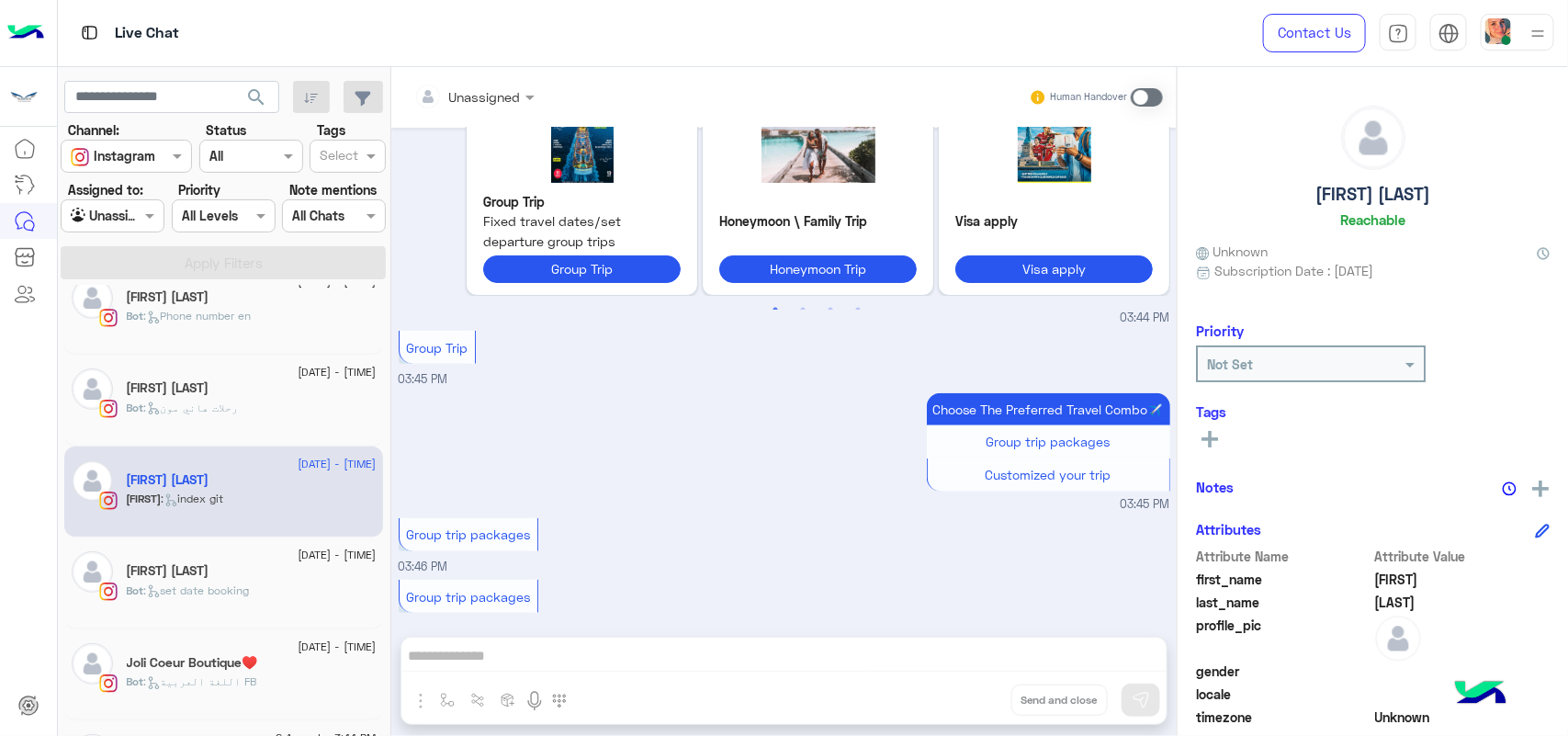 click on "Bot : رحلات هاني مون" 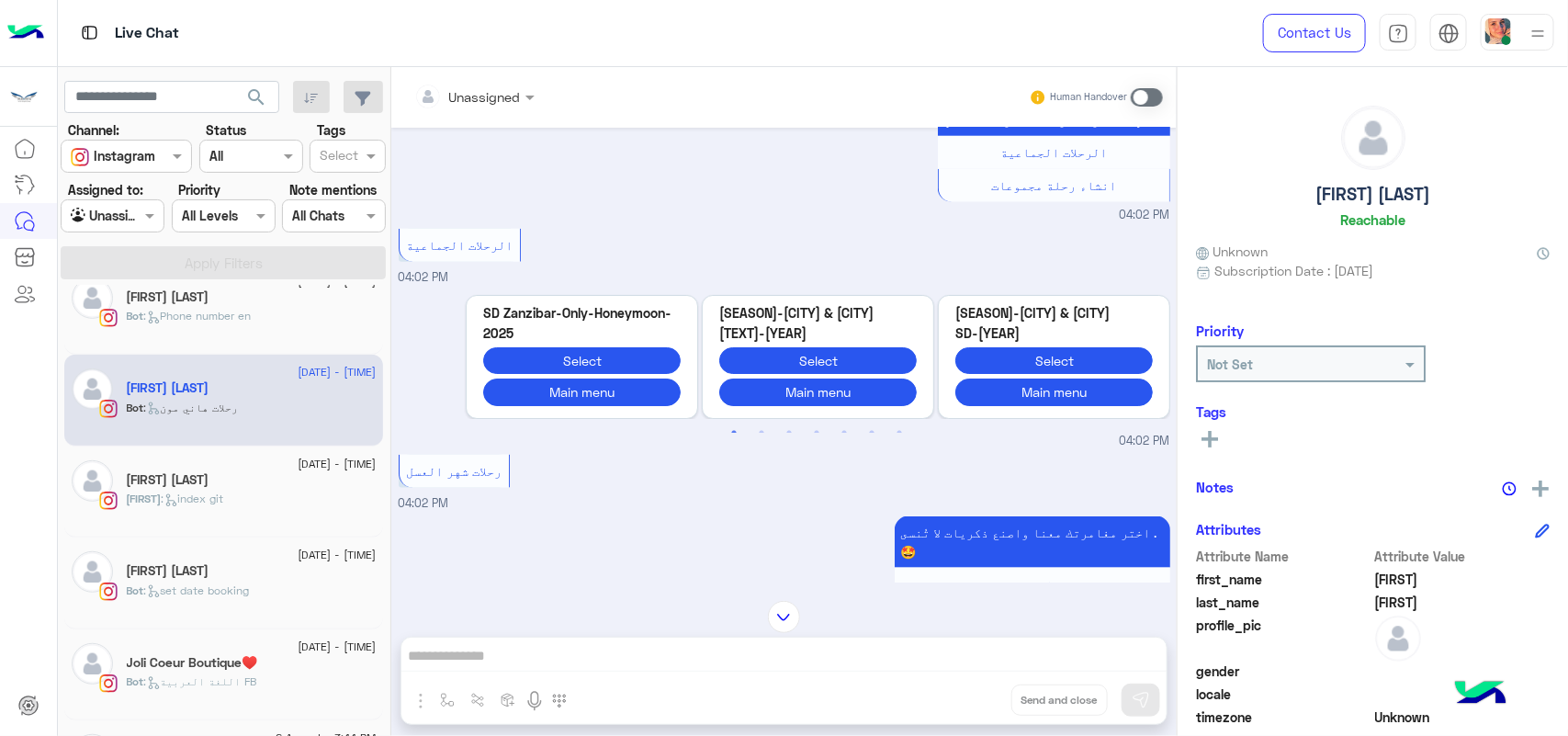 scroll, scrollTop: 750, scrollLeft: 0, axis: vertical 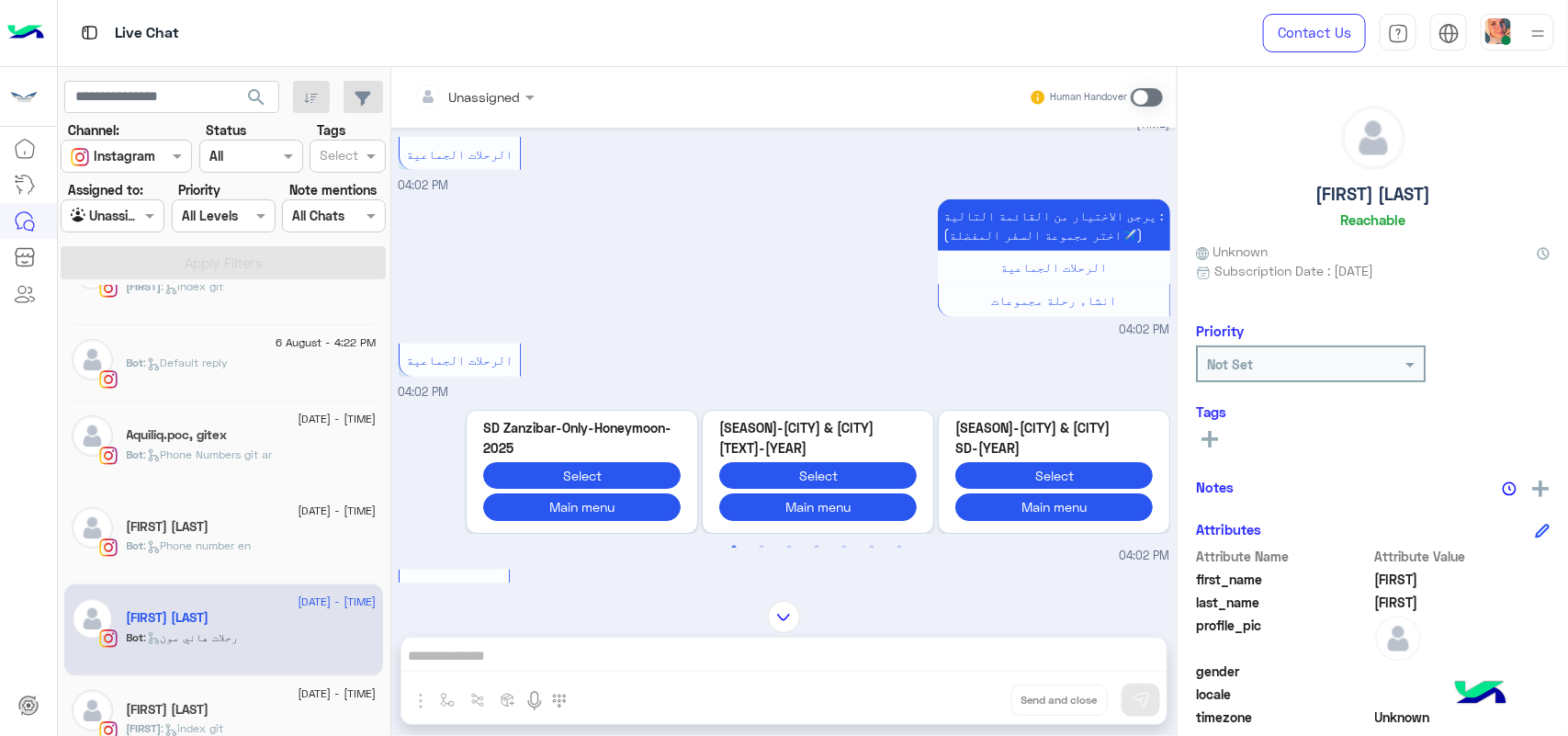 click on "Bot :   Phone Numbers git ar" 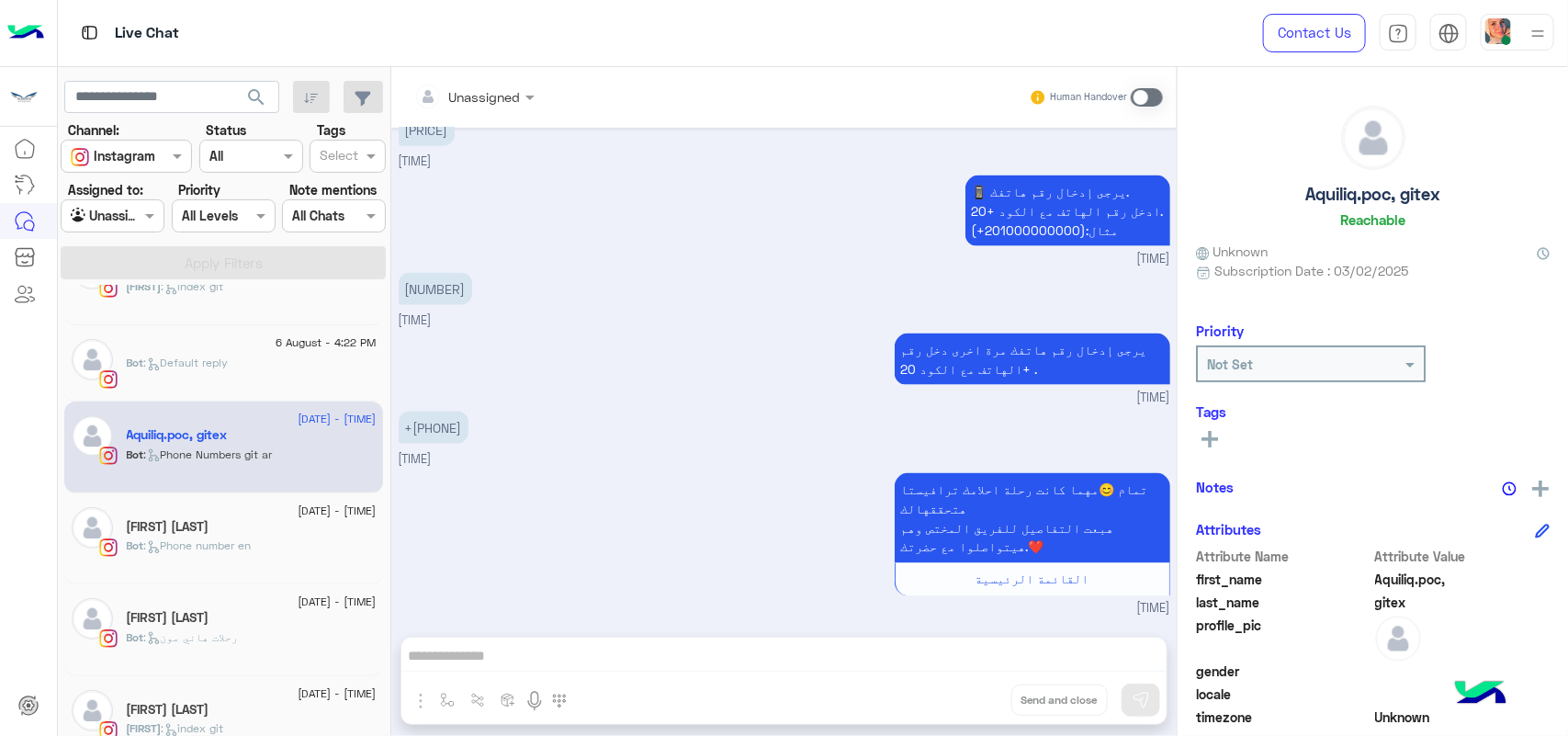 scroll, scrollTop: 943, scrollLeft: 0, axis: vertical 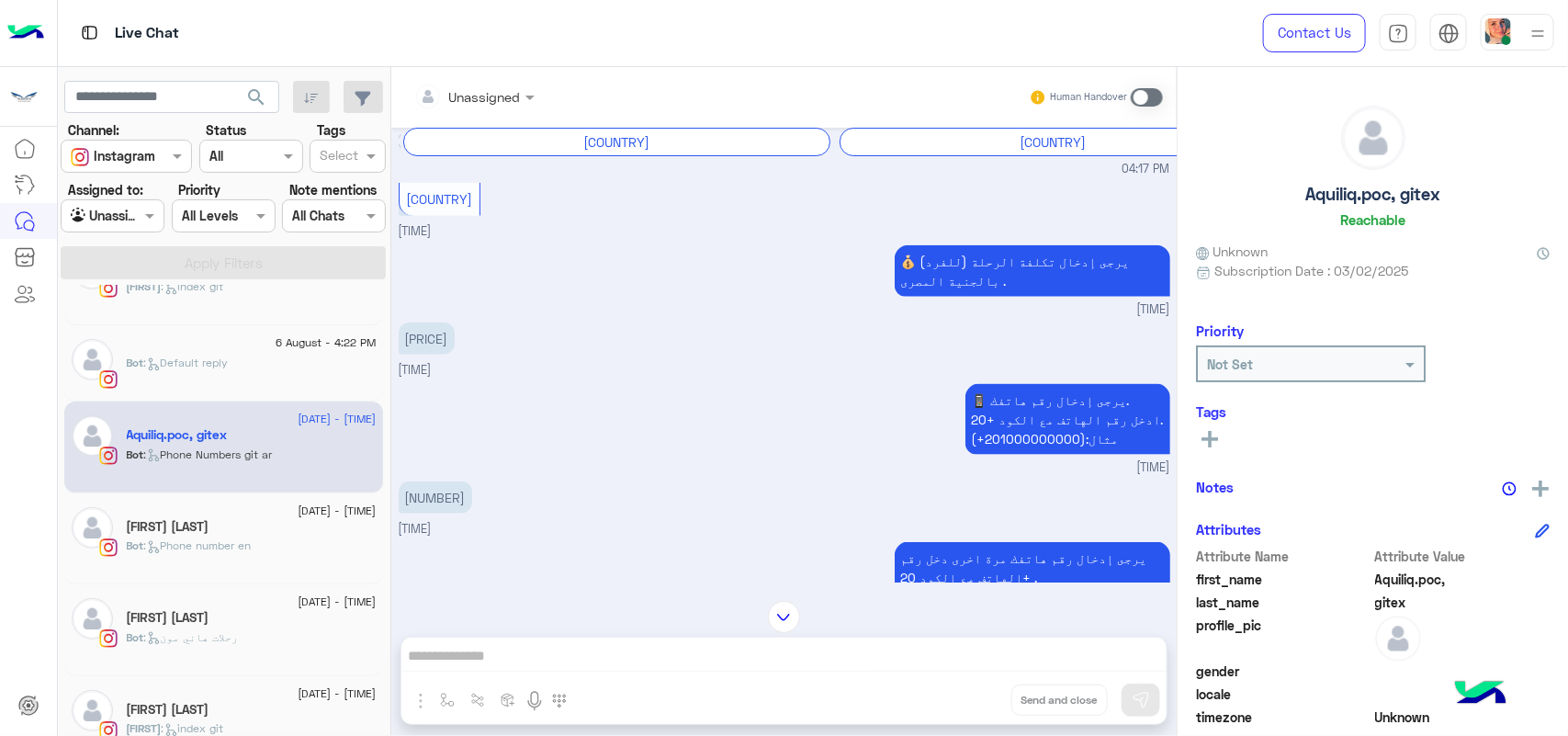 click on "Bot :   Default reply" 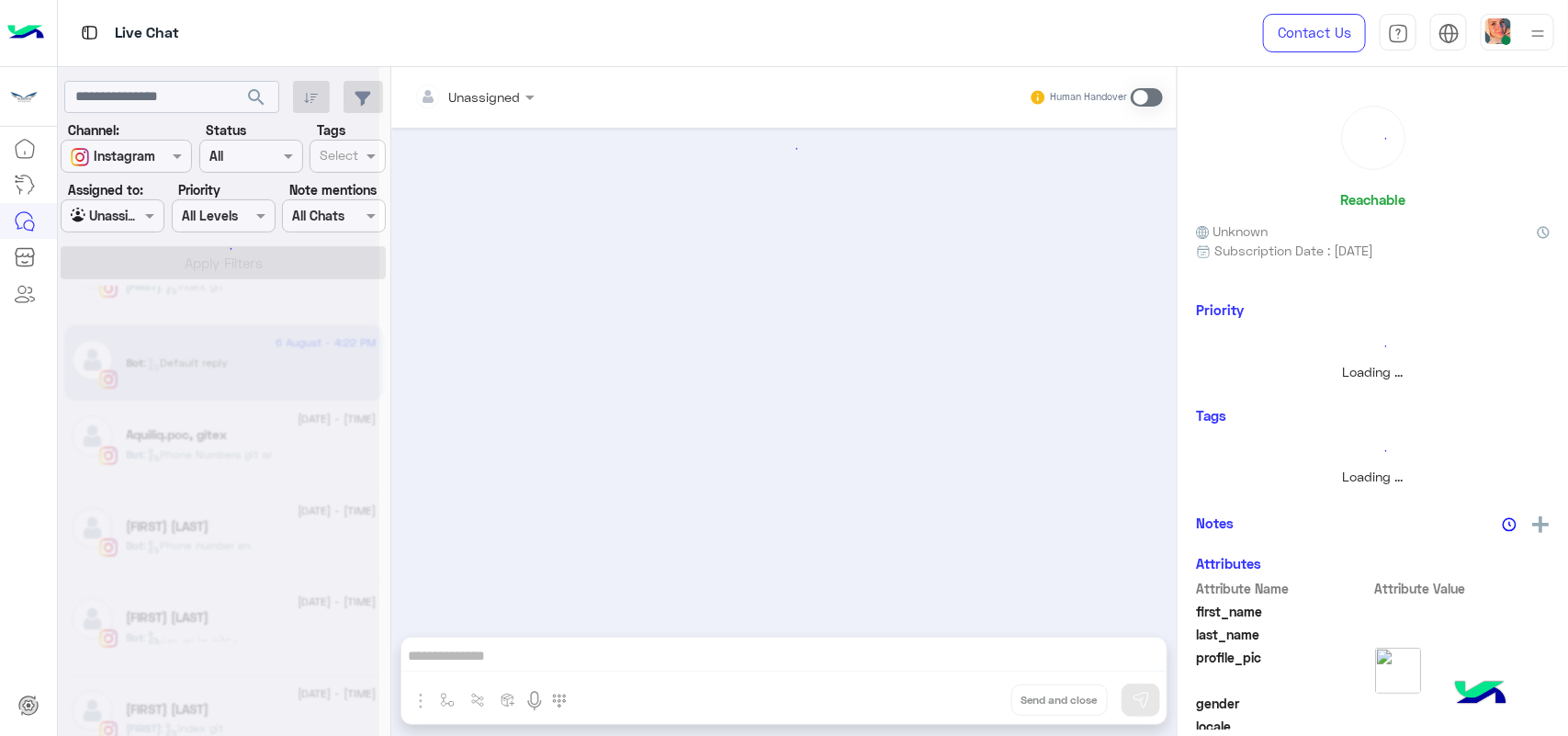 scroll, scrollTop: 0, scrollLeft: 0, axis: both 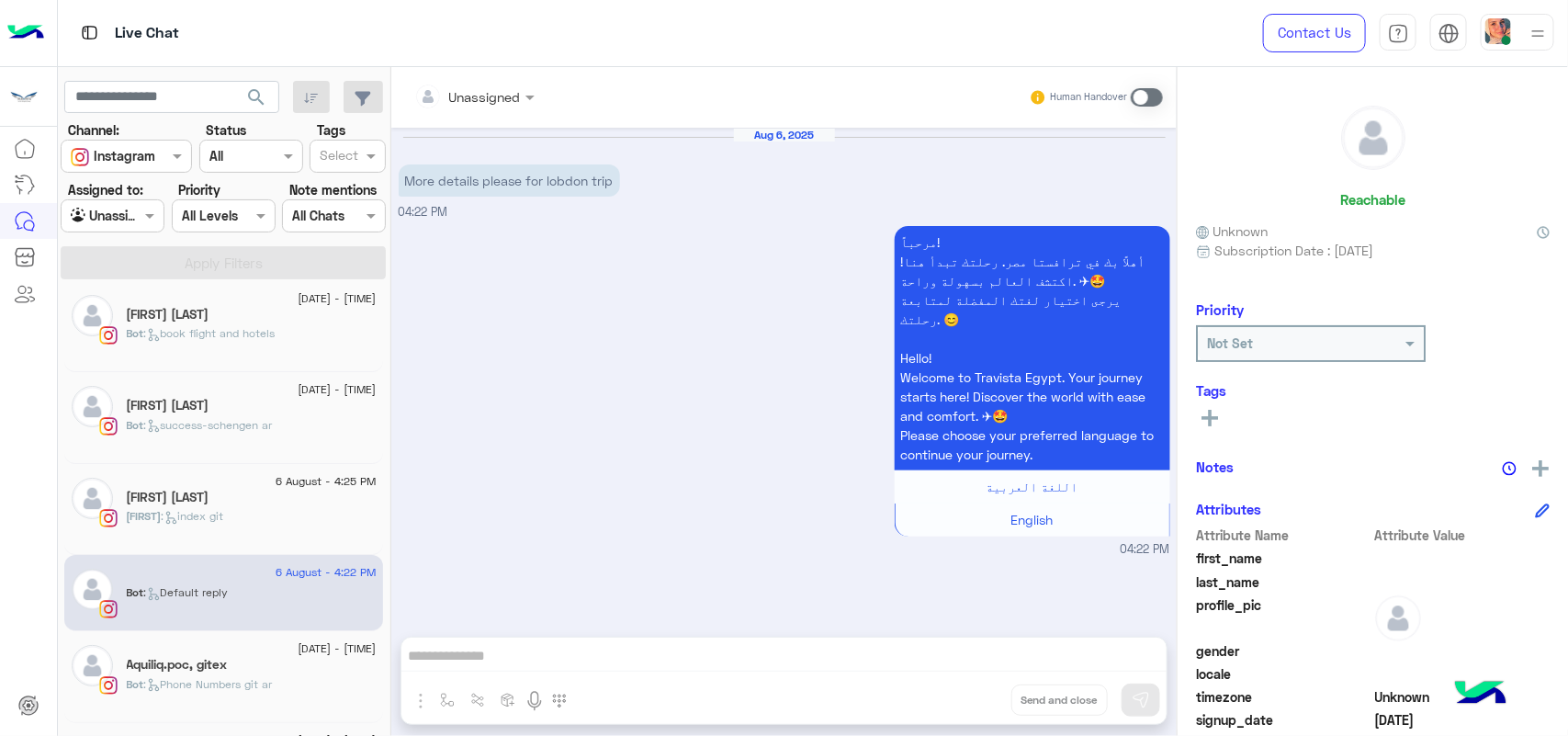 click on ":   success-schengen ar" 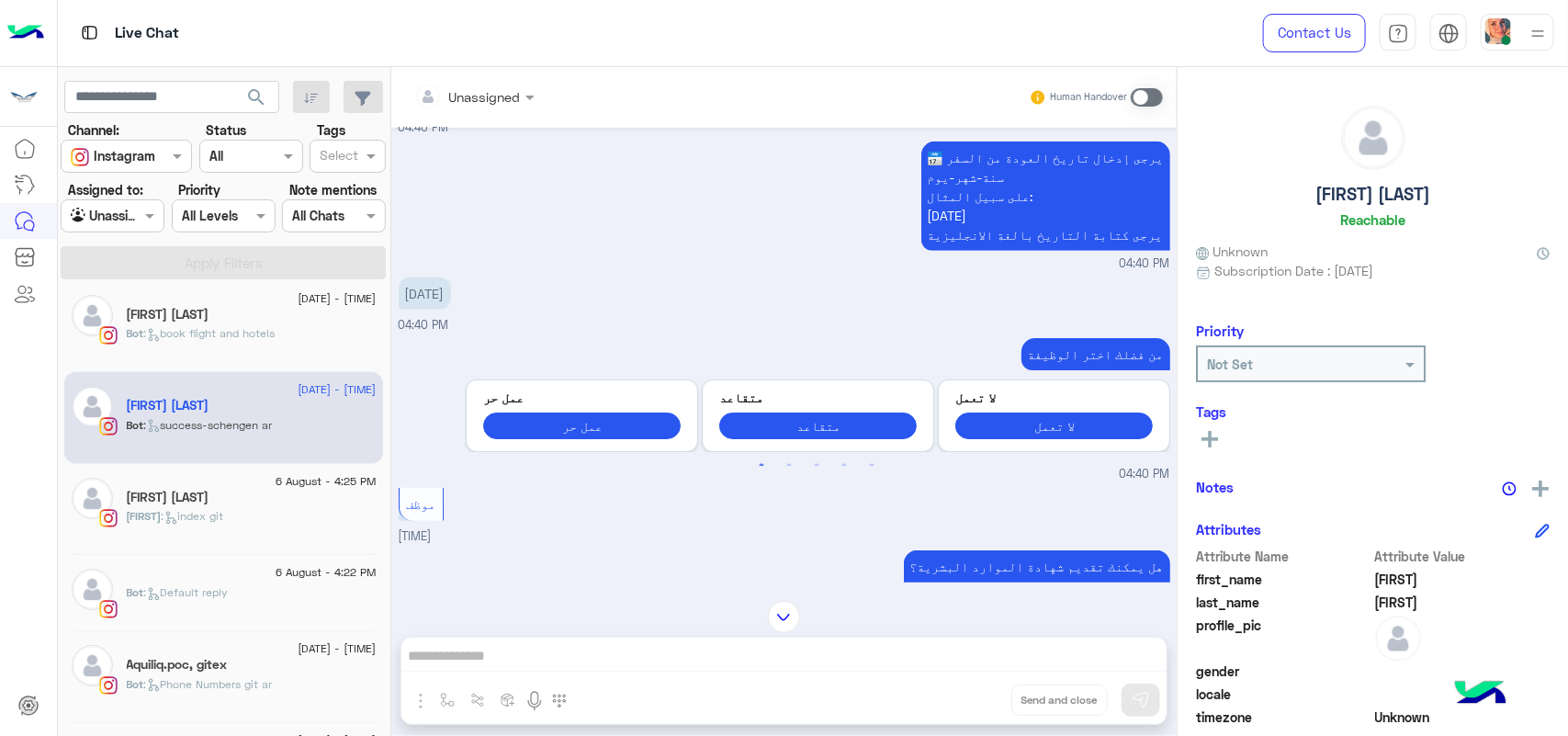 scroll, scrollTop: 681, scrollLeft: 0, axis: vertical 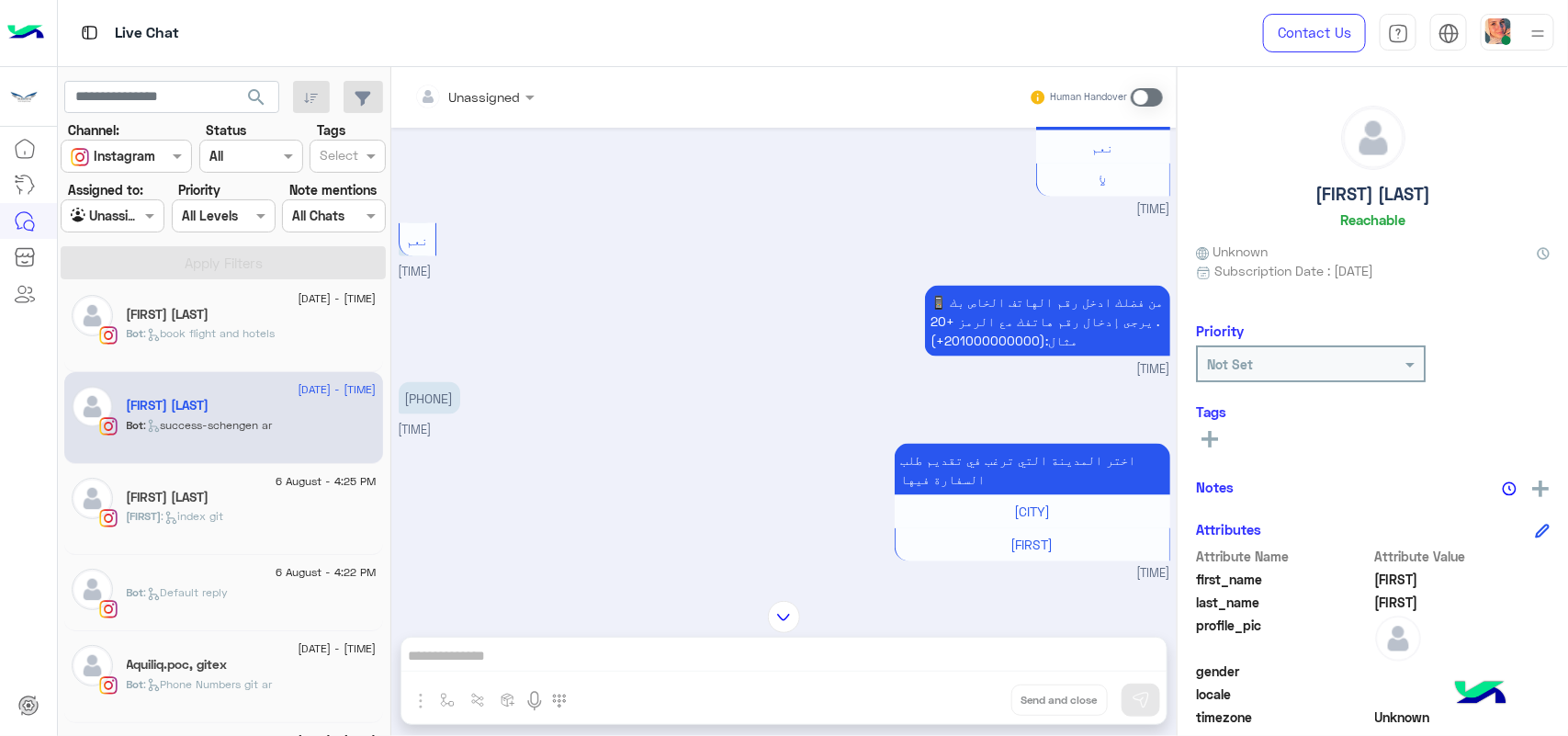 click on "[DATE] - [TIME] [FIRST] [LAST] Bot : book flight and hotels" 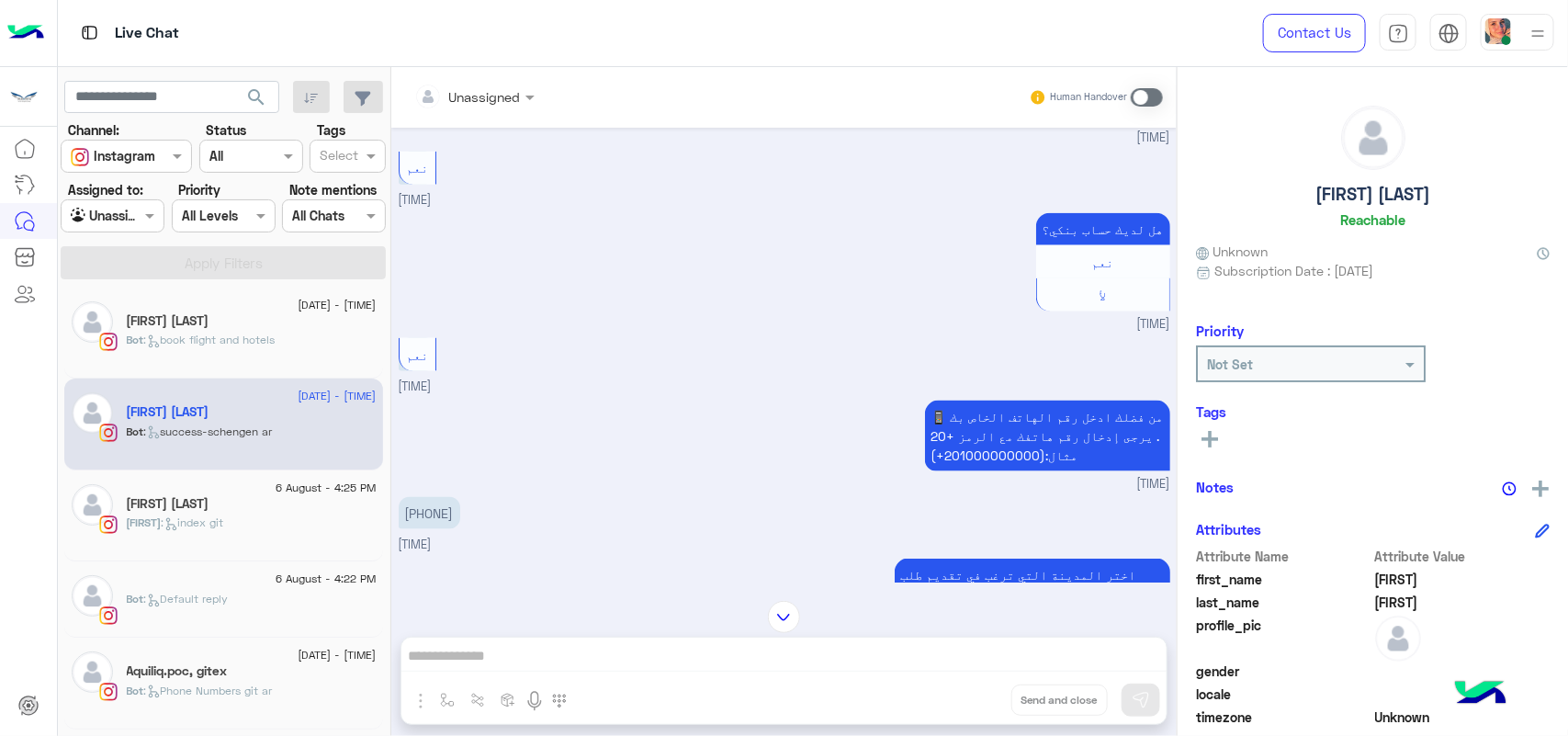 scroll, scrollTop: 0, scrollLeft: 0, axis: both 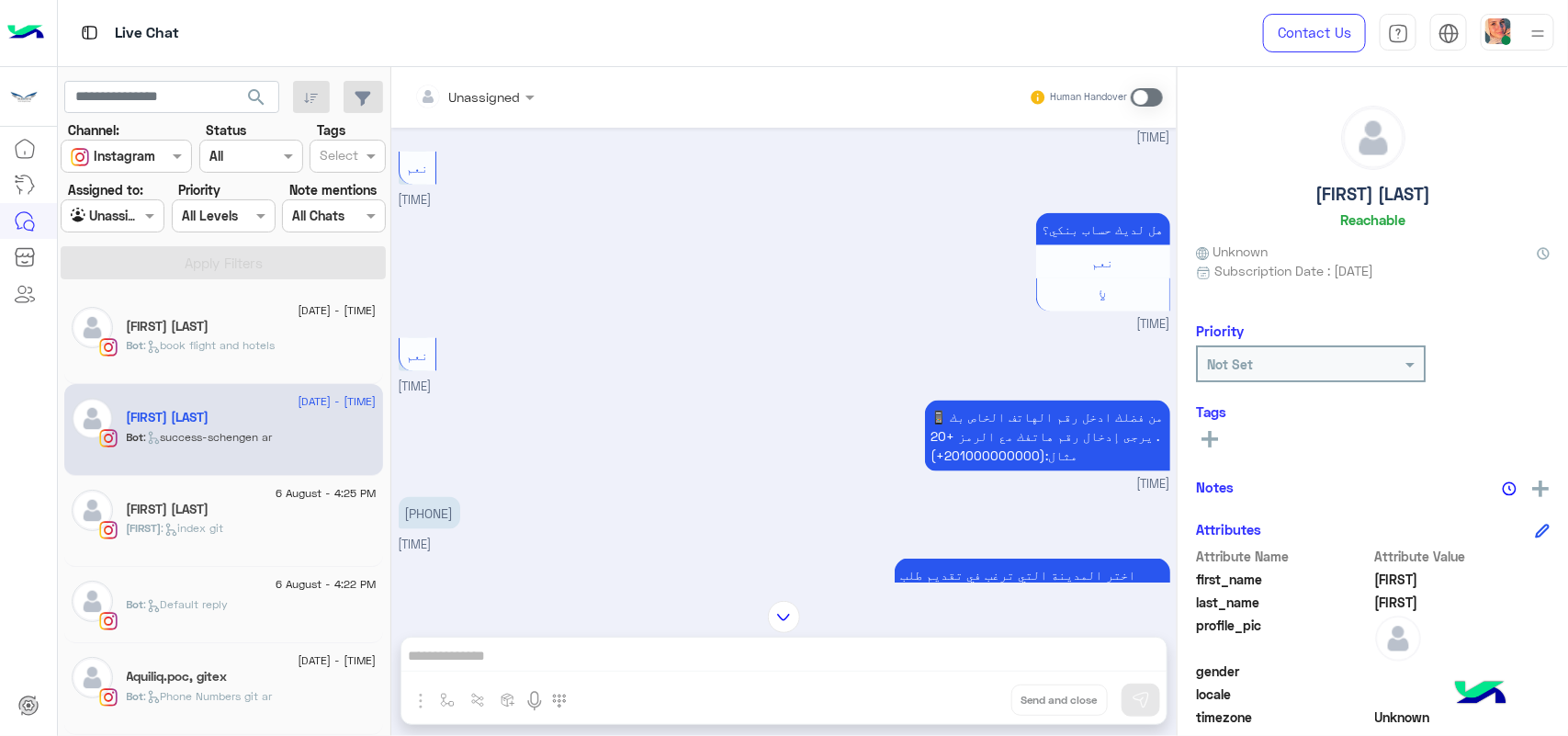 click on "Bot :   book flight and hotels" 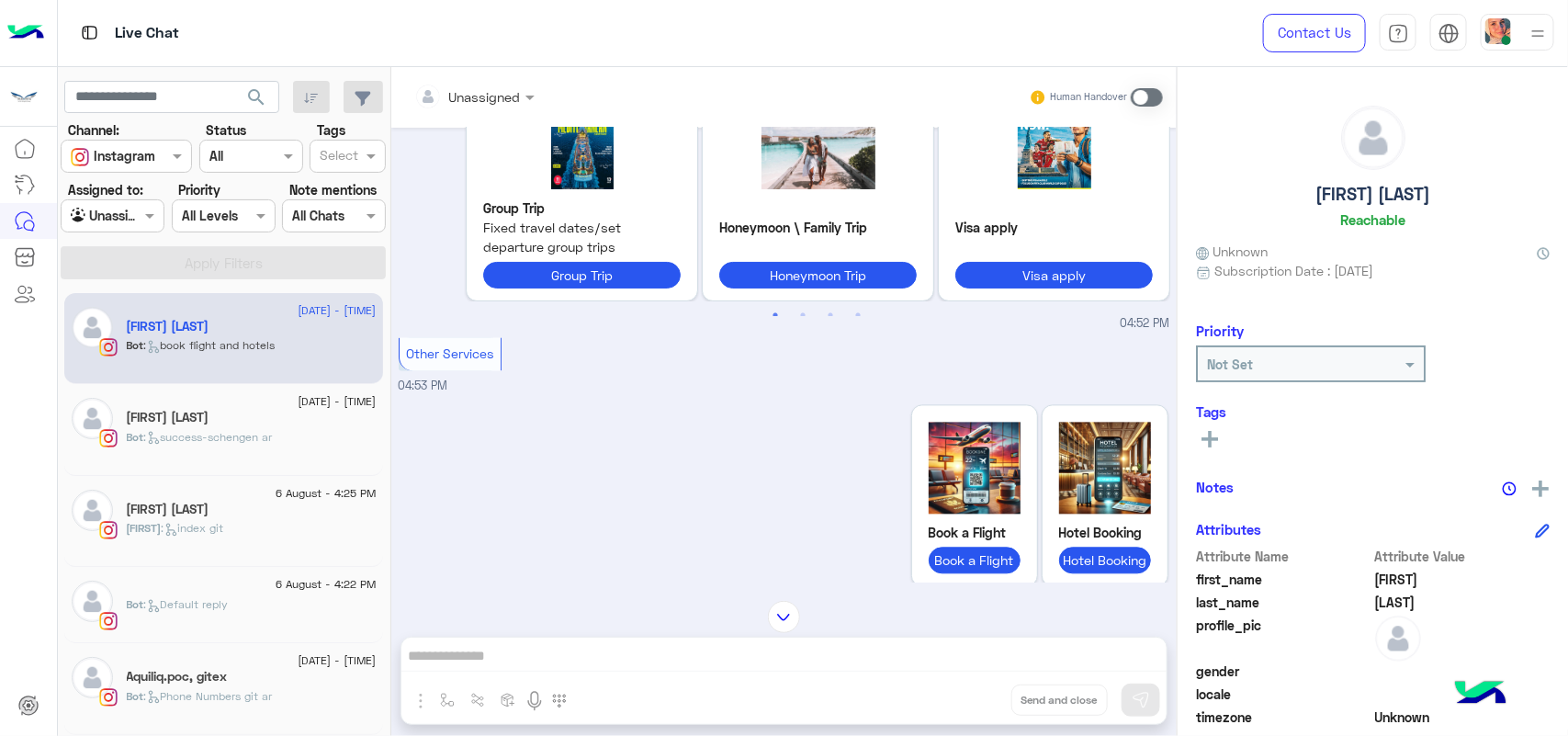 scroll, scrollTop: 1625, scrollLeft: 0, axis: vertical 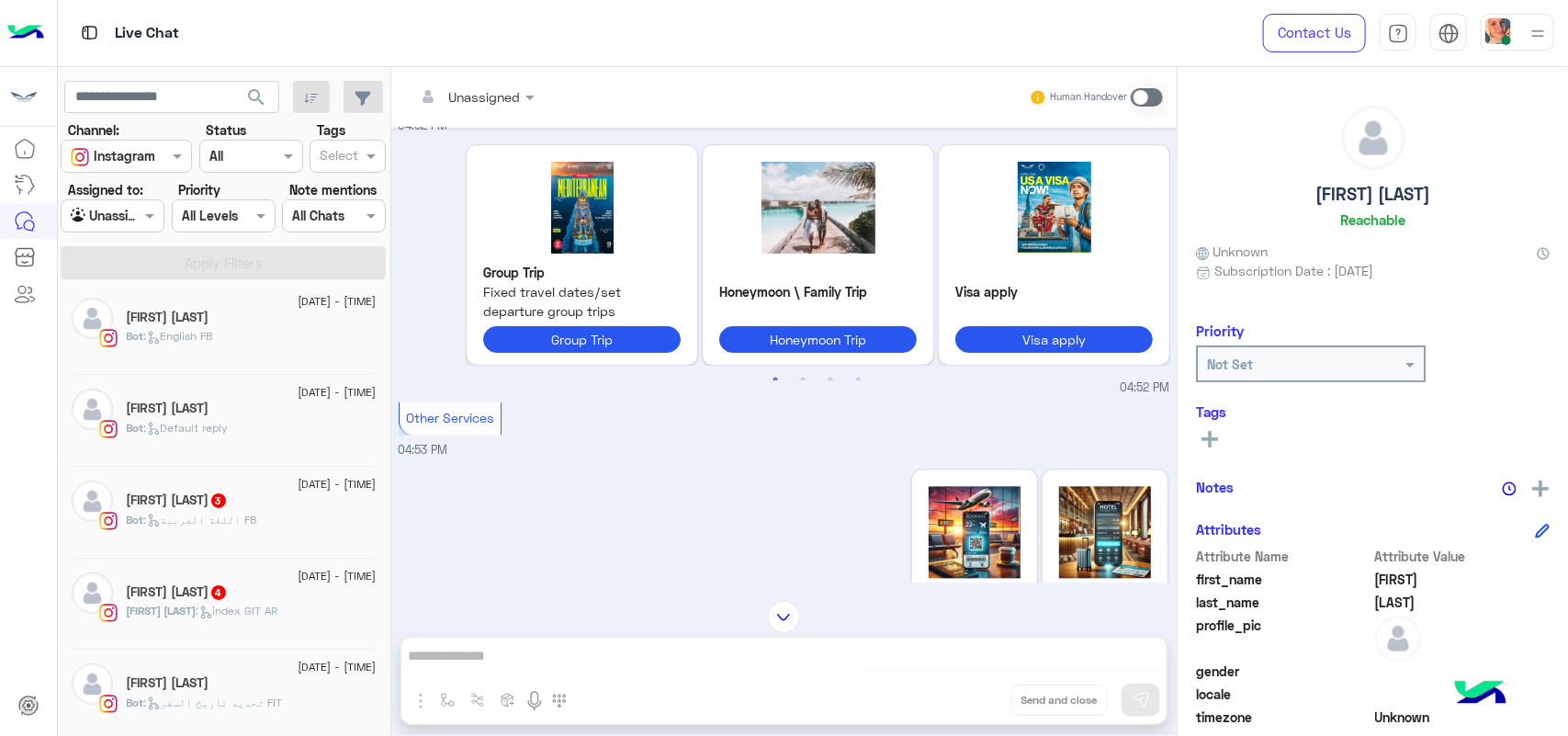 click on "Bot : اللغة العربية FB" 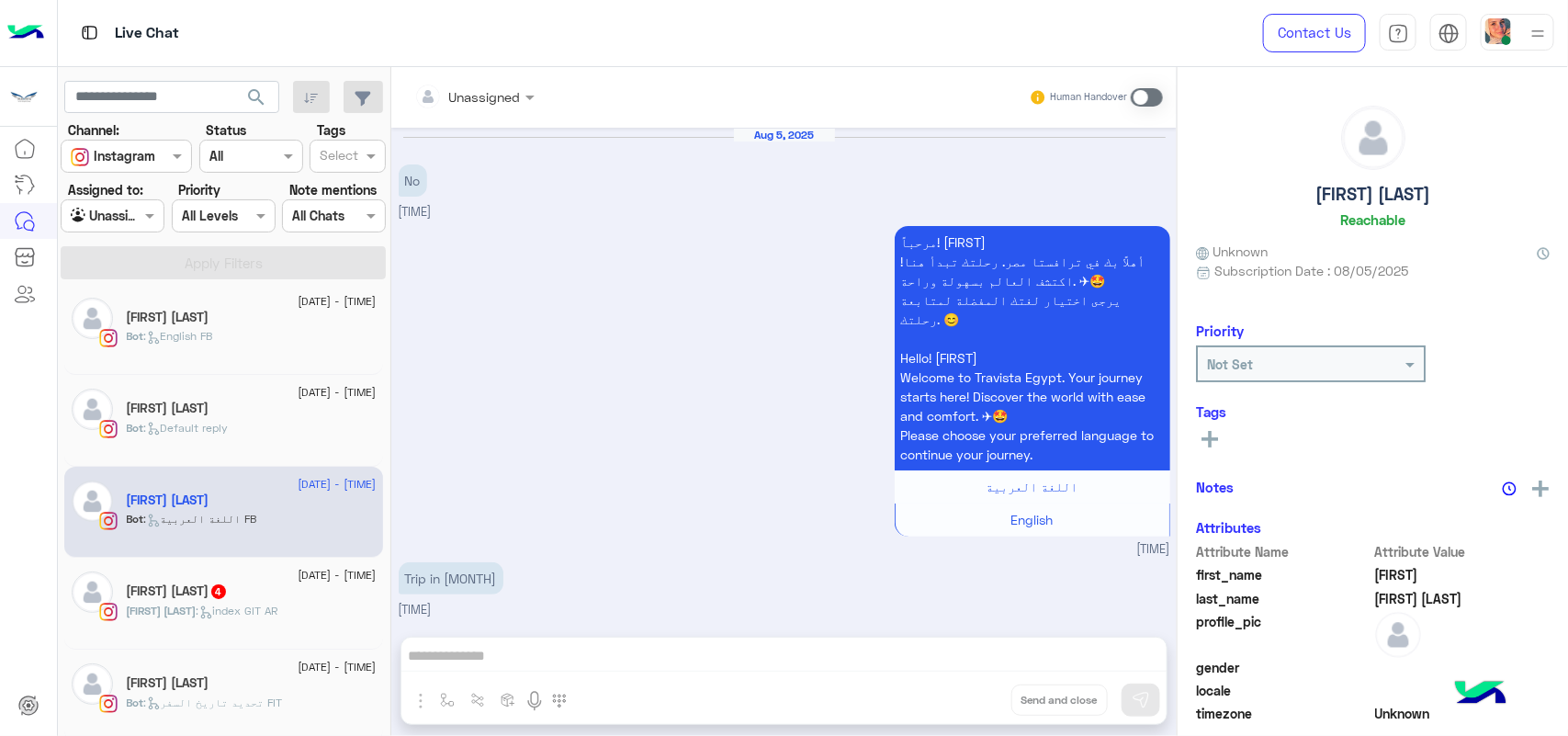 scroll, scrollTop: 625, scrollLeft: 0, axis: vertical 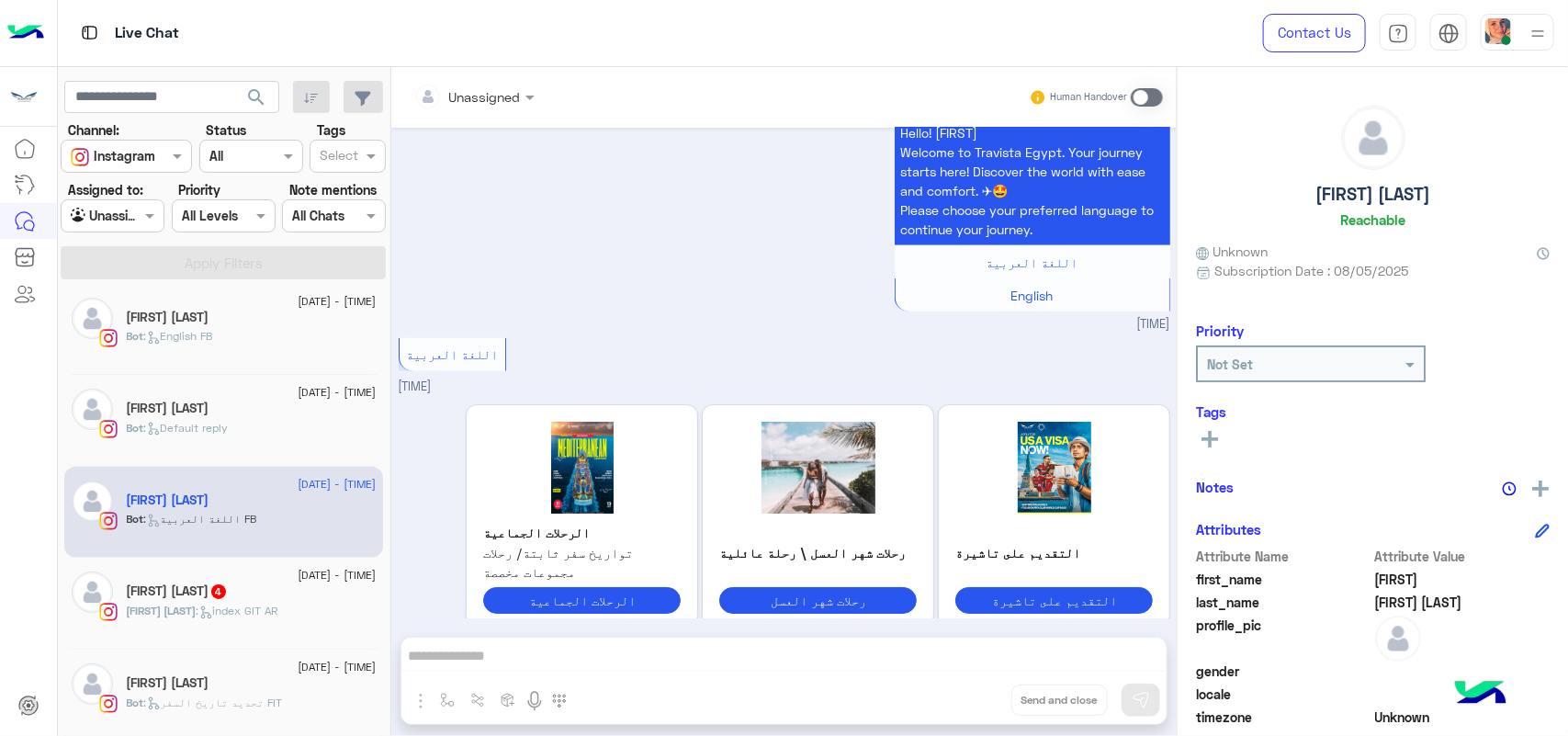 click on ":   index GIT AR" 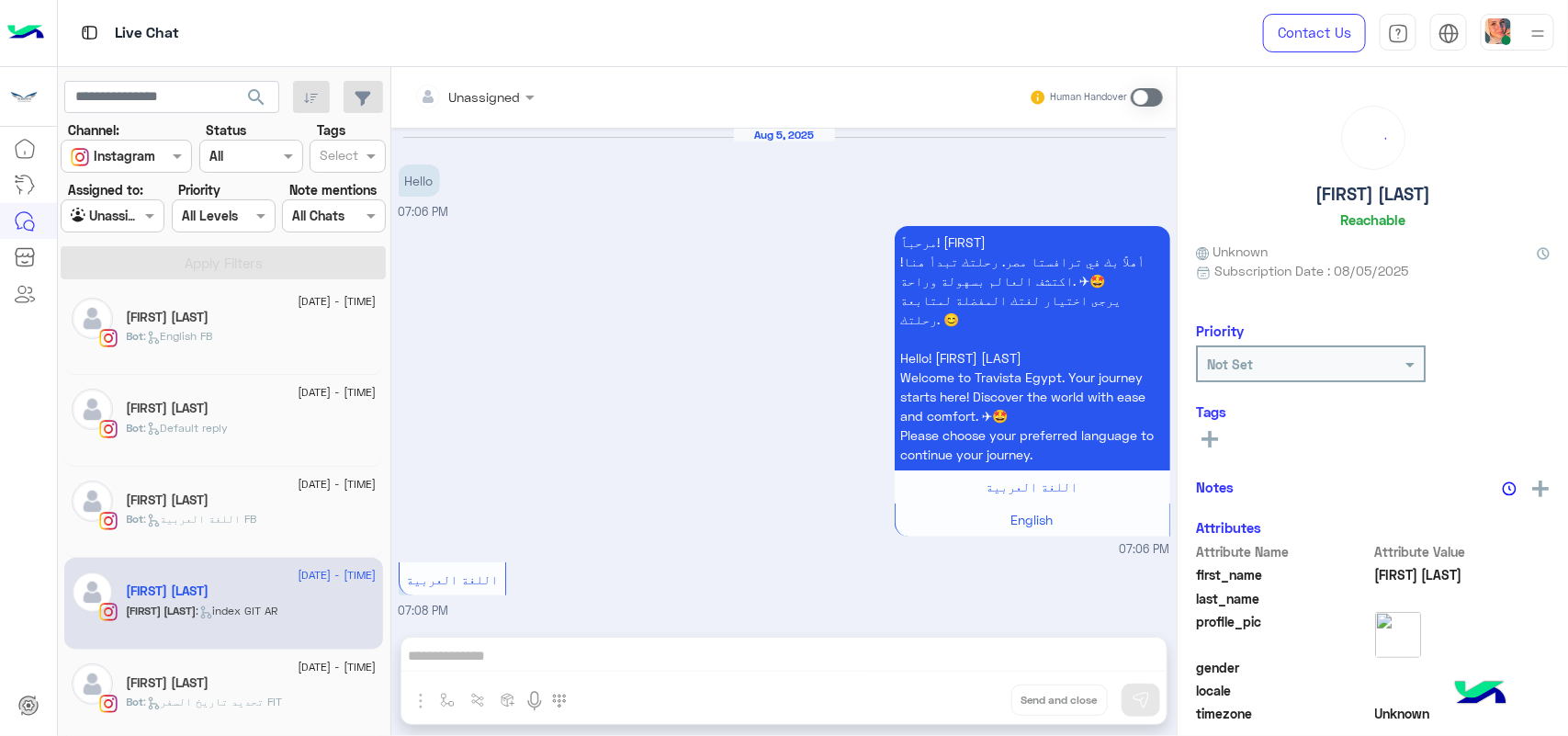 scroll, scrollTop: 513, scrollLeft: 0, axis: vertical 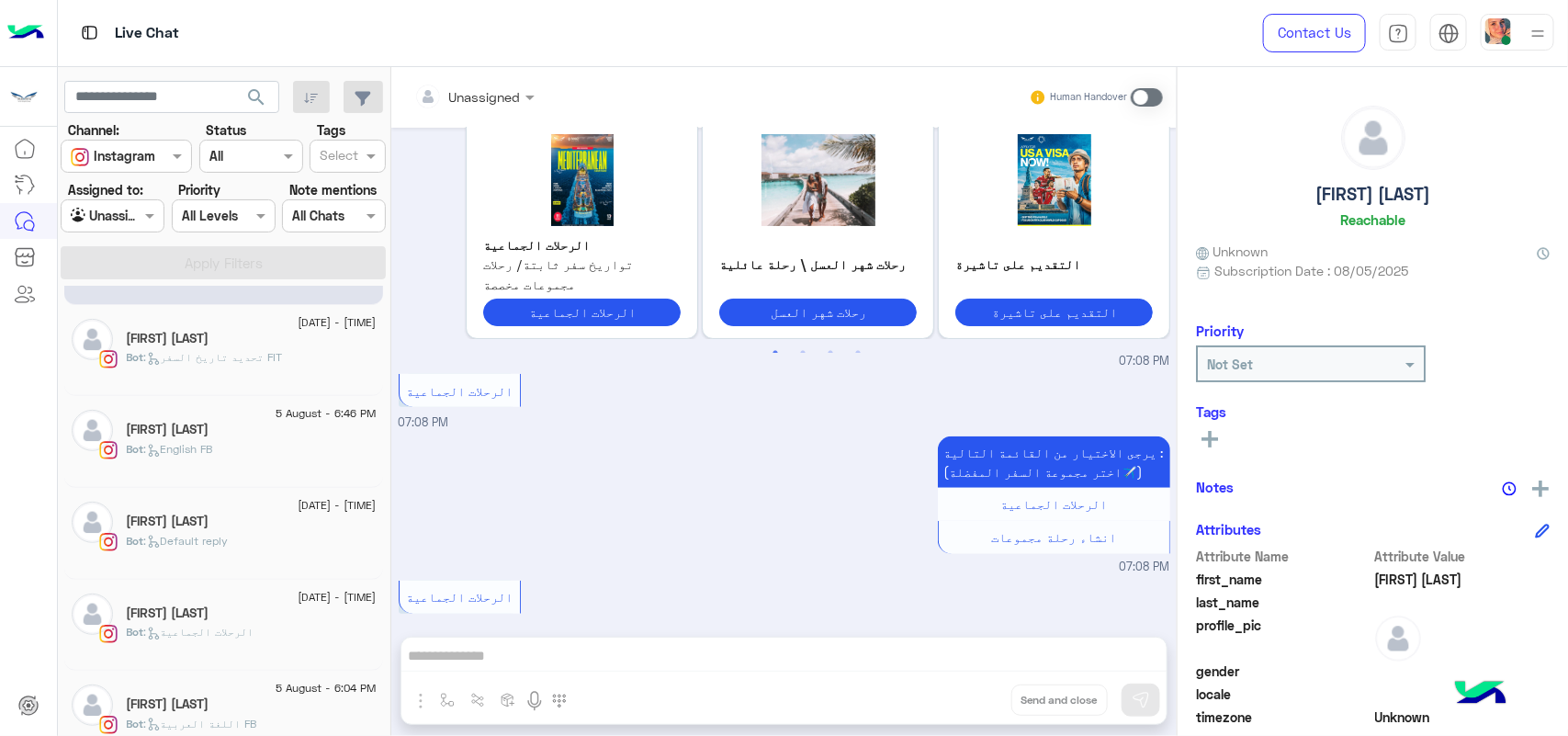 click on "Bot :   Default reply" 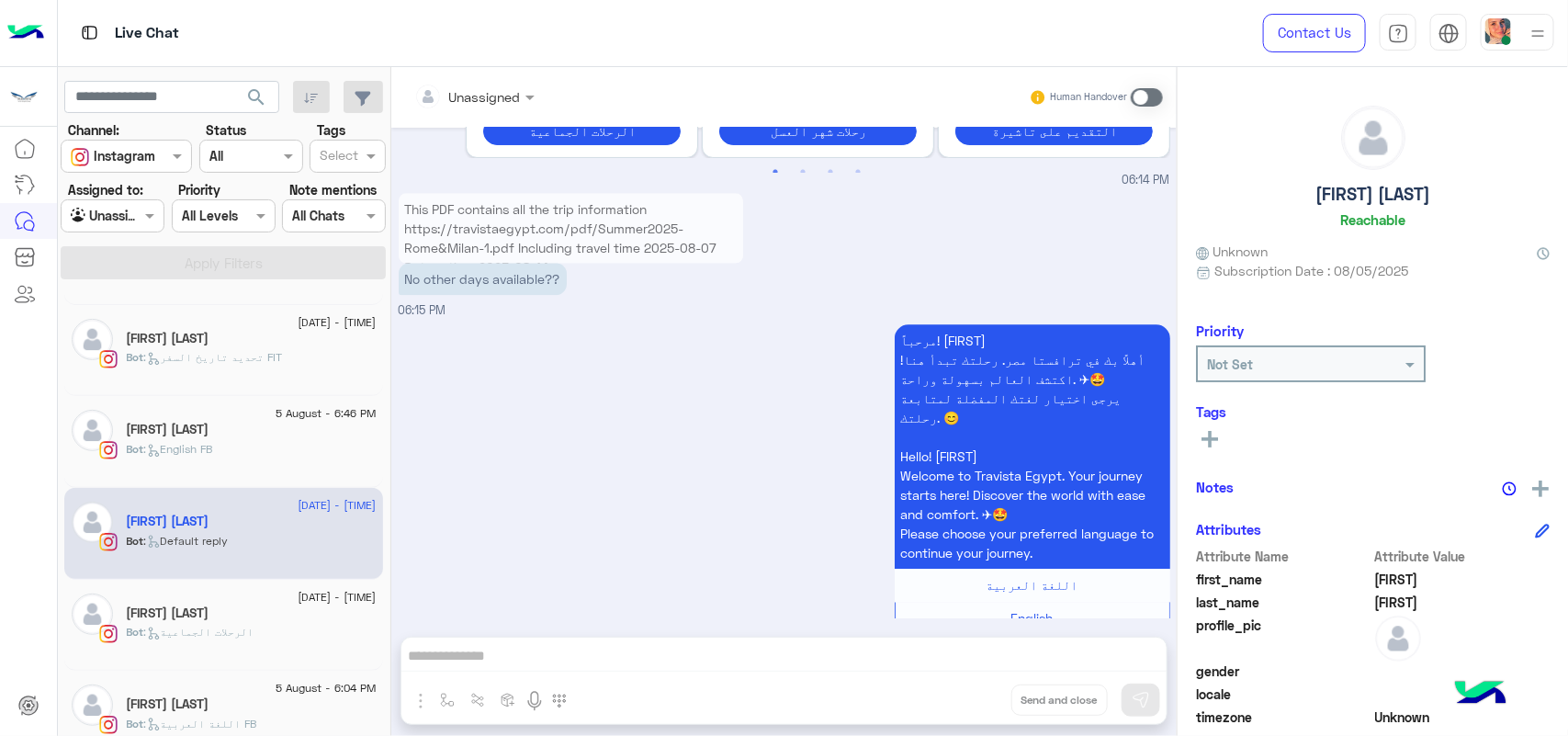 click on "[FIRST] [LAST]" 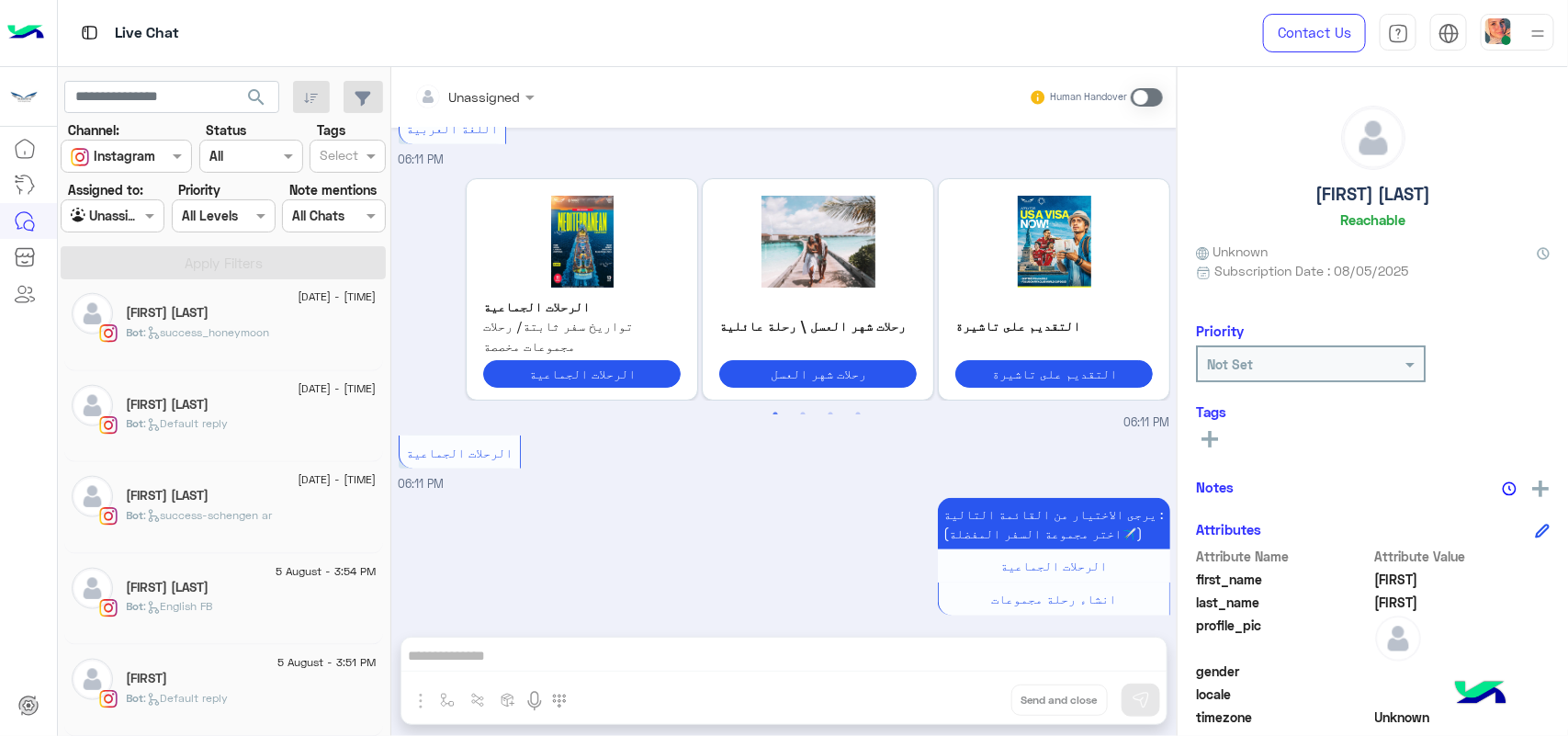click on "[FIRST] [LAST]" 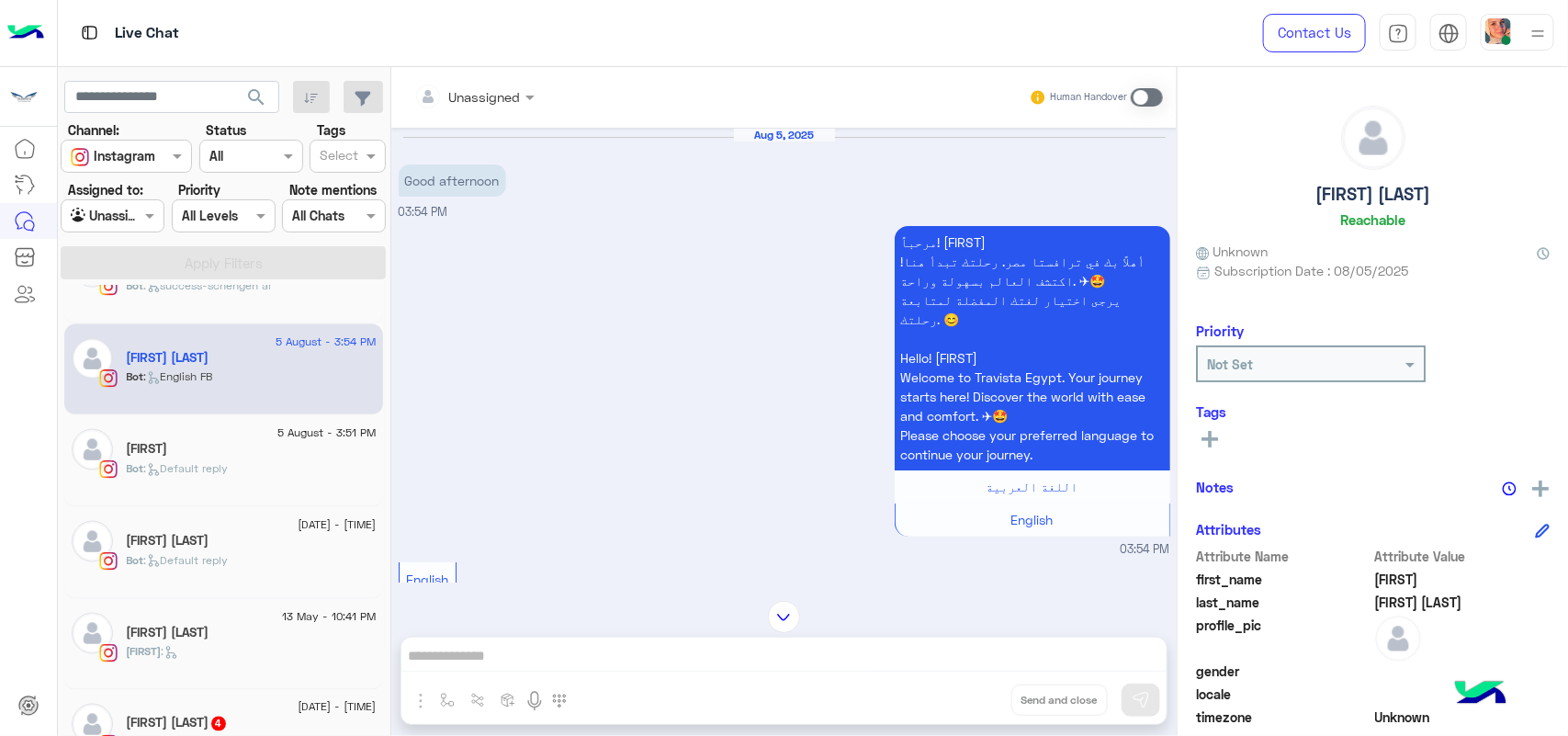 click on "Bot :   Default reply" 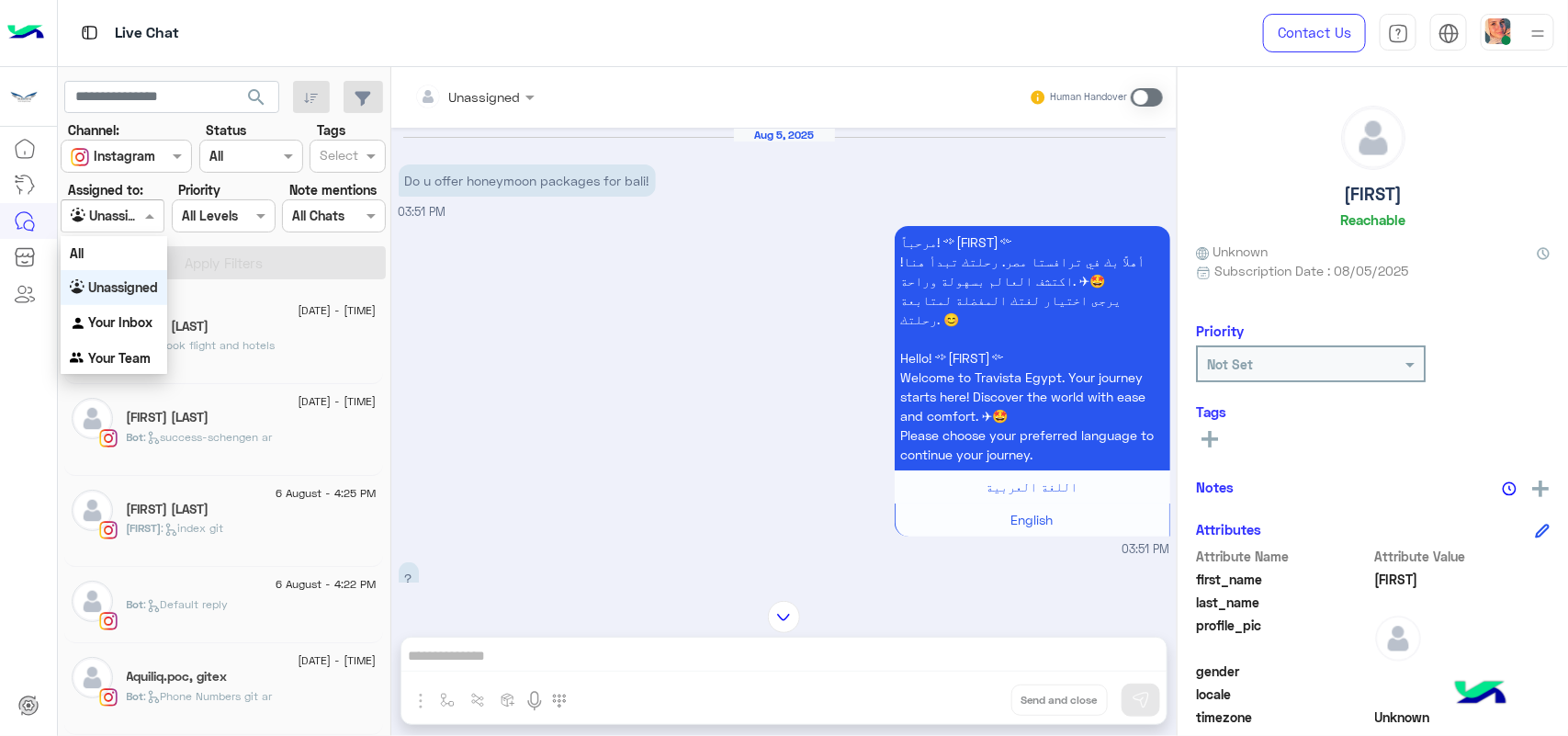 click at bounding box center [112, 215] 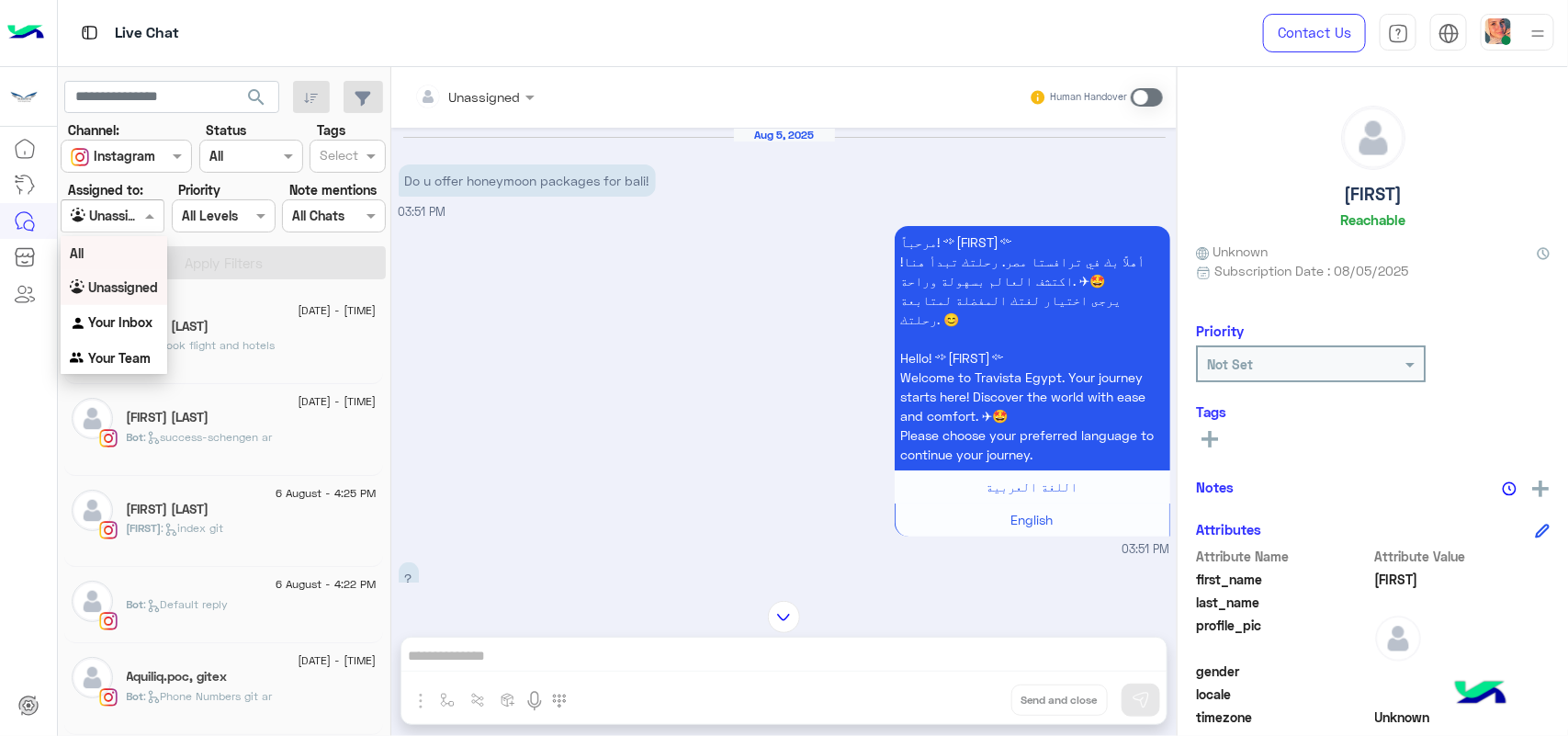 click on "All" at bounding box center (114, 253) 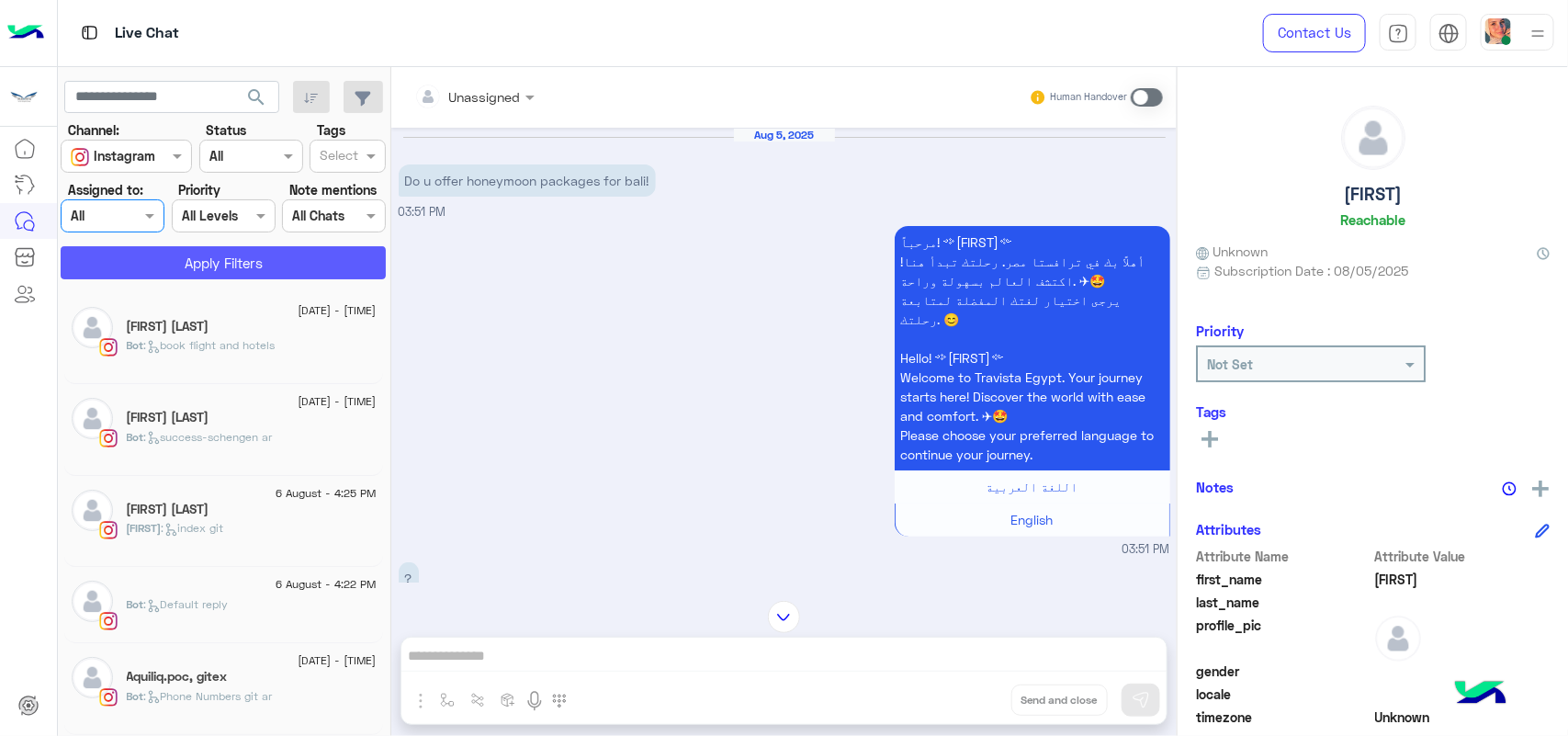 click on "Apply Filters" 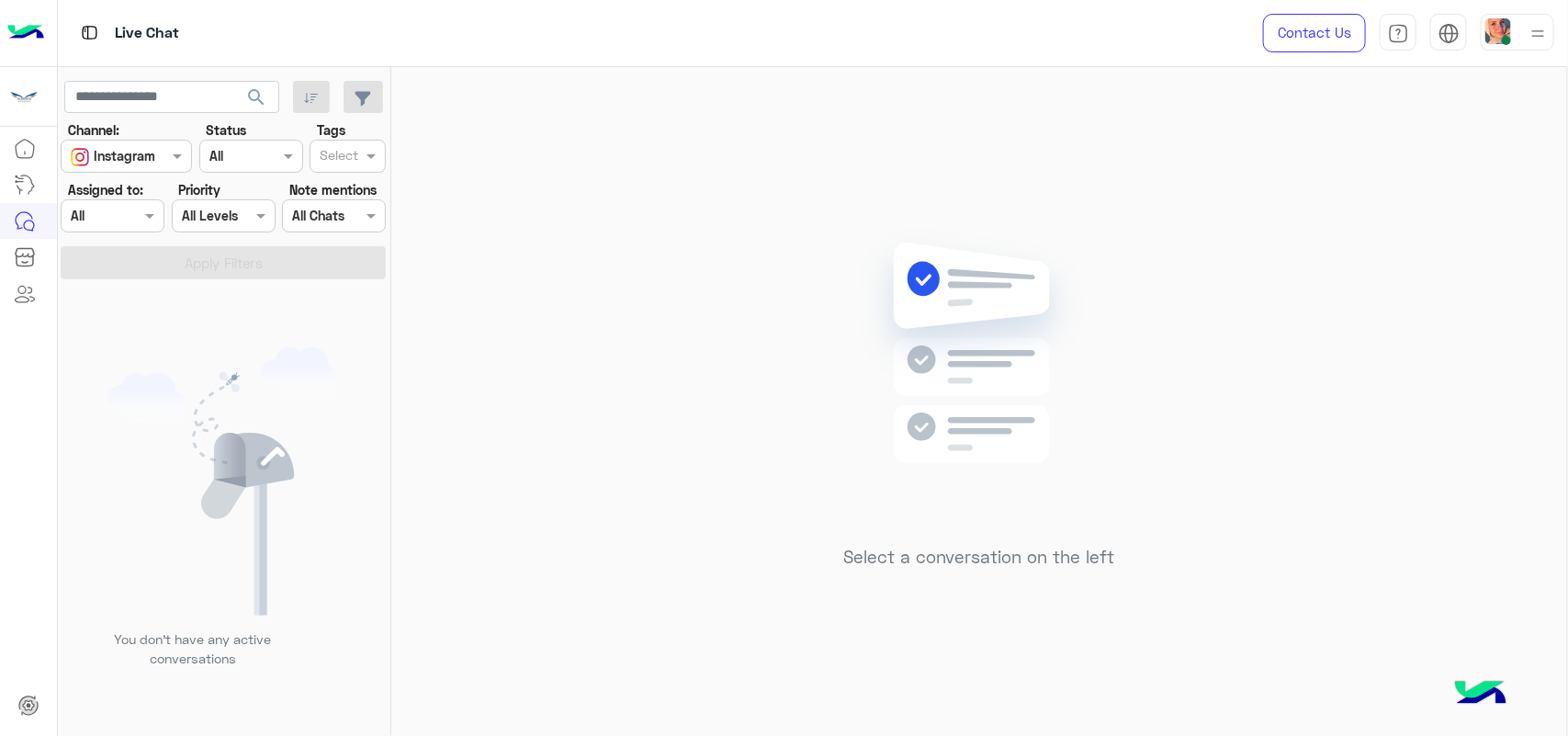 click at bounding box center [92, 216] 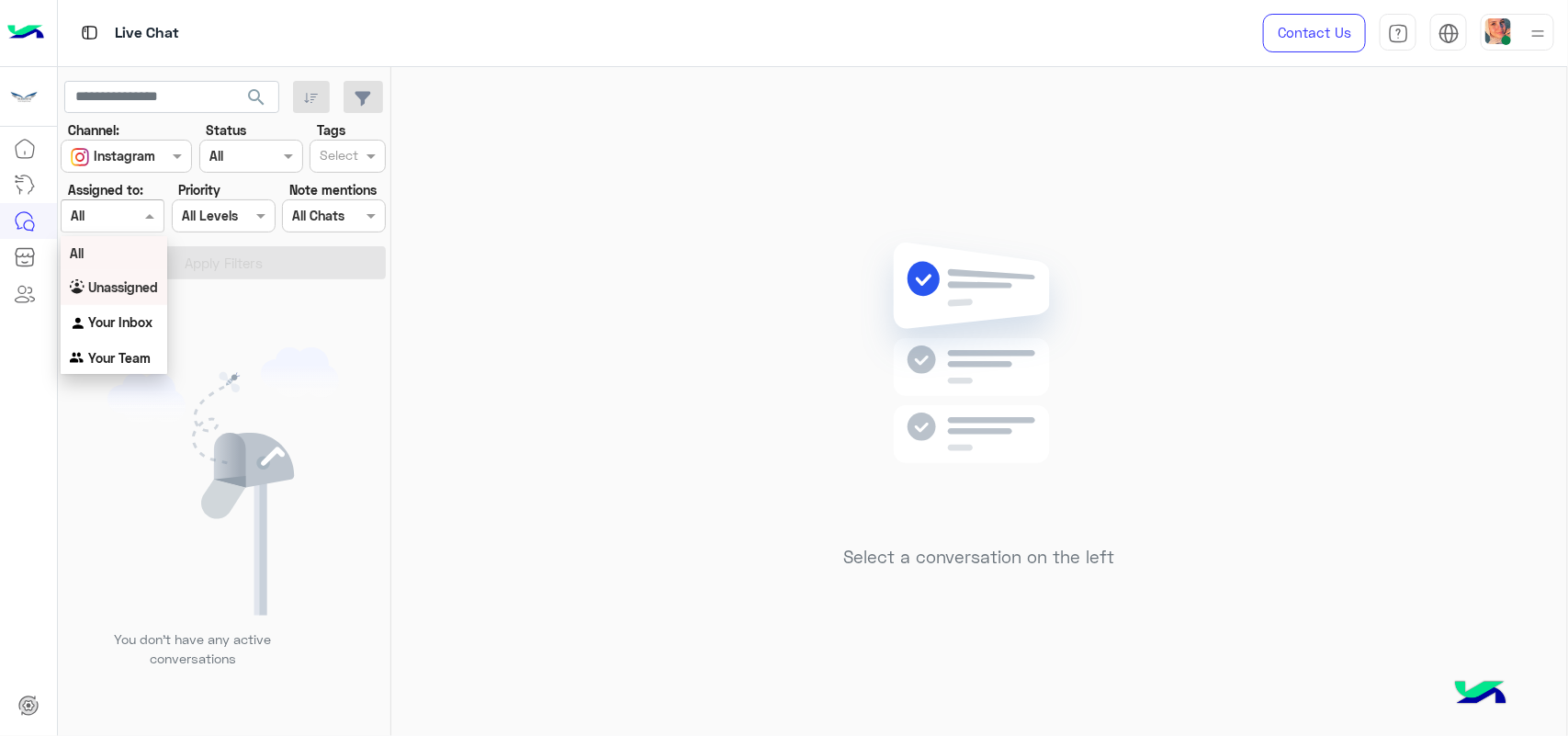 click on "Unassigned" at bounding box center (114, 288) 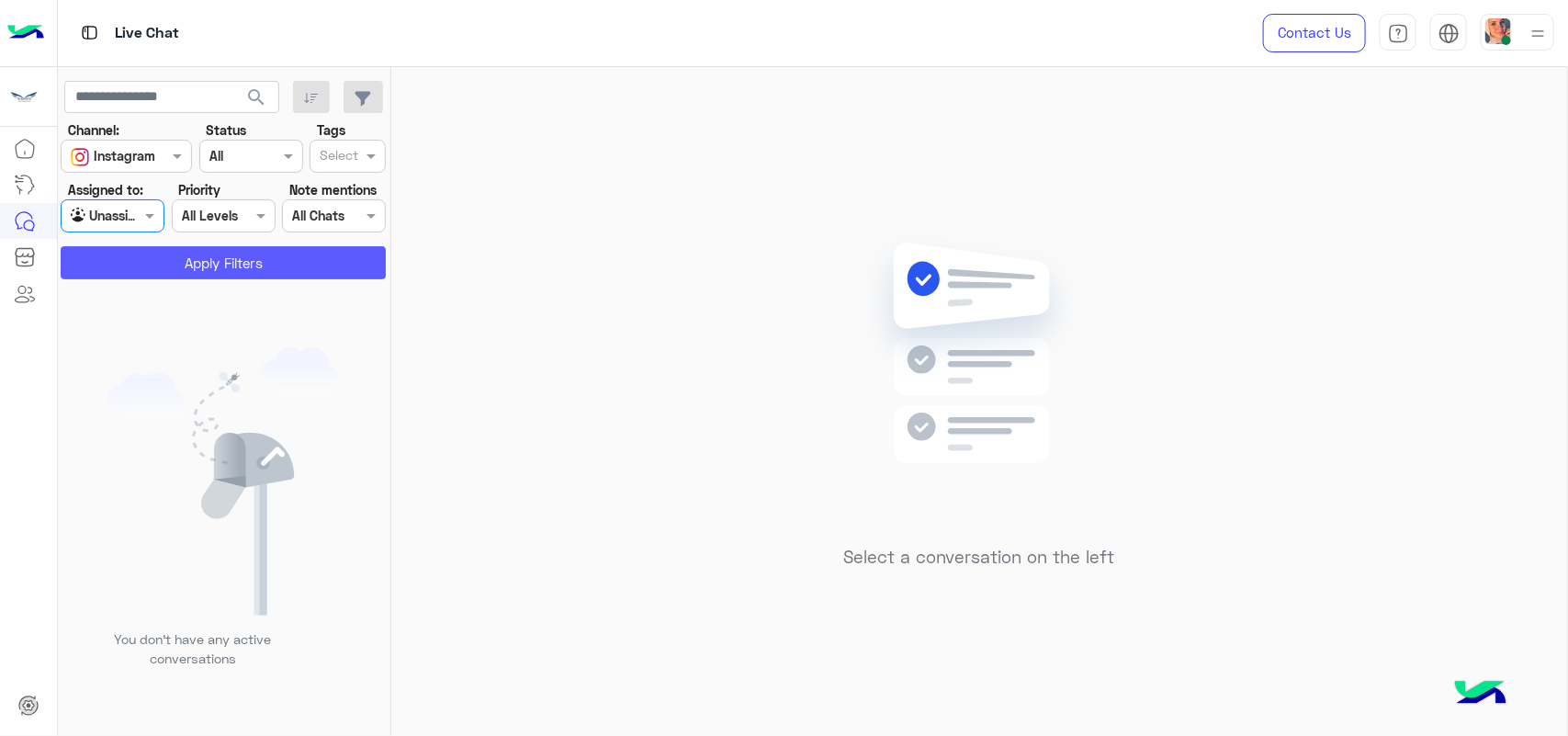 click on "Apply Filters" 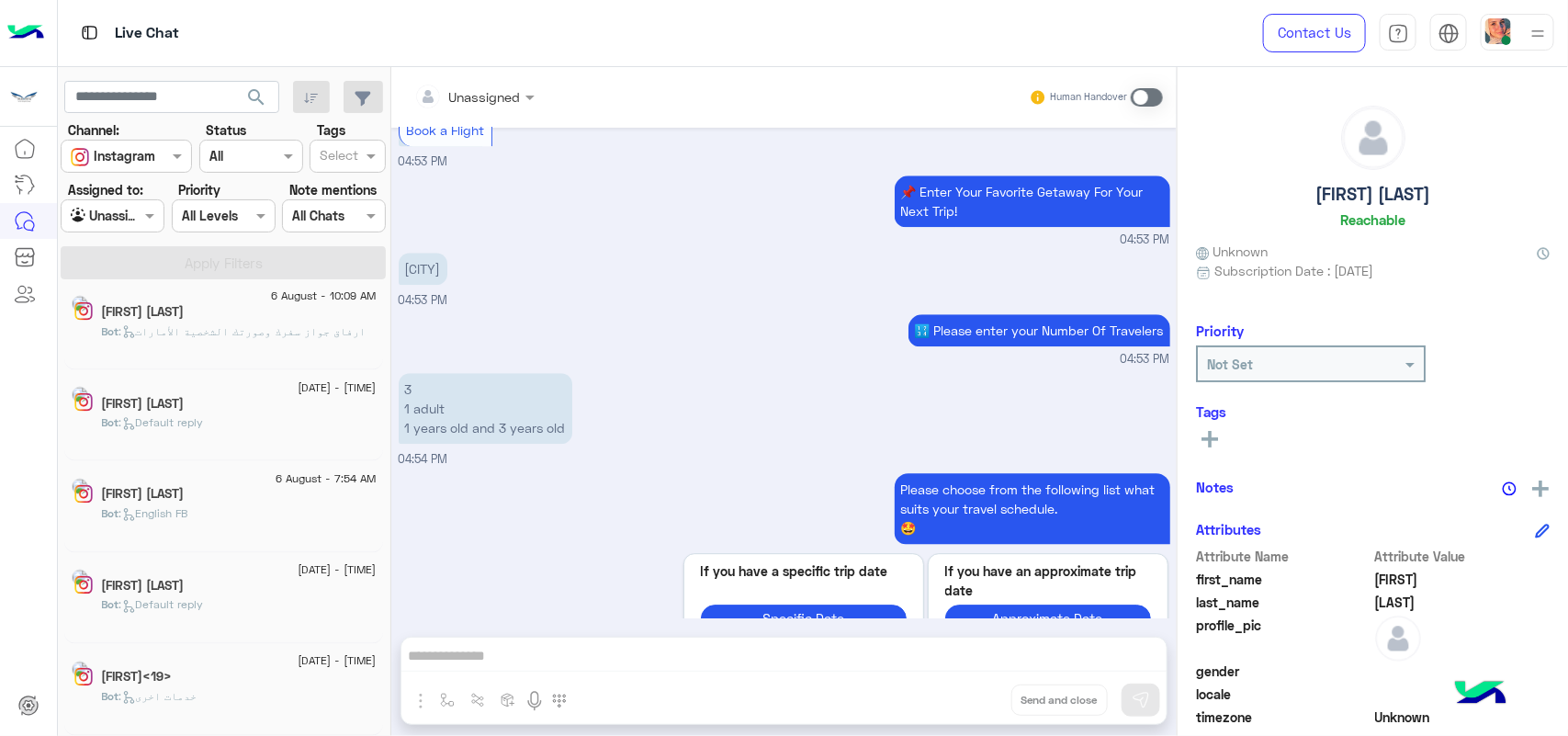 scroll, scrollTop: 9, scrollLeft: 0, axis: vertical 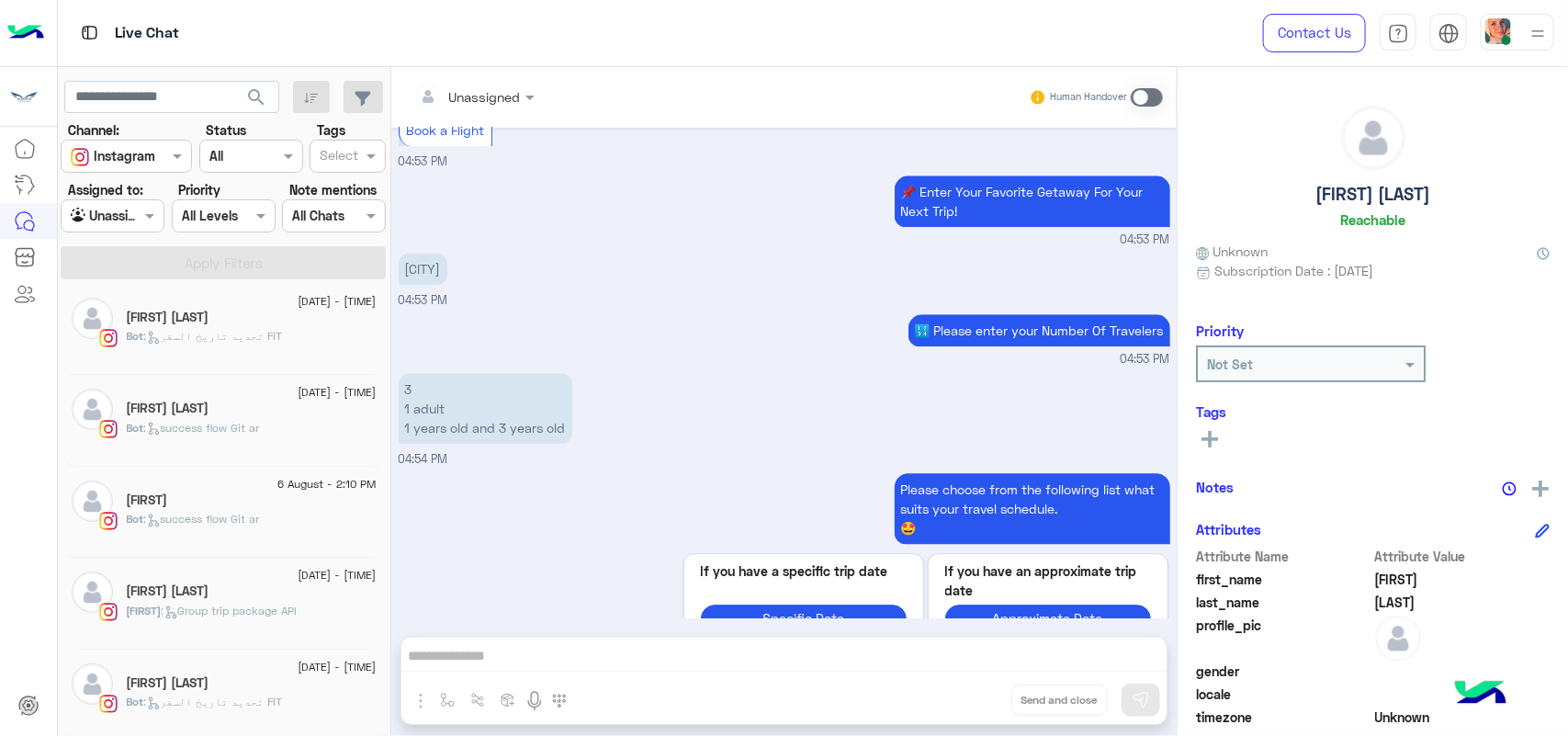 click on "[FIRST]" 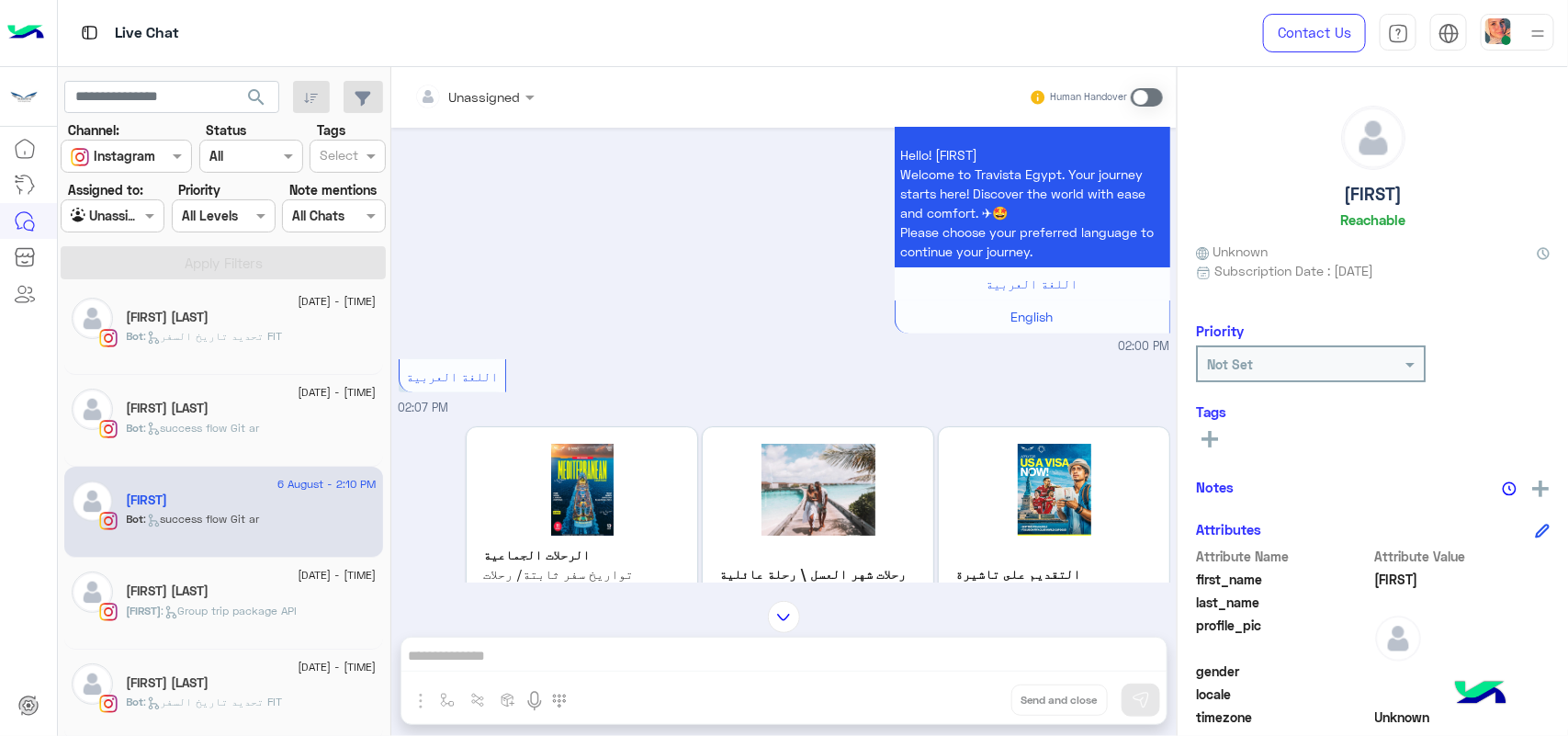 scroll, scrollTop: 230, scrollLeft: 0, axis: vertical 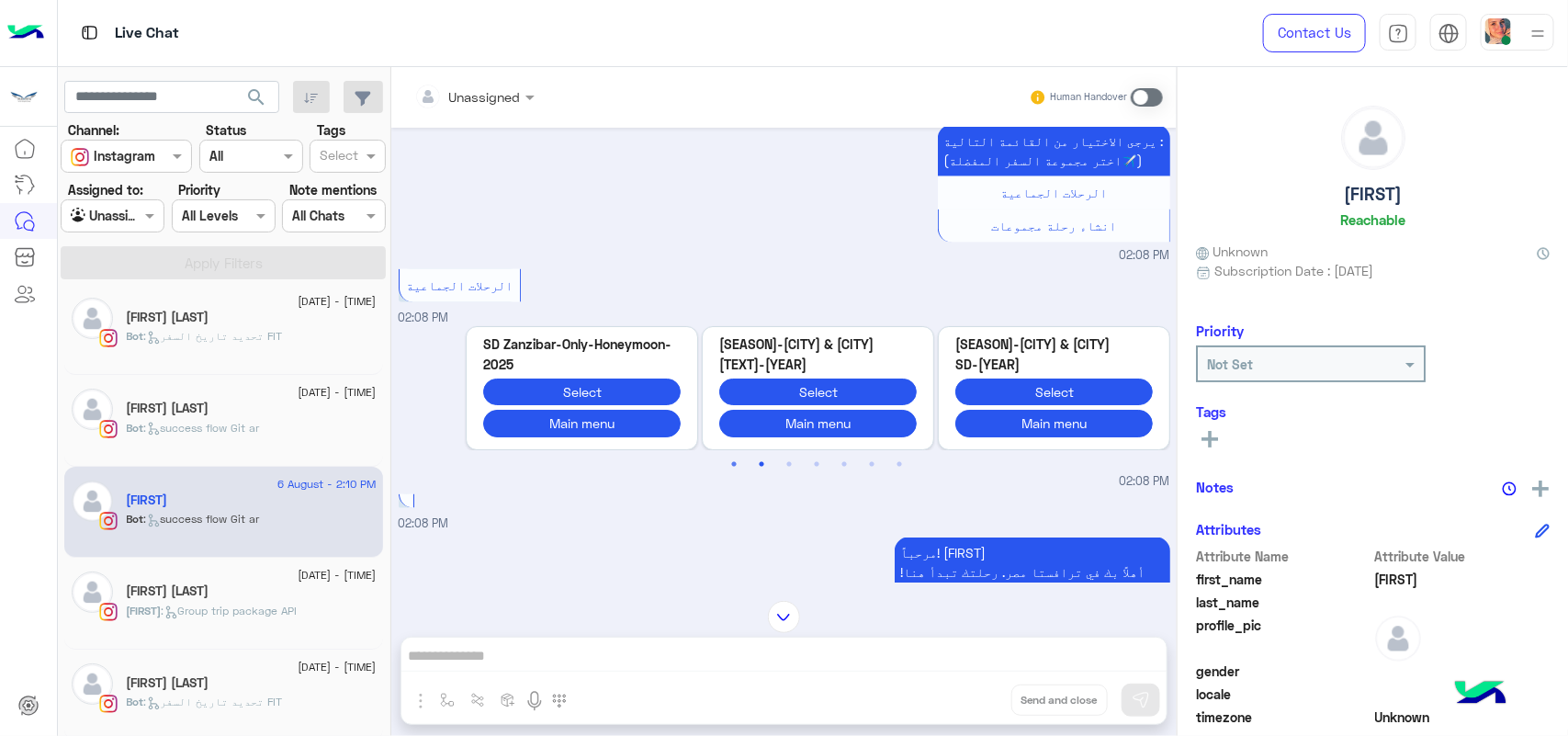 click on "2" at bounding box center [761, 464] 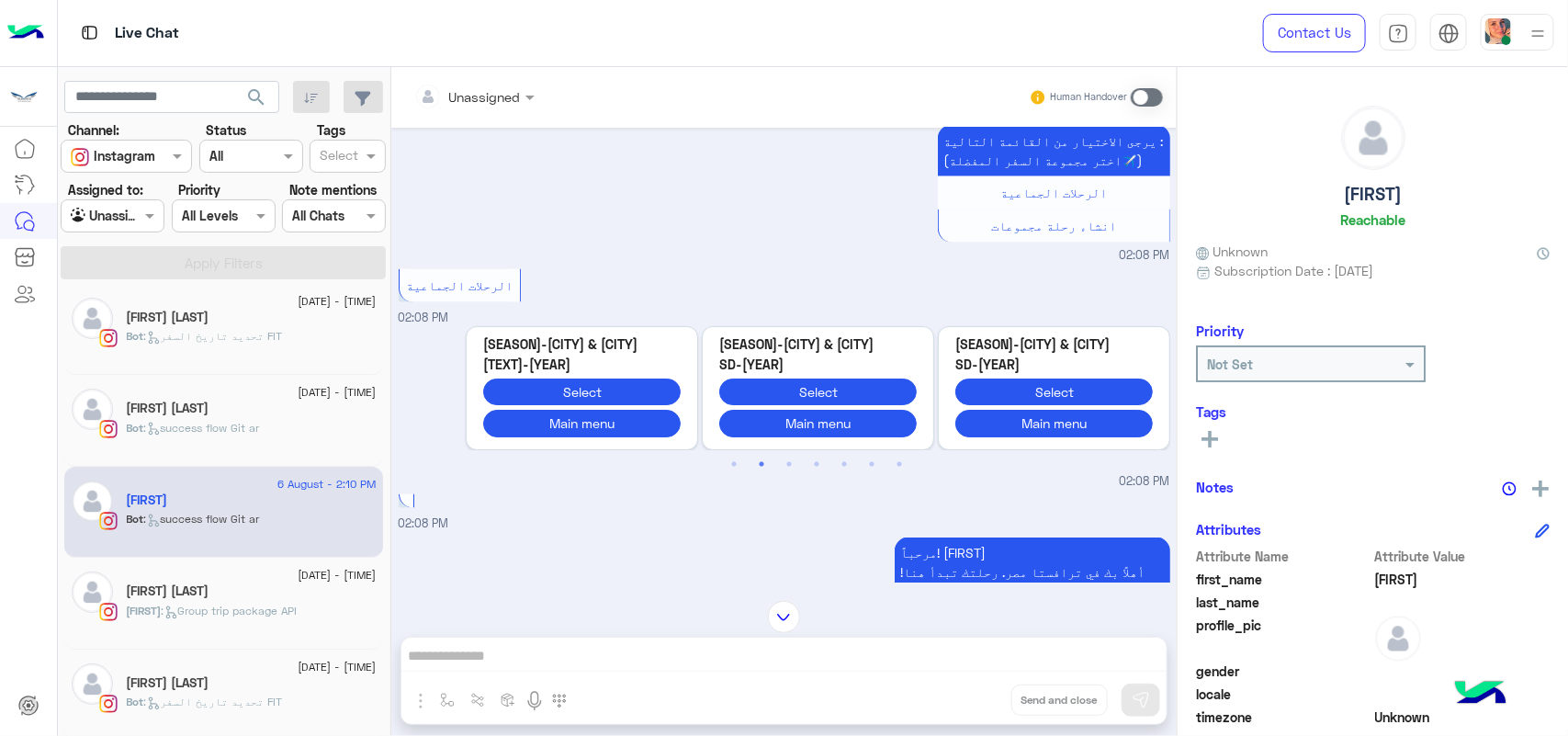 type 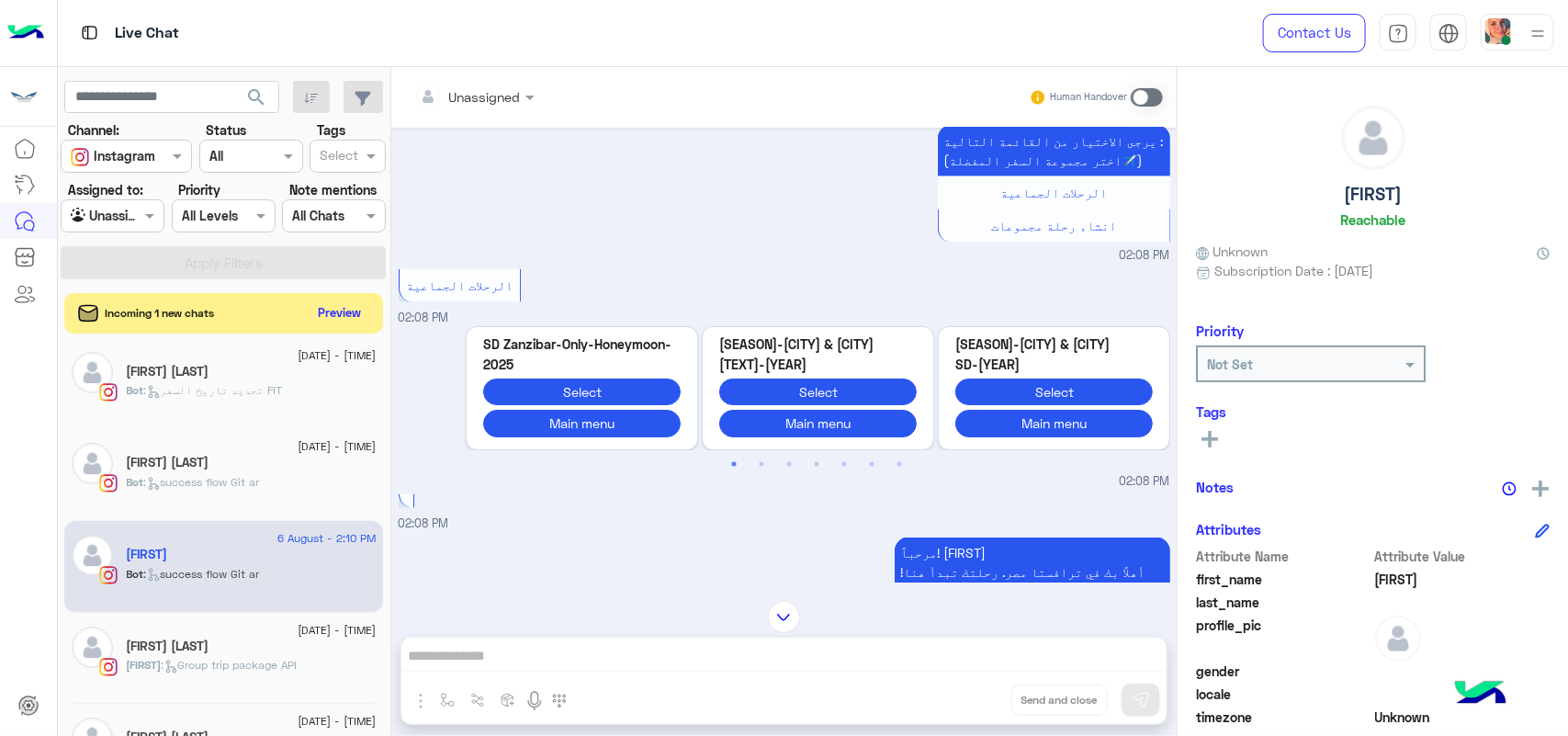 click on "مرحباً! [FIRST]  أهلاً بك في ترافستا مصر. رحلتك تبدأ هنا! اكتشف العالم بسهولة وراحة. ✈🤩 يرجى اختيار لغتك المفضلة لمتابعة رحلتك. 😊 Hello! [FIRST]  Welcome to Travista Egypt. Your journey starts here! Discover the world with ease and comfort. ✈🤩 Please choose your preferred language to continue your journey." at bounding box center [1032, 660] 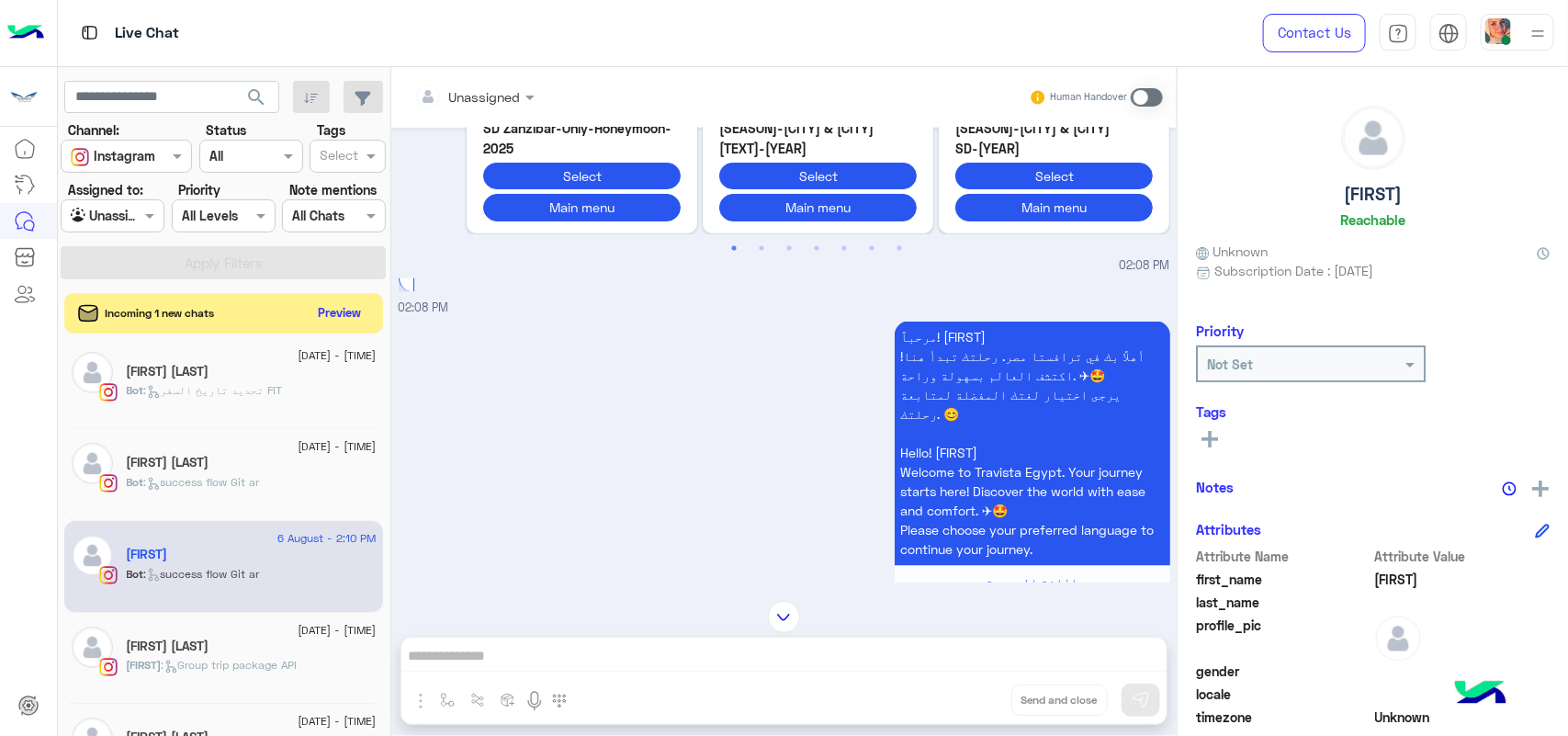 scroll, scrollTop: 1378, scrollLeft: 0, axis: vertical 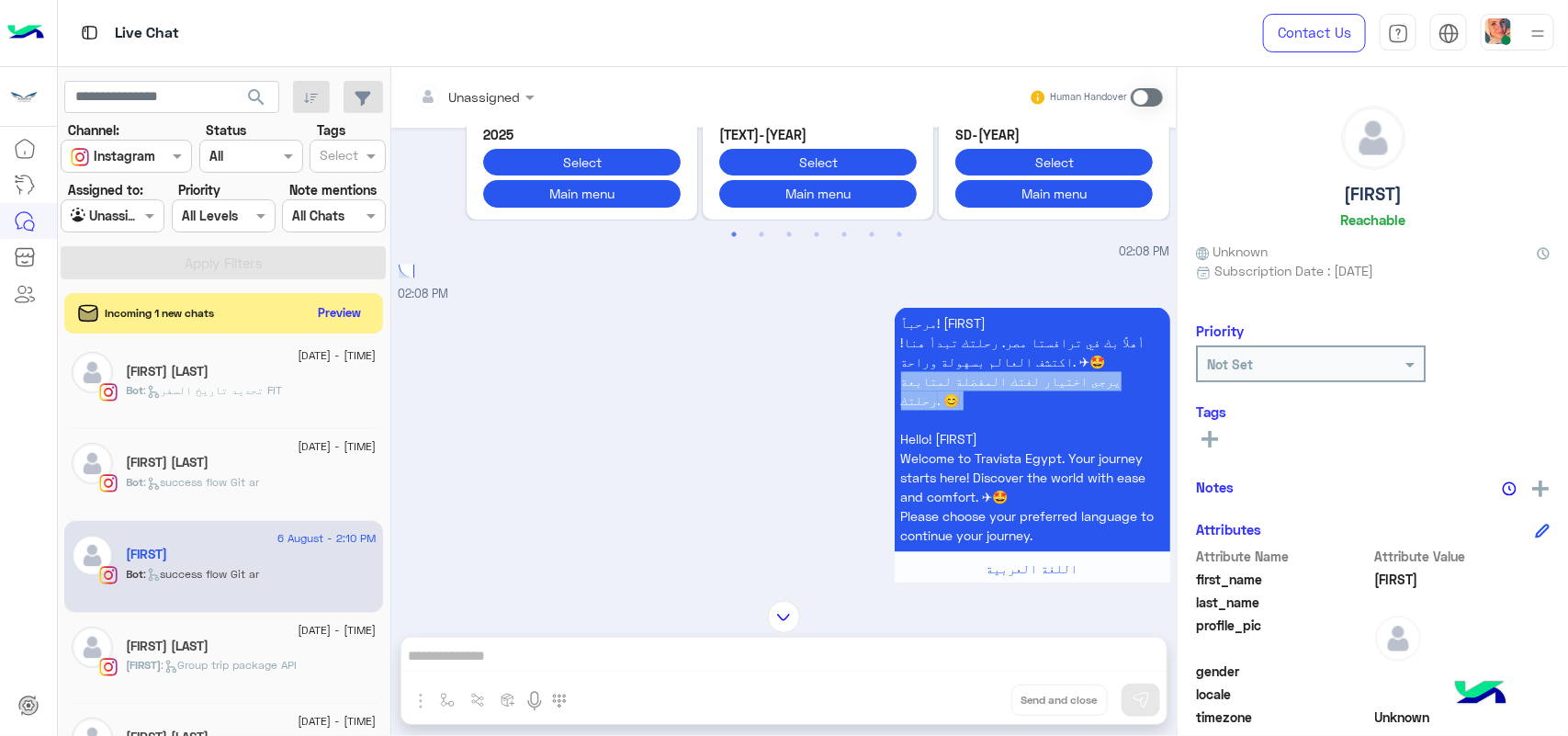 drag, startPoint x: 392, startPoint y: 378, endPoint x: 393, endPoint y: 358, distance: 20.024984 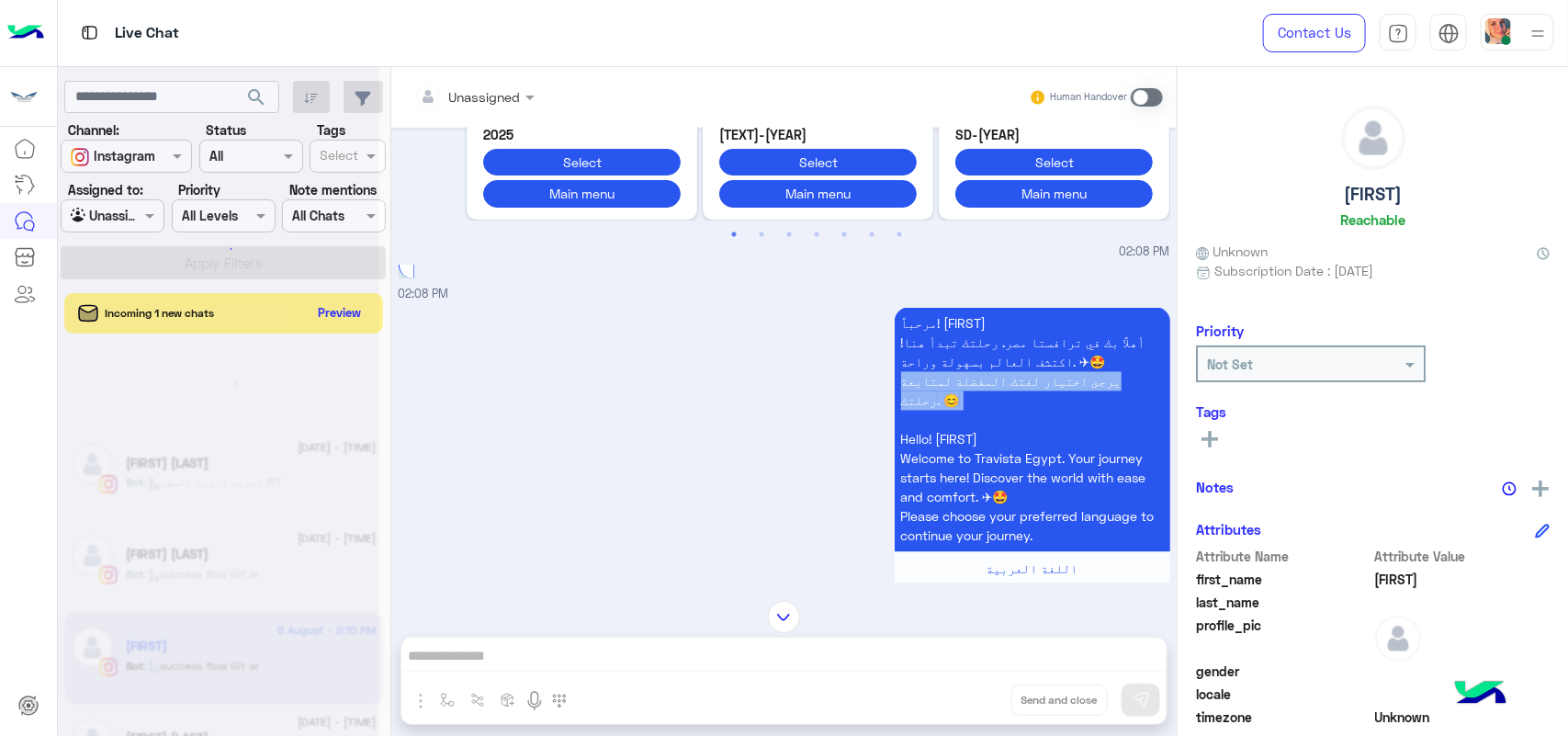 scroll, scrollTop: 0, scrollLeft: 0, axis: both 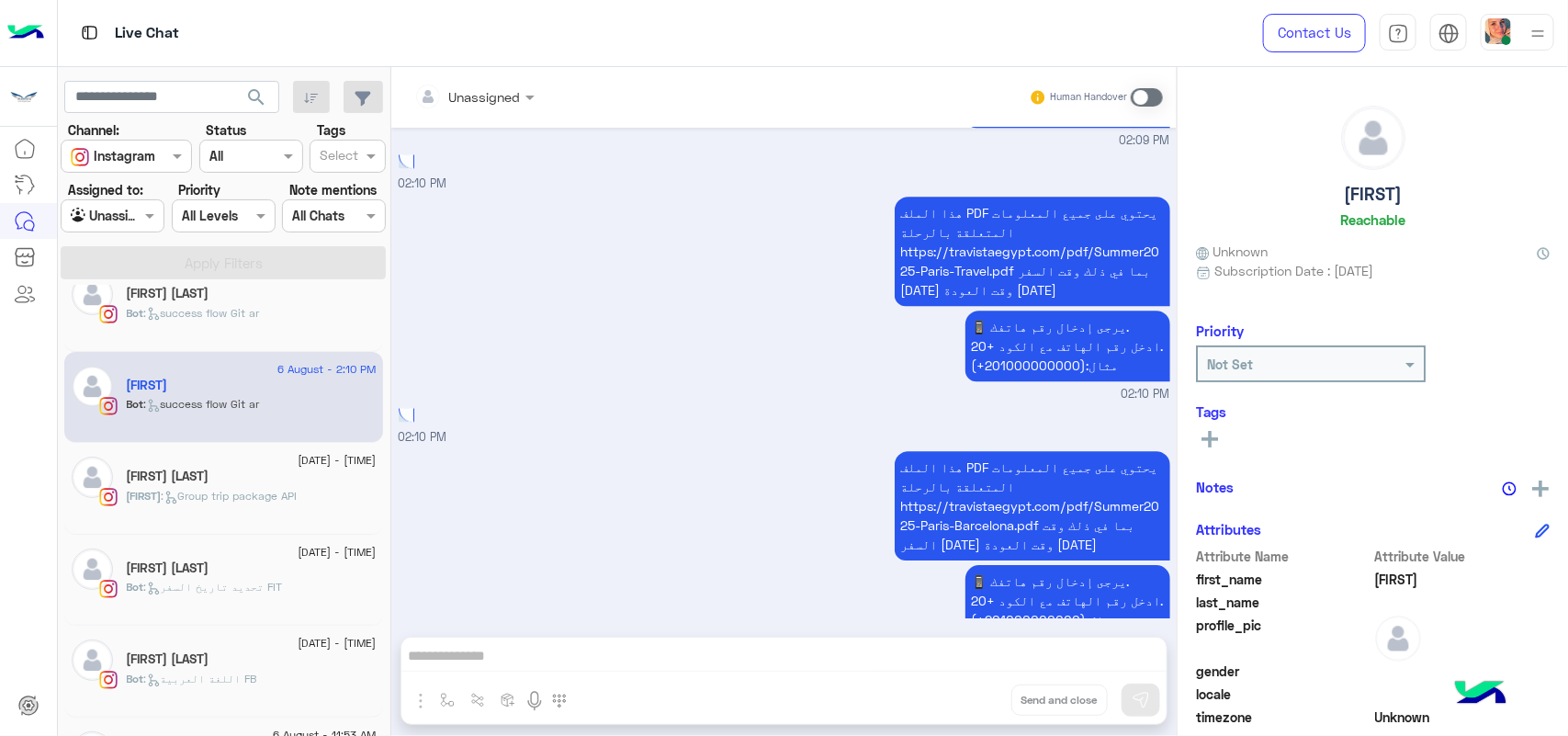 click 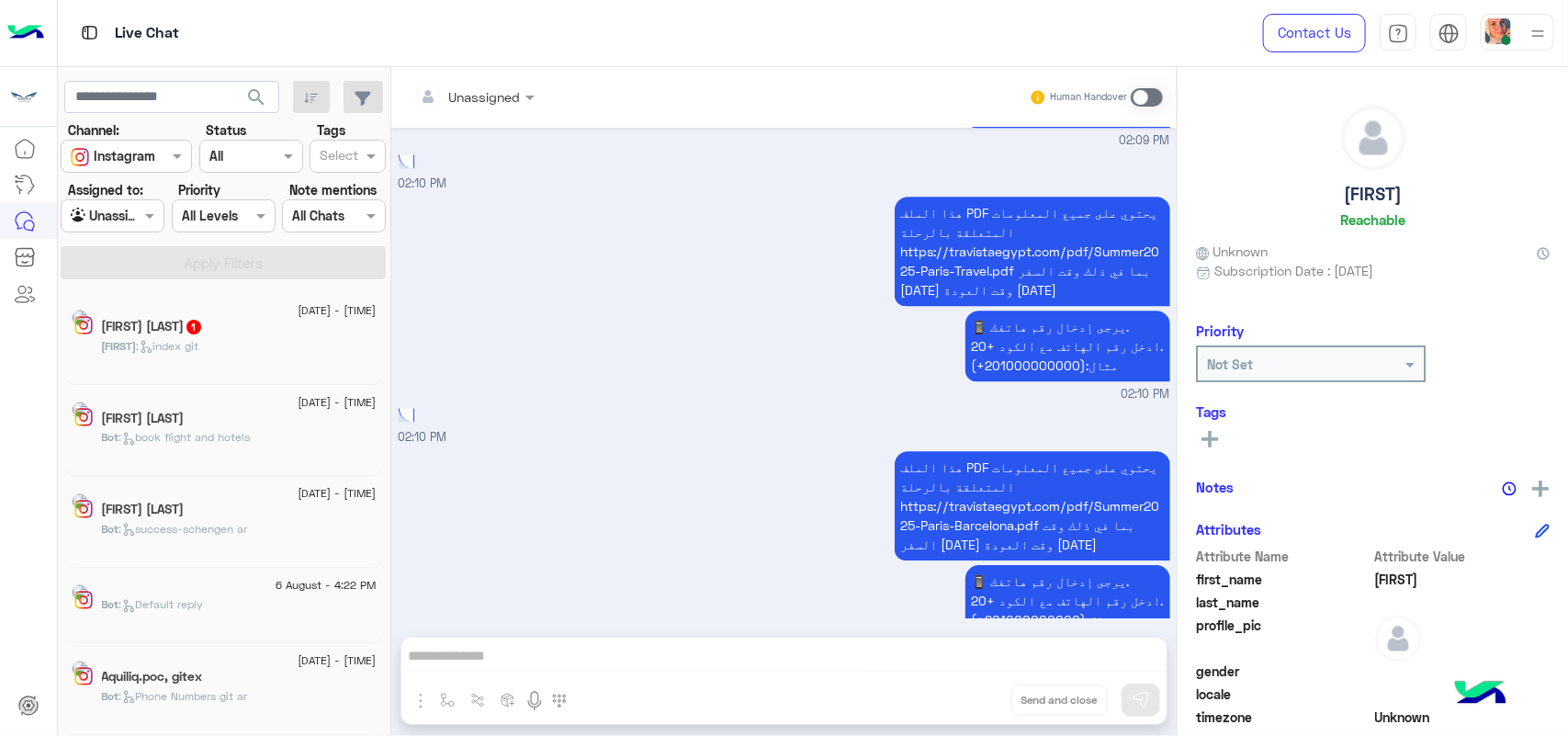 scroll, scrollTop: 9, scrollLeft: 0, axis: vertical 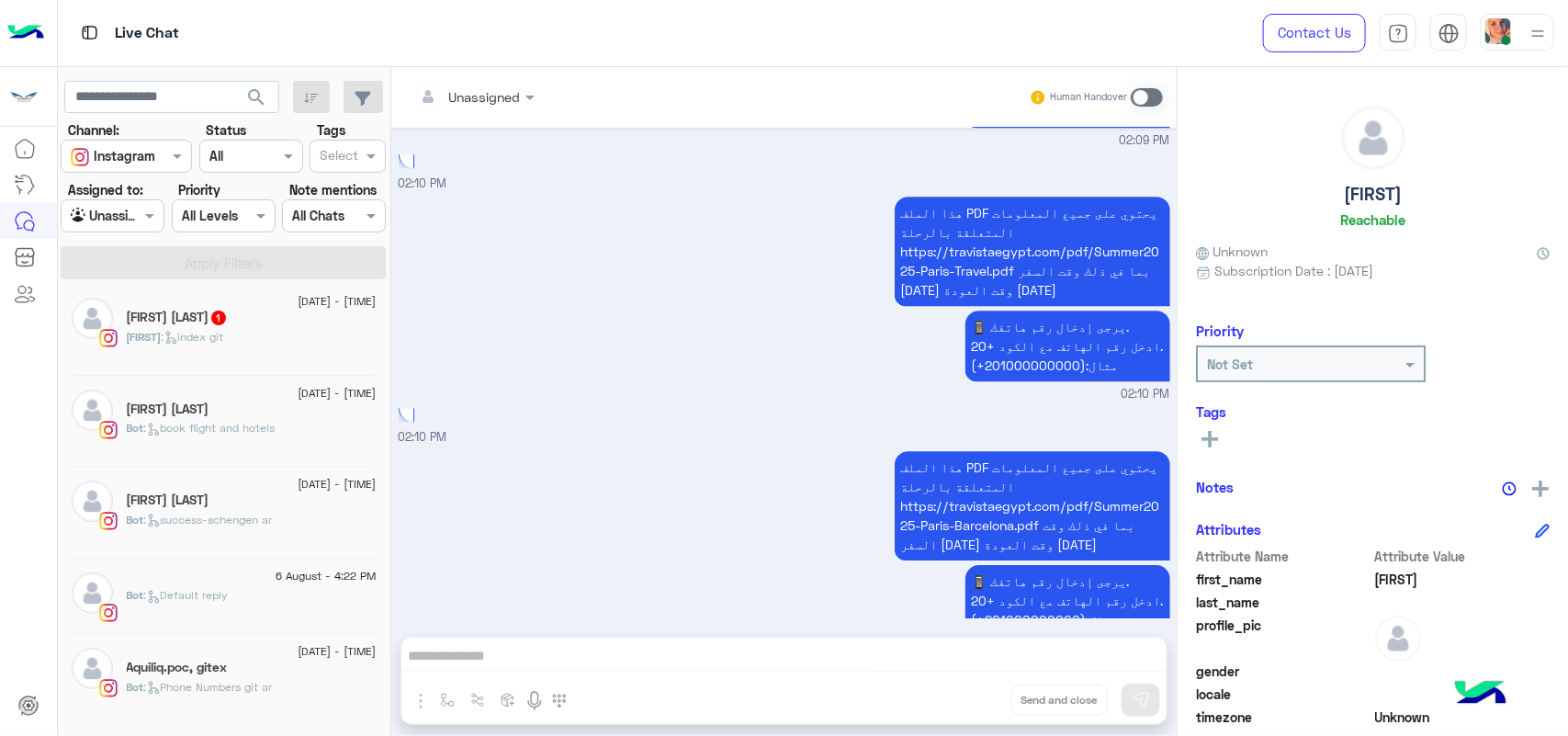 click on "[FIRST] [LAST]" 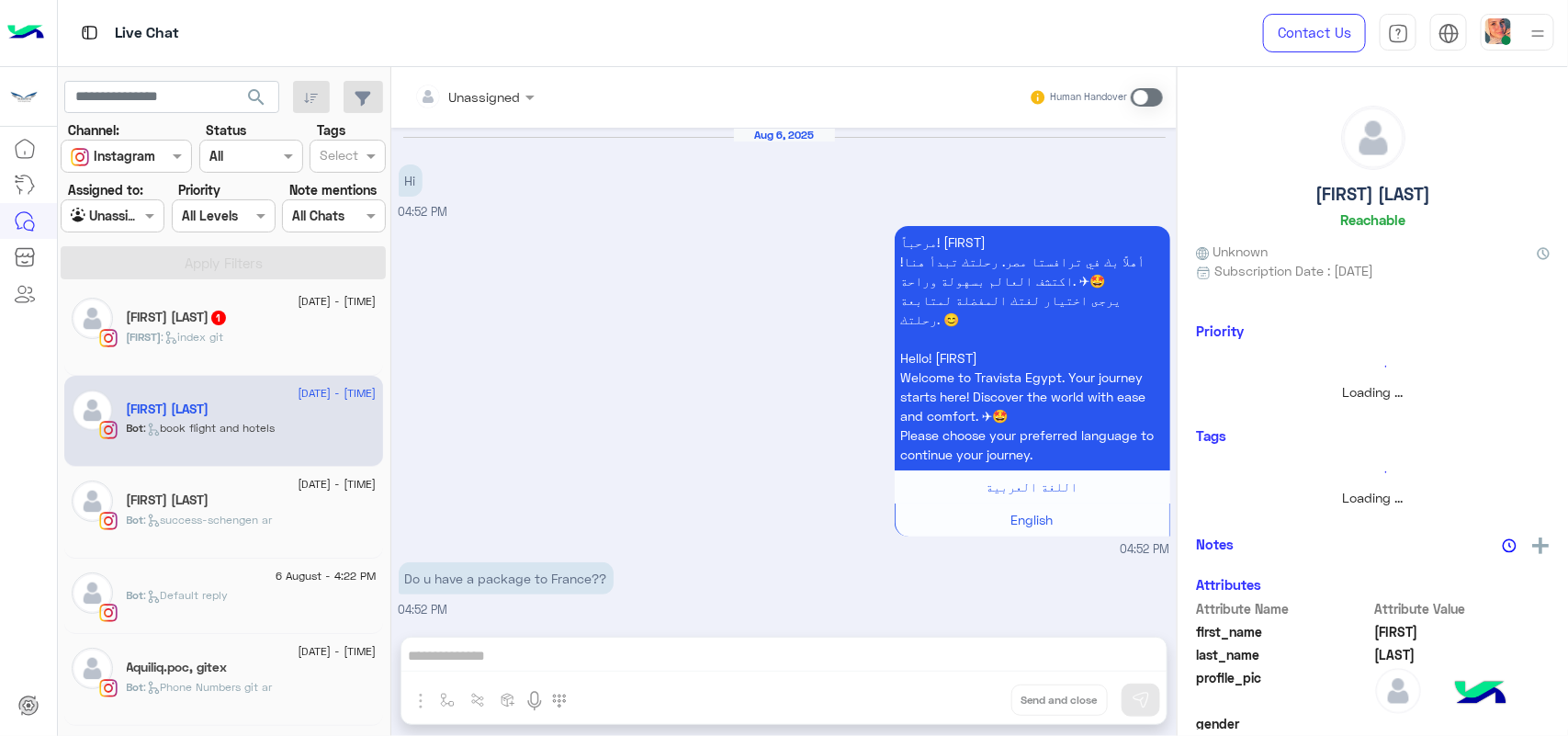 scroll, scrollTop: 2199, scrollLeft: 0, axis: vertical 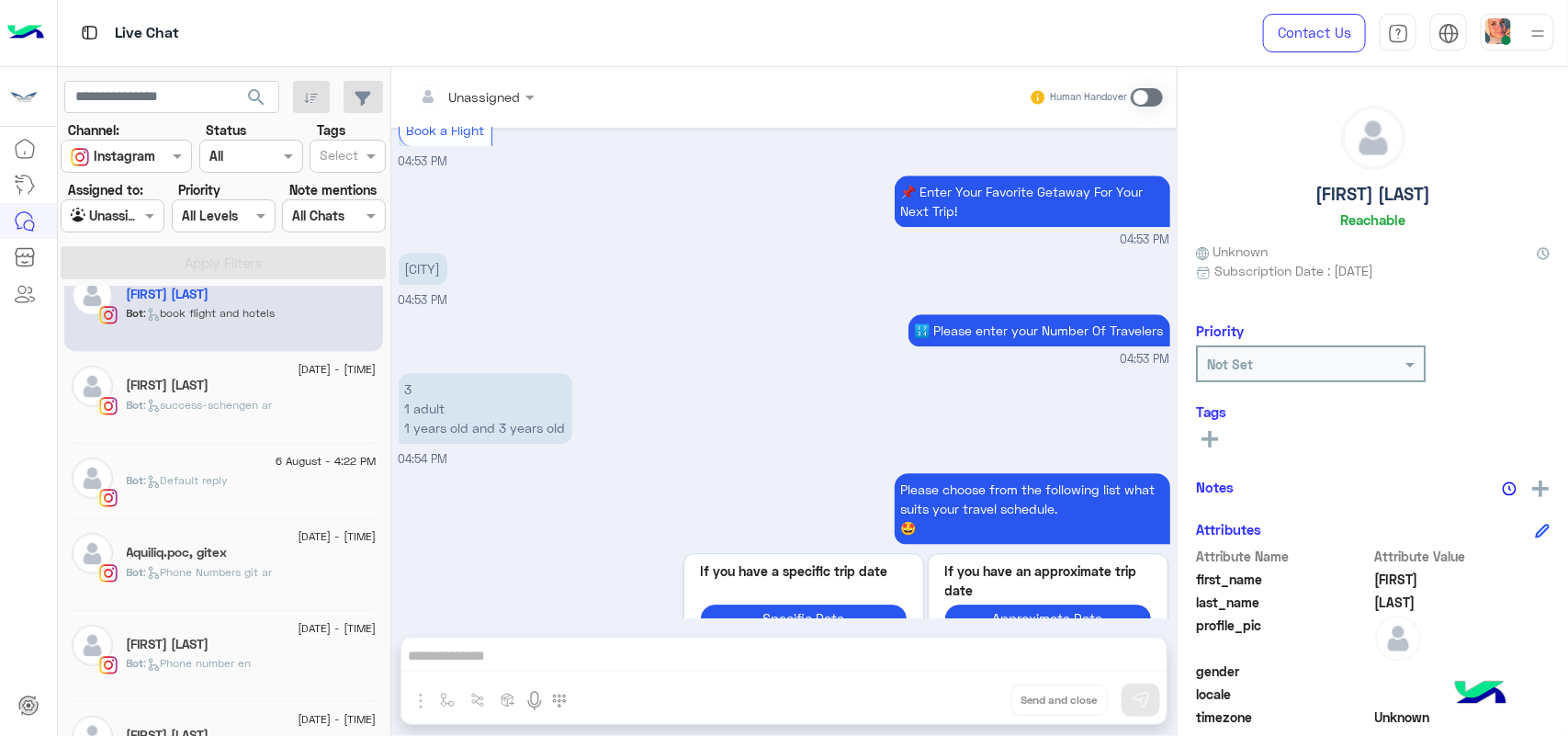 click on "Bot :   Phone Numbers git ar" 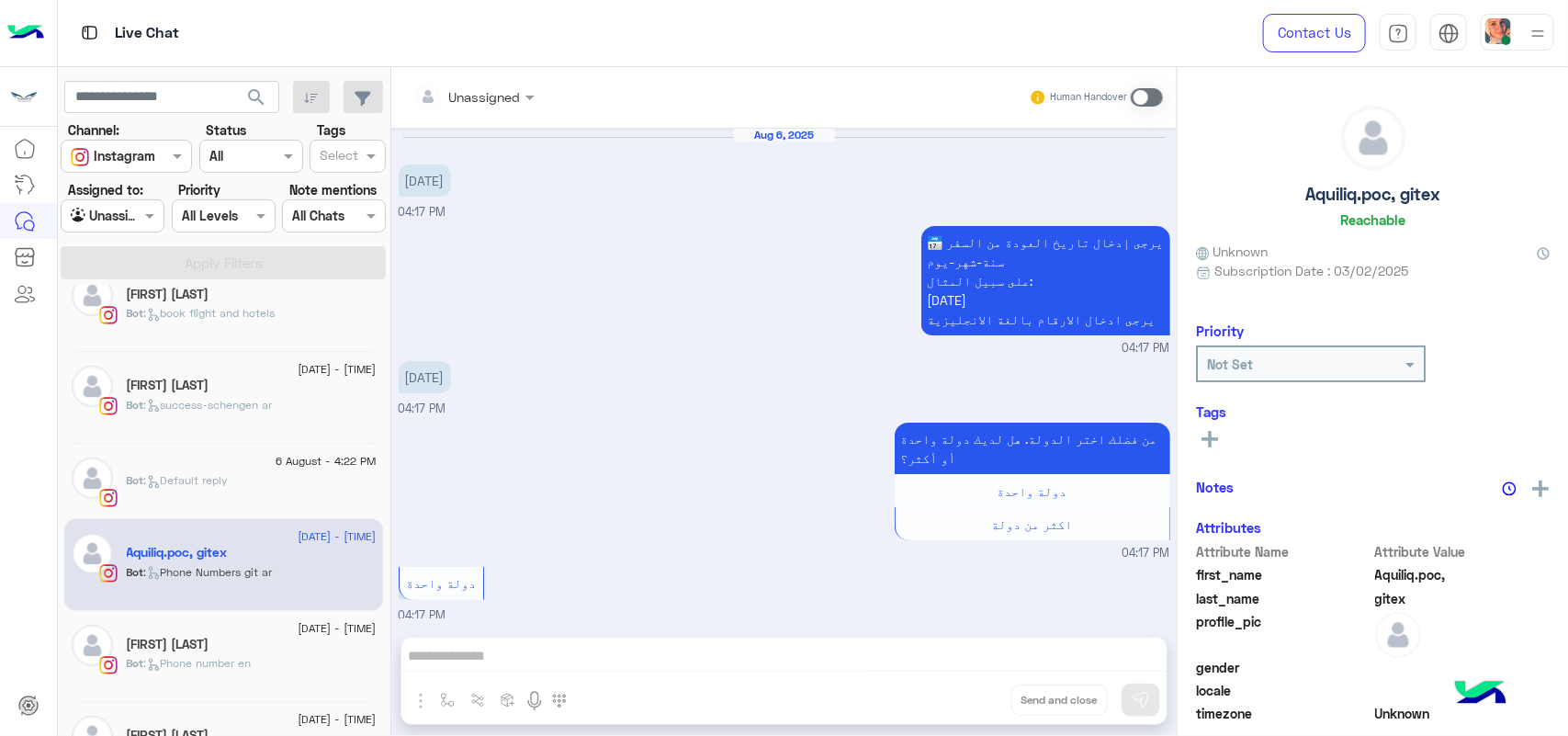 scroll, scrollTop: 1172, scrollLeft: 0, axis: vertical 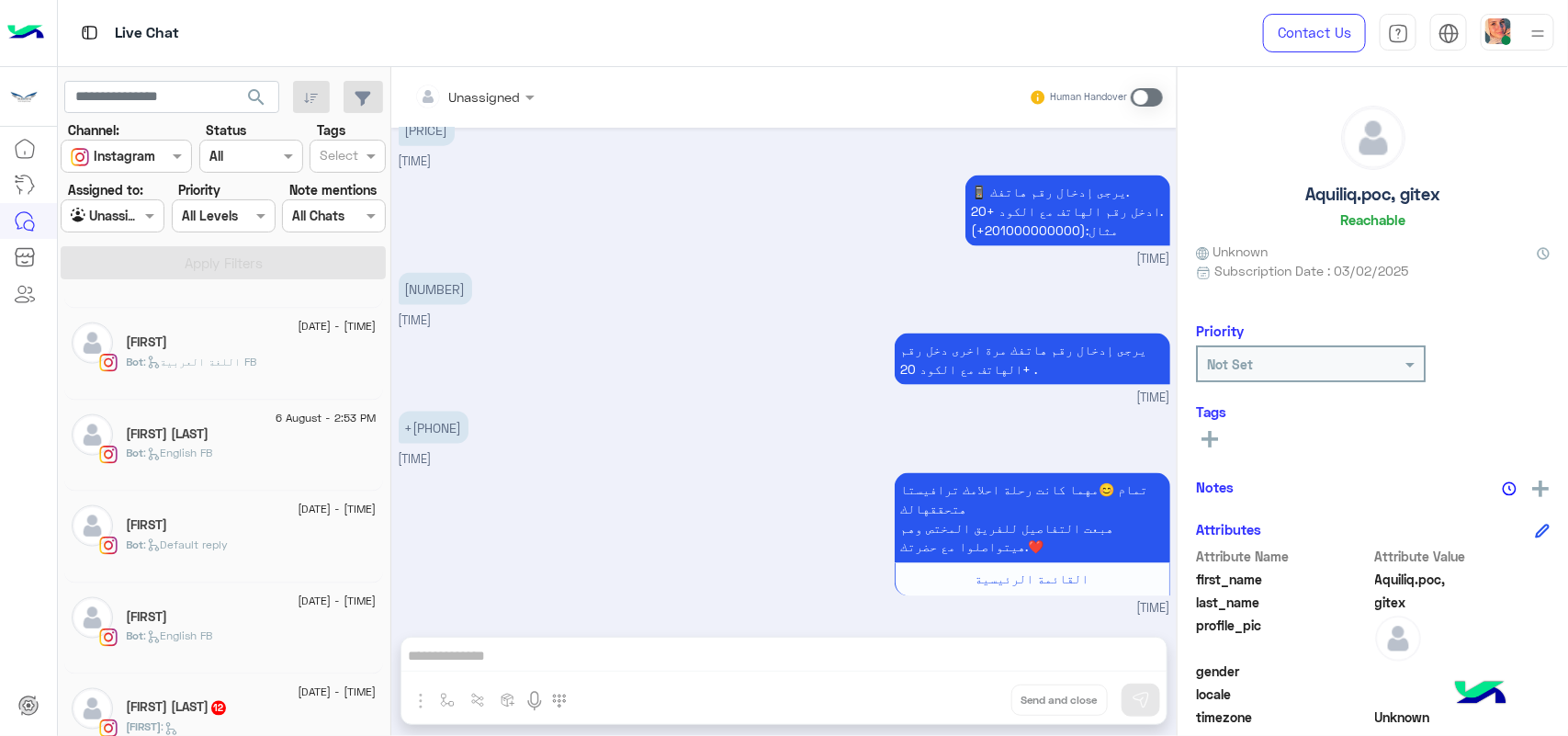 click on "6 August - 2:53 PM" 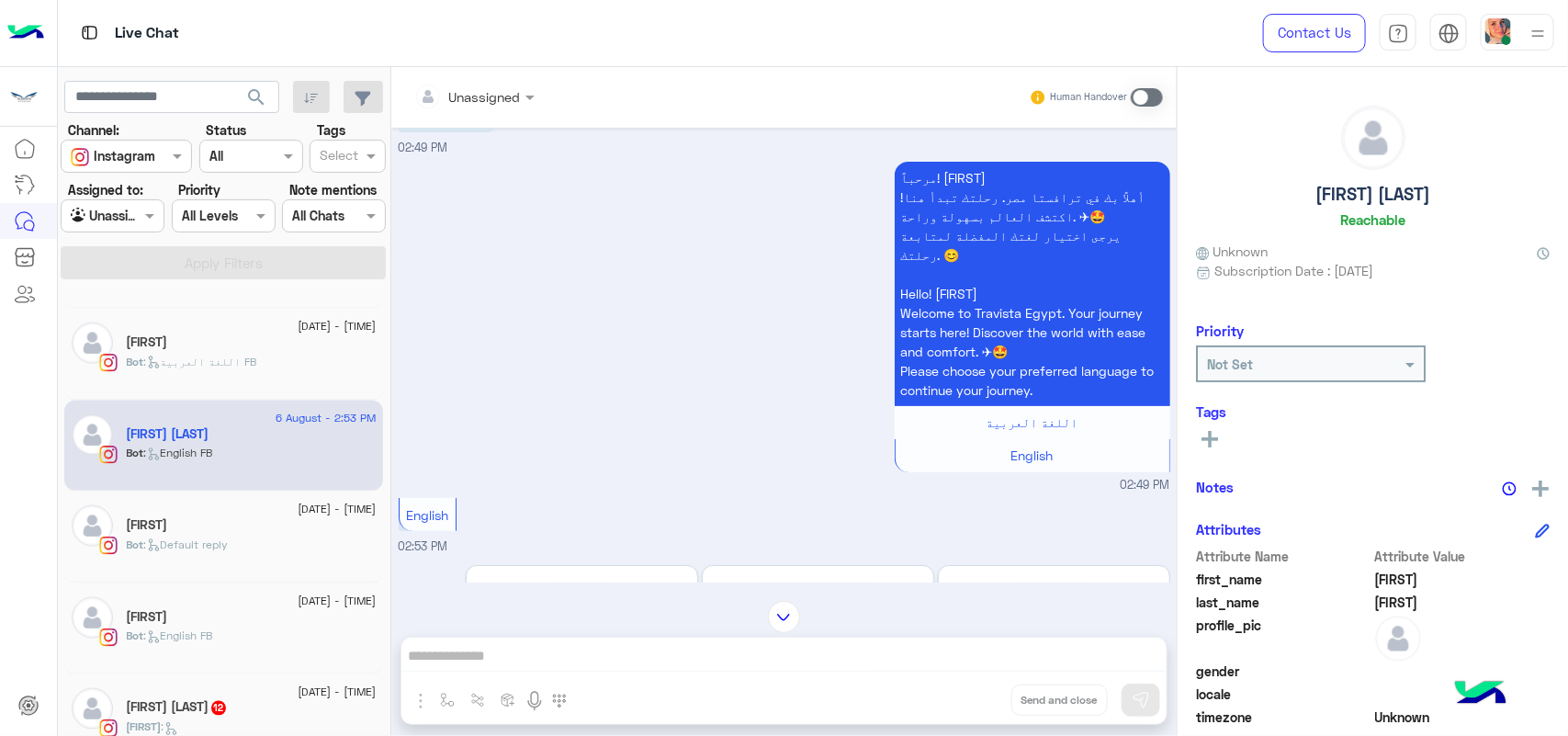 scroll, scrollTop: 0, scrollLeft: 0, axis: both 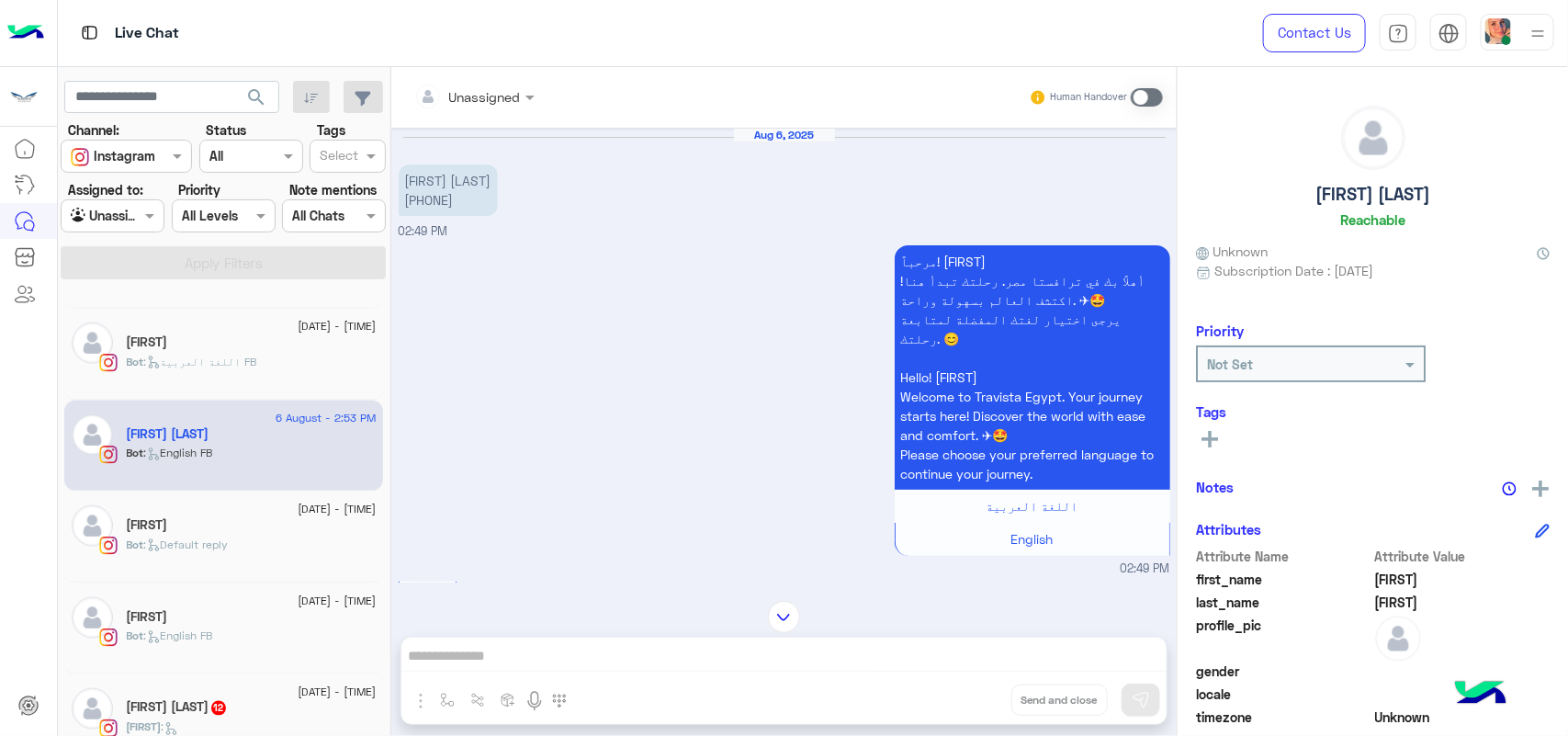 click on ":   English FB" 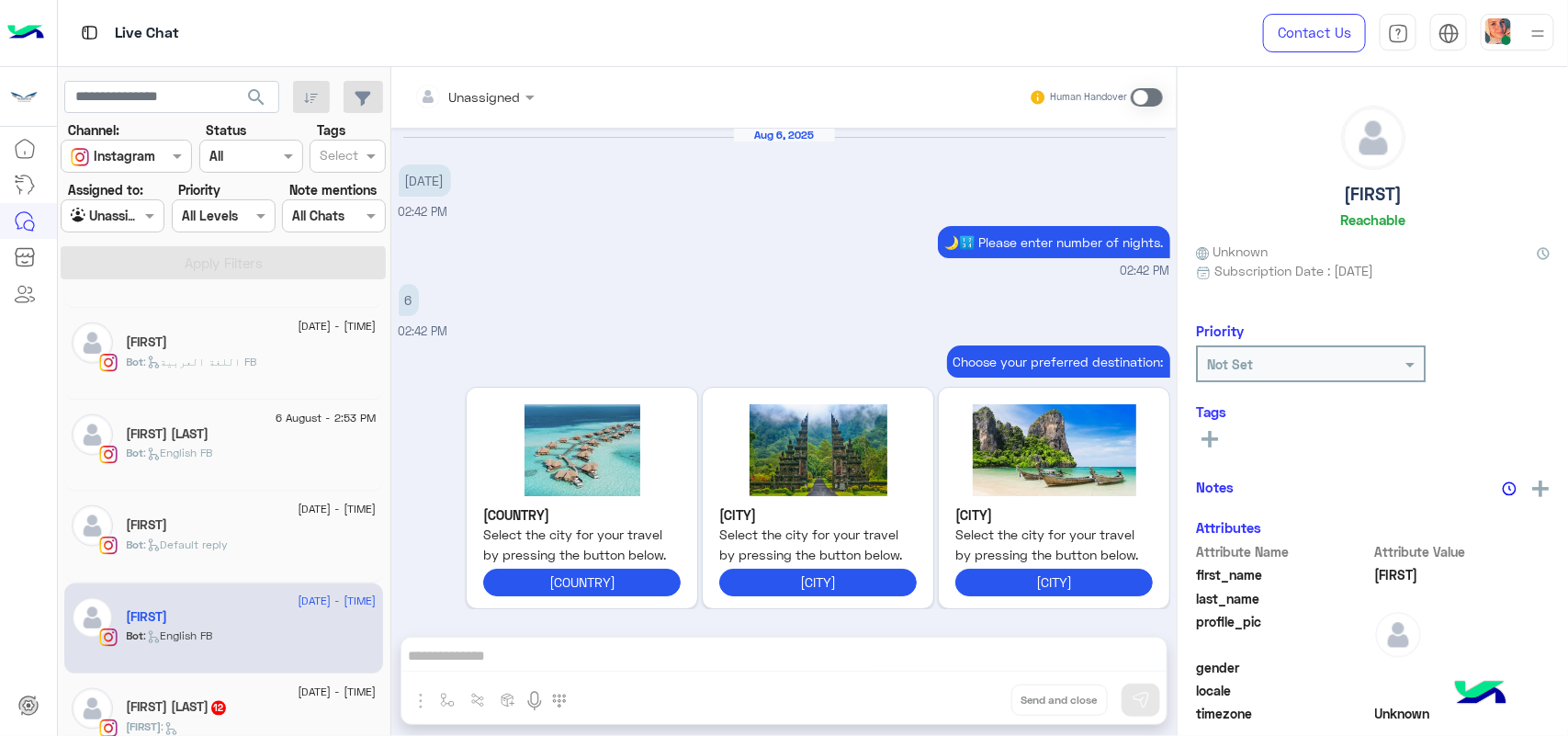 scroll, scrollTop: 2010, scrollLeft: 0, axis: vertical 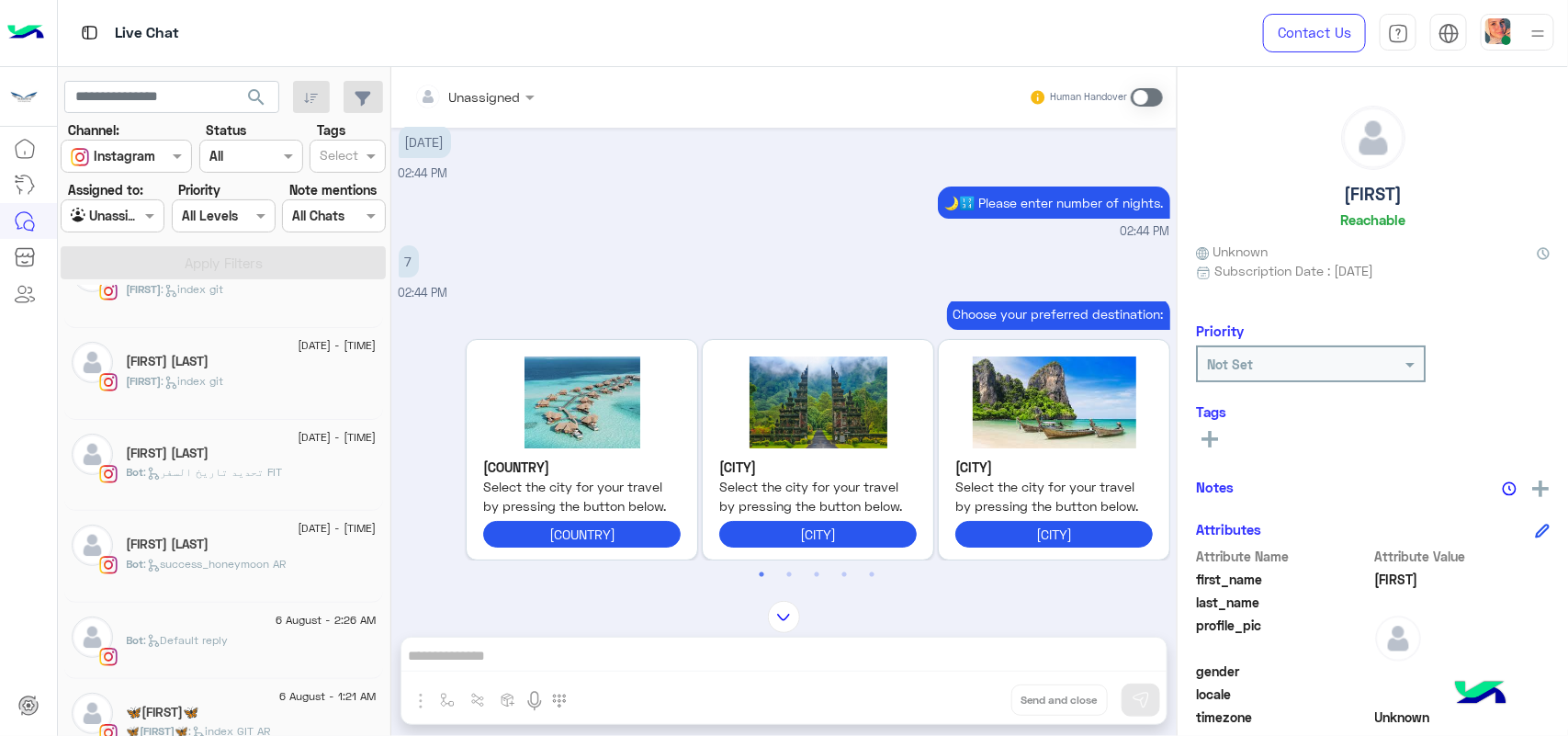 click on "[FIRST] [LAST]" 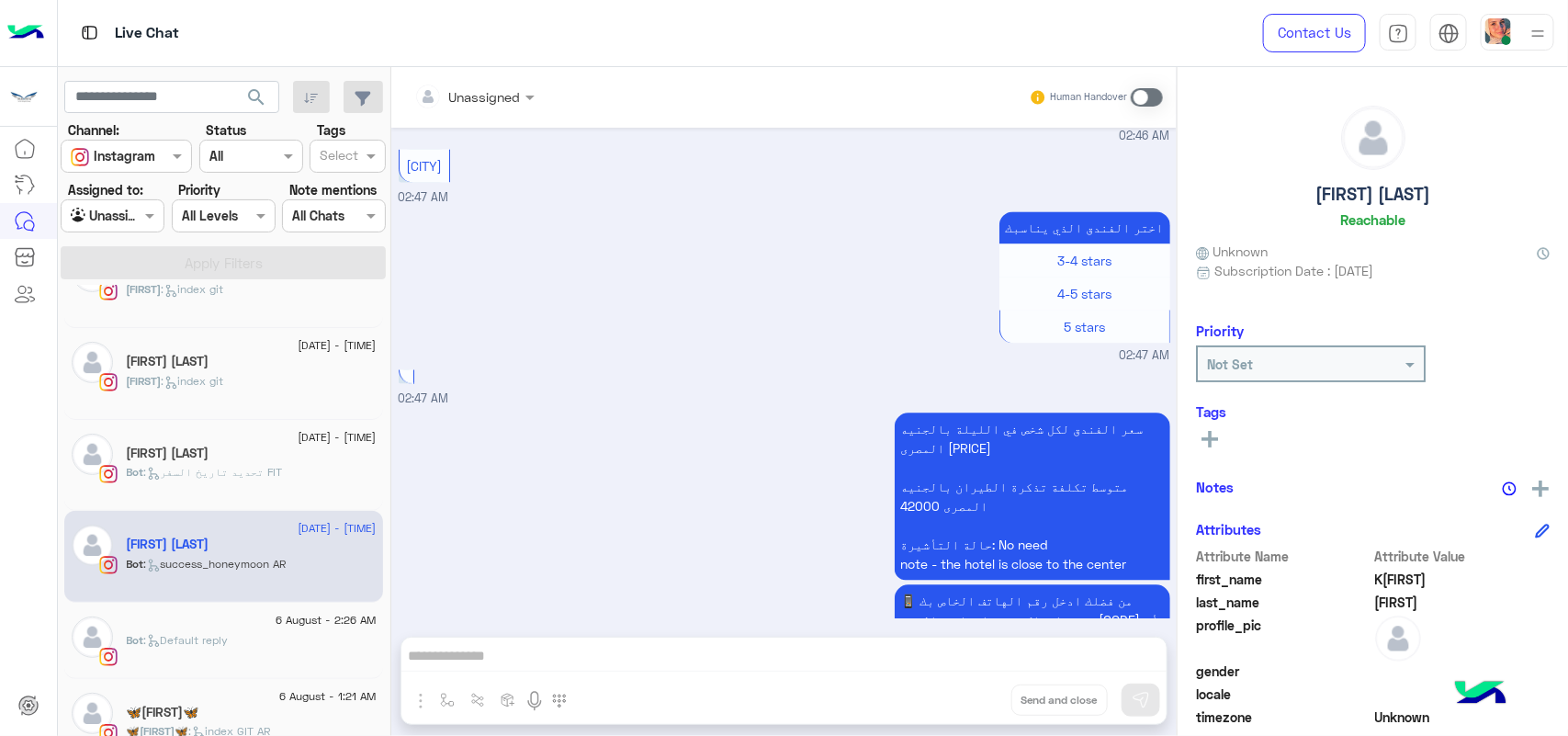 scroll, scrollTop: 1790, scrollLeft: 0, axis: vertical 